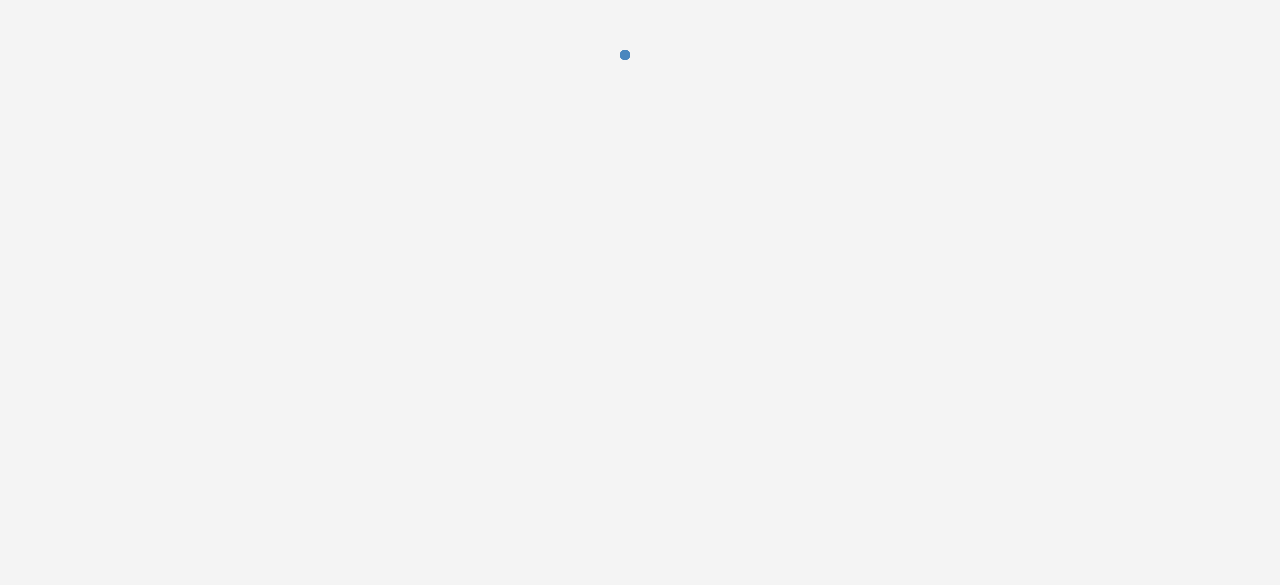 scroll, scrollTop: 0, scrollLeft: 0, axis: both 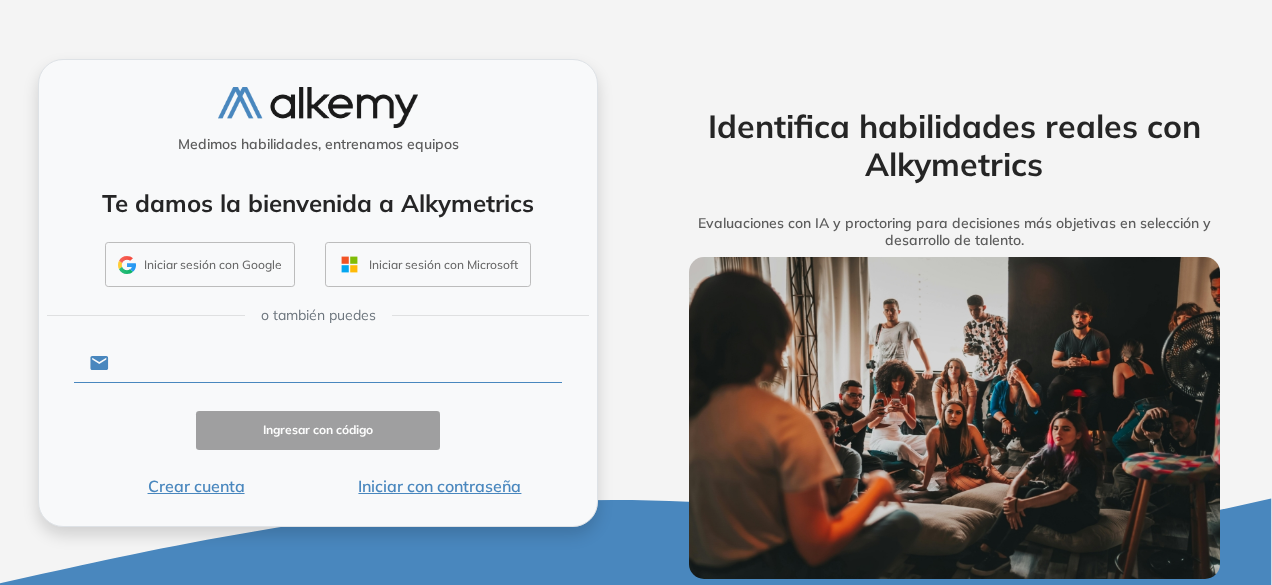 click at bounding box center [335, 363] 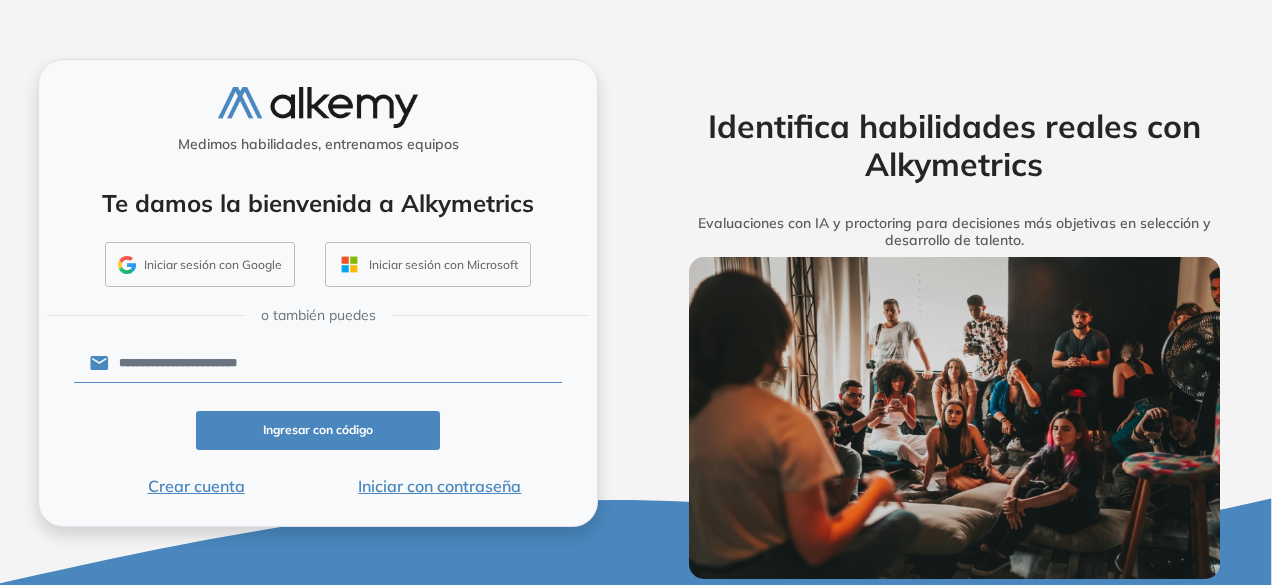 click on "Iniciar con contraseña" at bounding box center [440, 486] 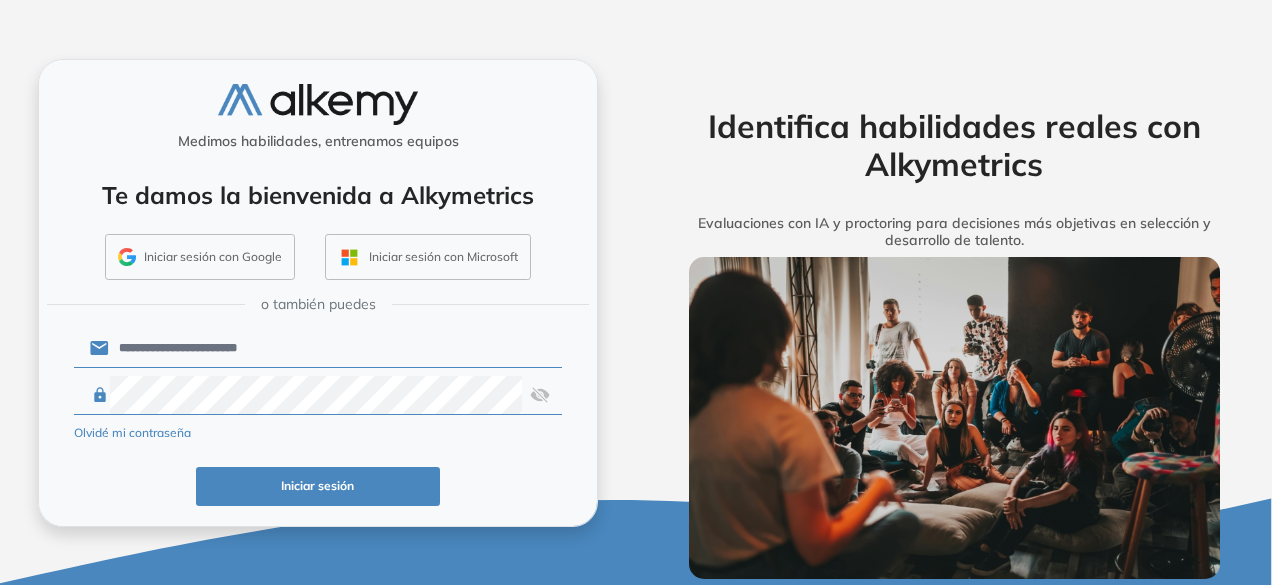 click on "Iniciar sesión" at bounding box center [318, 486] 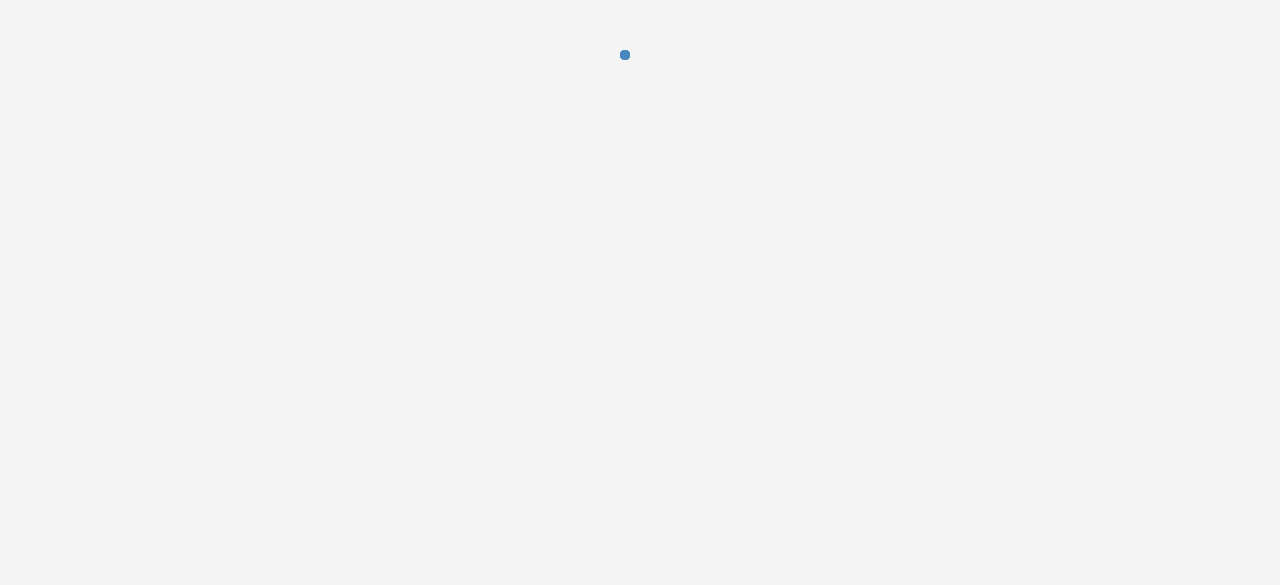 scroll, scrollTop: 0, scrollLeft: 0, axis: both 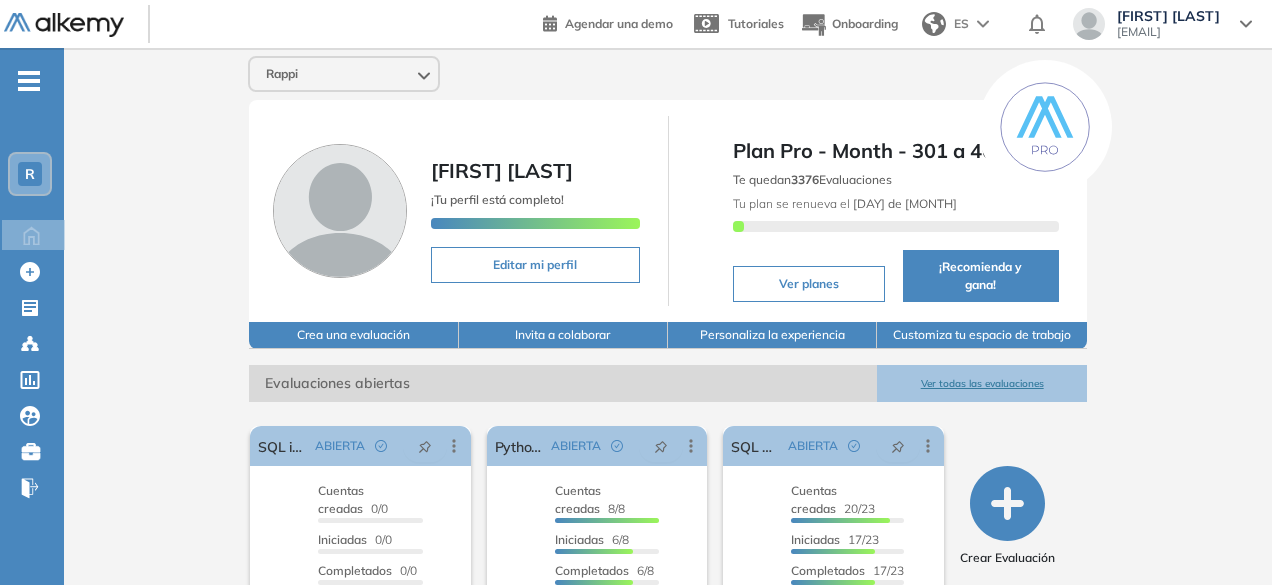 click on "Ver todas las evaluaciones" at bounding box center (981, 383) 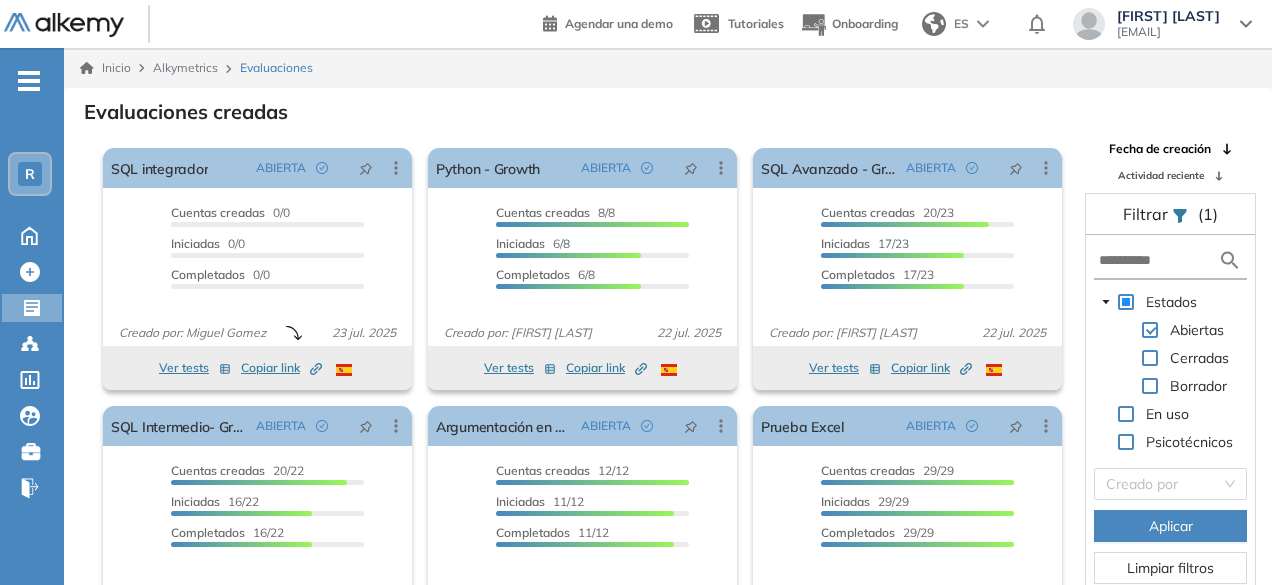 scroll, scrollTop: 48, scrollLeft: 0, axis: vertical 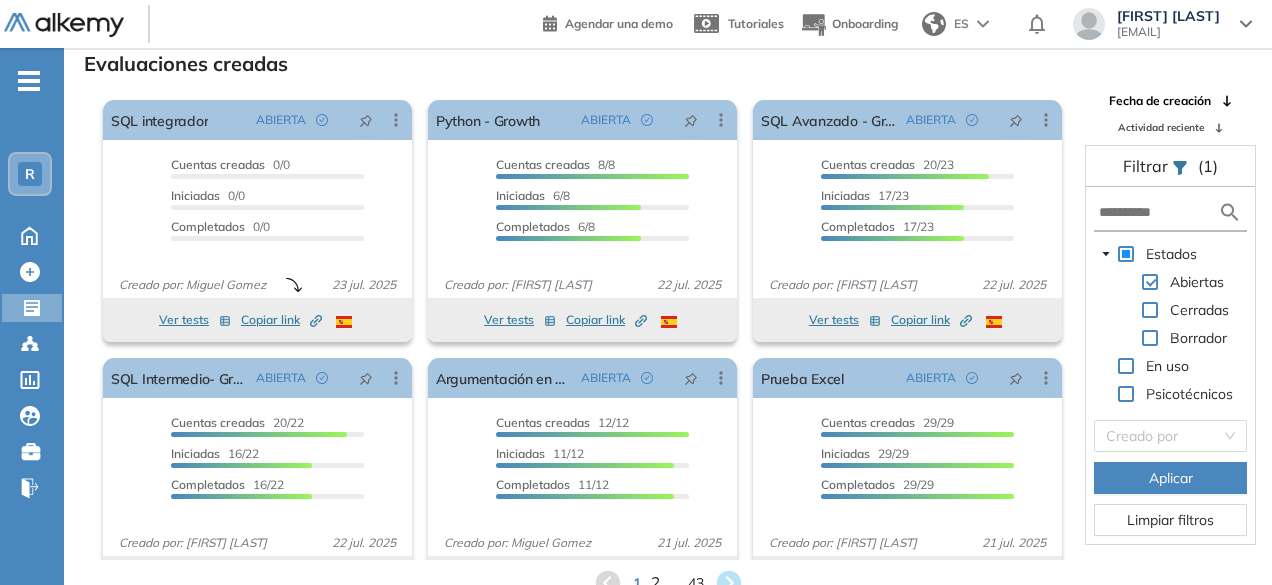click on "2" at bounding box center (654, 582) 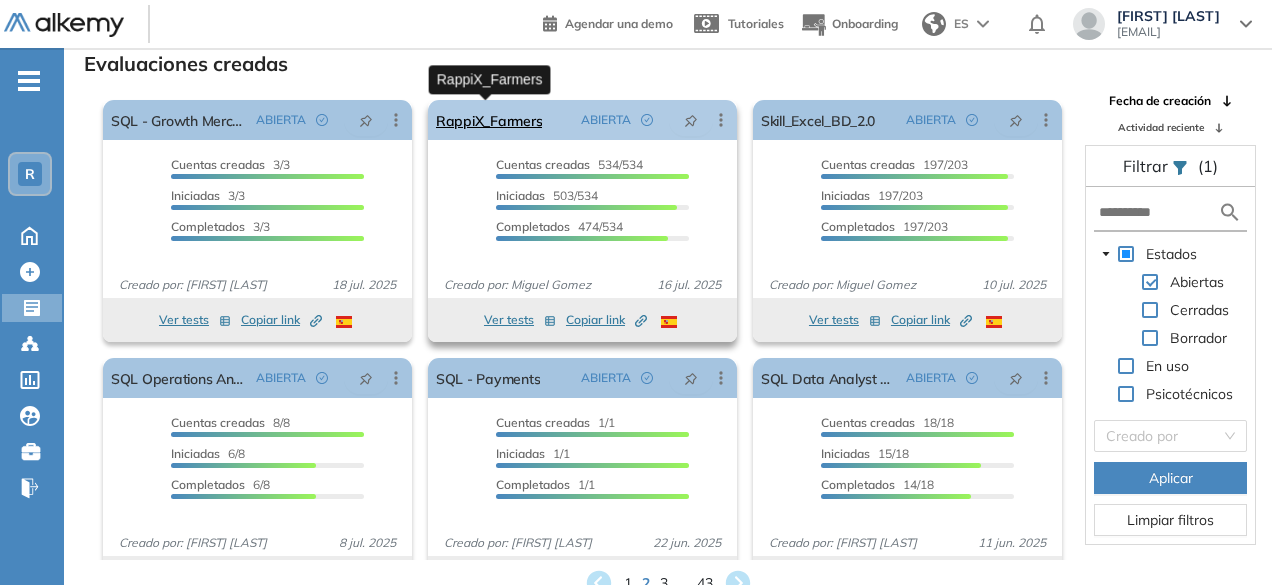 click on "RappiX_Farmers" at bounding box center [489, 120] 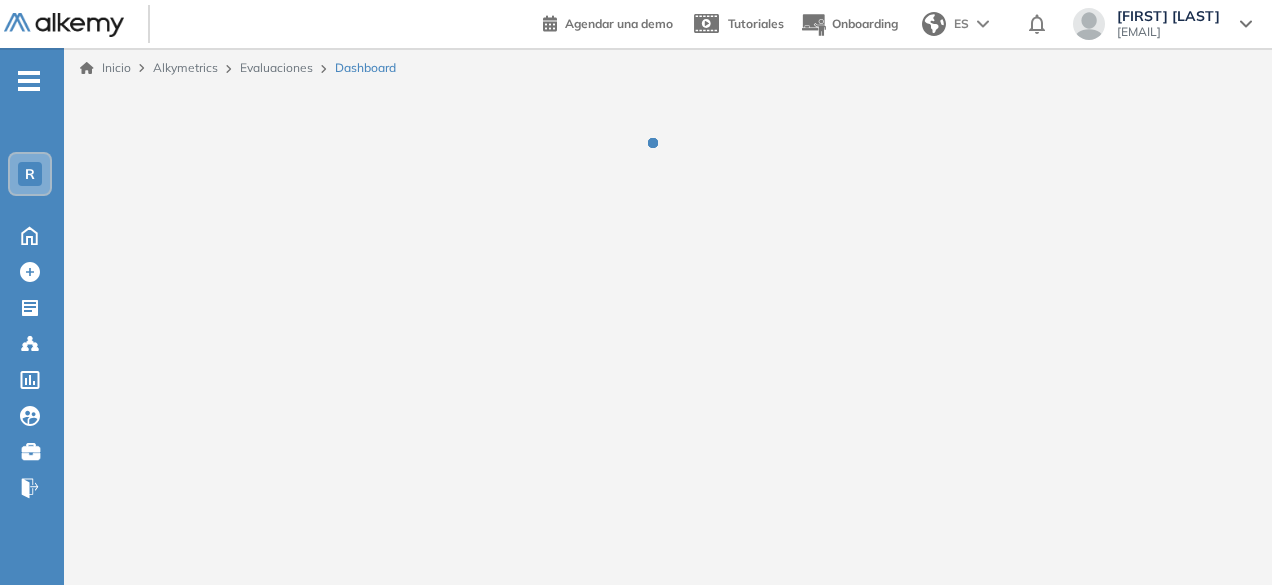 scroll, scrollTop: 0, scrollLeft: 0, axis: both 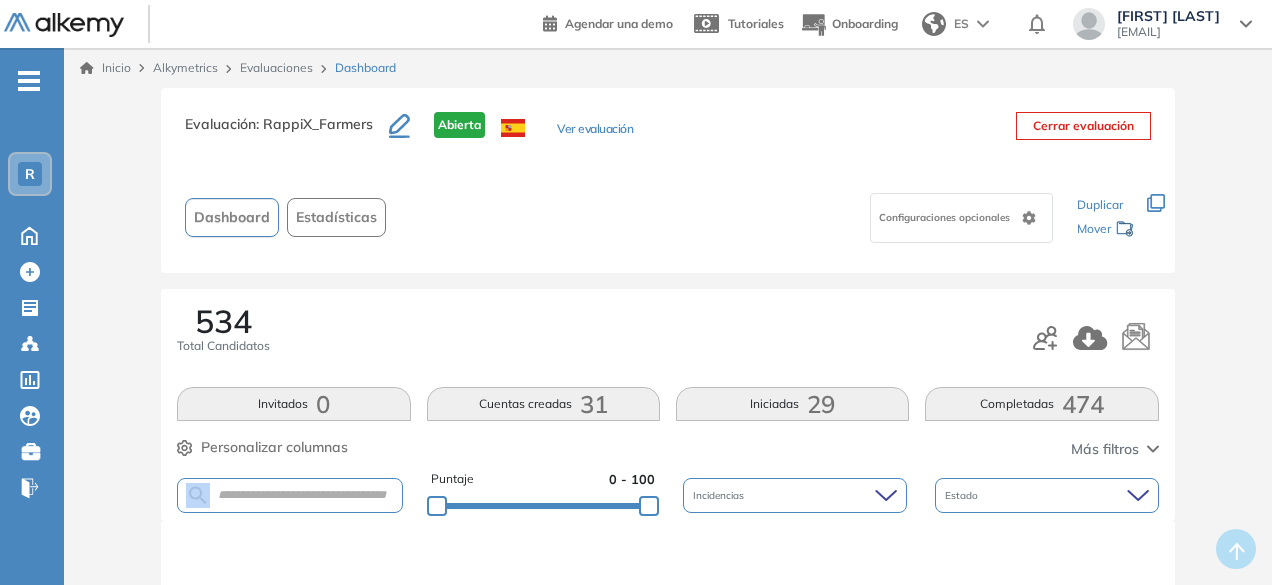 click at bounding box center (289, 495) 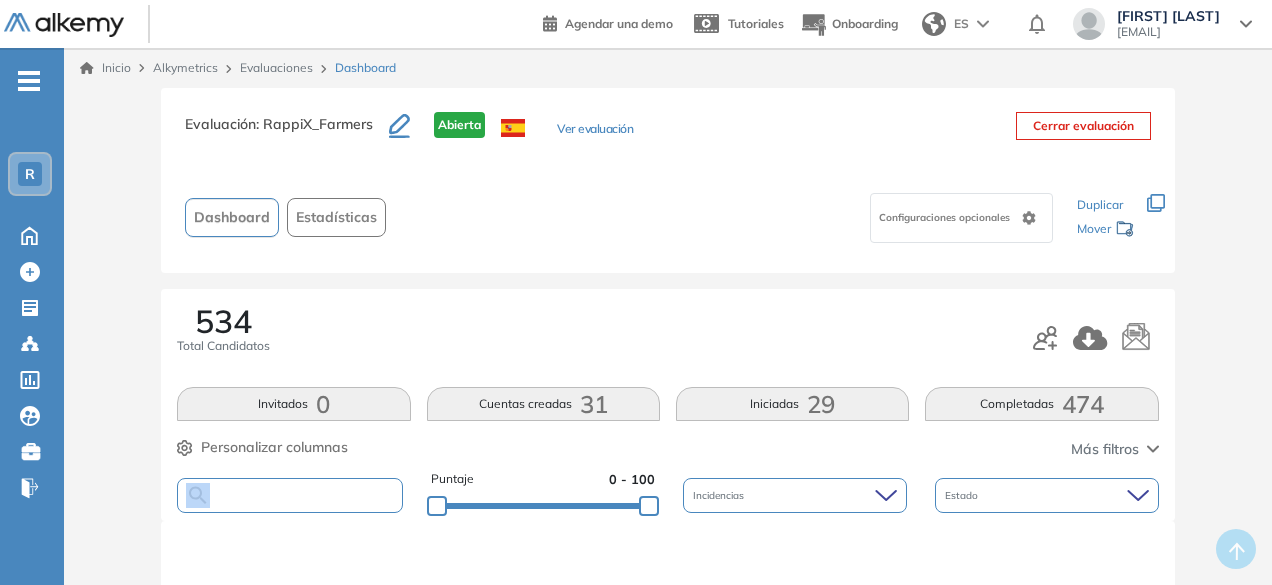 click at bounding box center (305, 495) 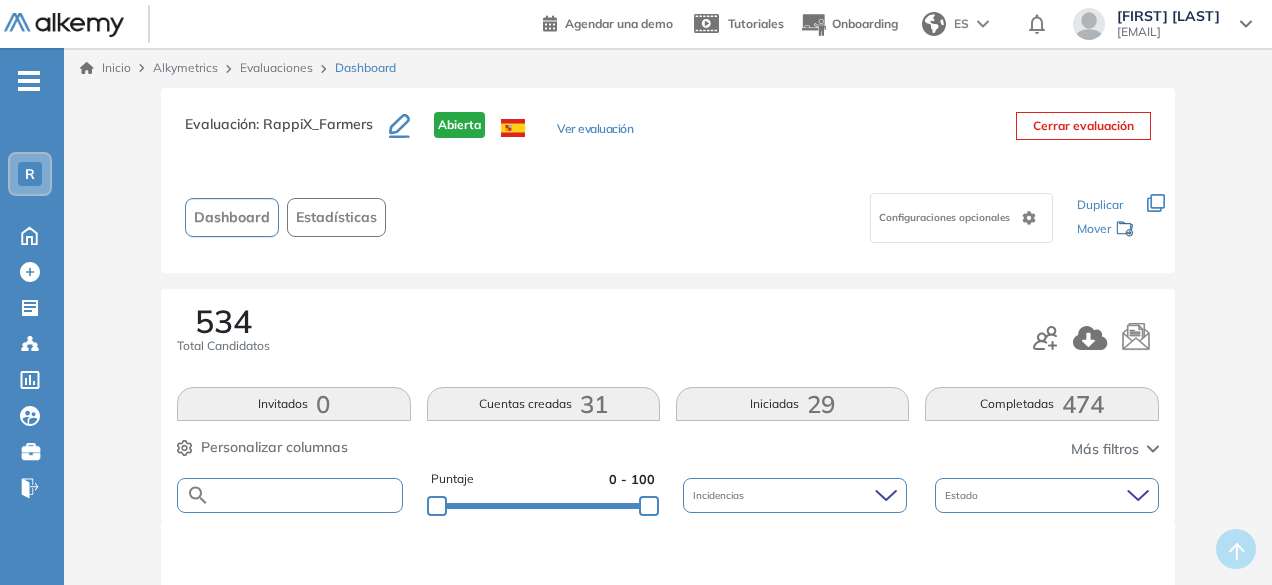 click at bounding box center (305, 495) 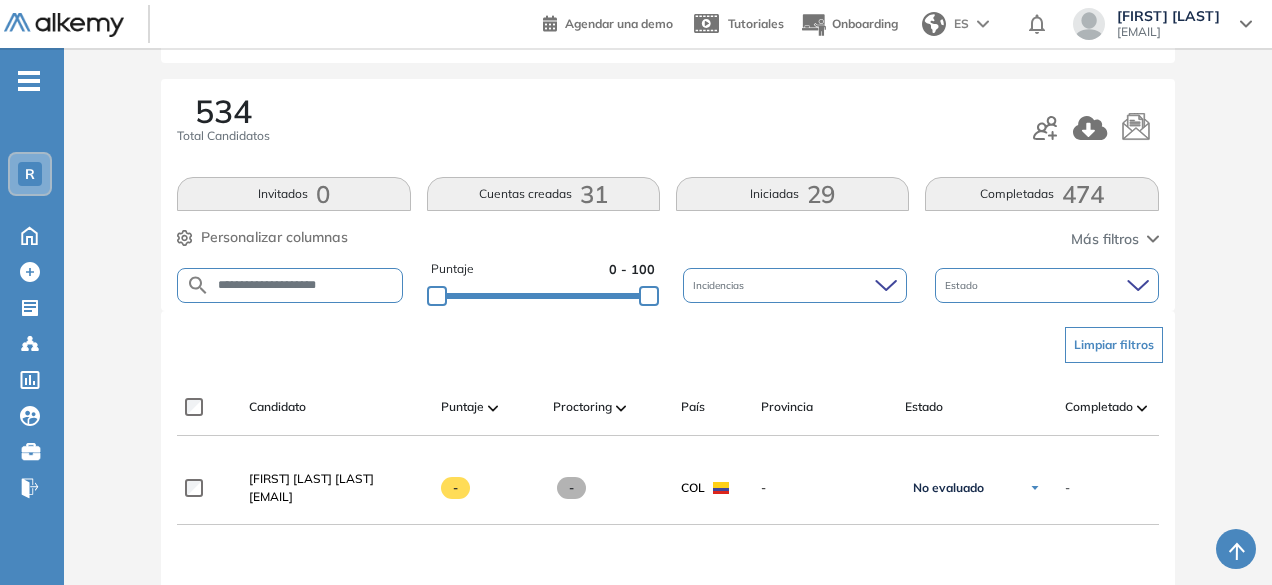 scroll, scrollTop: 208, scrollLeft: 0, axis: vertical 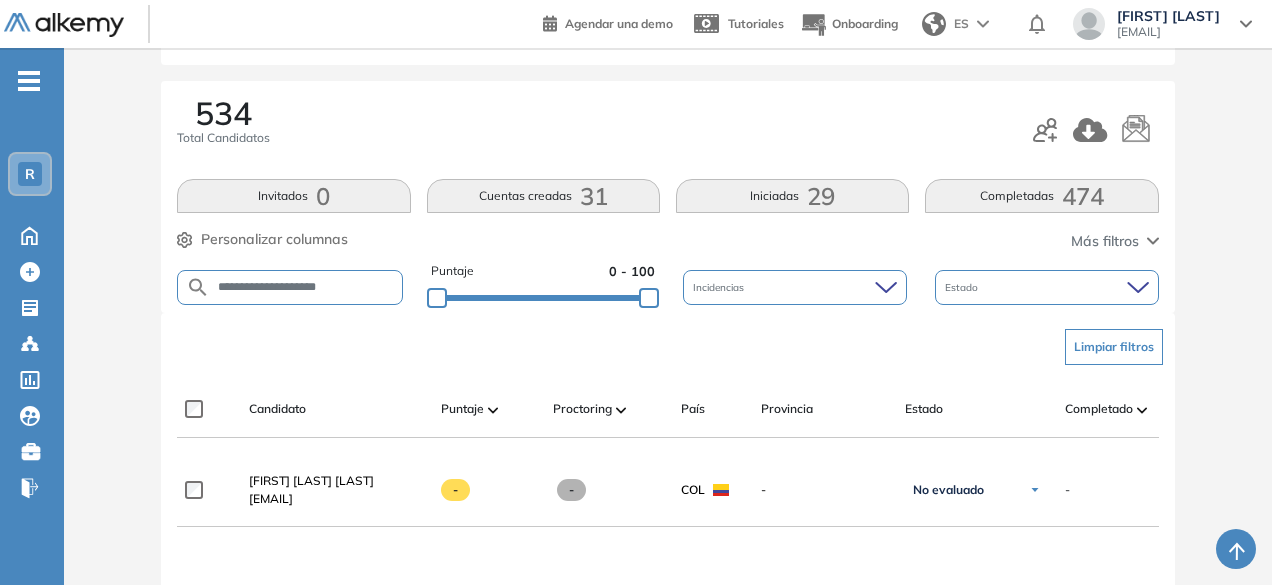 click on "**********" at bounding box center (305, 287) 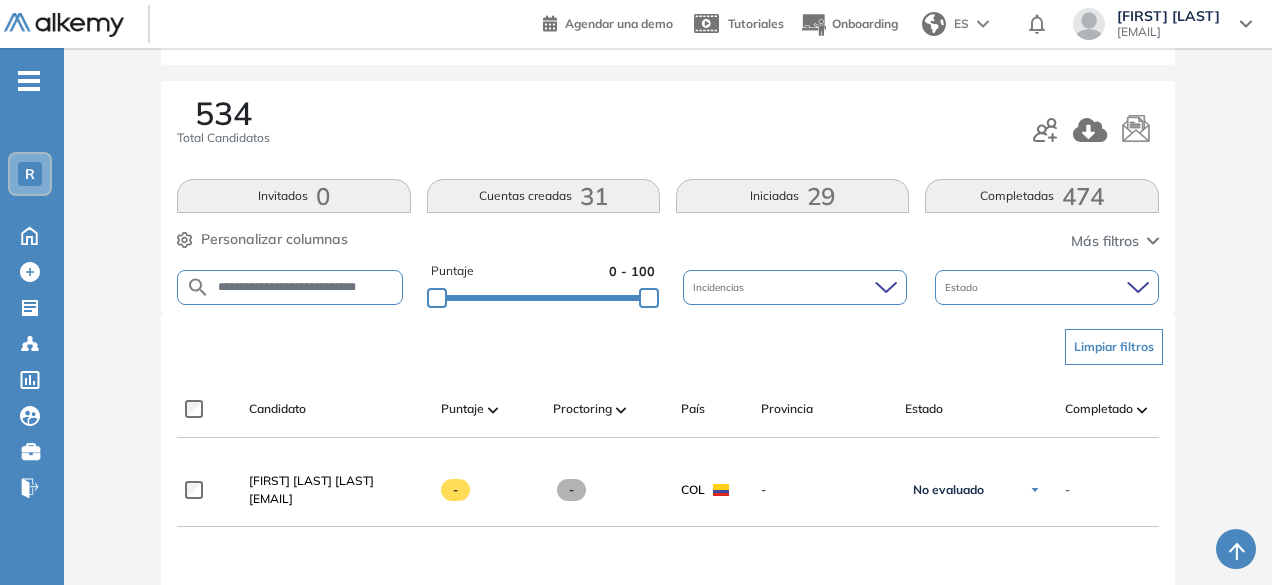 scroll, scrollTop: 0, scrollLeft: 12, axis: horizontal 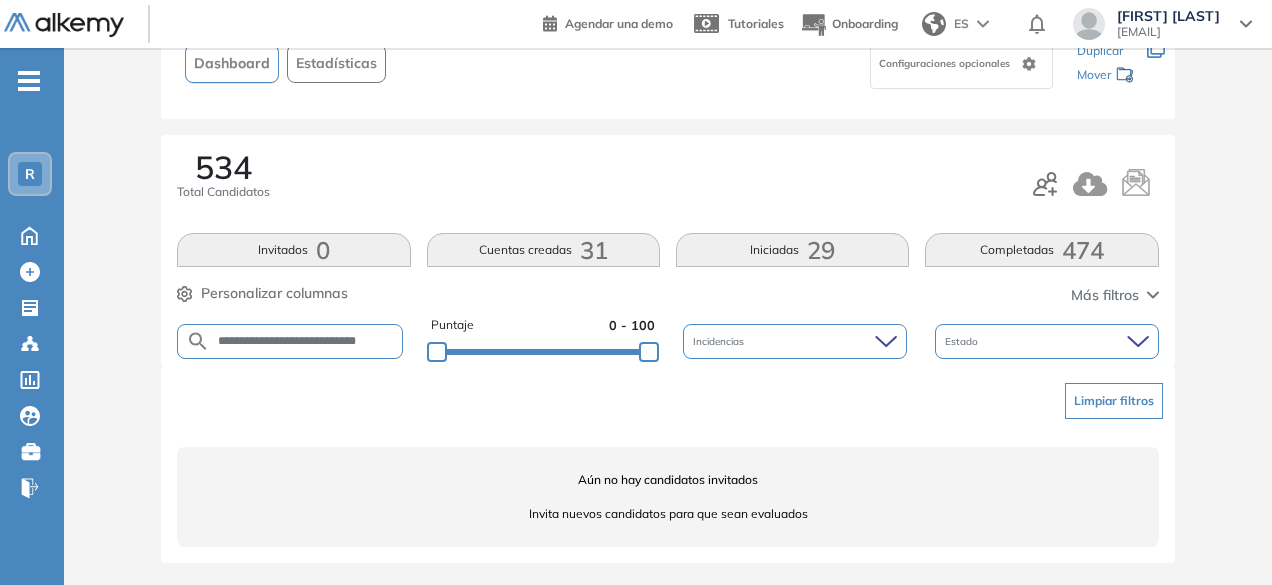 click on "**********" at bounding box center (306, 341) 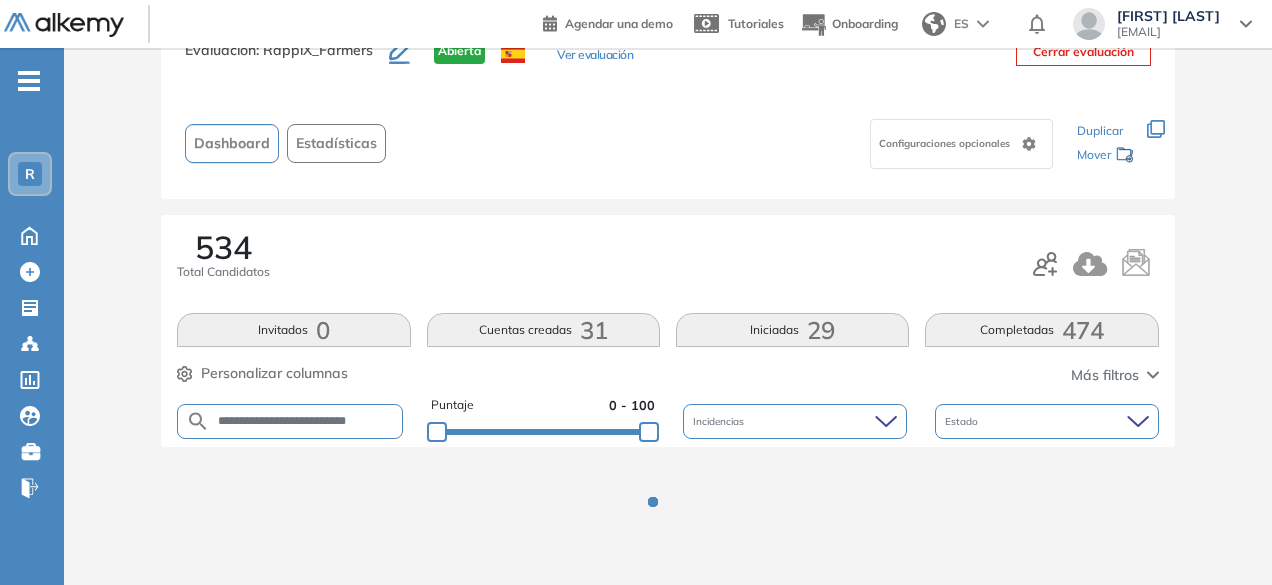scroll, scrollTop: 154, scrollLeft: 0, axis: vertical 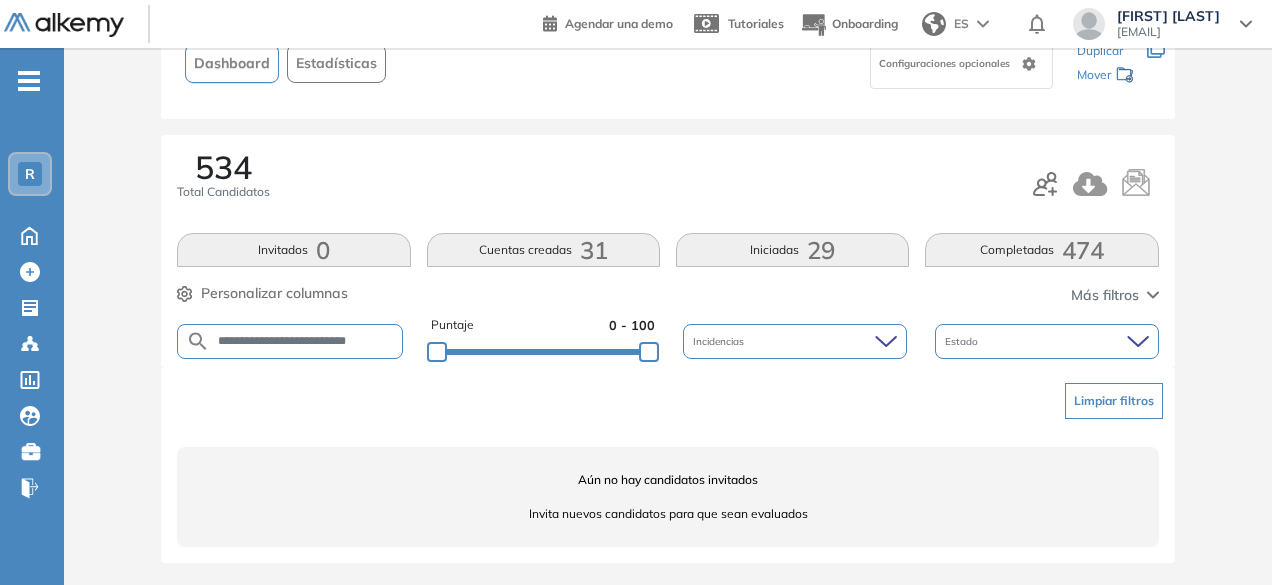 drag, startPoint x: 252, startPoint y: 341, endPoint x: 209, endPoint y: 341, distance: 43 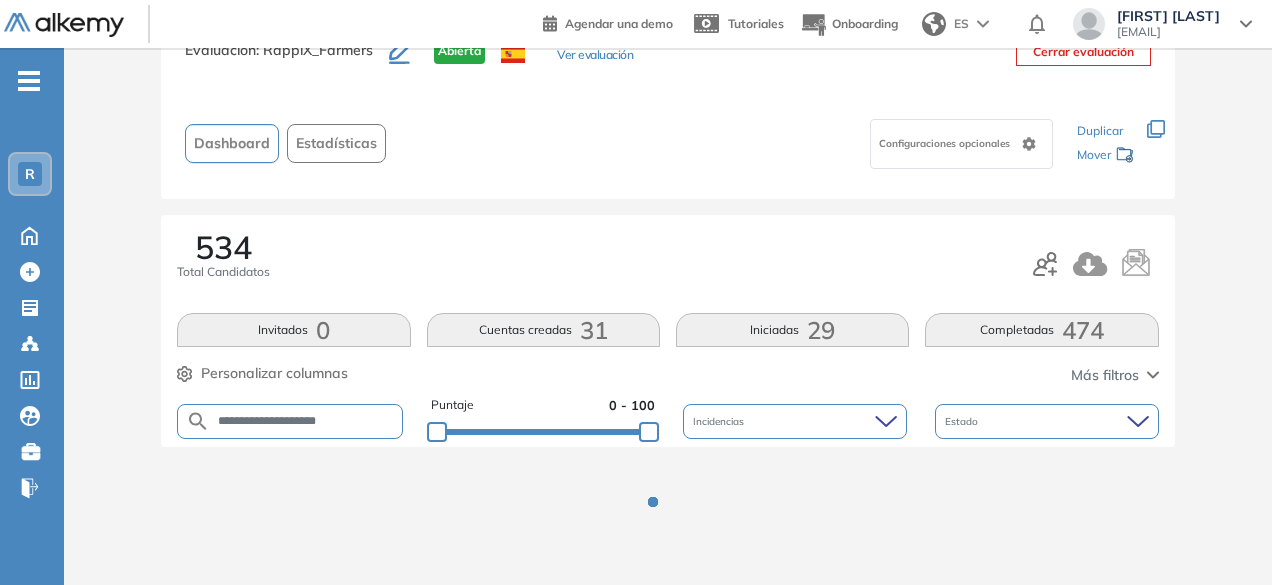 scroll, scrollTop: 154, scrollLeft: 0, axis: vertical 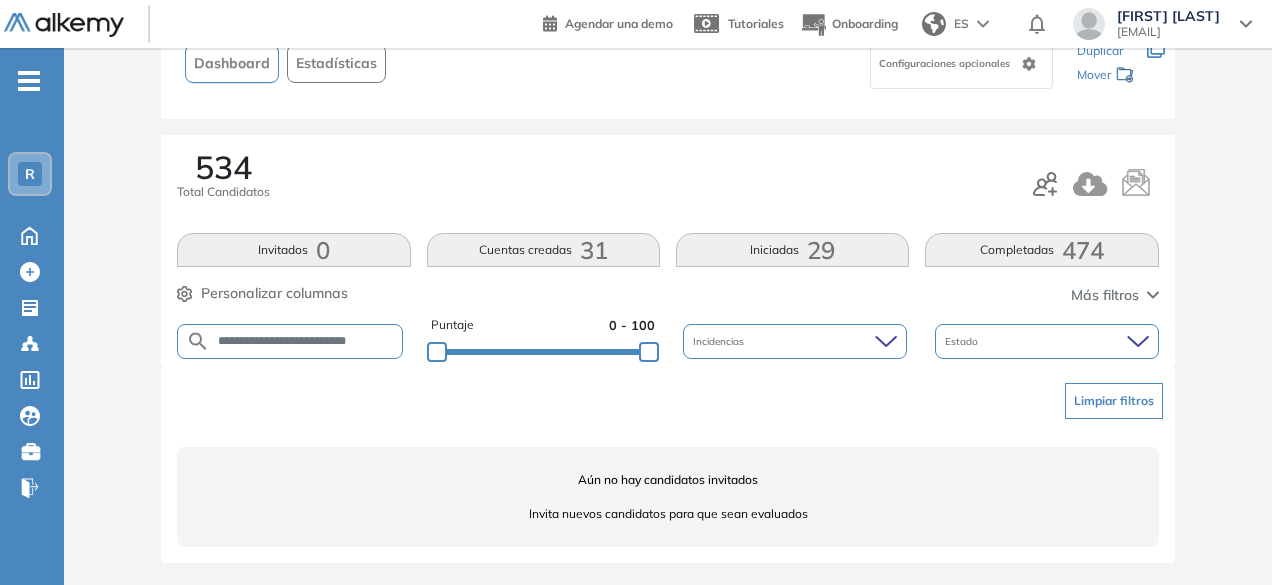 click on "**********" at bounding box center (306, 341) 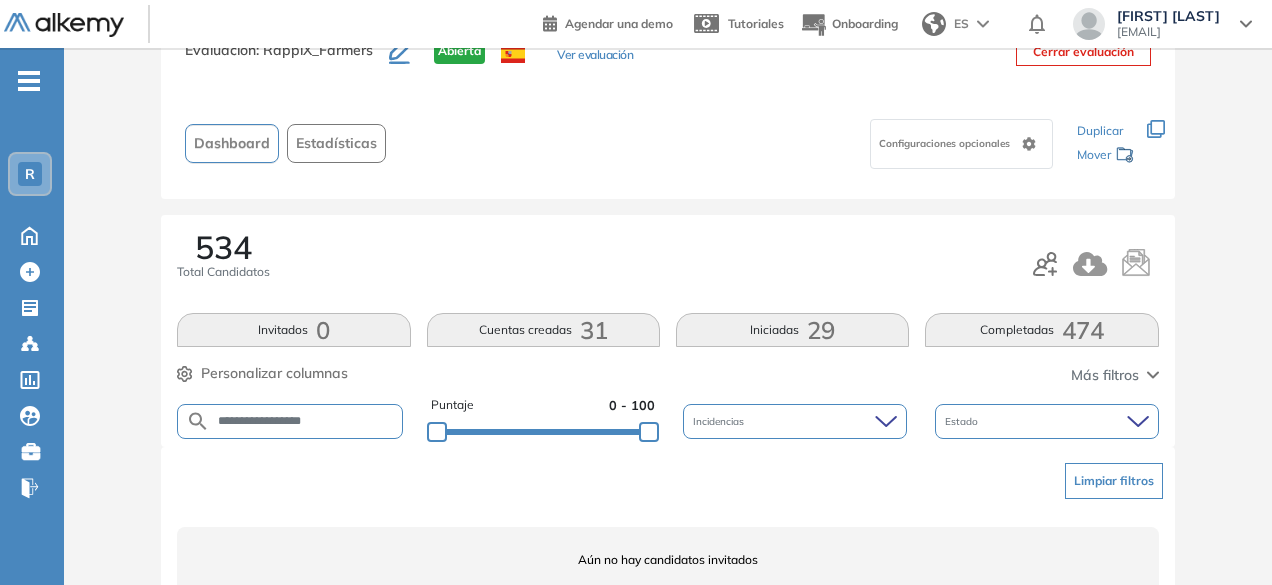 scroll, scrollTop: 154, scrollLeft: 0, axis: vertical 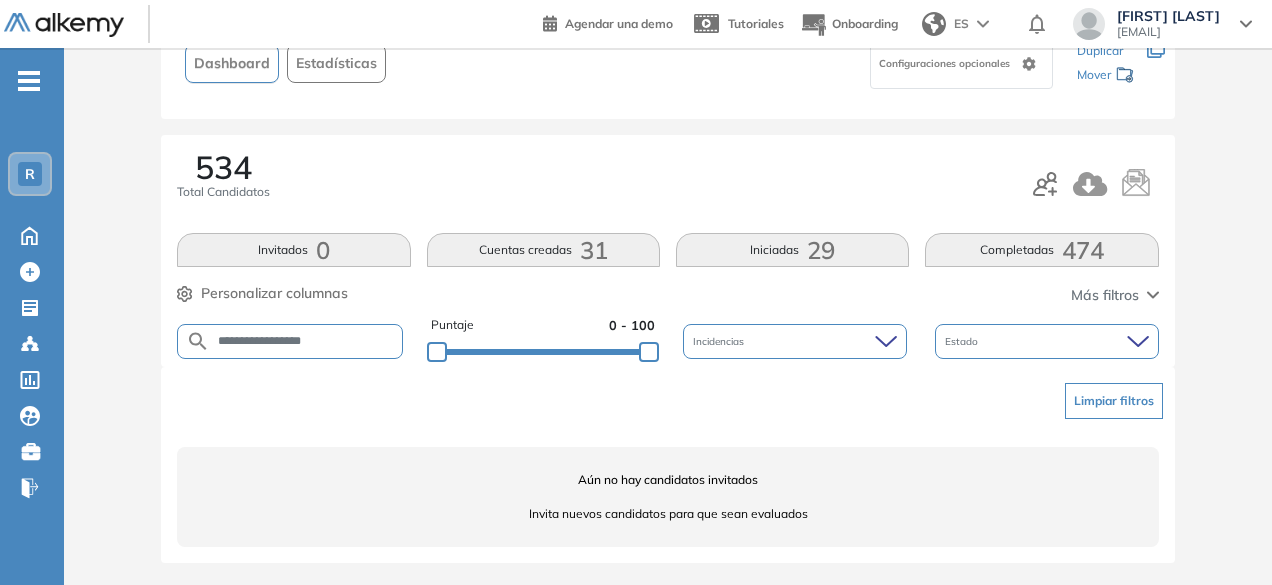 click on "**********" at bounding box center (306, 341) 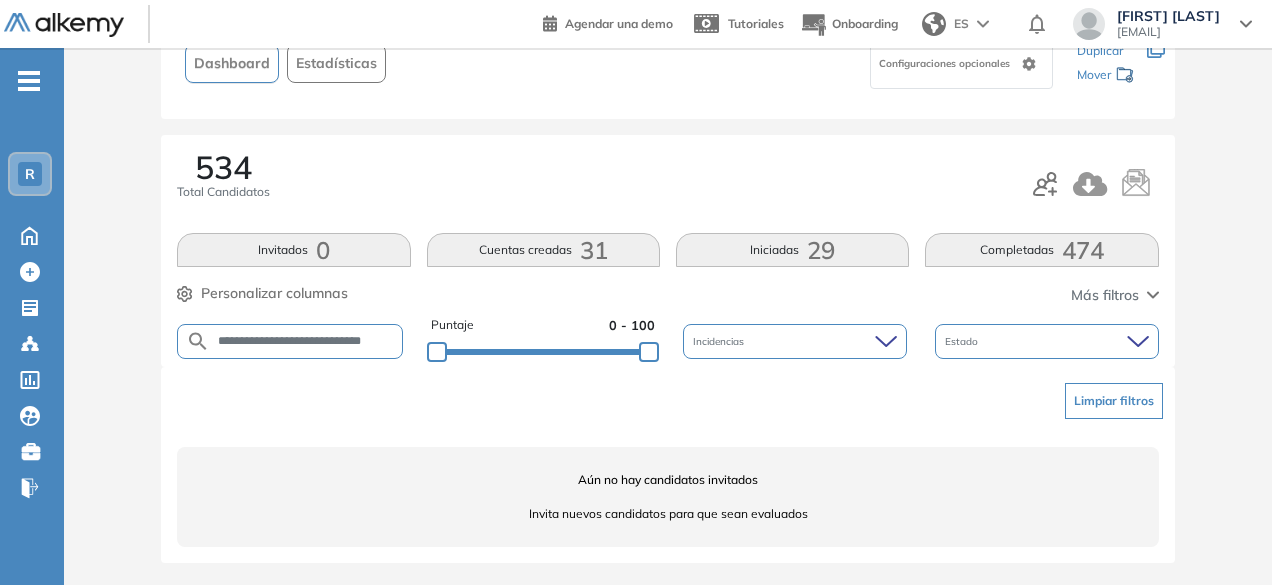 scroll, scrollTop: 0, scrollLeft: 21, axis: horizontal 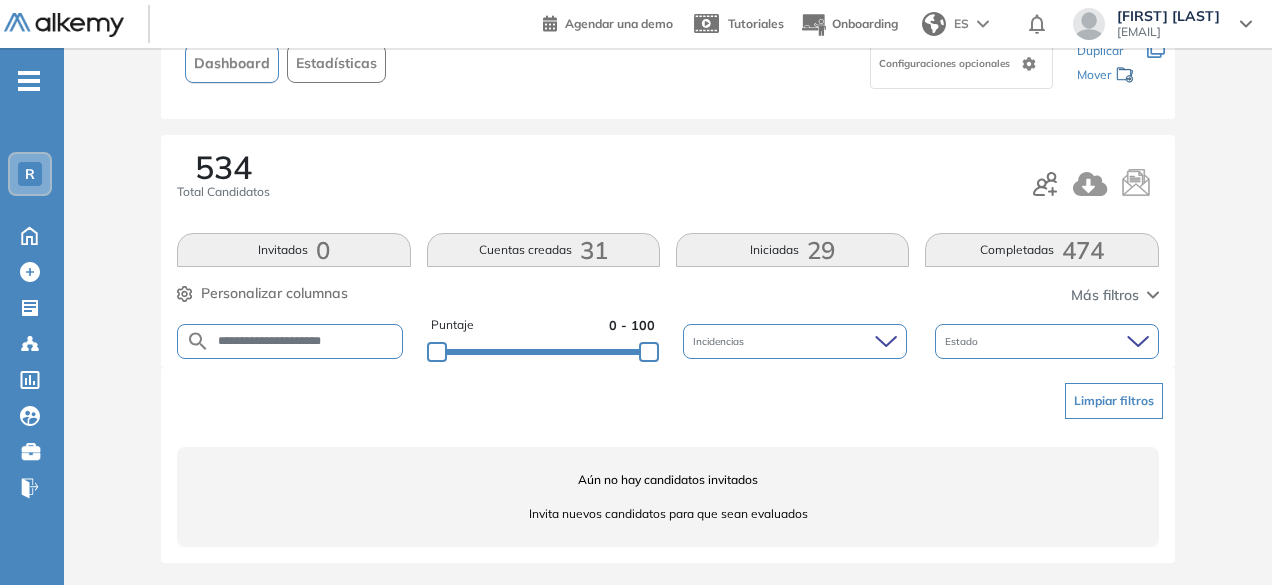 drag, startPoint x: 305, startPoint y: 340, endPoint x: 265, endPoint y: 336, distance: 40.1995 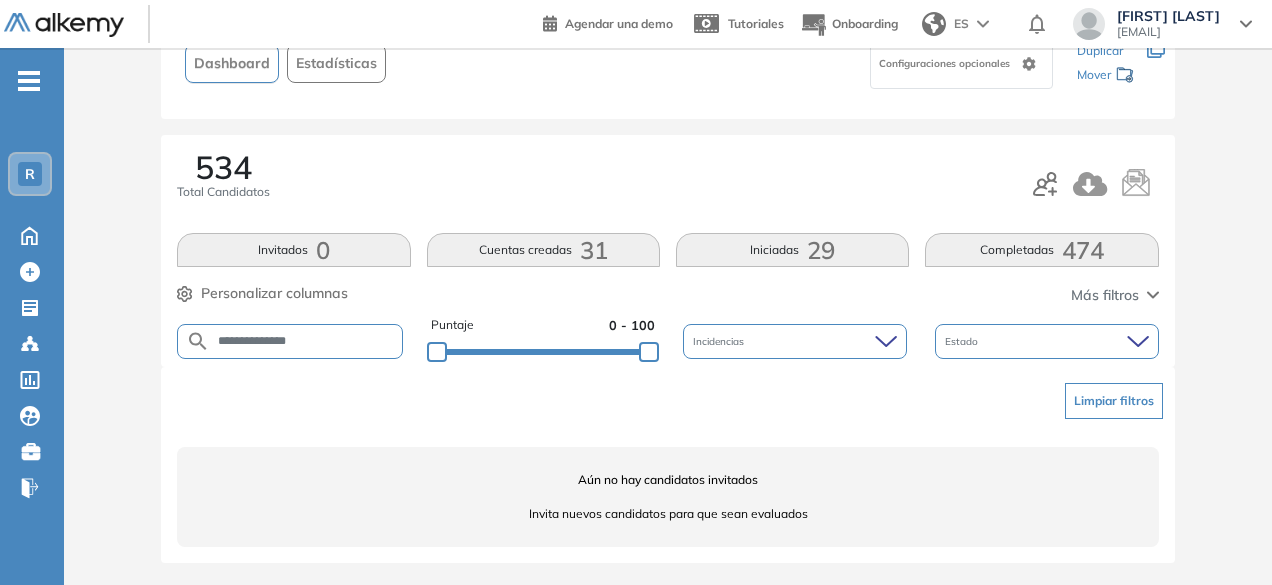 type on "**********" 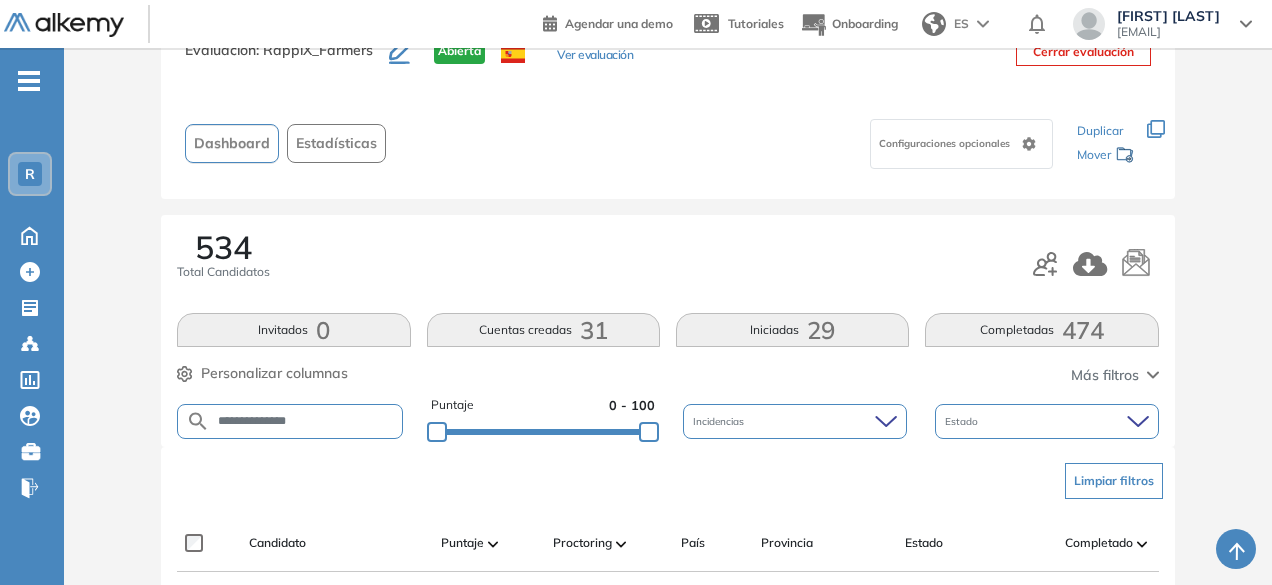scroll, scrollTop: 154, scrollLeft: 0, axis: vertical 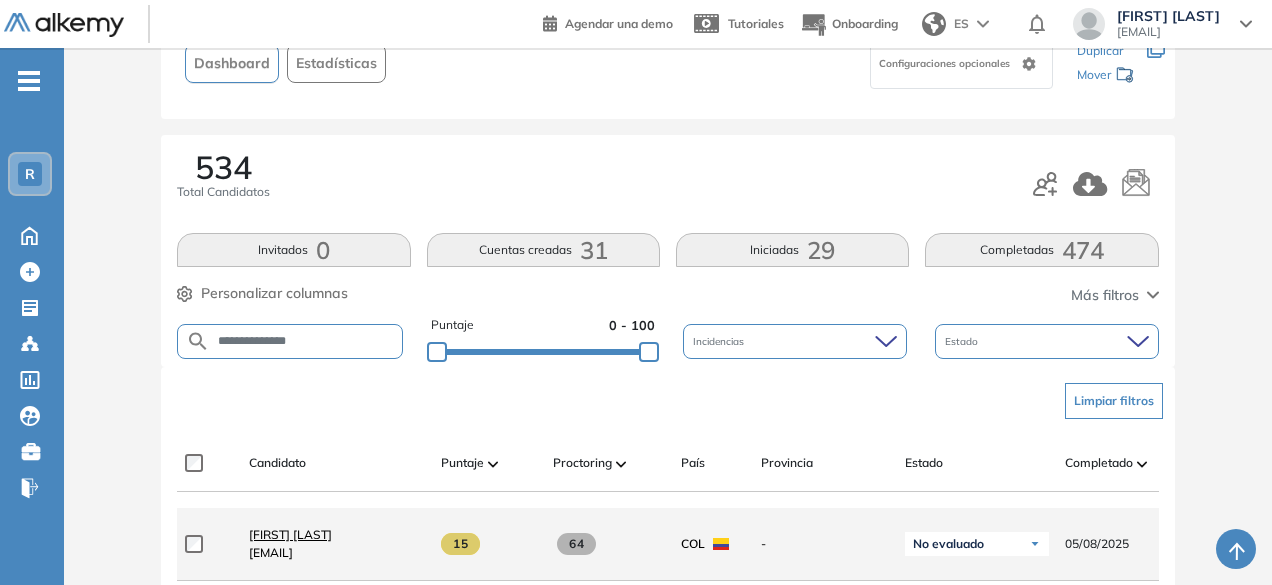click on "[FIRST] [LAST]" at bounding box center (290, 534) 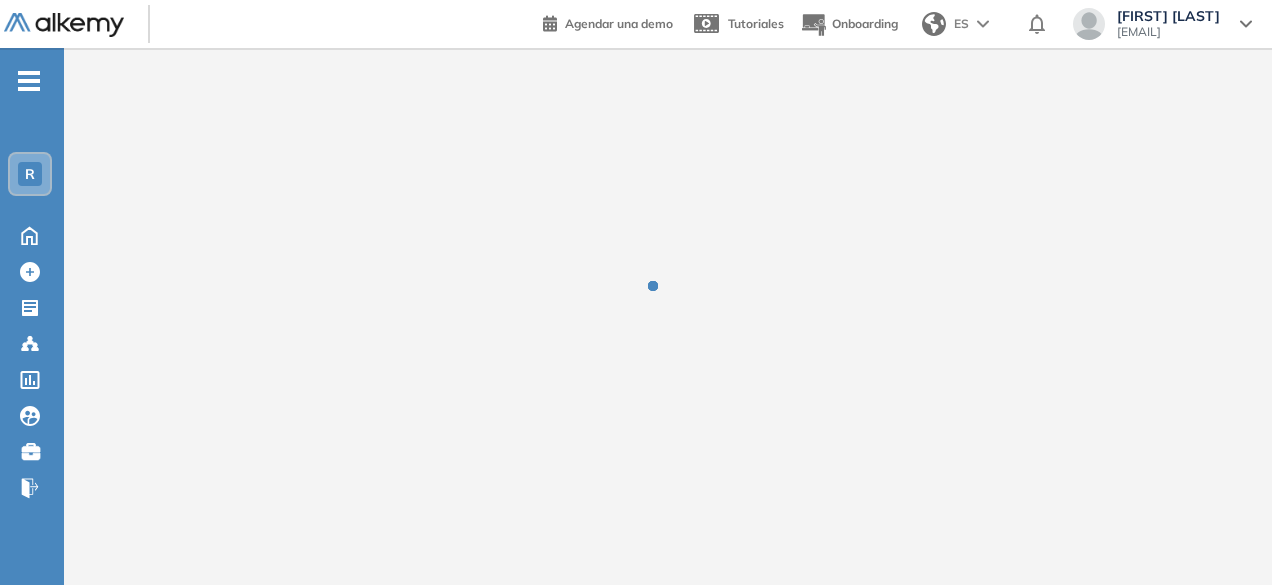 scroll, scrollTop: 0, scrollLeft: 0, axis: both 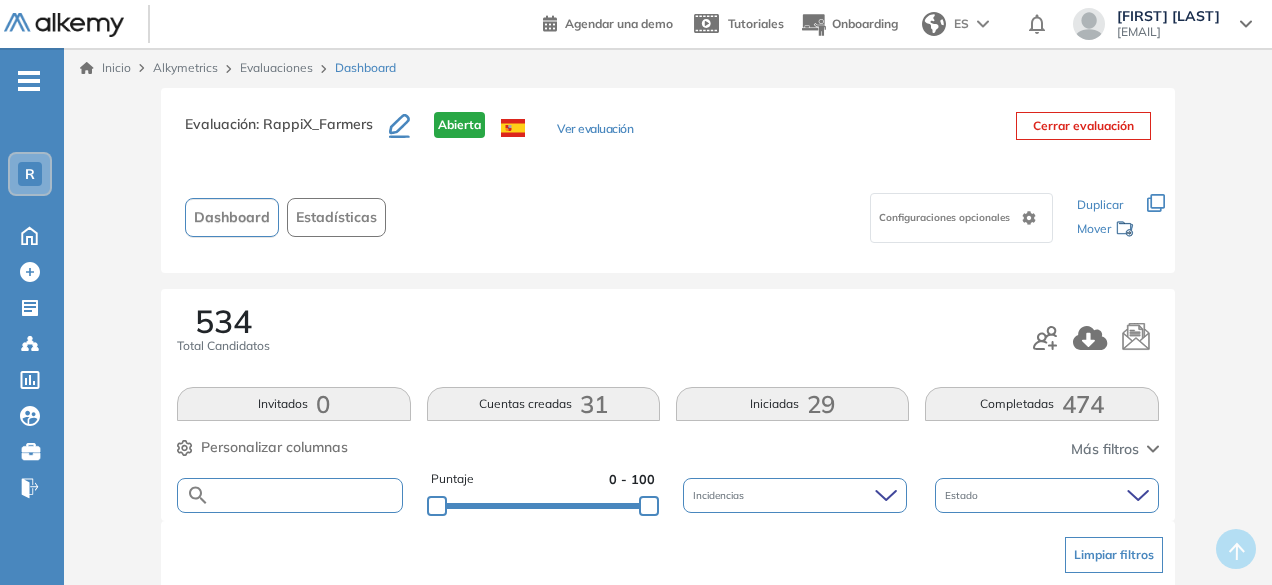 click at bounding box center (305, 495) 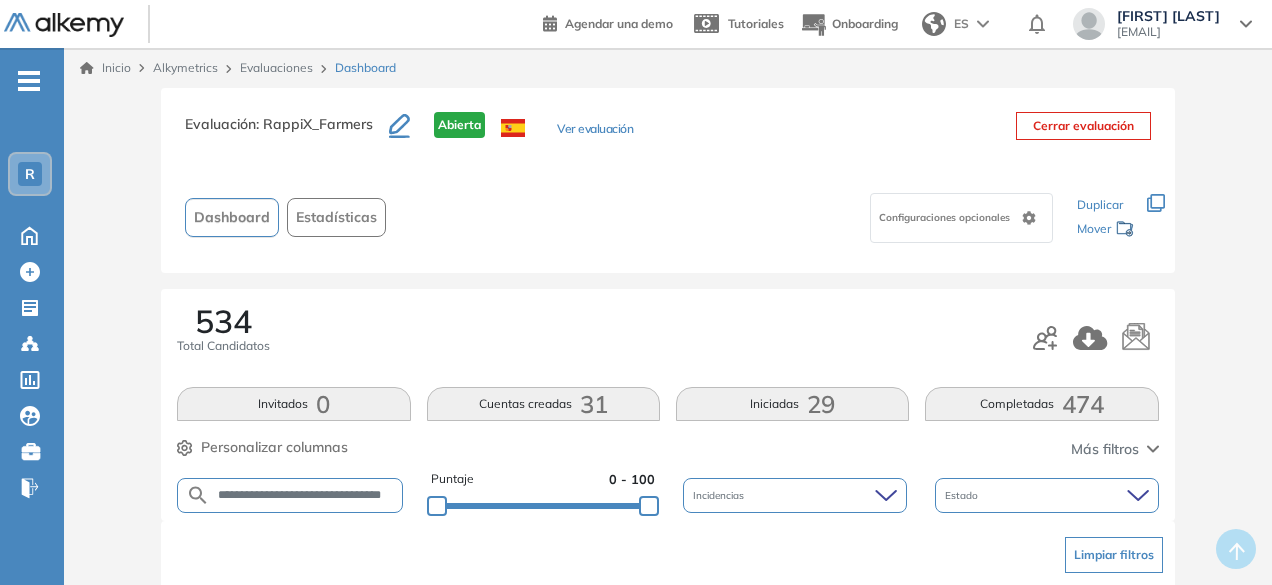 scroll, scrollTop: 0, scrollLeft: 27, axis: horizontal 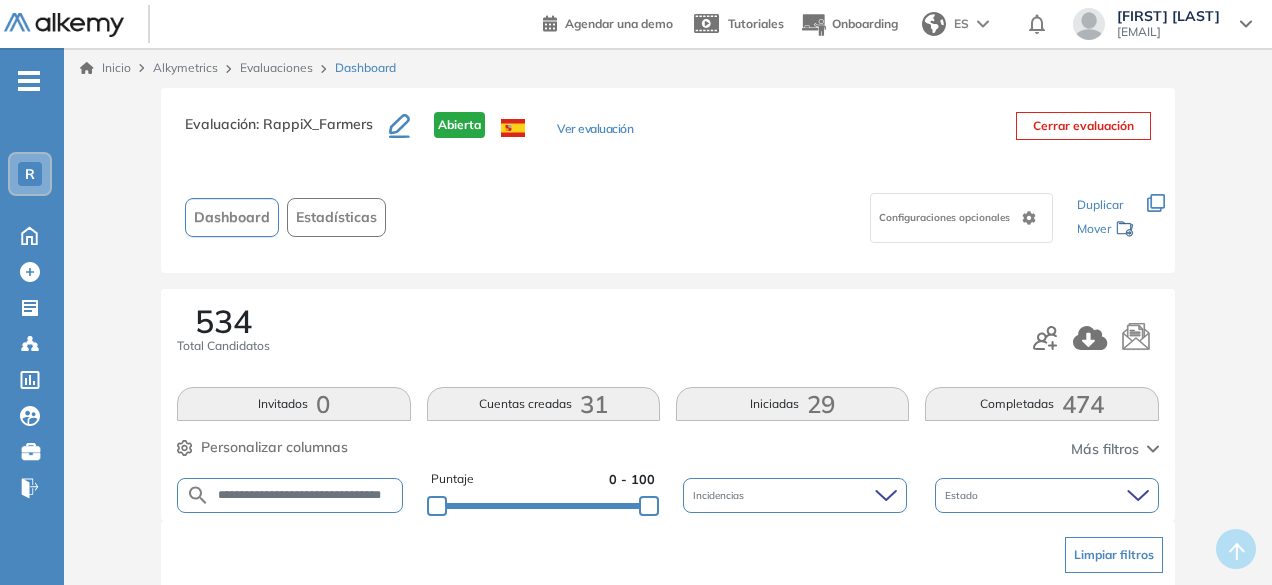 type on "**********" 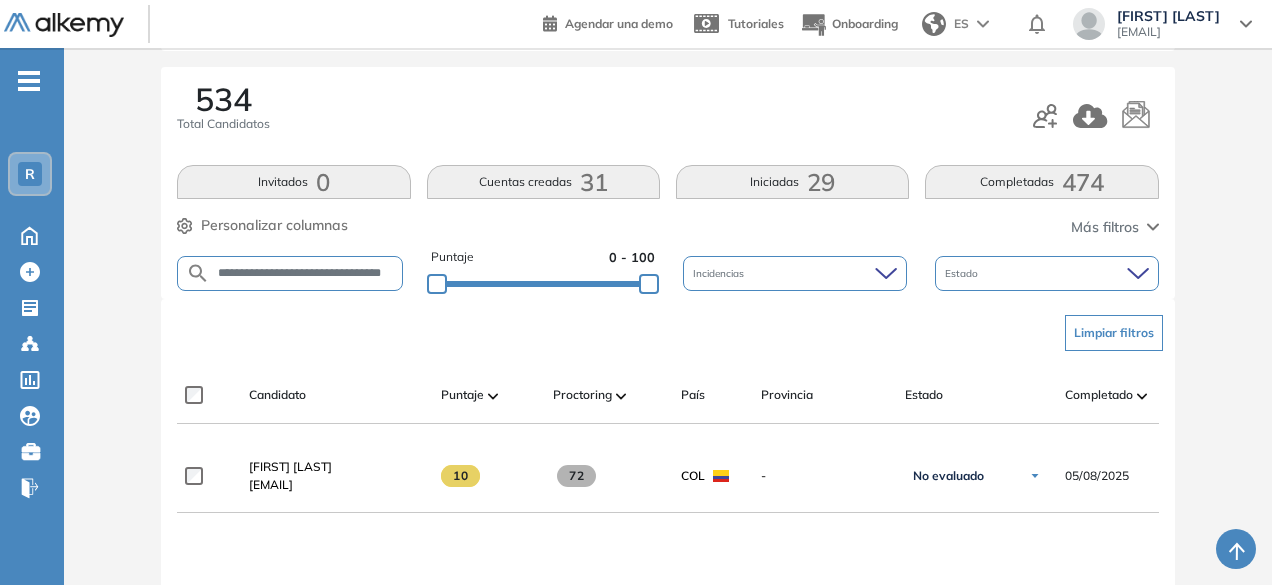 scroll, scrollTop: 230, scrollLeft: 0, axis: vertical 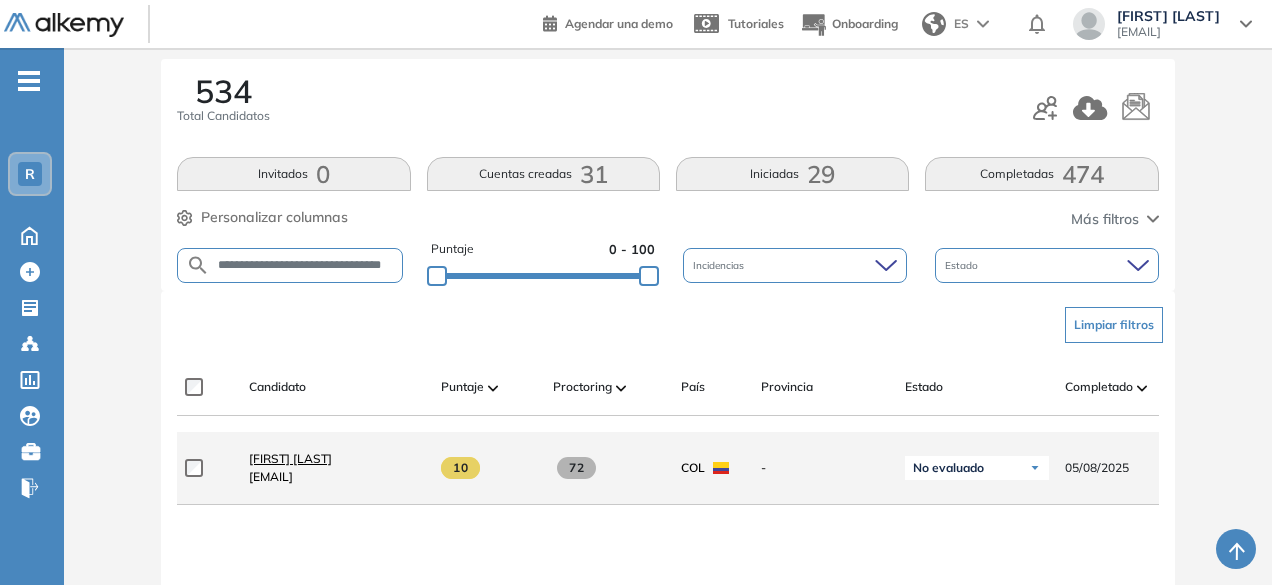 click on "[FIRST] [LAST]" at bounding box center (290, 458) 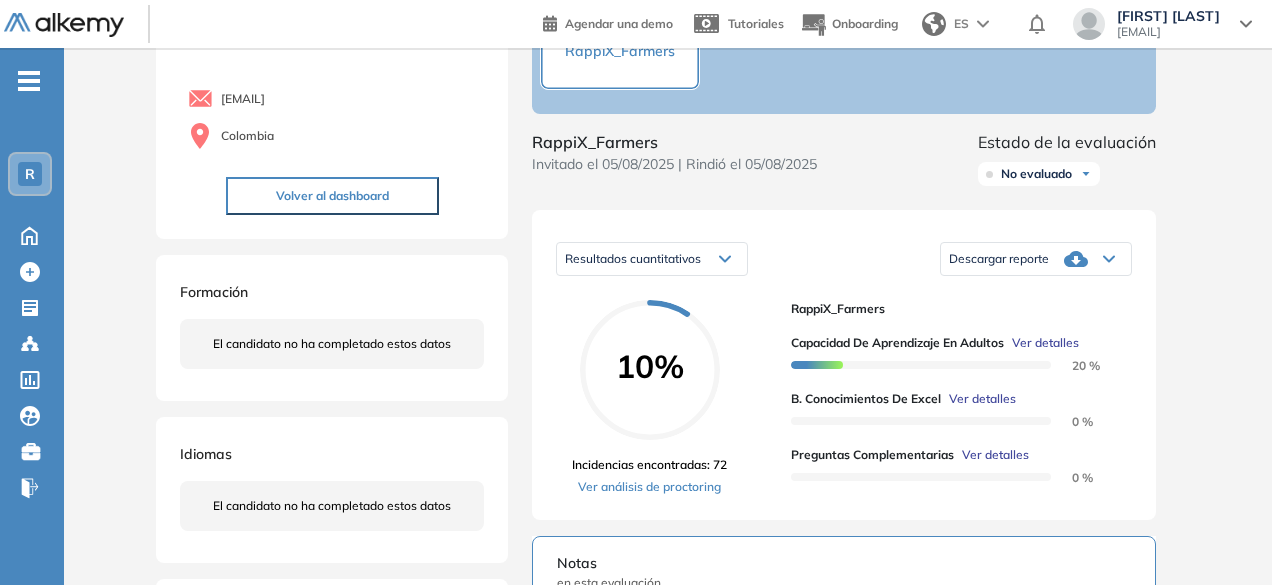 scroll, scrollTop: 155, scrollLeft: 0, axis: vertical 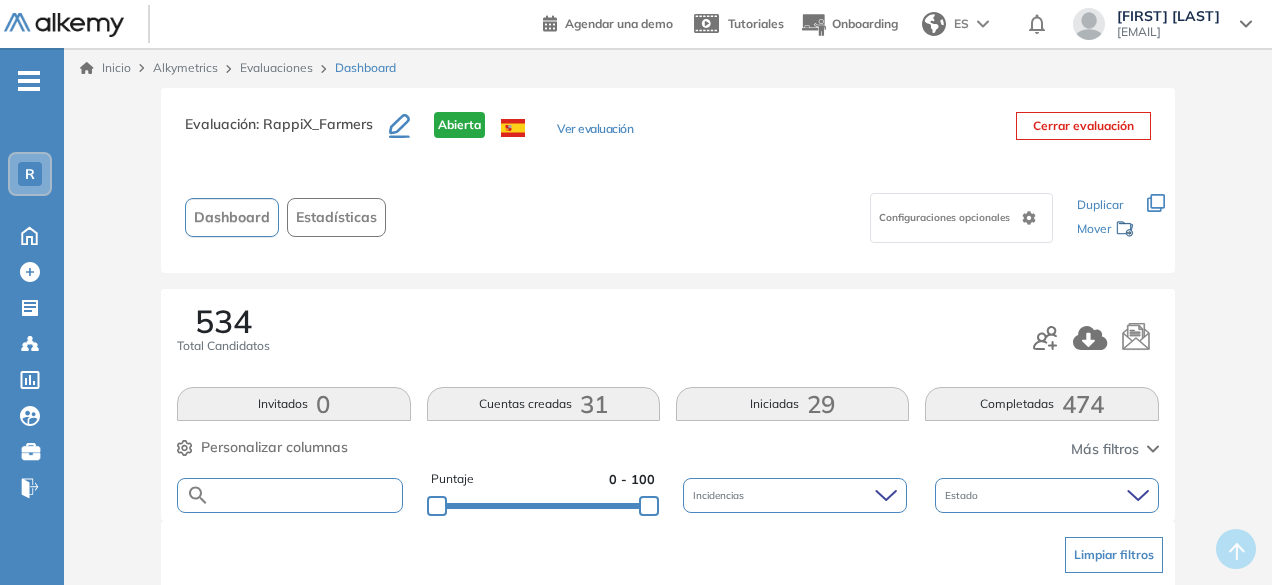 click at bounding box center (305, 495) 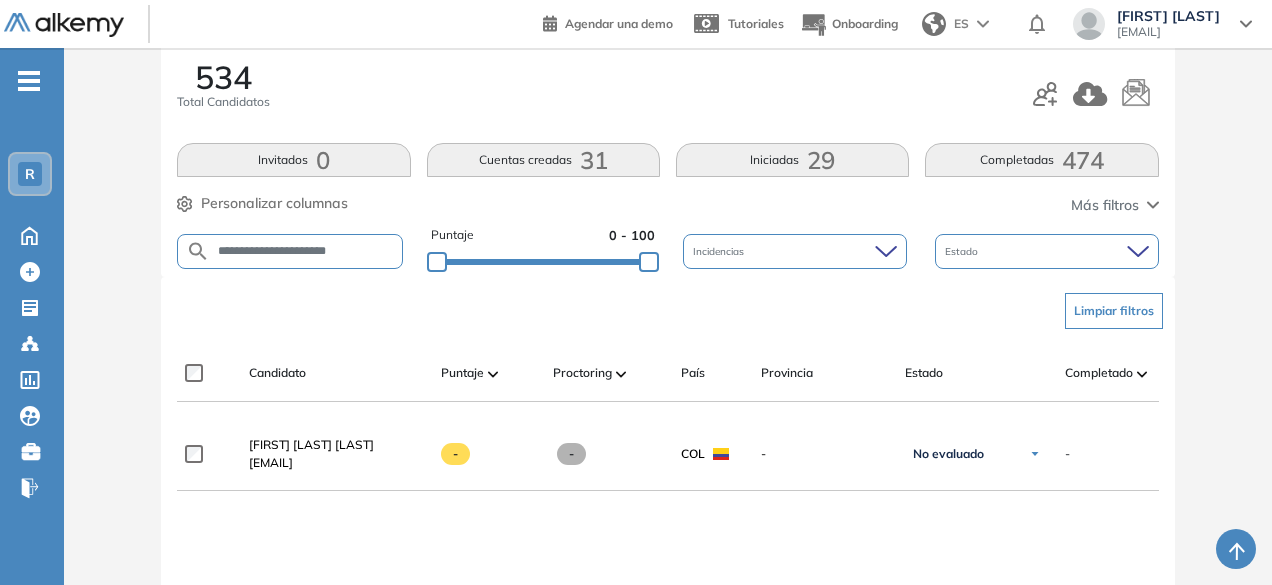 scroll, scrollTop: 248, scrollLeft: 0, axis: vertical 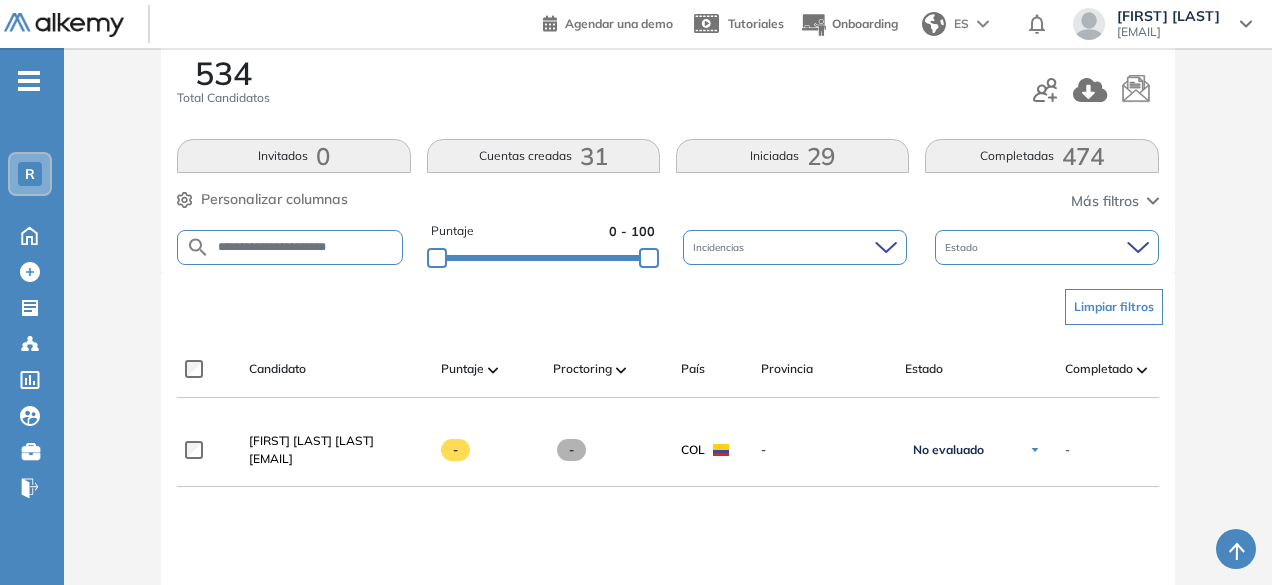 click on "**********" at bounding box center [289, 247] 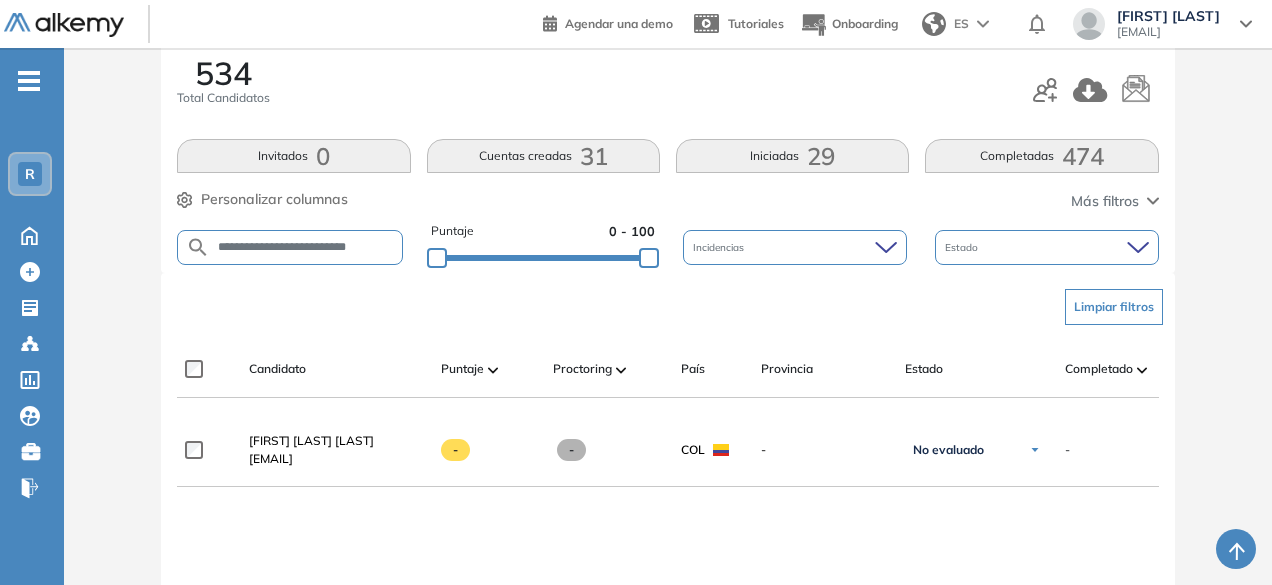 scroll, scrollTop: 0, scrollLeft: 1, axis: horizontal 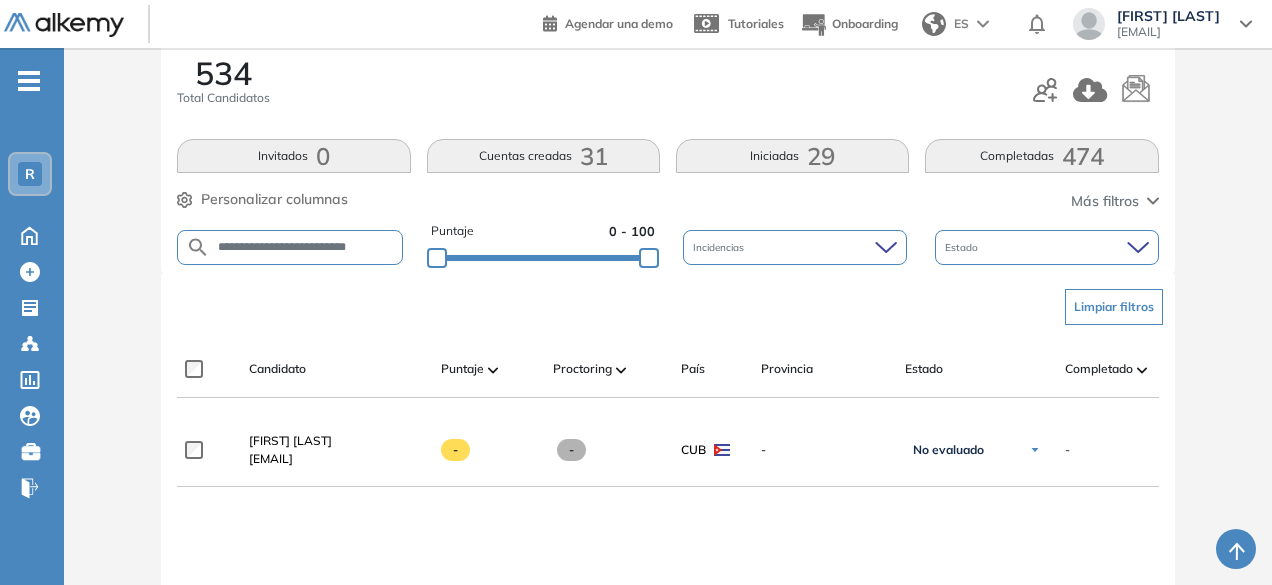 click on "**********" at bounding box center [306, 247] 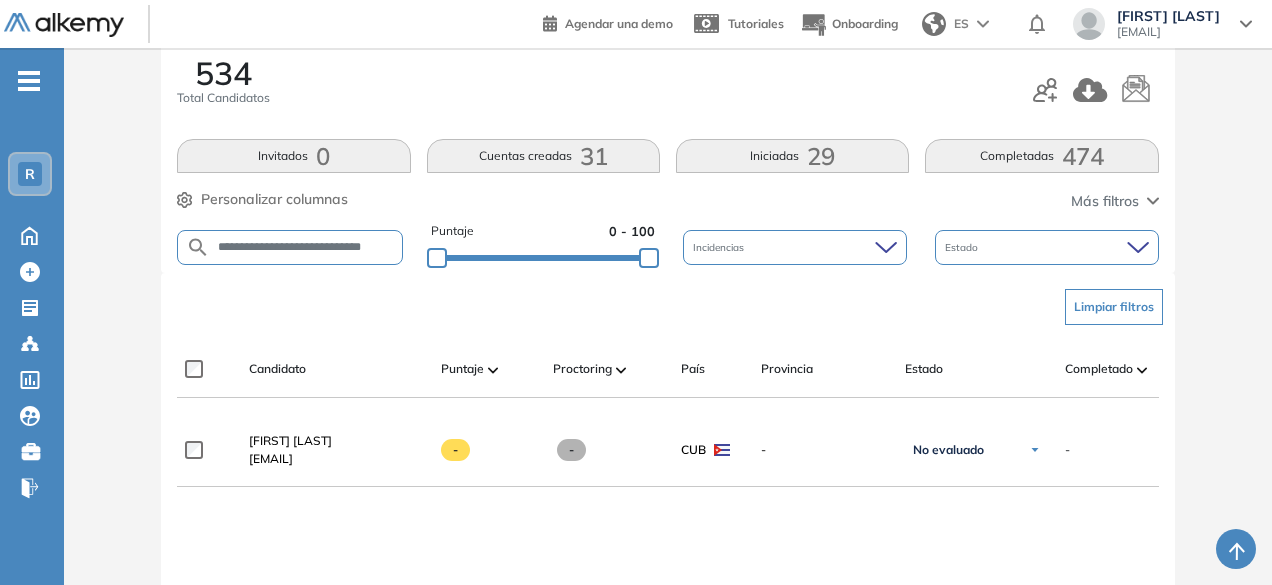 scroll, scrollTop: 0, scrollLeft: 22, axis: horizontal 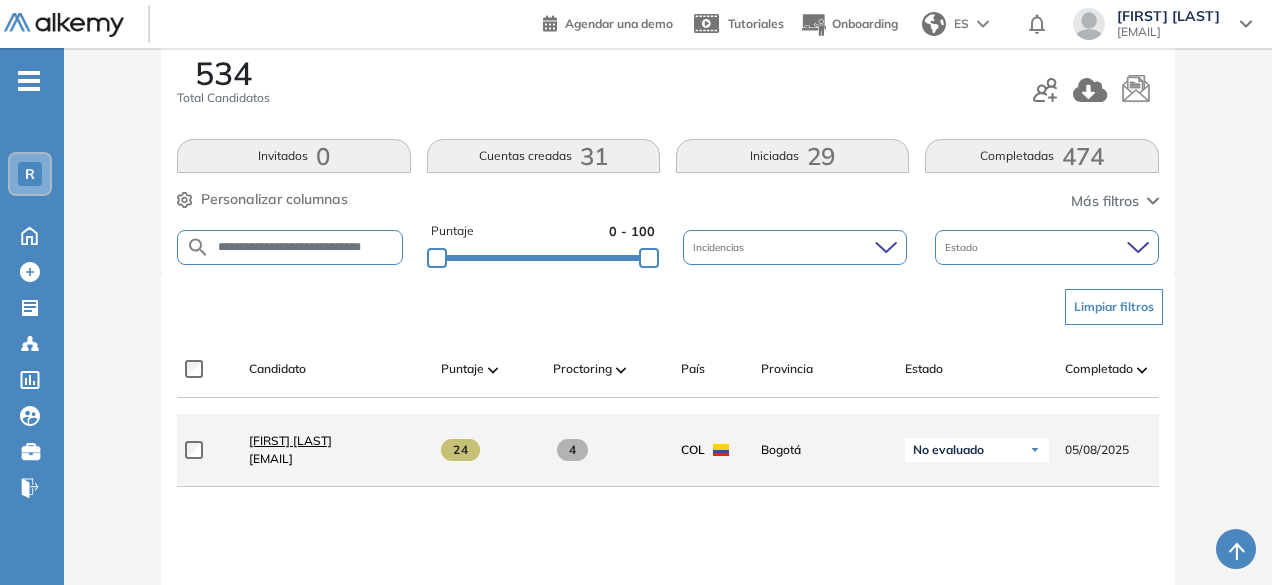 click on "[FIRST] [LAST]" at bounding box center [290, 440] 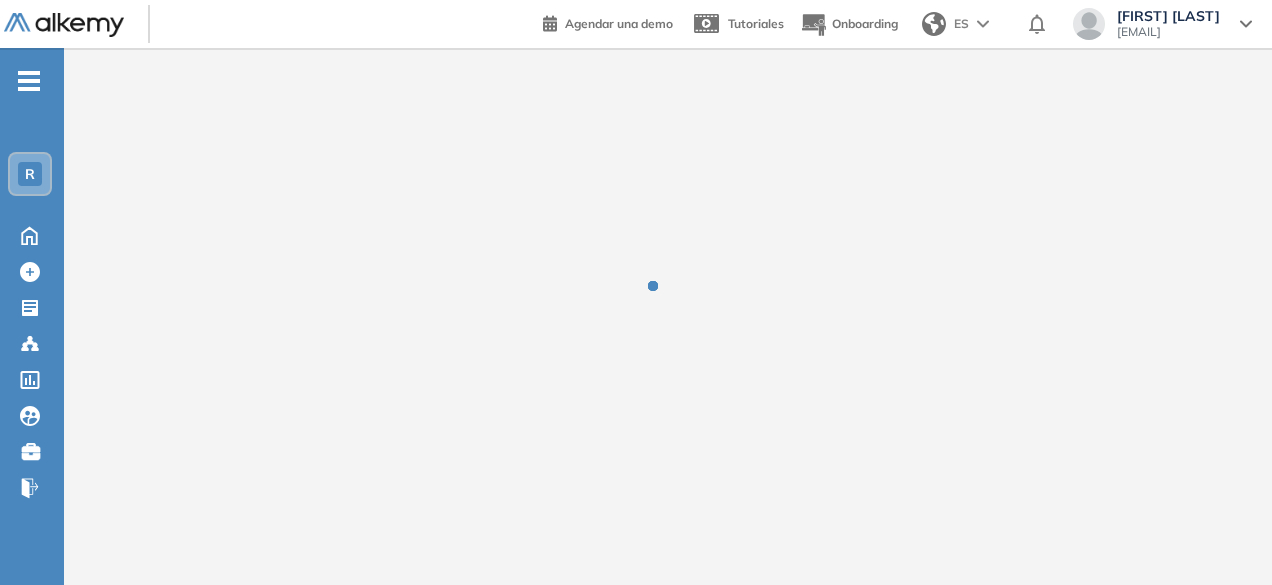 scroll, scrollTop: 0, scrollLeft: 0, axis: both 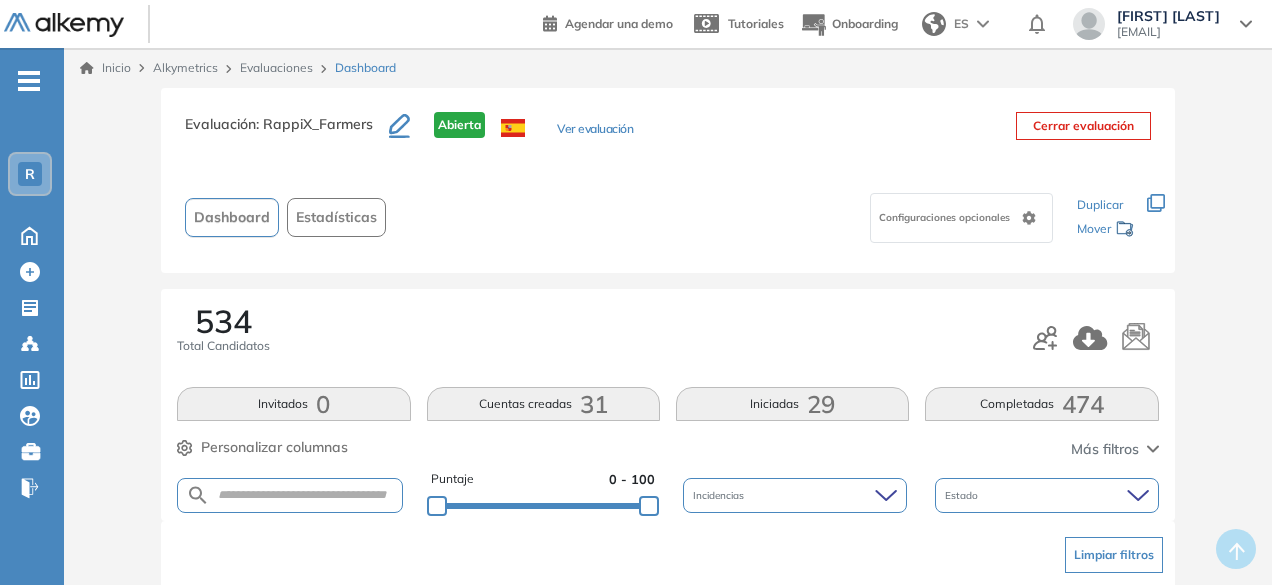 click at bounding box center (289, 495) 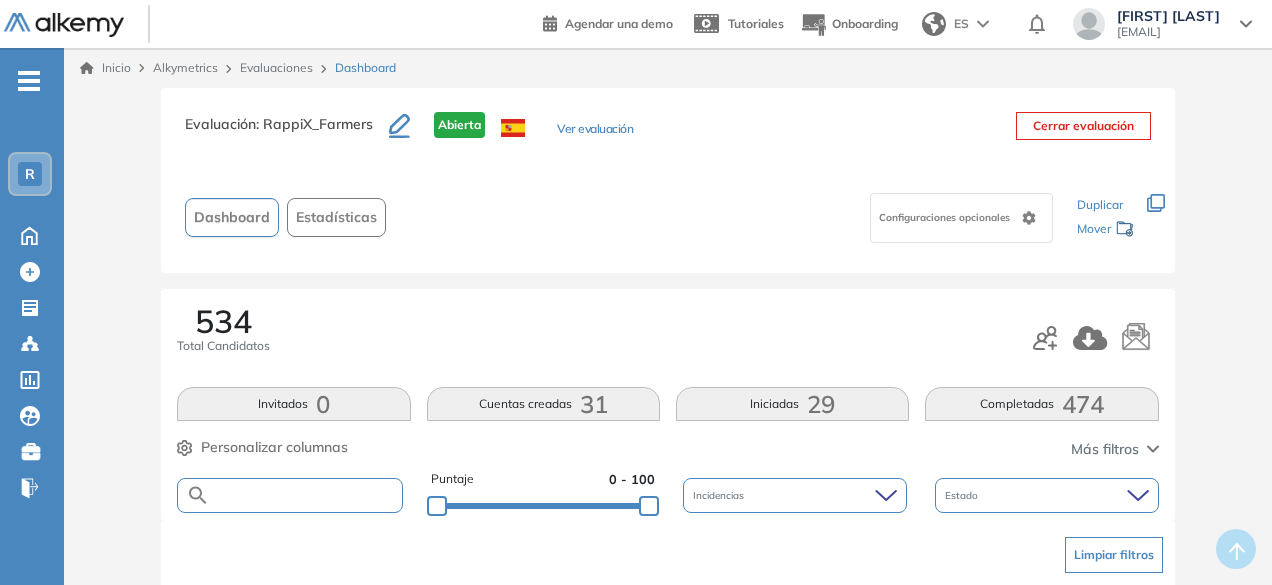 click at bounding box center [305, 495] 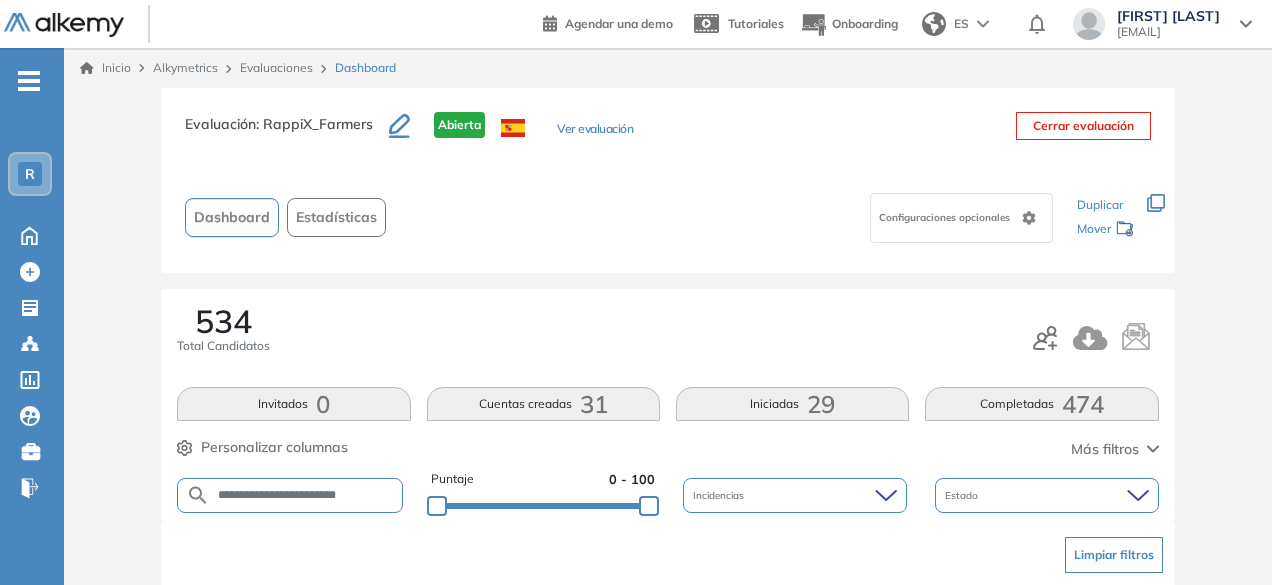 click on "**********" at bounding box center (305, 495) 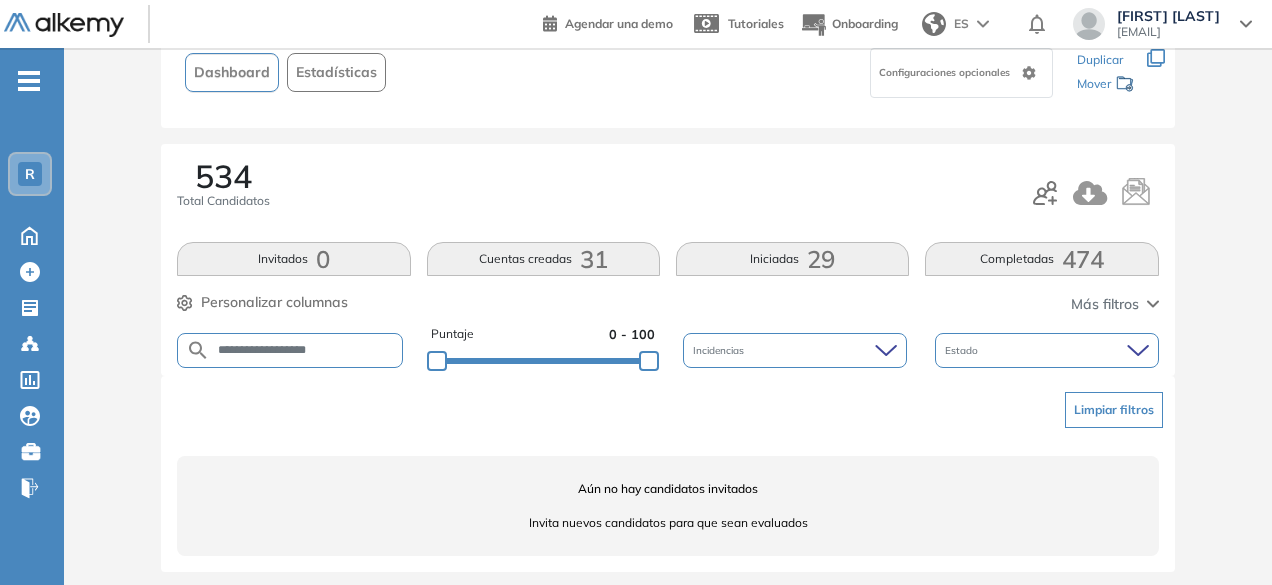 scroll, scrollTop: 154, scrollLeft: 0, axis: vertical 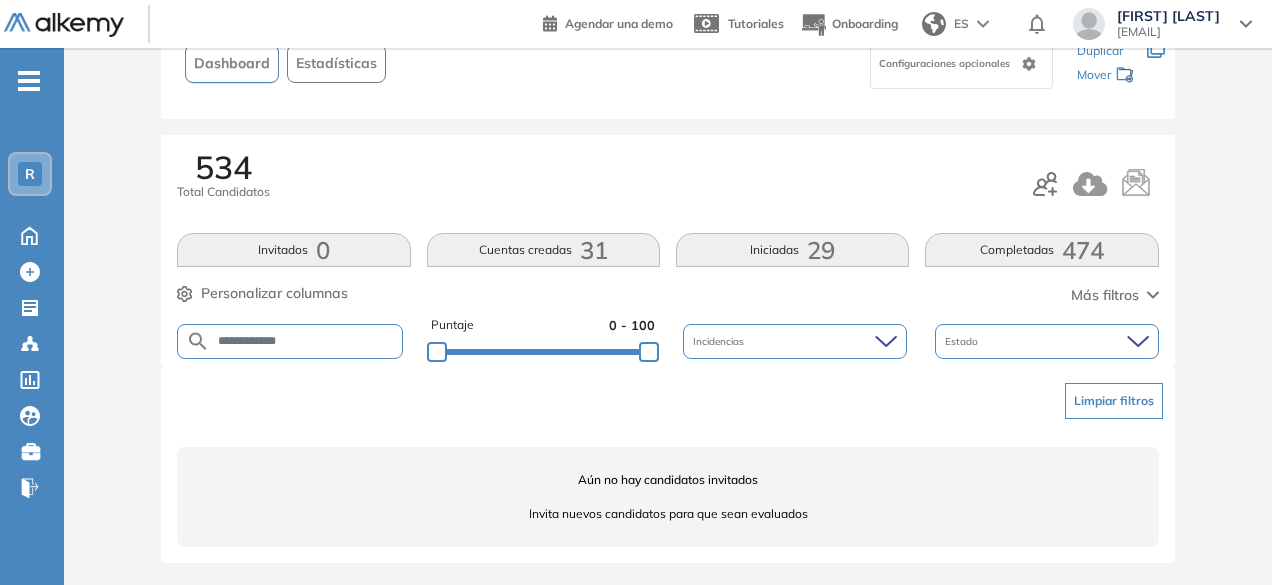 type on "**********" 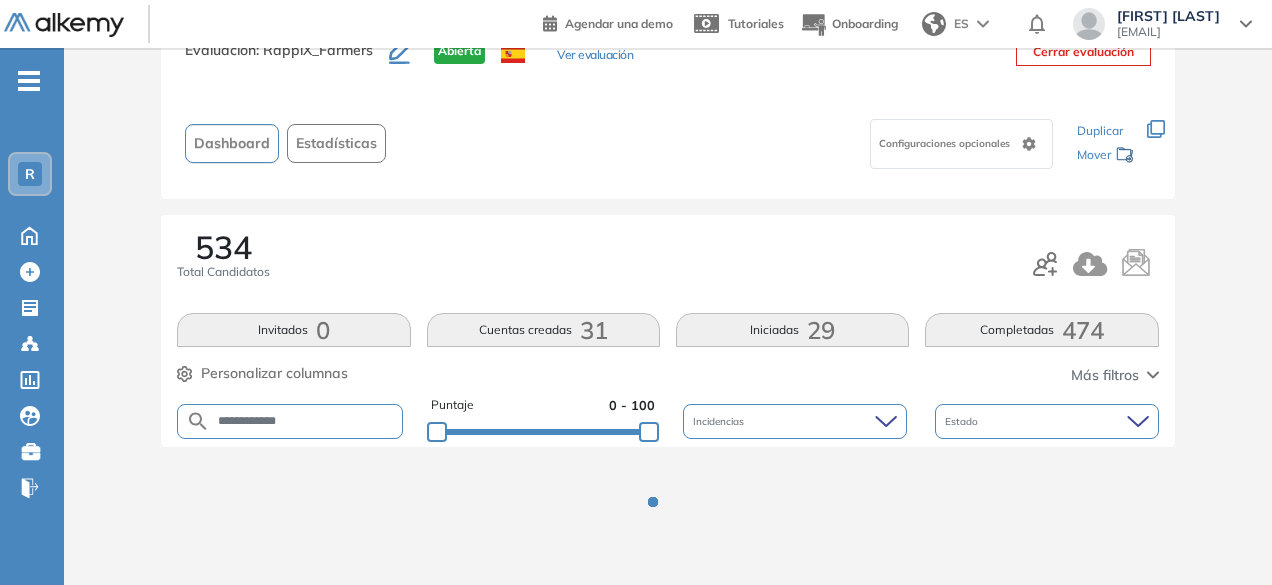 scroll, scrollTop: 154, scrollLeft: 0, axis: vertical 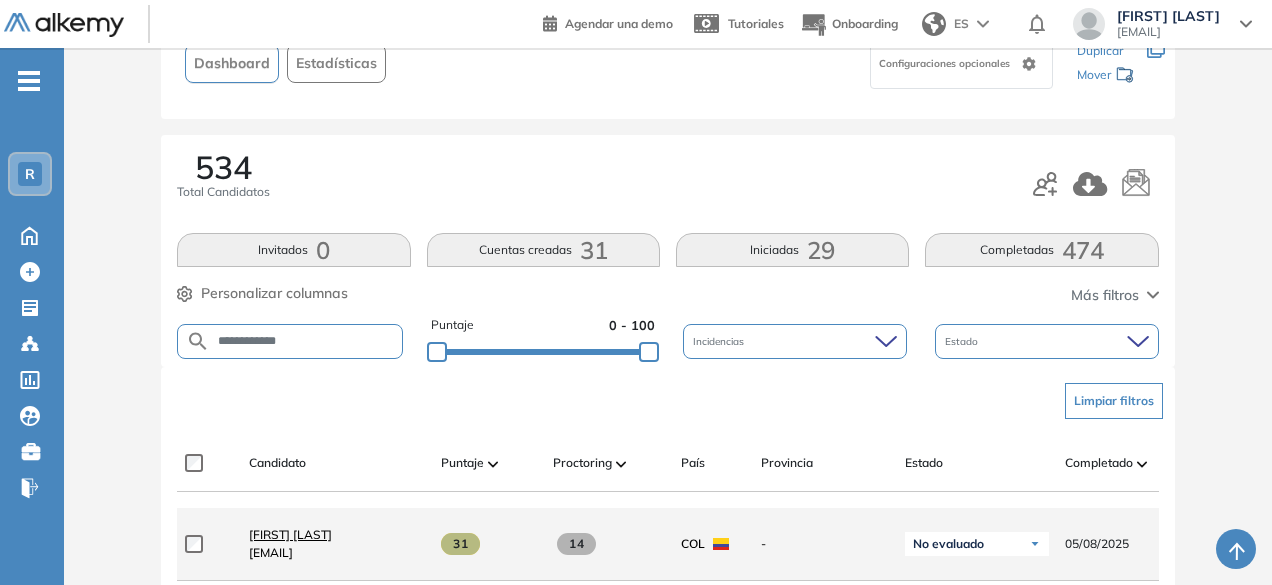 click on "[FIRST] [LAST]" at bounding box center (290, 534) 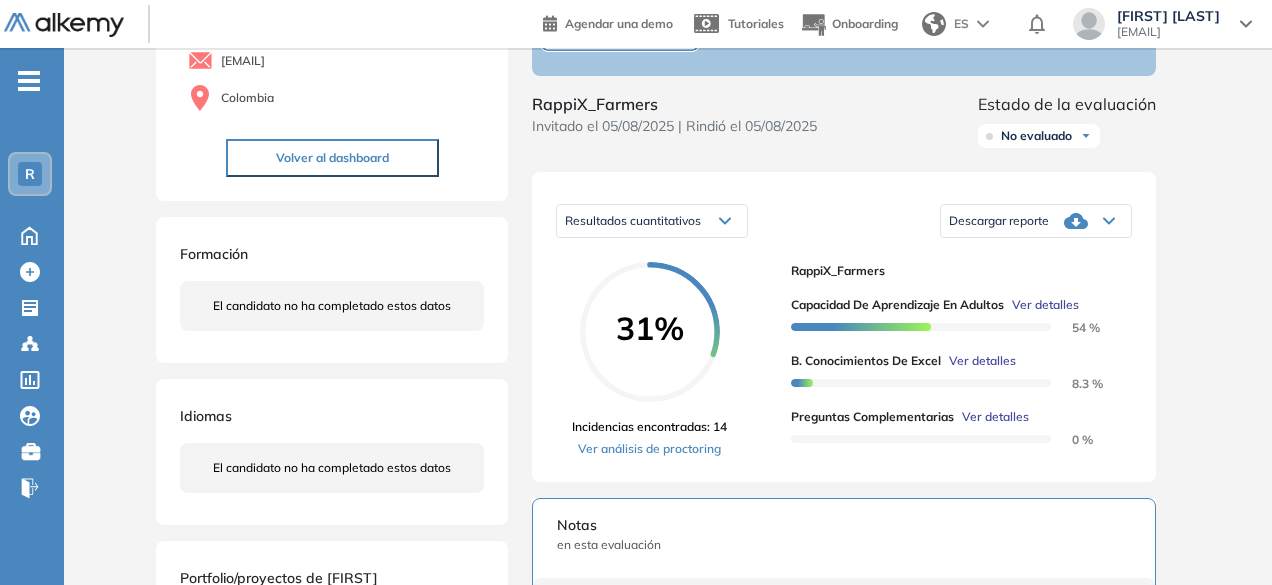 scroll, scrollTop: 188, scrollLeft: 0, axis: vertical 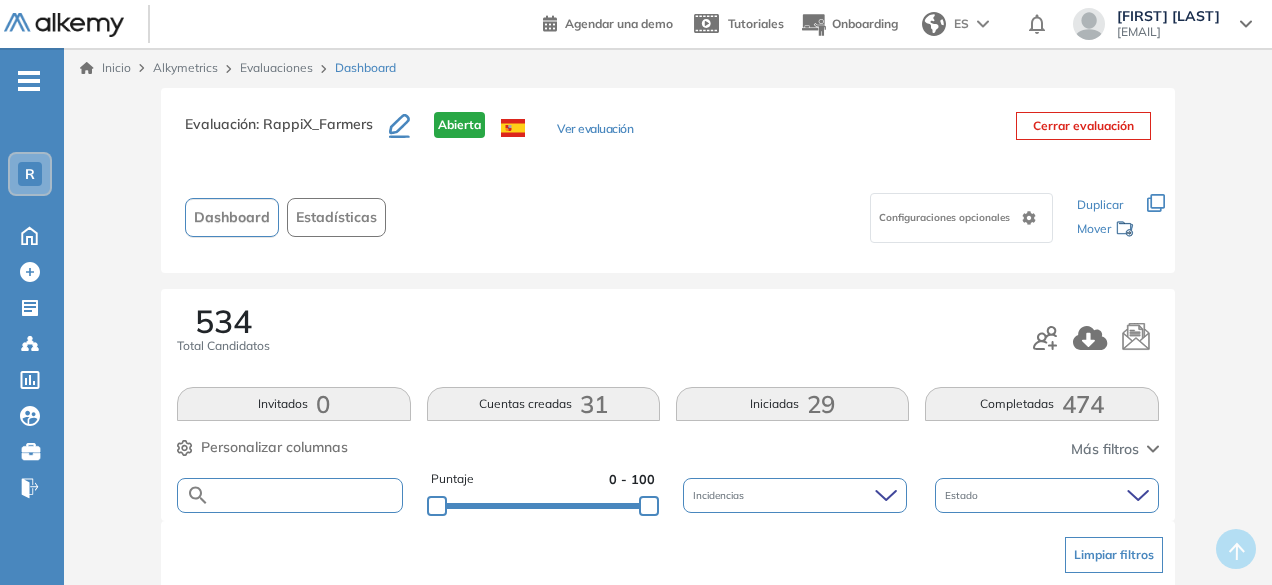 click at bounding box center [305, 495] 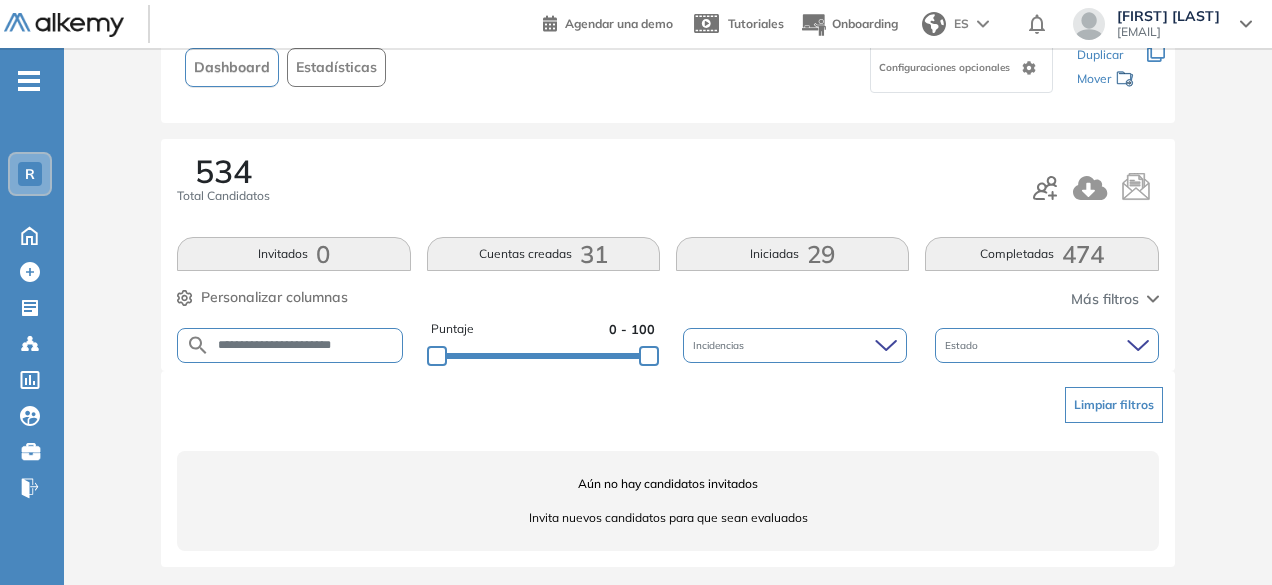 scroll, scrollTop: 154, scrollLeft: 0, axis: vertical 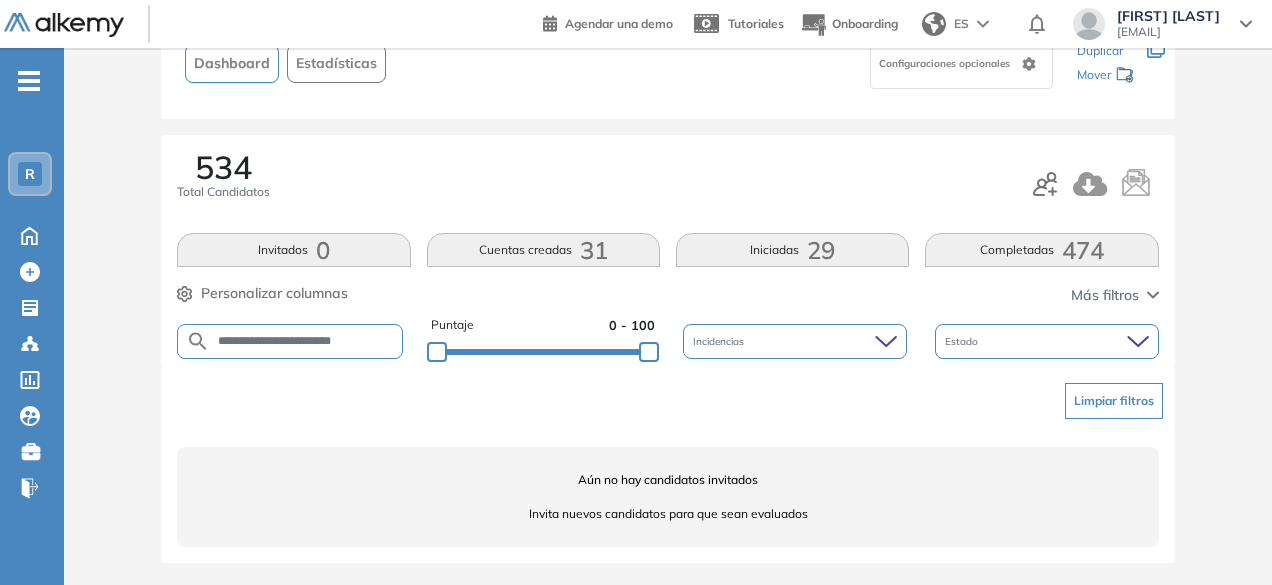 click on "**********" at bounding box center [305, 341] 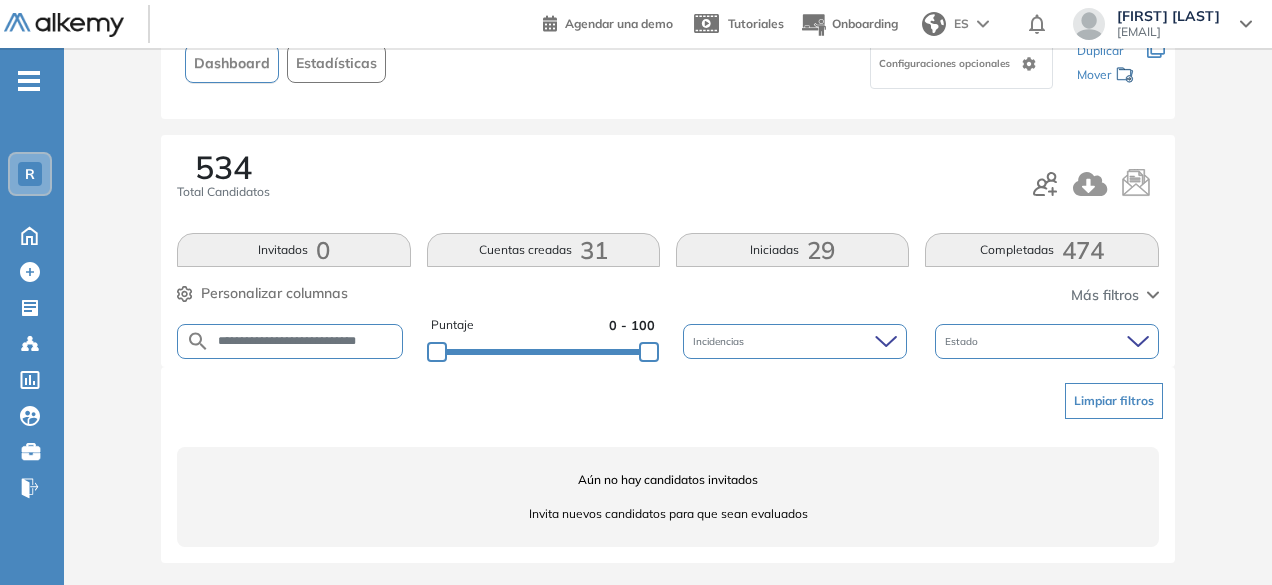 scroll, scrollTop: 0, scrollLeft: 5, axis: horizontal 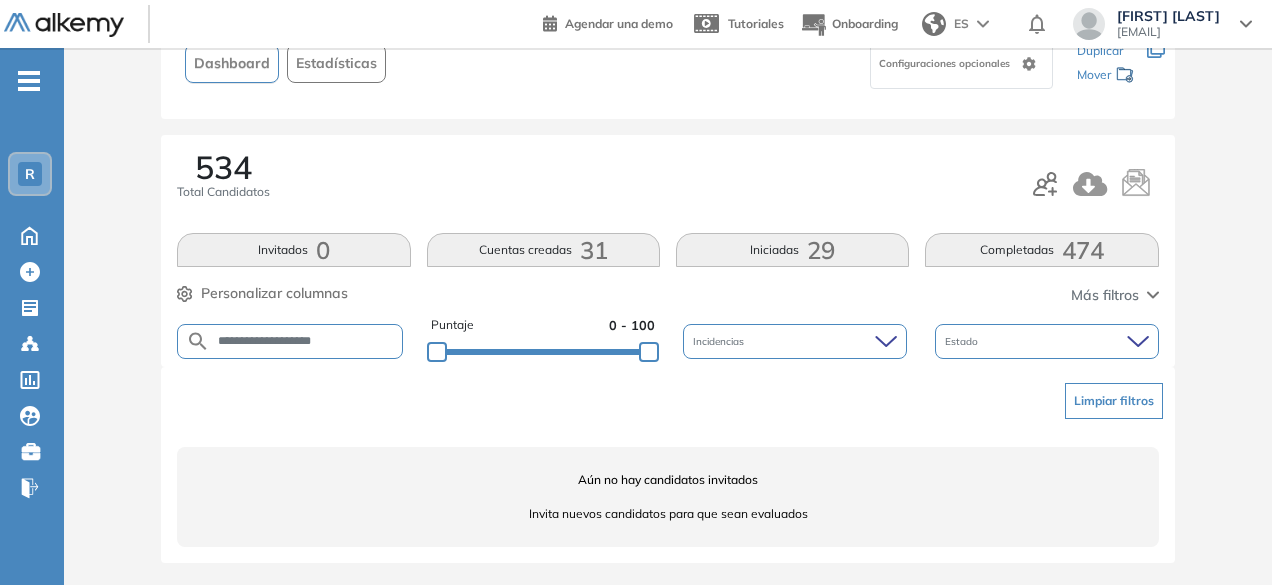 drag, startPoint x: 264, startPoint y: 340, endPoint x: 172, endPoint y: 341, distance: 92.00543 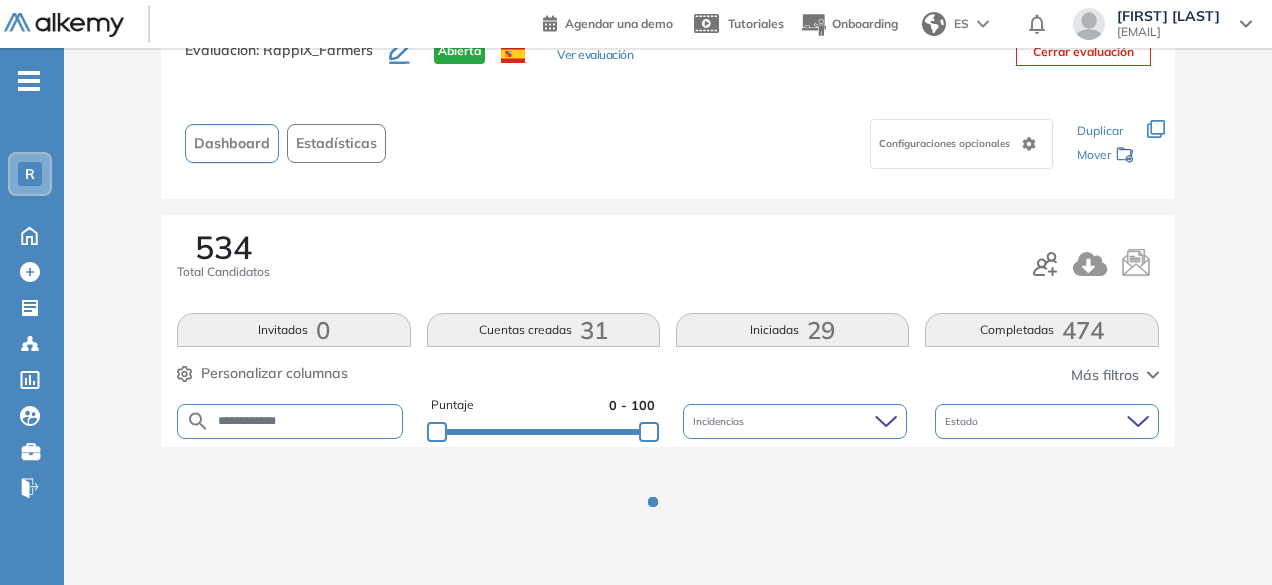 scroll, scrollTop: 154, scrollLeft: 0, axis: vertical 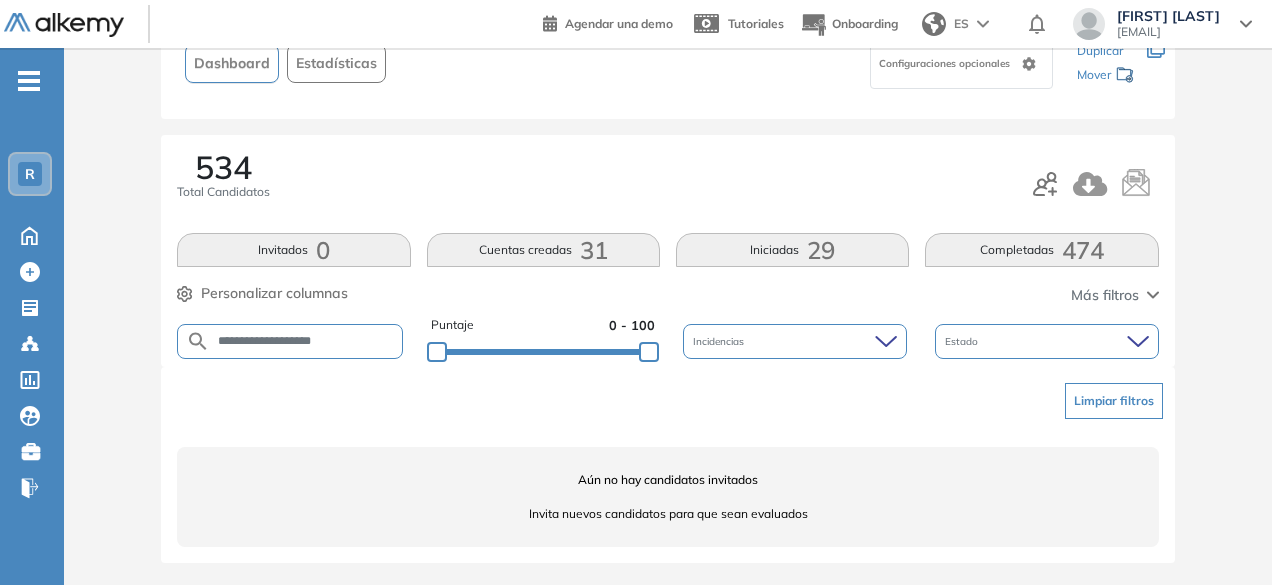 click on "**********" at bounding box center [306, 341] 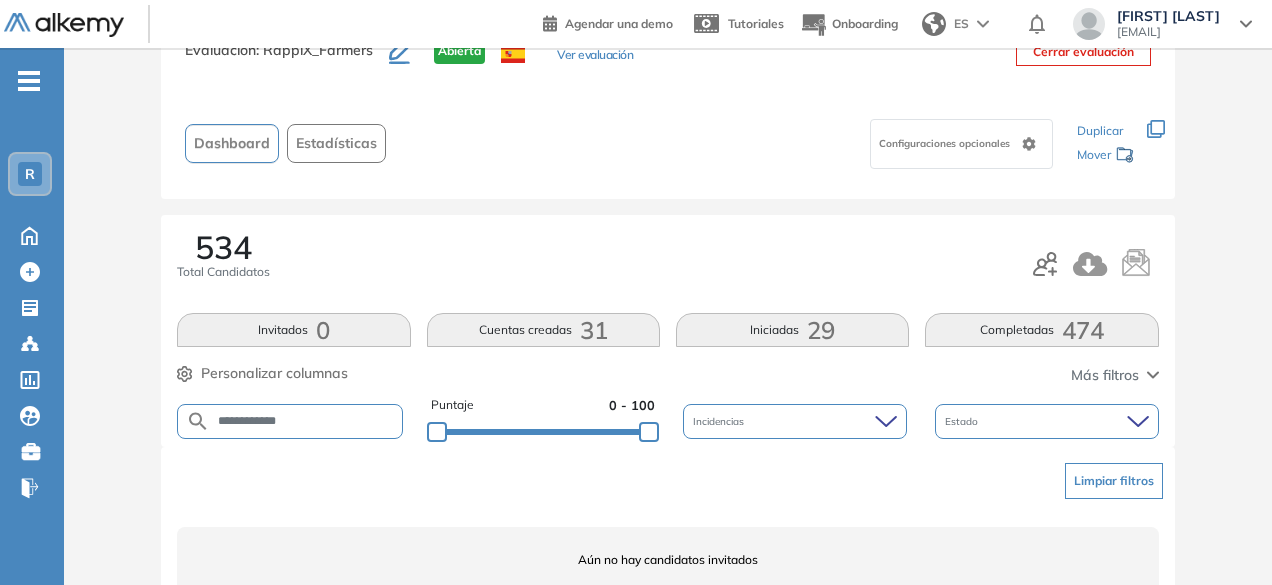 scroll, scrollTop: 154, scrollLeft: 0, axis: vertical 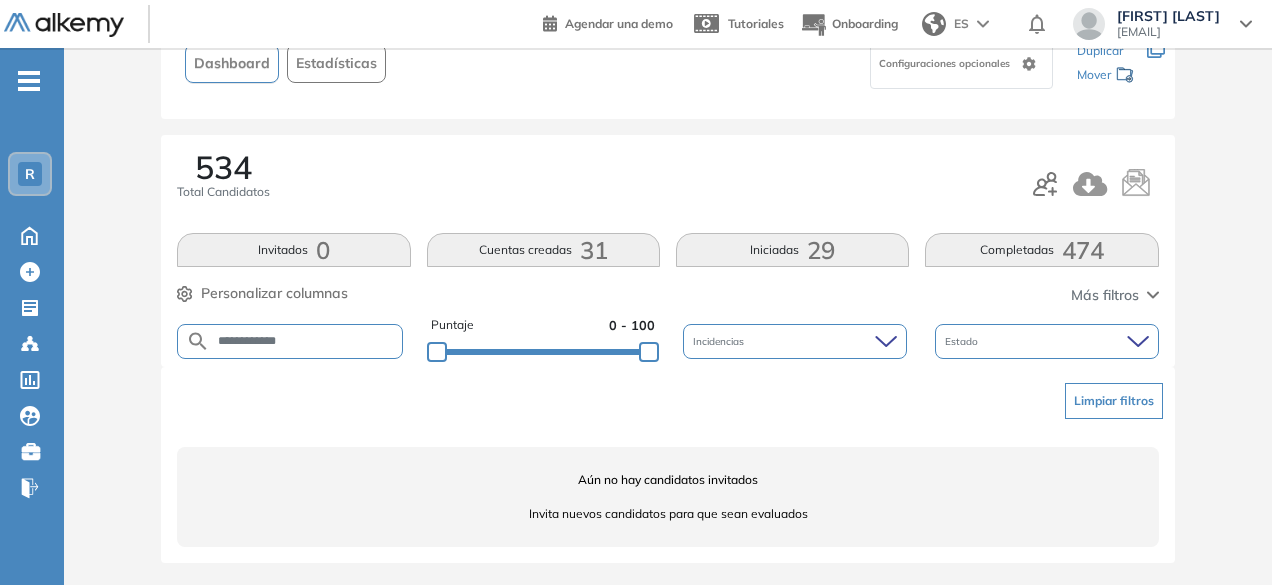 click on "**********" at bounding box center (306, 341) 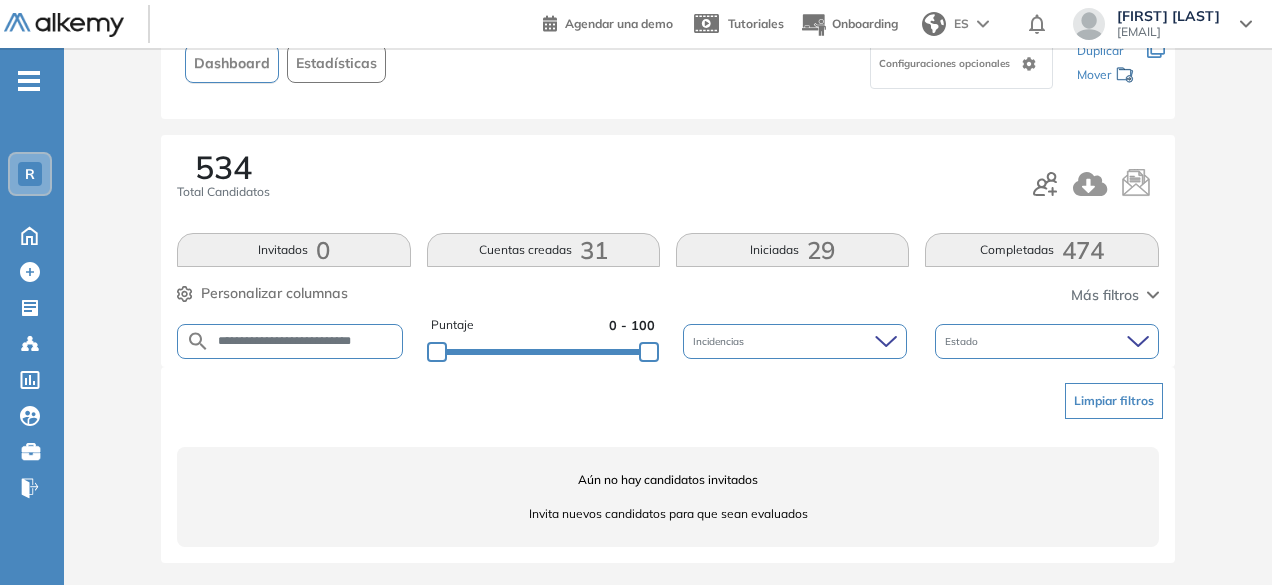 scroll, scrollTop: 0, scrollLeft: 4, axis: horizontal 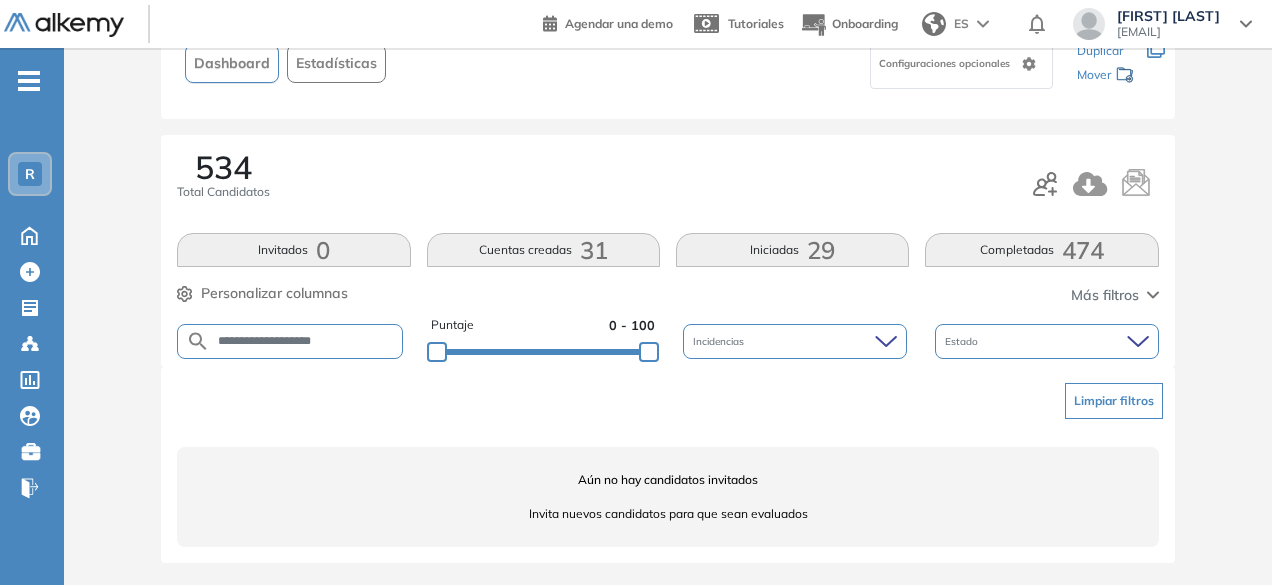 drag, startPoint x: 308, startPoint y: 341, endPoint x: 259, endPoint y: 336, distance: 49.25444 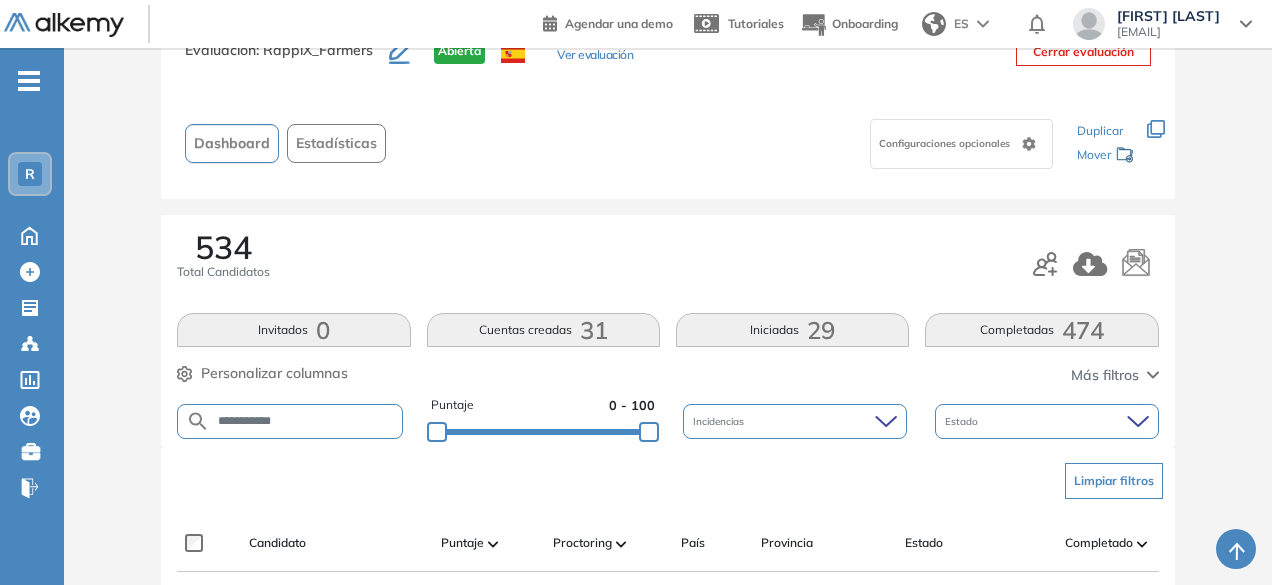scroll, scrollTop: 154, scrollLeft: 0, axis: vertical 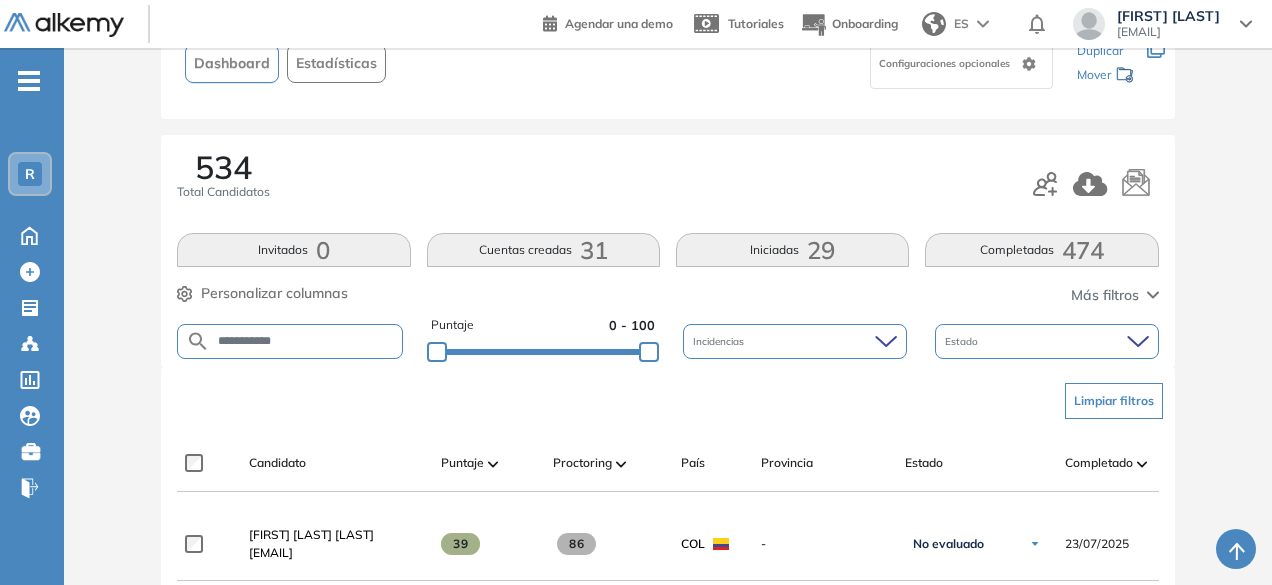click on "**********" at bounding box center [306, 341] 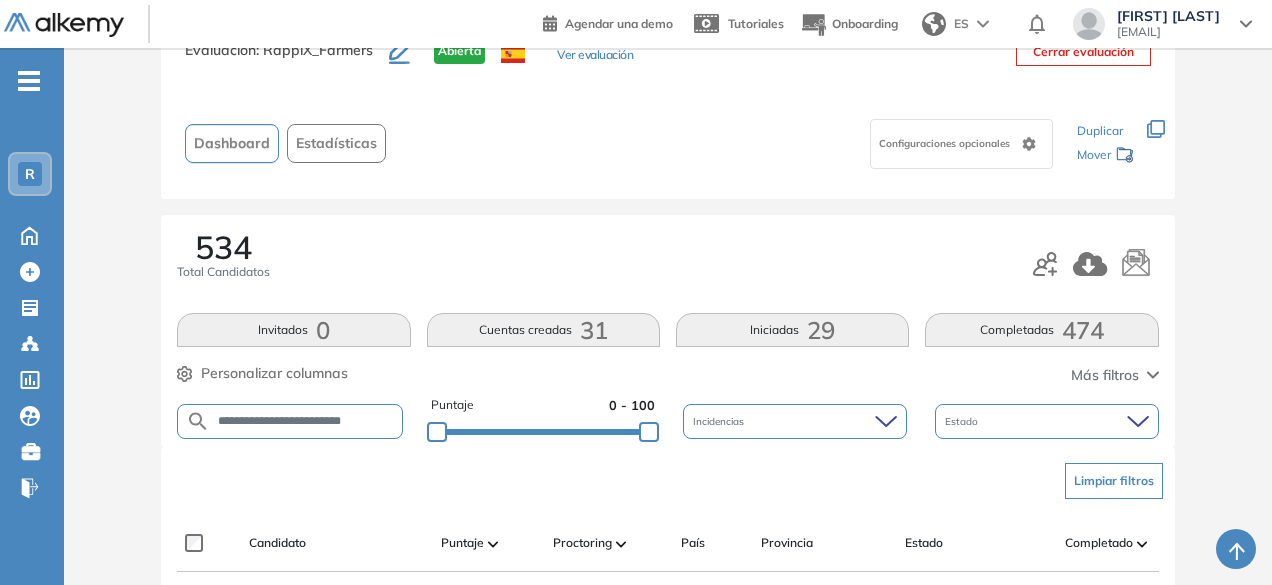 scroll, scrollTop: 154, scrollLeft: 0, axis: vertical 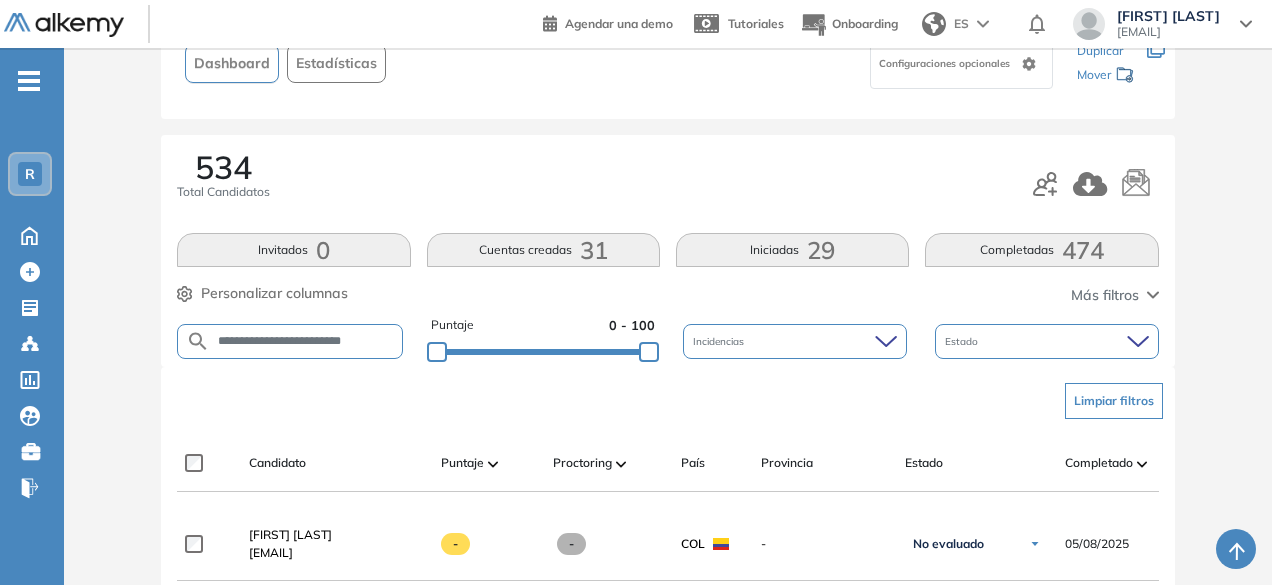 click on "**********" at bounding box center (306, 341) 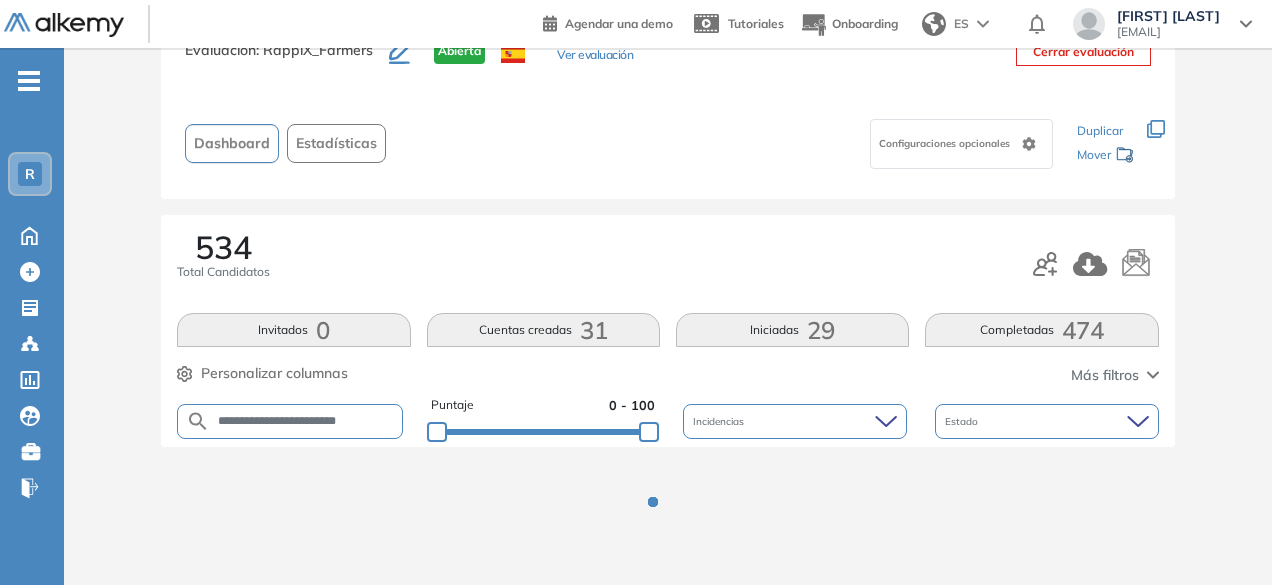 scroll, scrollTop: 154, scrollLeft: 0, axis: vertical 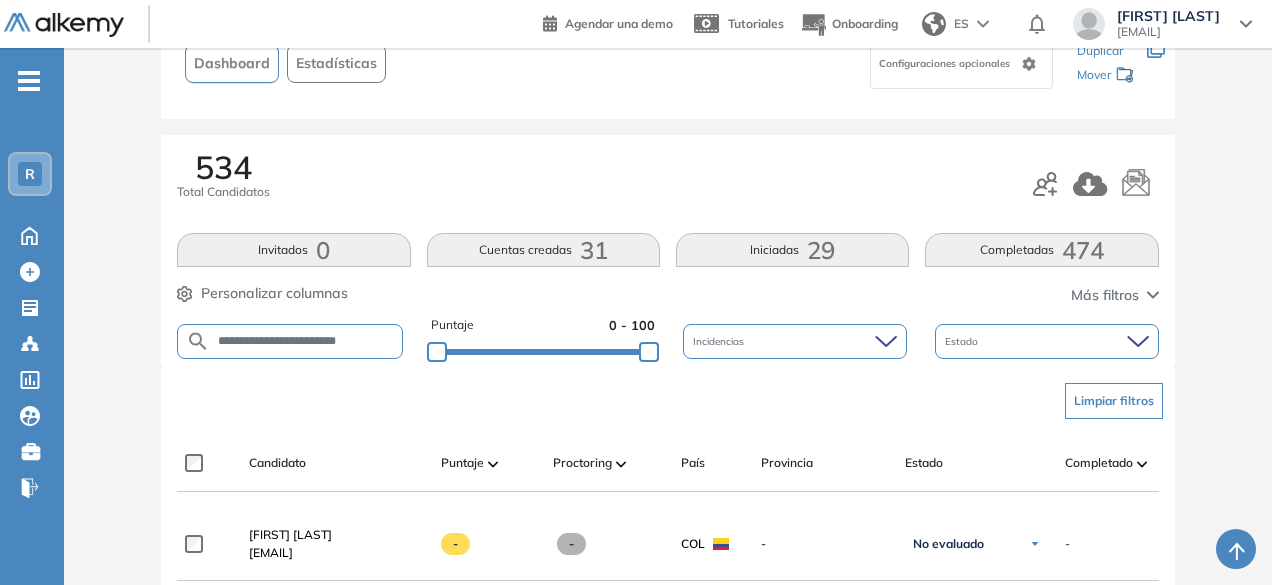 click on "**********" at bounding box center [290, 341] 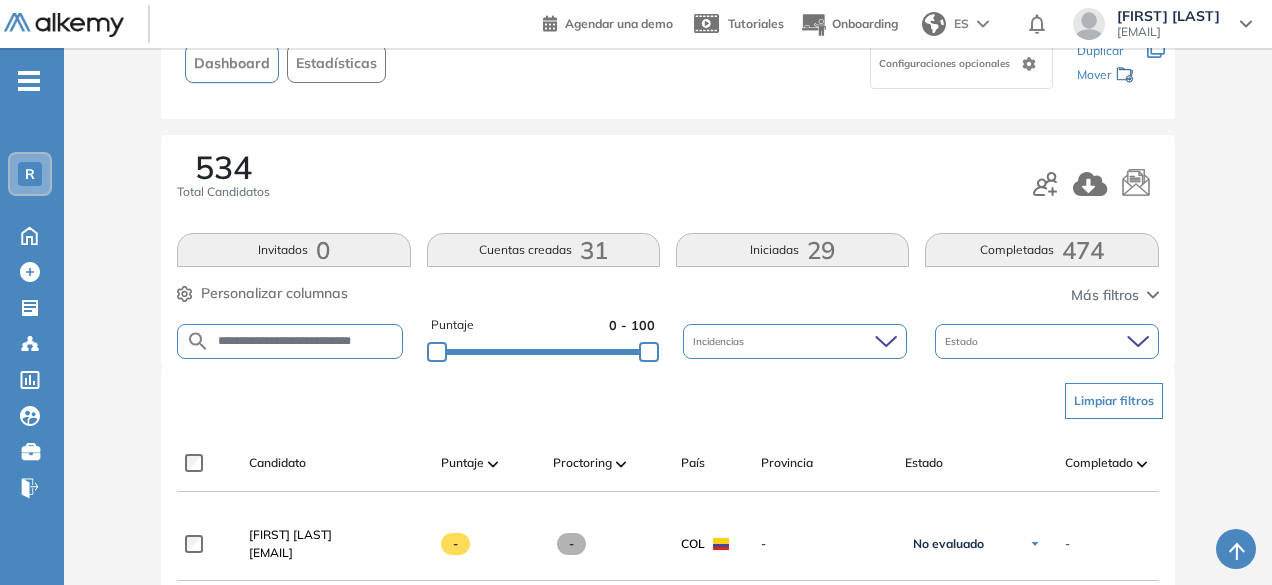 scroll, scrollTop: 0, scrollLeft: 12, axis: horizontal 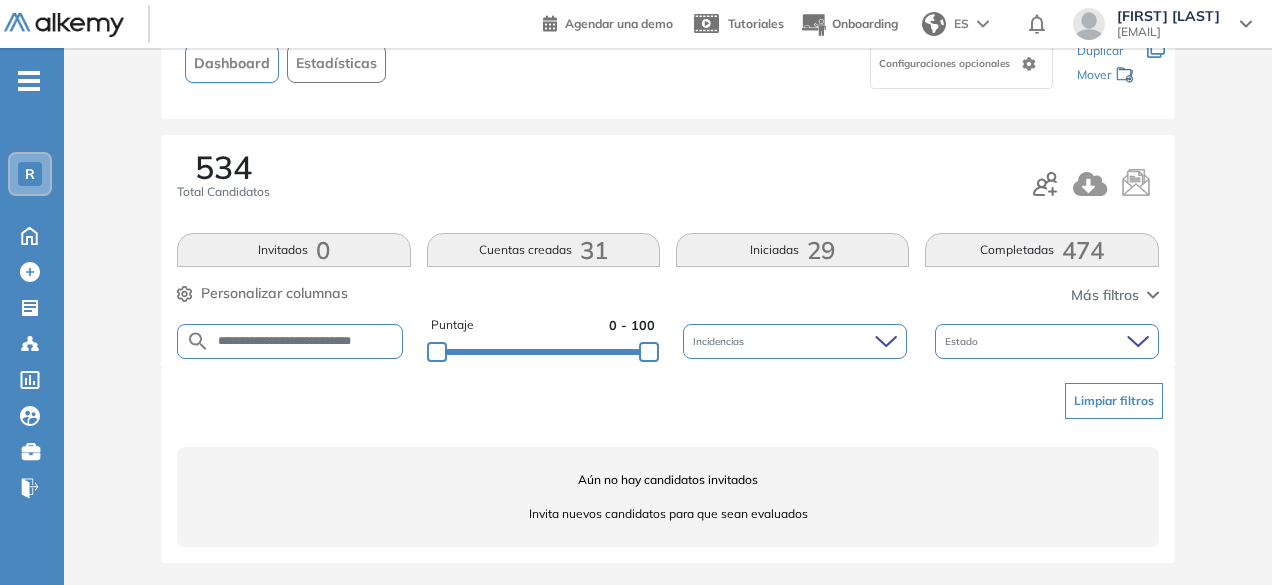 click on "**********" at bounding box center [306, 341] 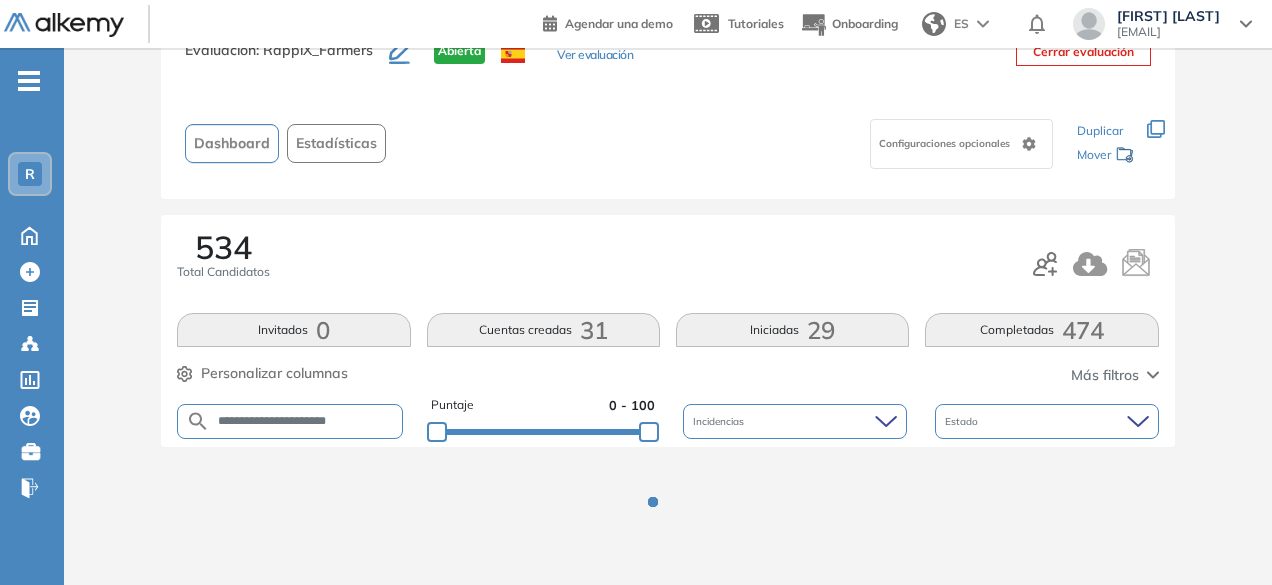 scroll, scrollTop: 154, scrollLeft: 0, axis: vertical 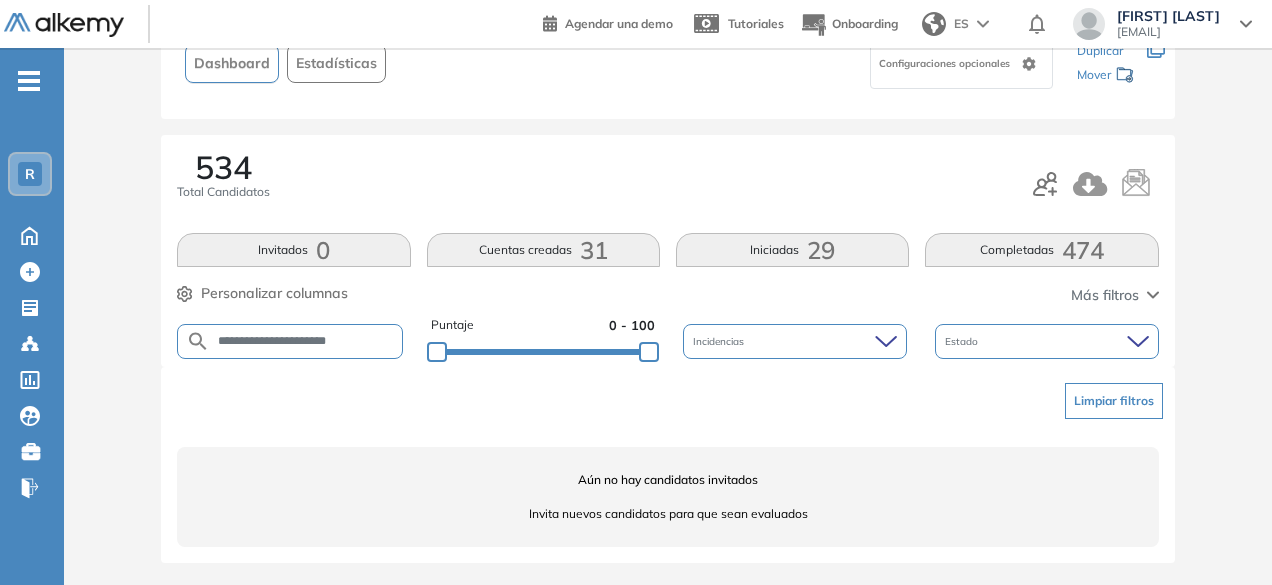 drag, startPoint x: 308, startPoint y: 345, endPoint x: 258, endPoint y: 345, distance: 50 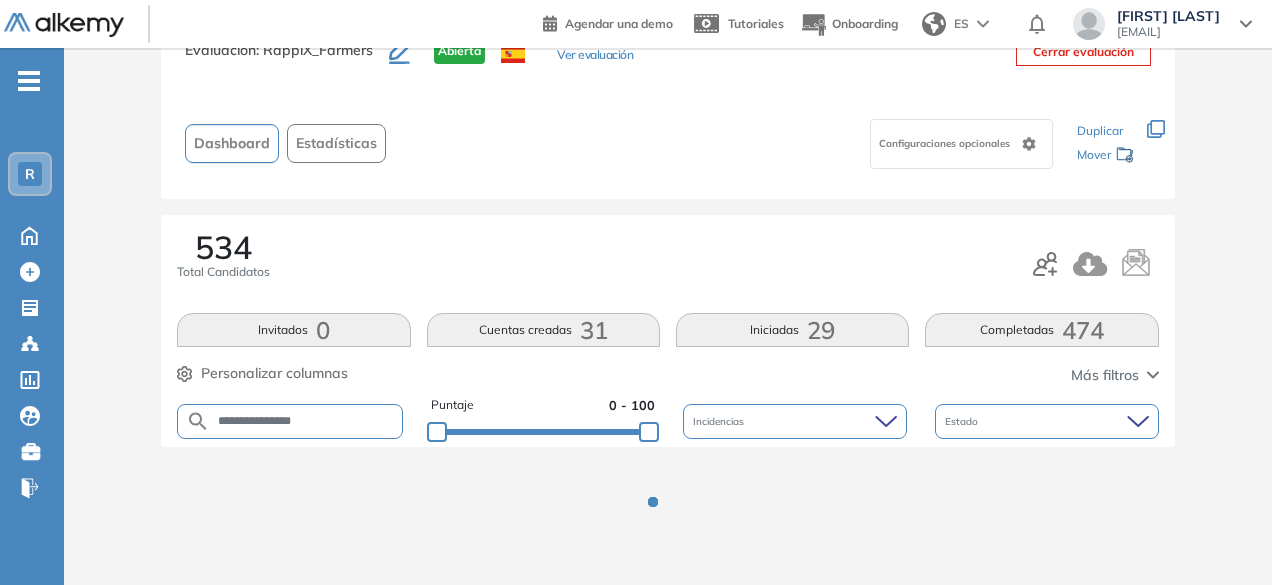 scroll, scrollTop: 154, scrollLeft: 0, axis: vertical 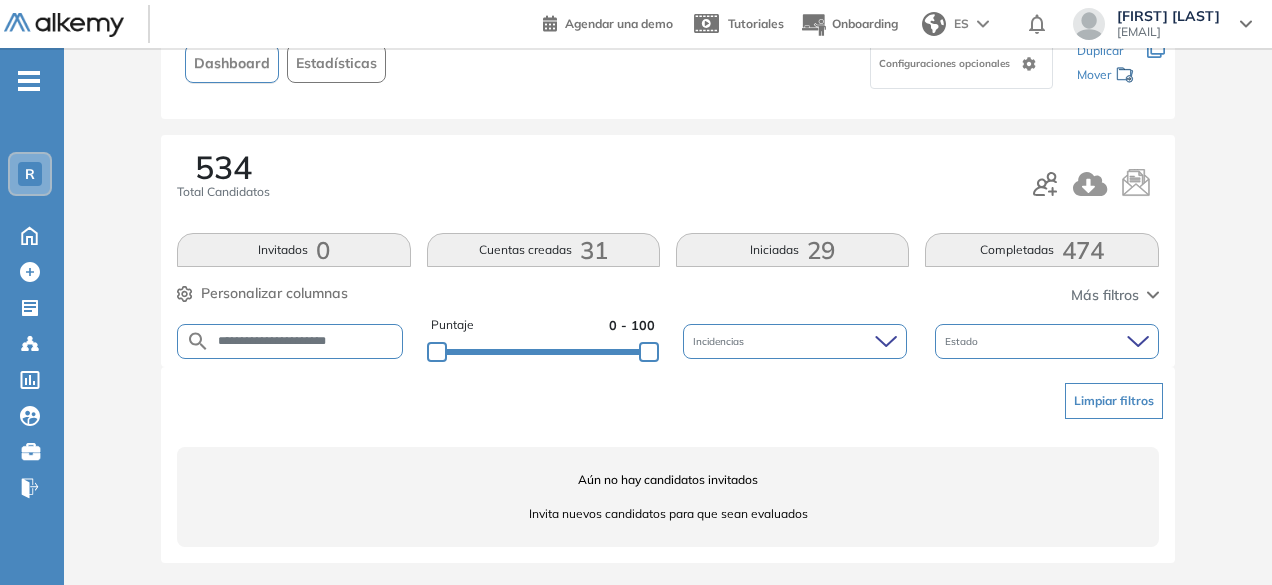 click on "**********" at bounding box center [306, 341] 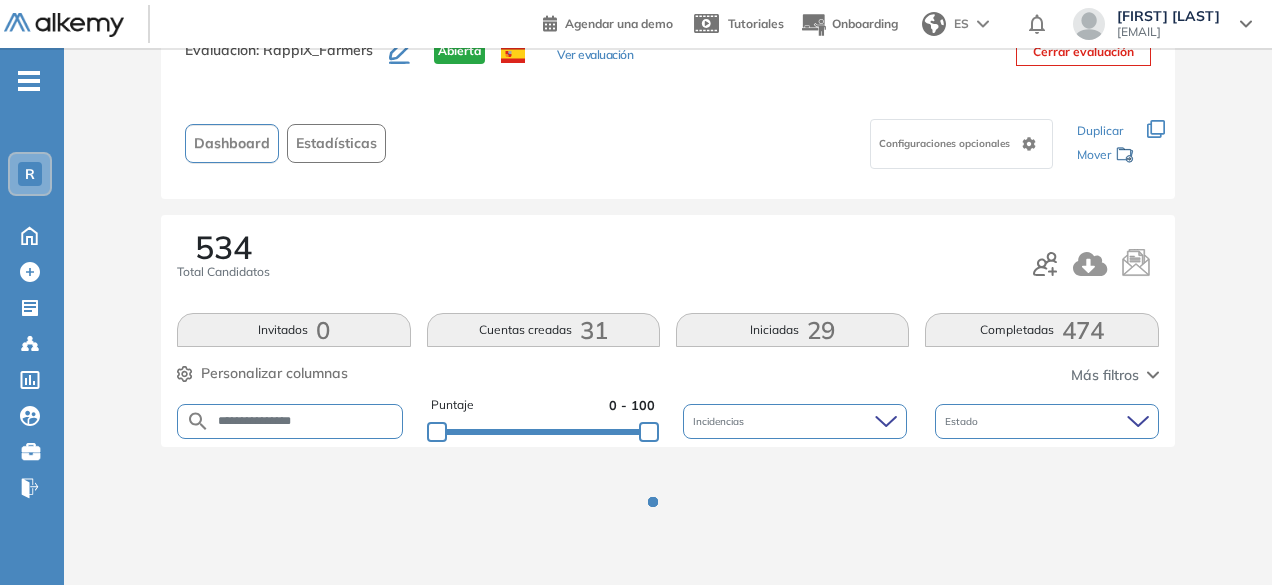 scroll, scrollTop: 154, scrollLeft: 0, axis: vertical 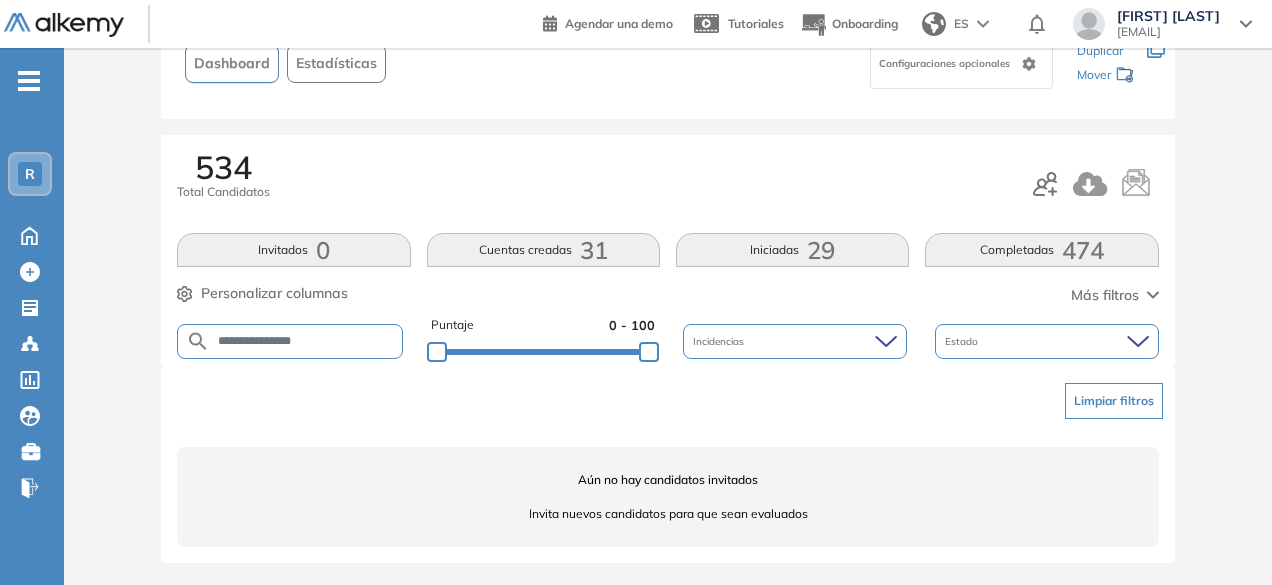 click on "**********" at bounding box center [306, 341] 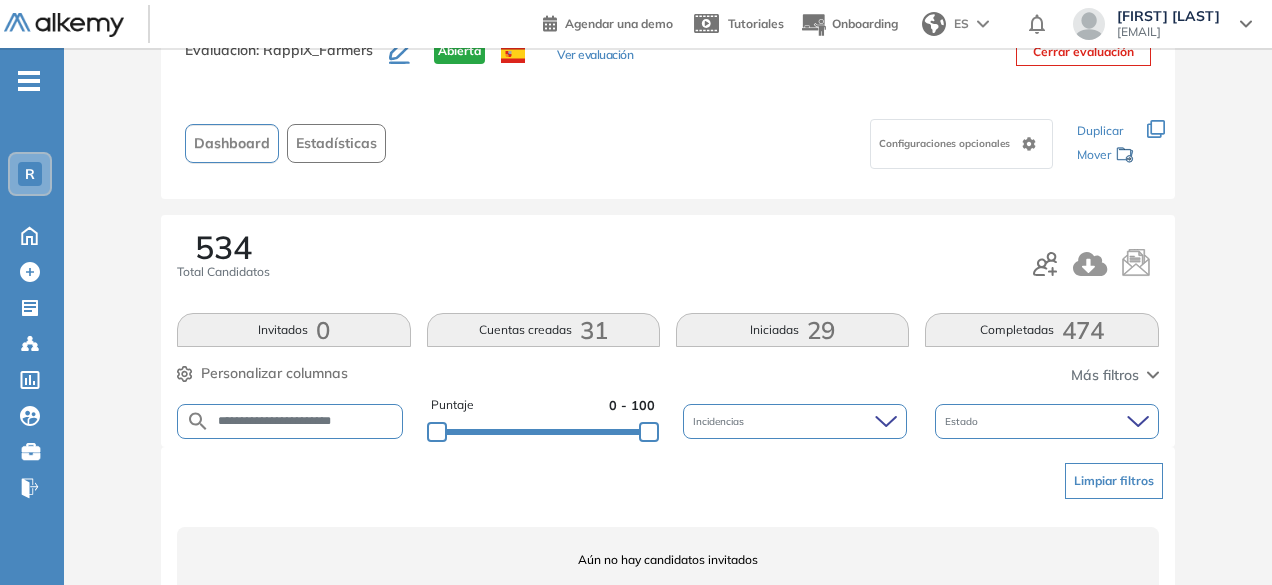 scroll, scrollTop: 154, scrollLeft: 0, axis: vertical 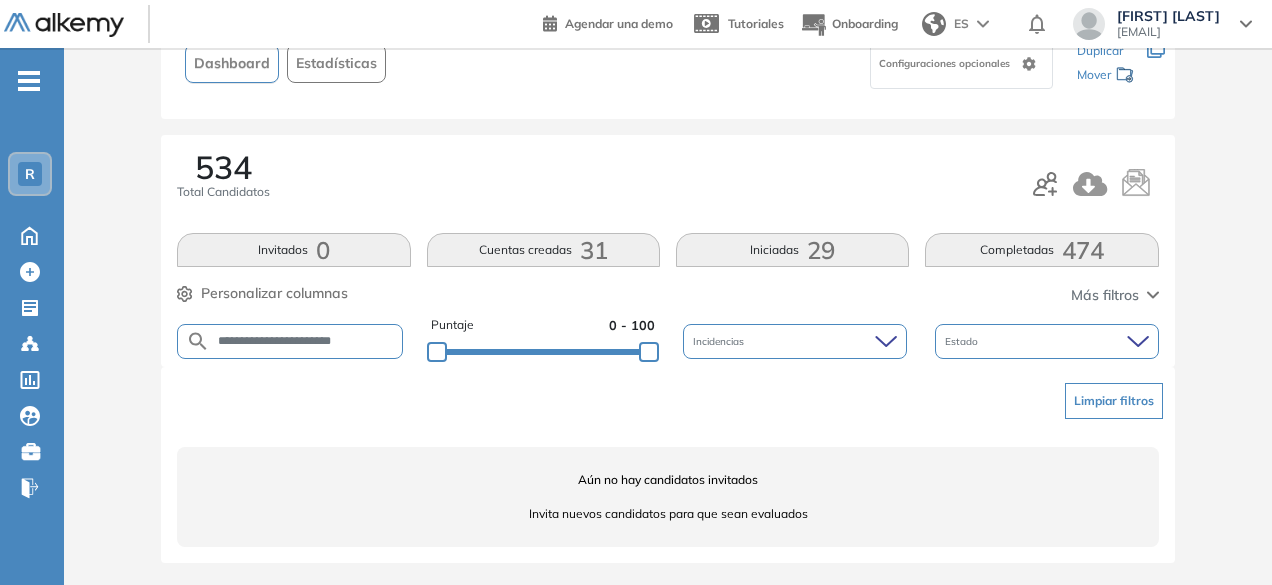 click on "**********" at bounding box center (306, 341) 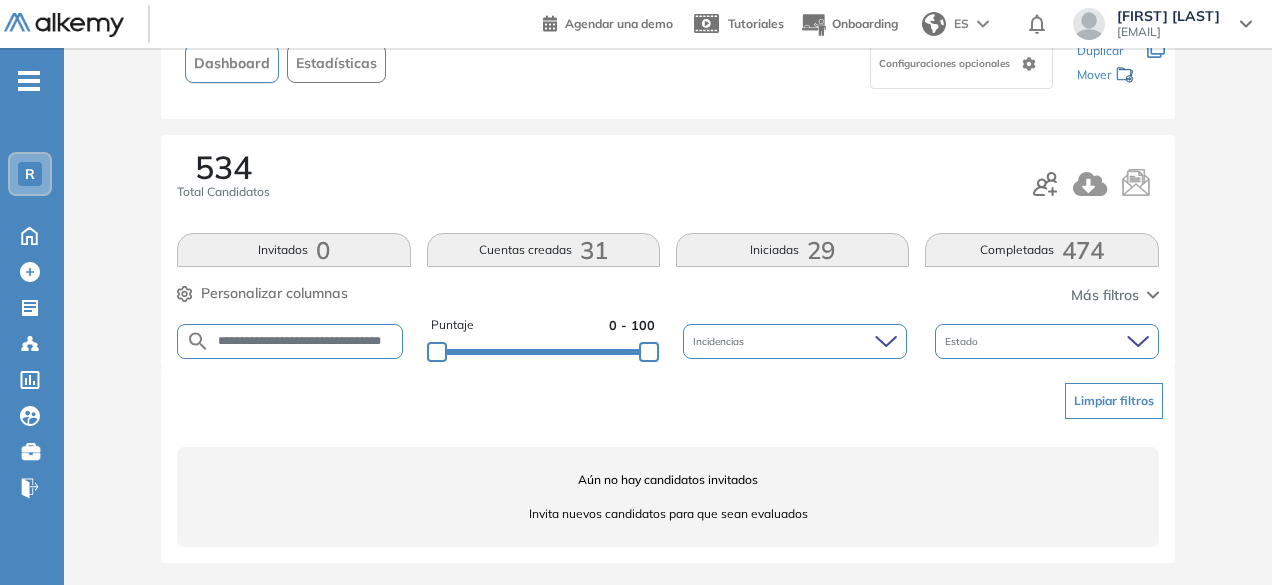 scroll, scrollTop: 0, scrollLeft: 47, axis: horizontal 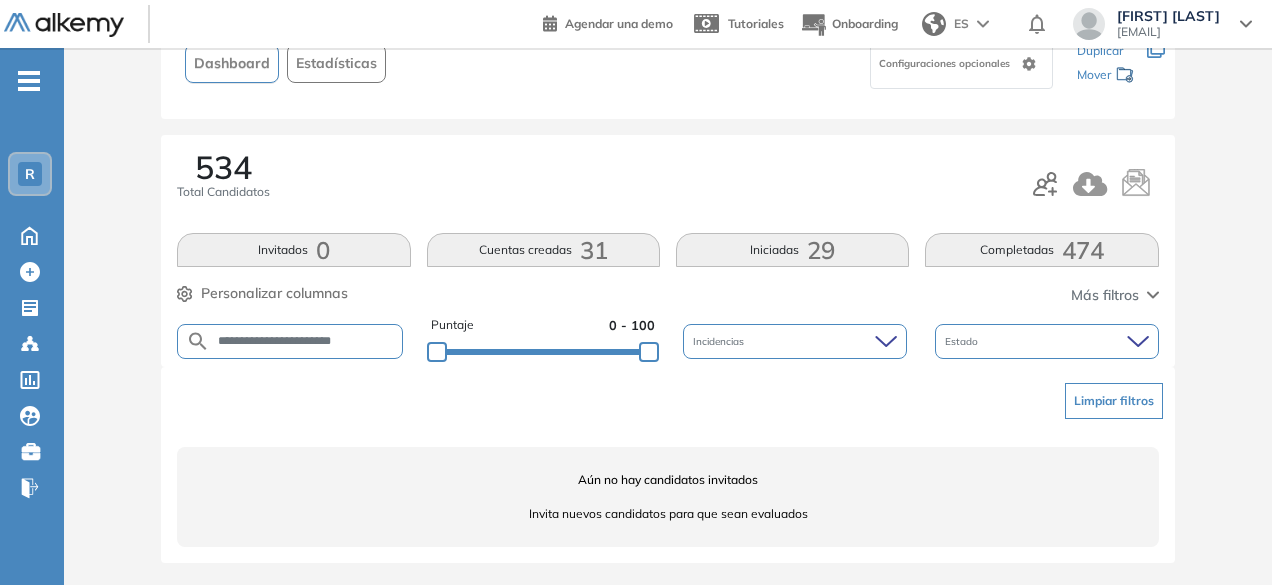 drag, startPoint x: 315, startPoint y: 343, endPoint x: 256, endPoint y: 340, distance: 59.07622 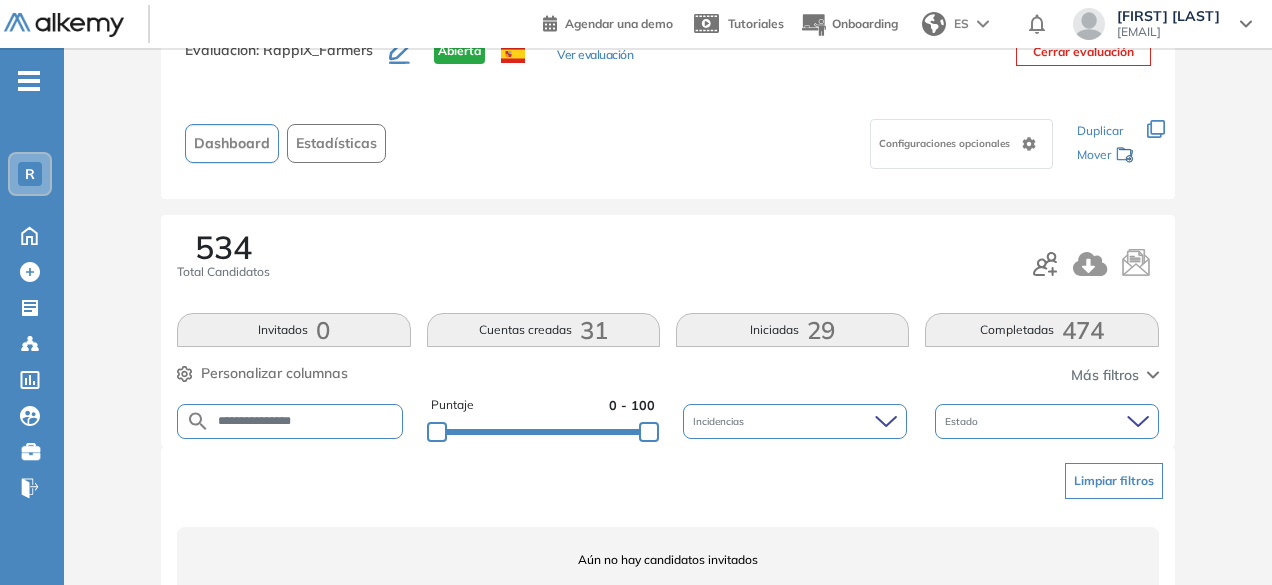 scroll, scrollTop: 154, scrollLeft: 0, axis: vertical 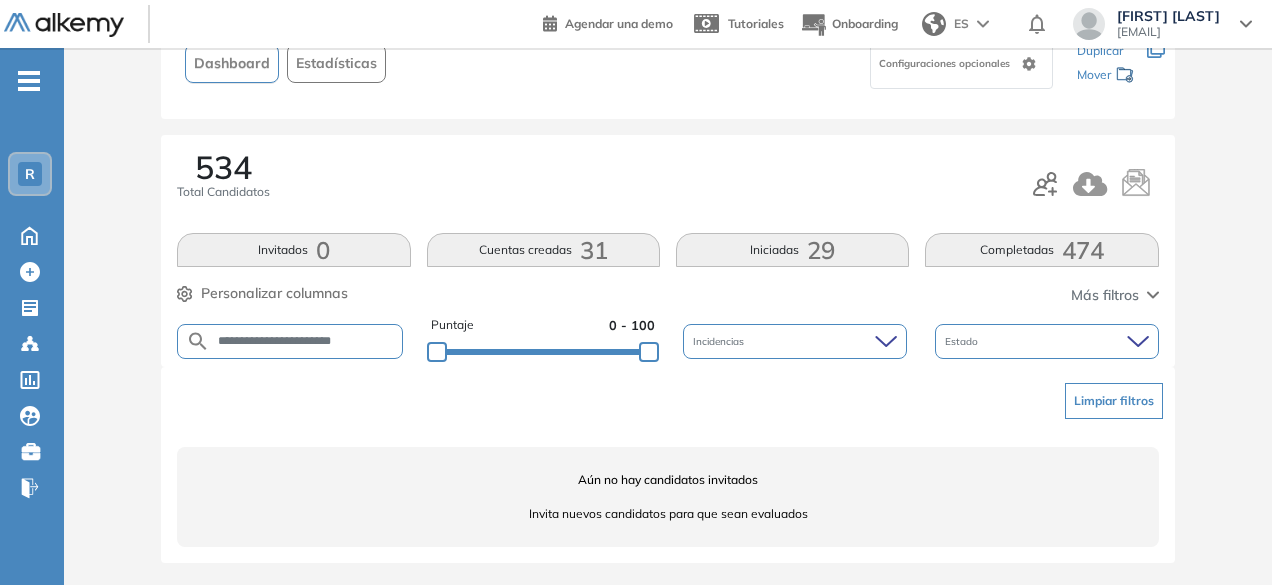 click on "**********" at bounding box center [306, 341] 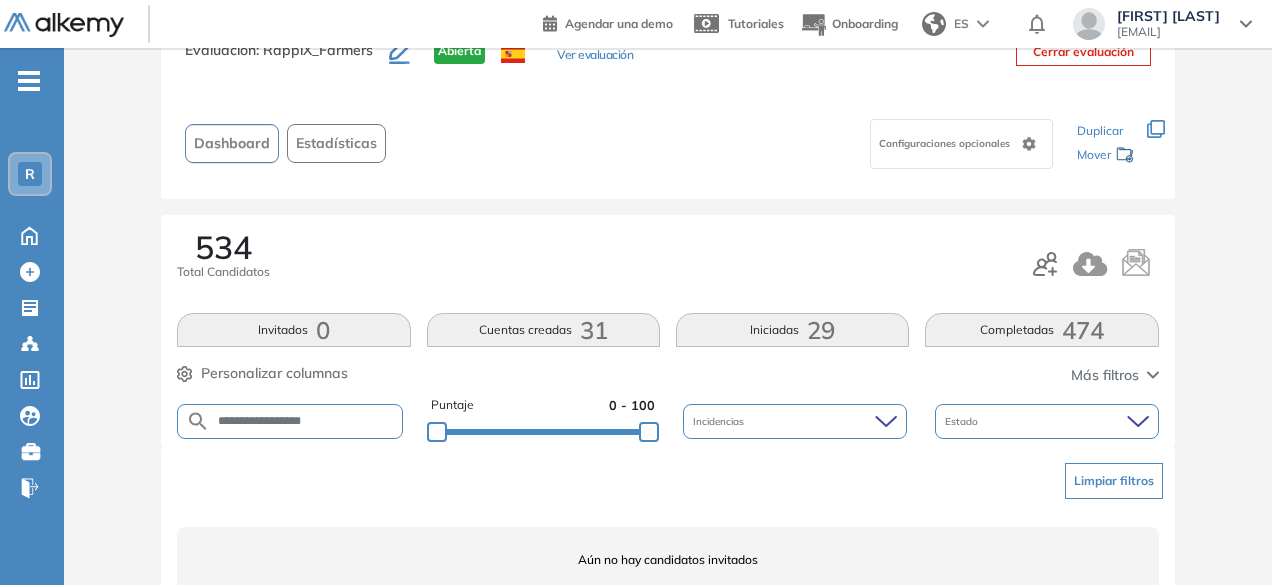 scroll, scrollTop: 154, scrollLeft: 0, axis: vertical 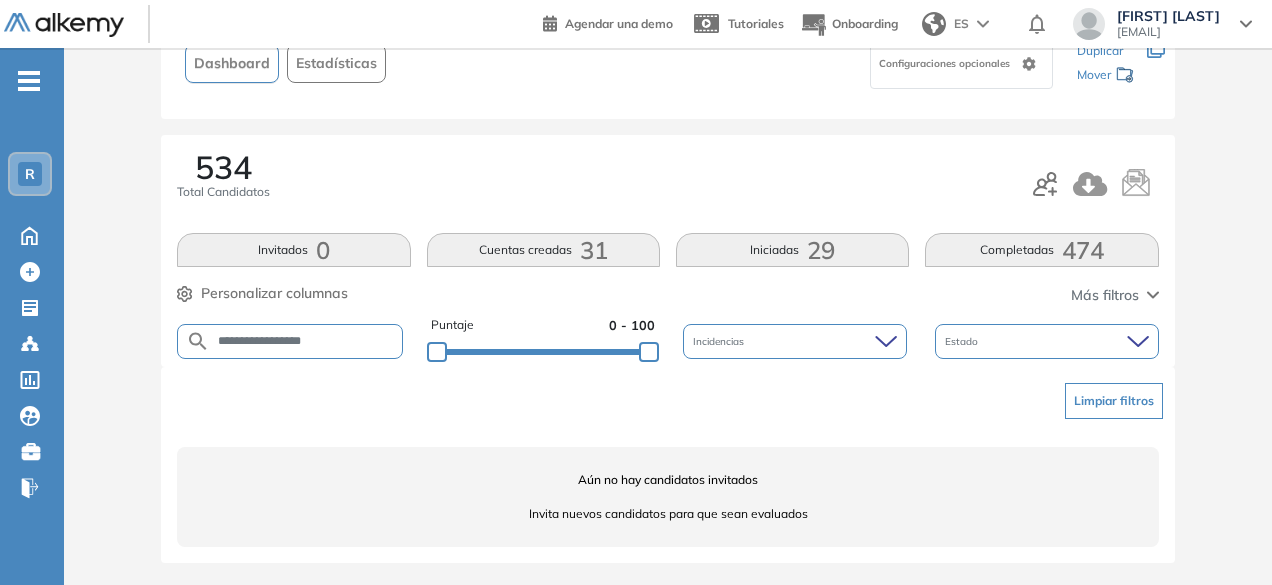 click on "**********" at bounding box center (306, 341) 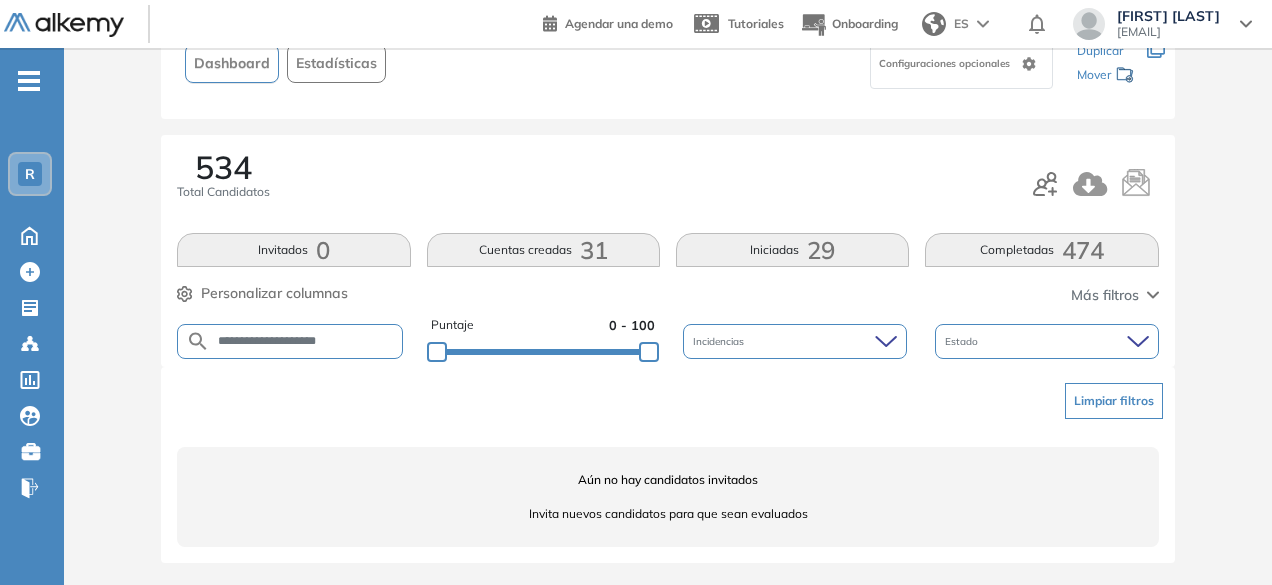 type on "**********" 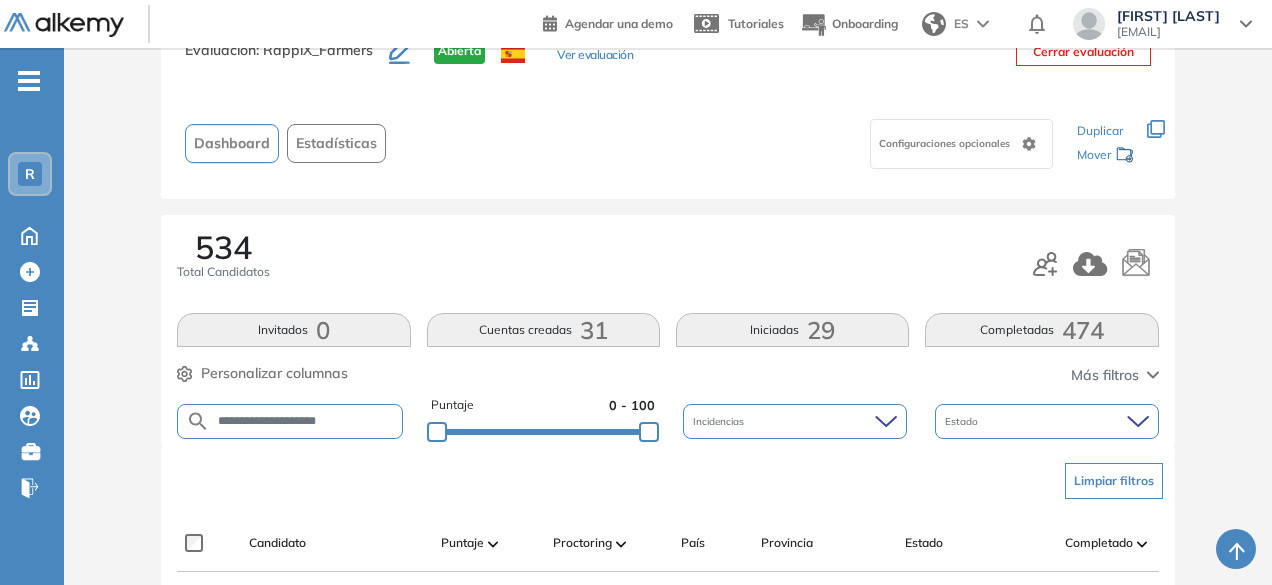 scroll, scrollTop: 154, scrollLeft: 0, axis: vertical 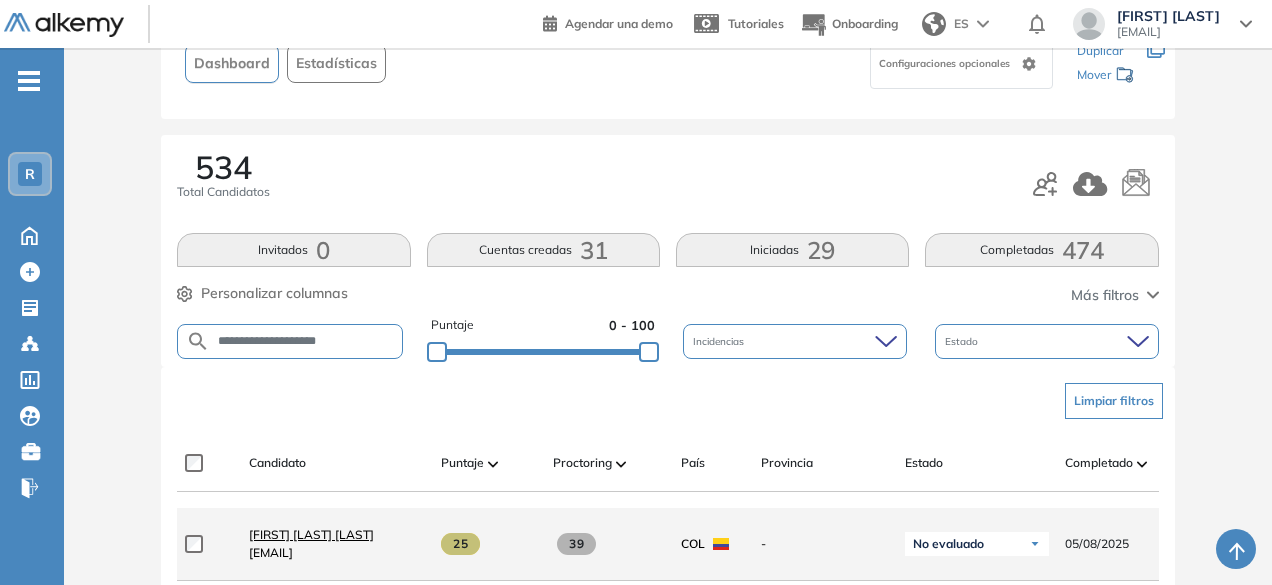 click on "[FIRST] [LAST] [LAST]" at bounding box center (311, 534) 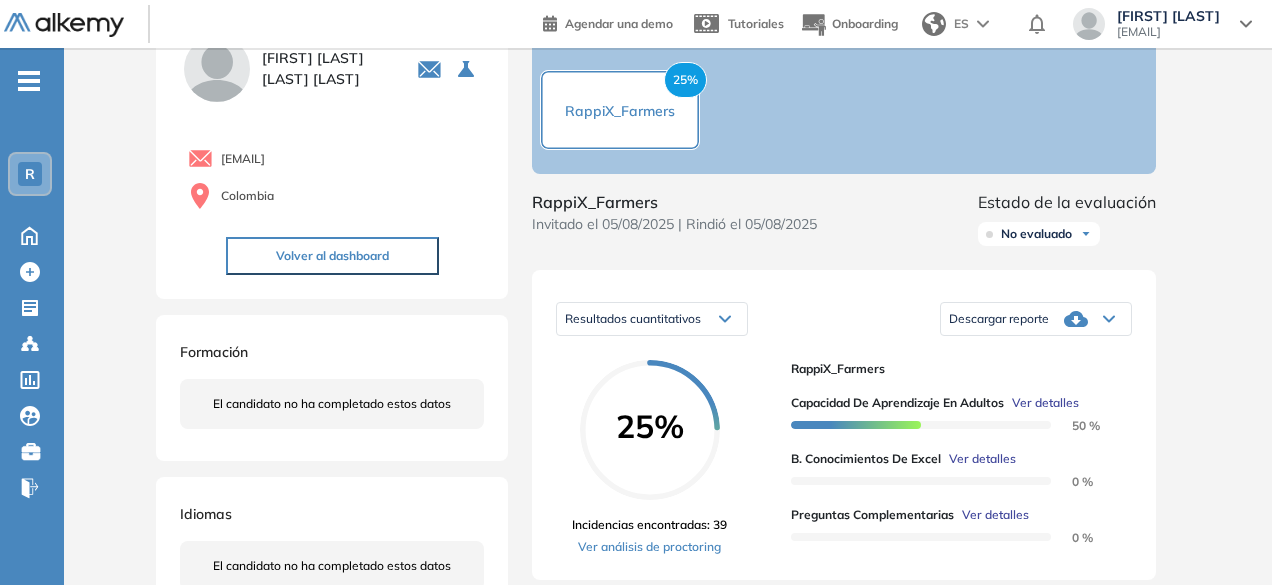 scroll, scrollTop: 140, scrollLeft: 0, axis: vertical 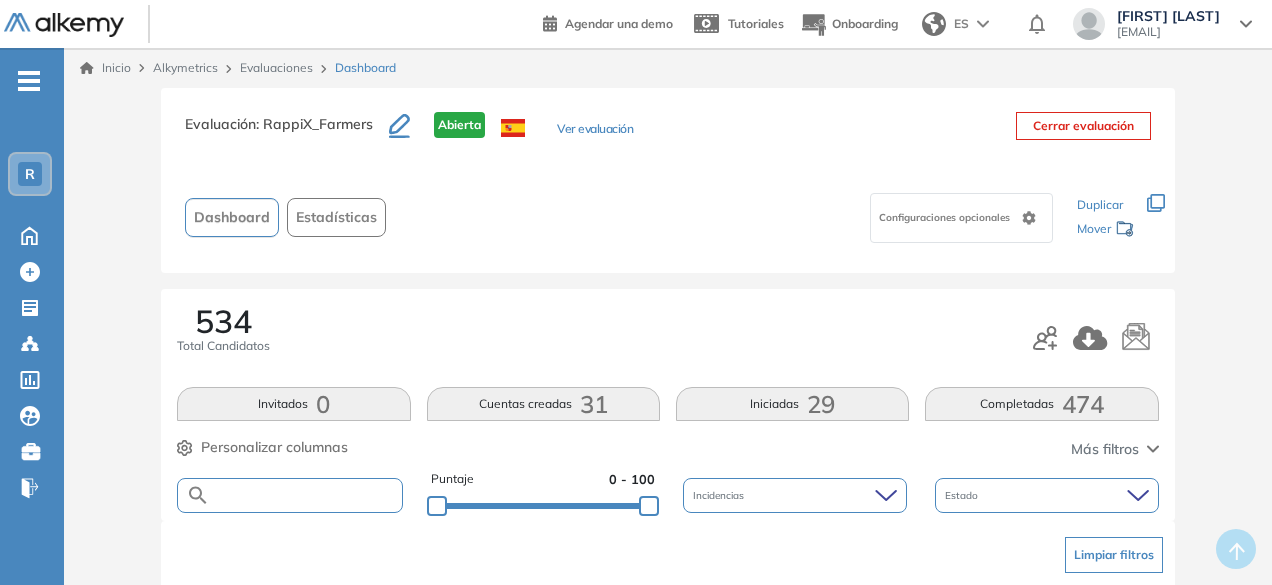 click at bounding box center (305, 495) 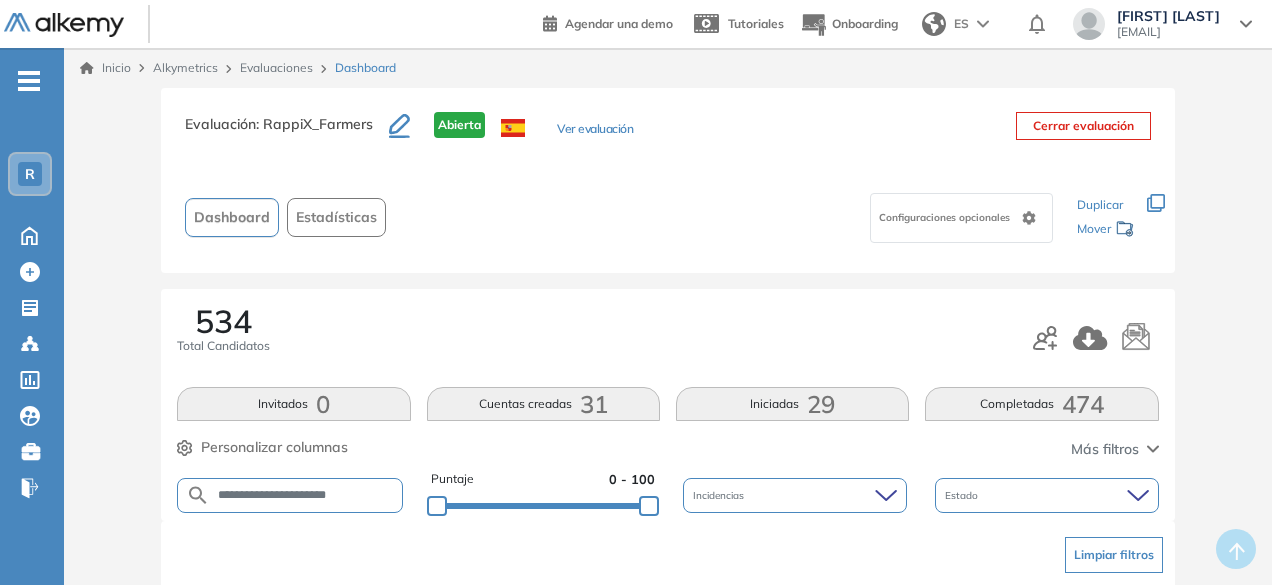 type on "**********" 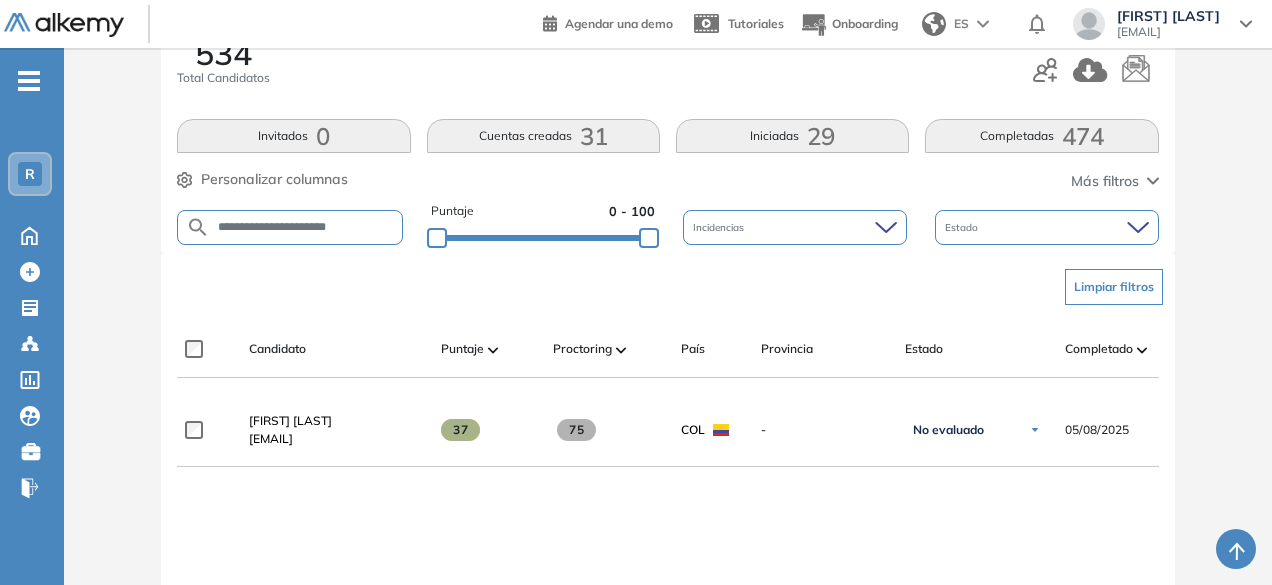 scroll, scrollTop: 276, scrollLeft: 0, axis: vertical 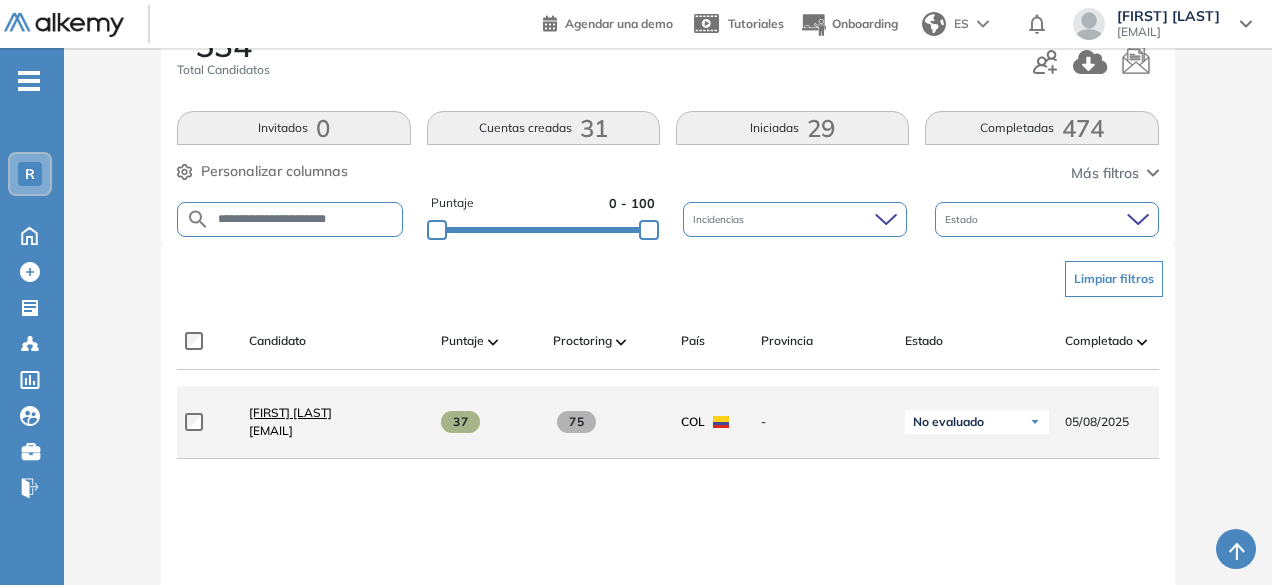 click on "[FIRST] [LAST]" at bounding box center (290, 412) 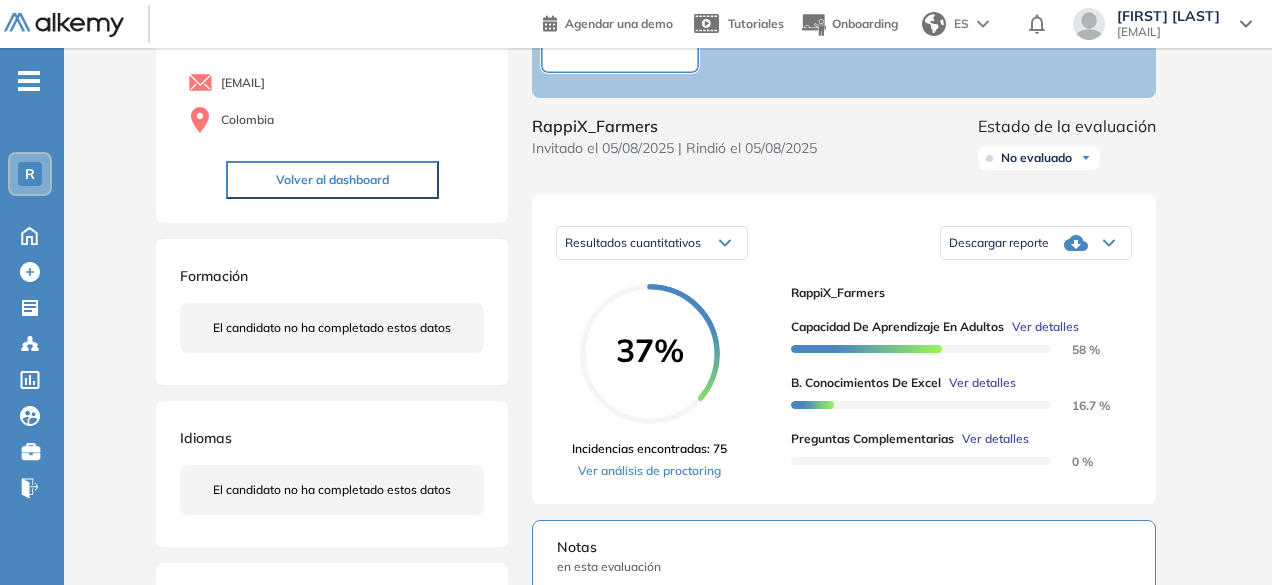 scroll, scrollTop: 190, scrollLeft: 0, axis: vertical 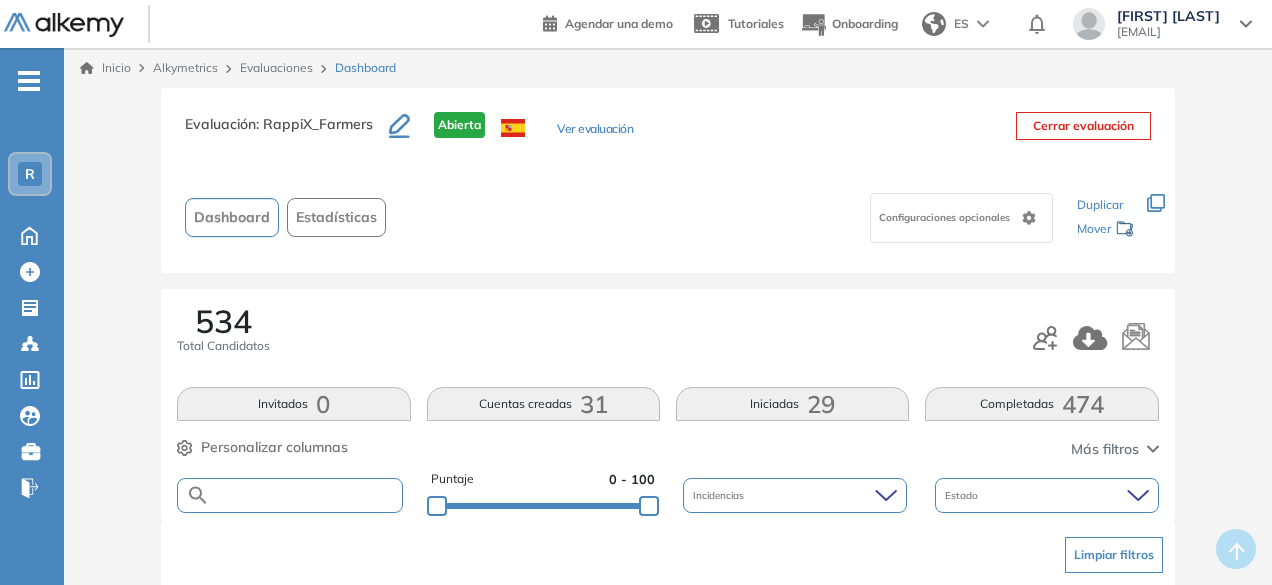 click at bounding box center [305, 495] 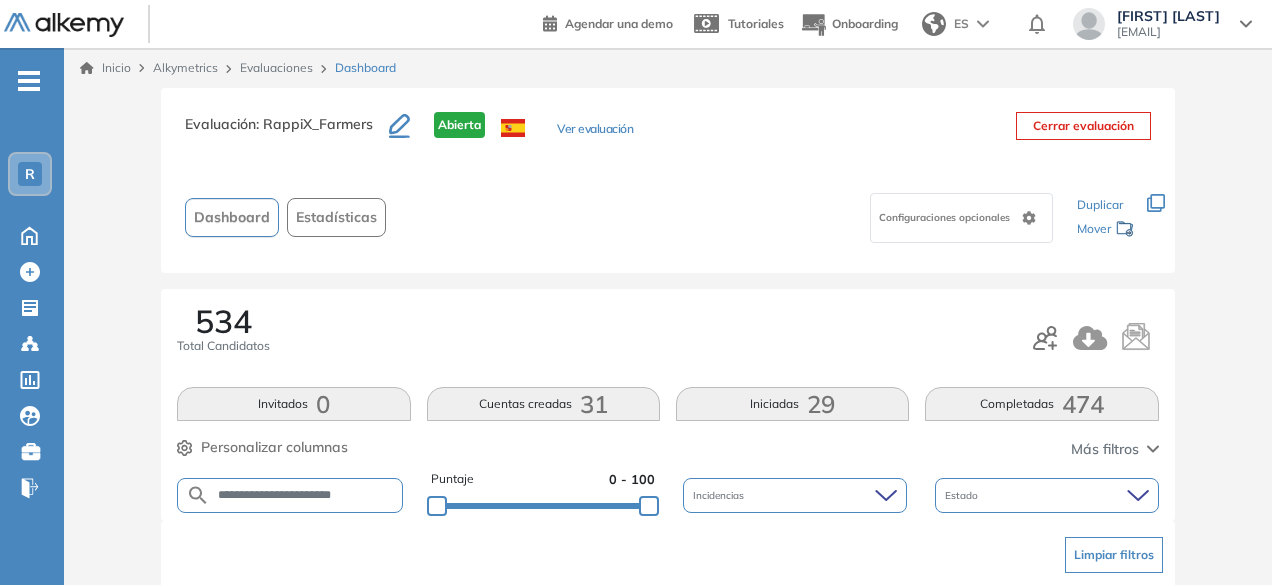click on "**********" at bounding box center (305, 495) 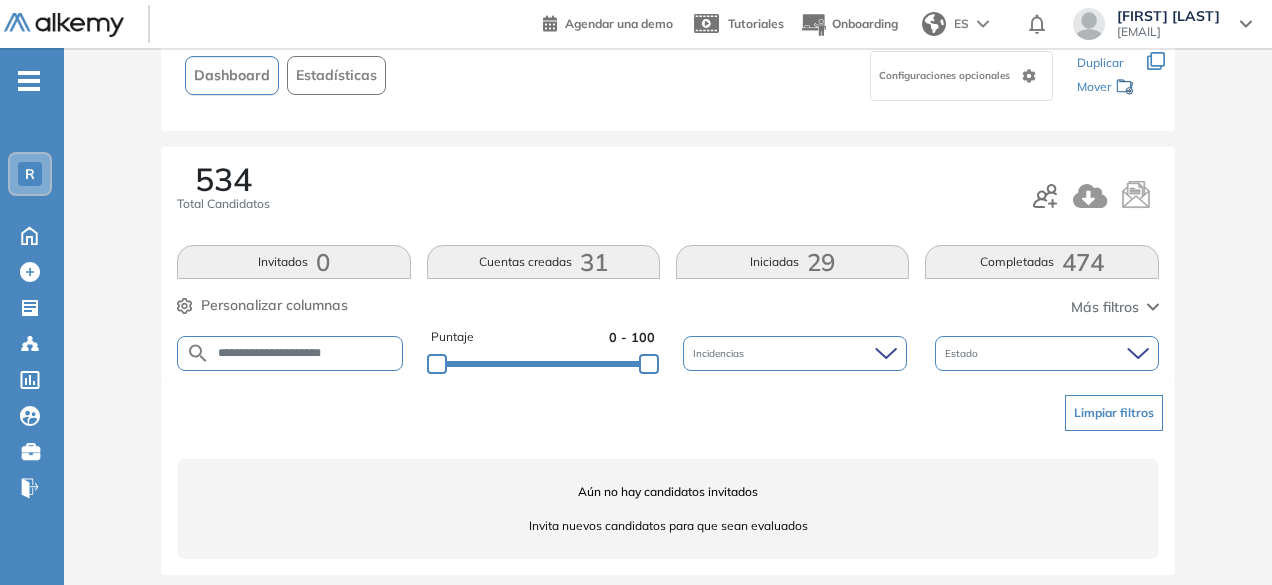 scroll, scrollTop: 144, scrollLeft: 0, axis: vertical 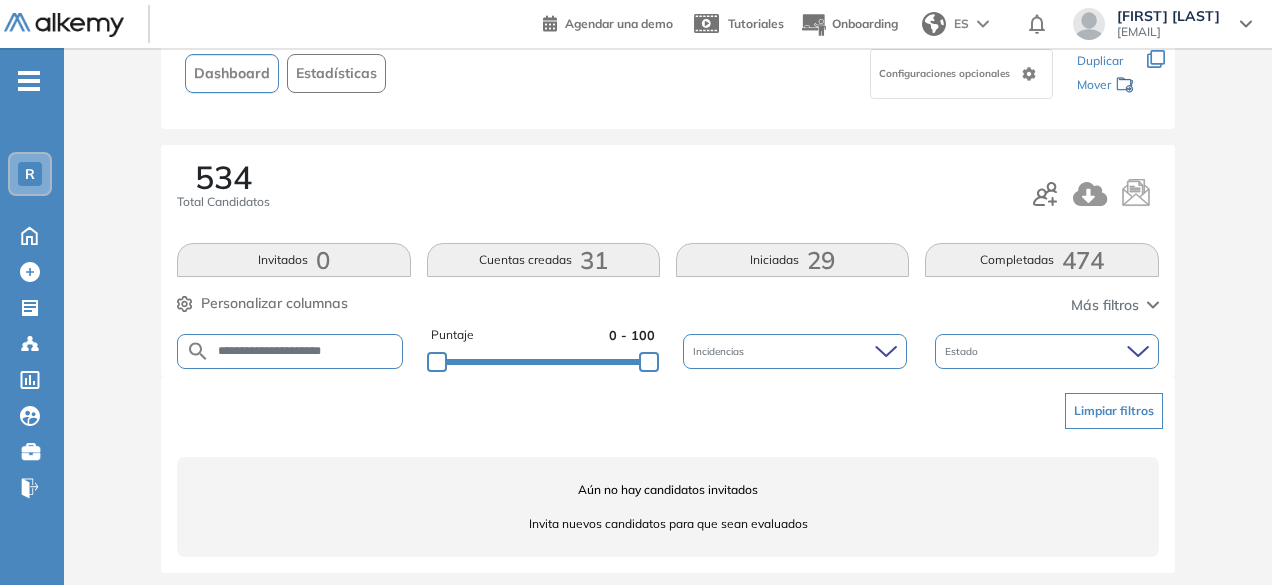 drag, startPoint x: 299, startPoint y: 354, endPoint x: 255, endPoint y: 355, distance: 44.011364 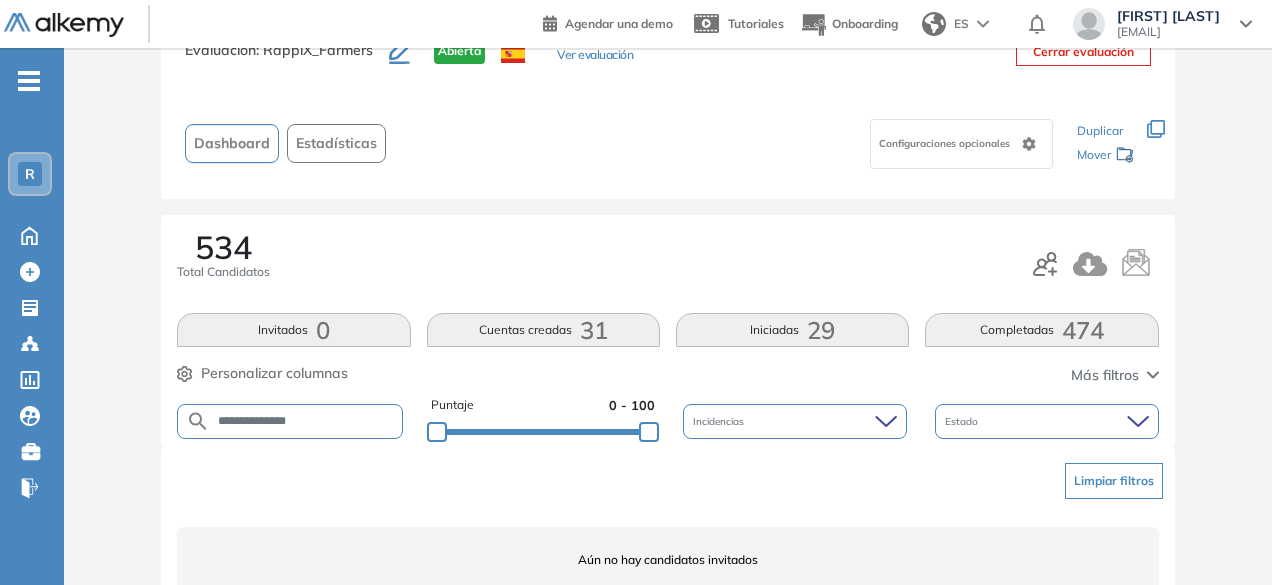 scroll, scrollTop: 144, scrollLeft: 0, axis: vertical 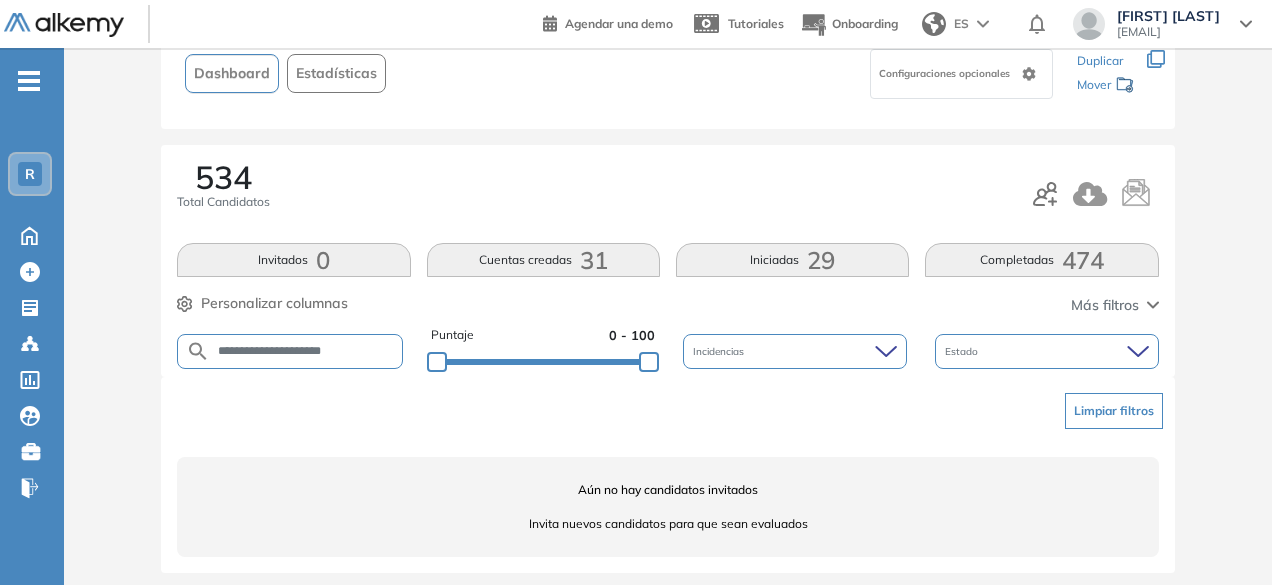 click on "**********" at bounding box center [305, 351] 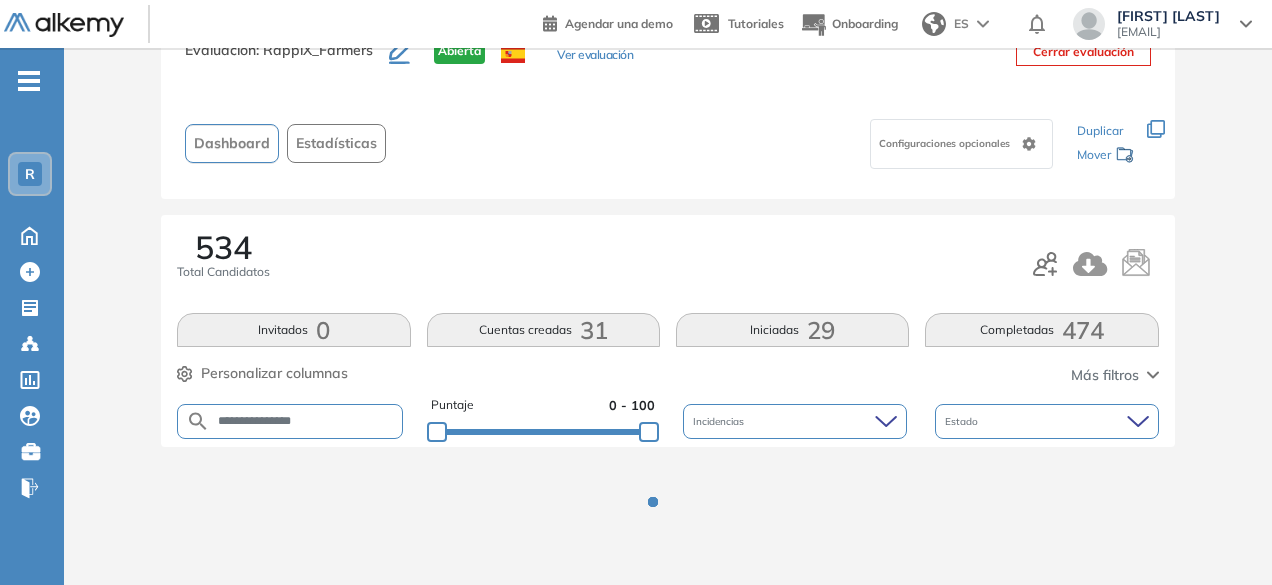 scroll, scrollTop: 144, scrollLeft: 0, axis: vertical 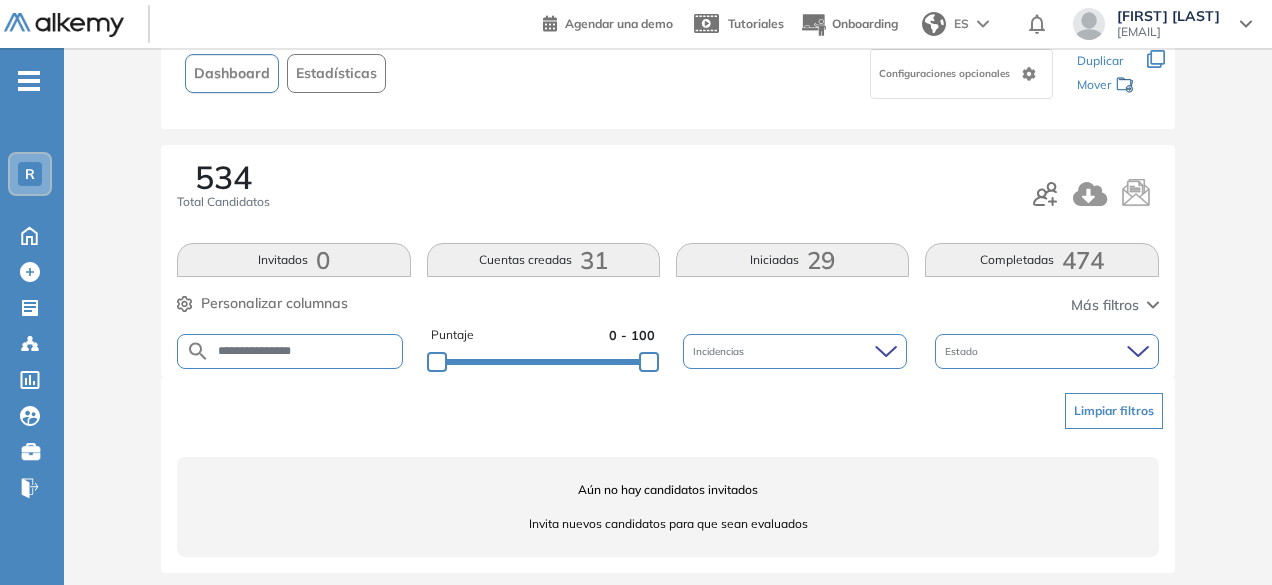 click on "**********" at bounding box center (305, 351) 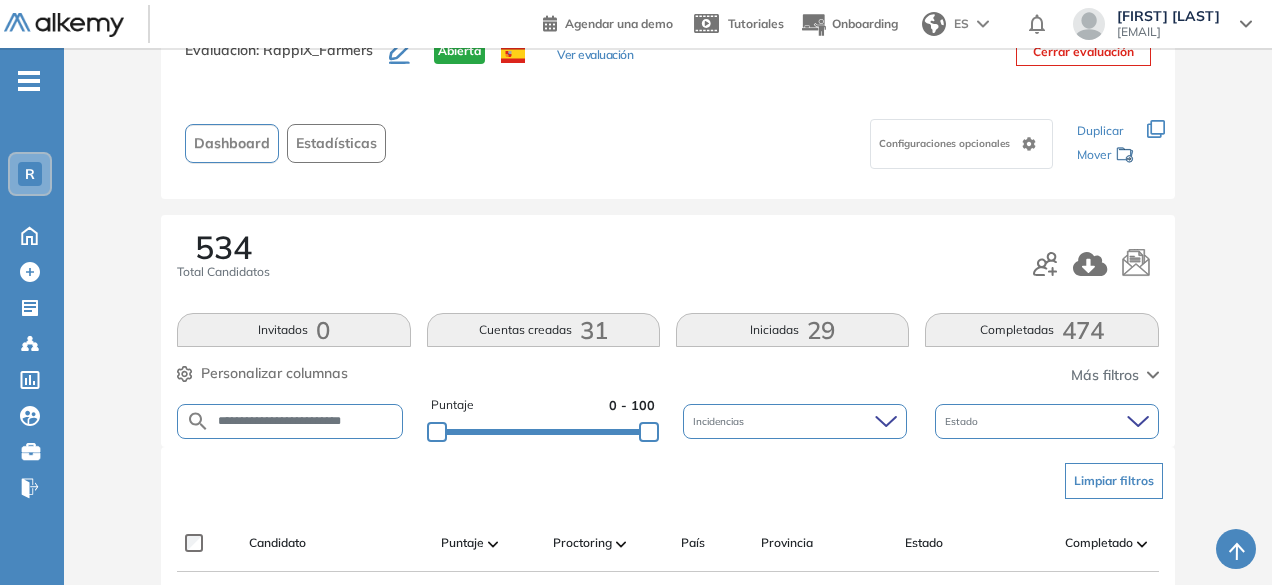 scroll, scrollTop: 144, scrollLeft: 0, axis: vertical 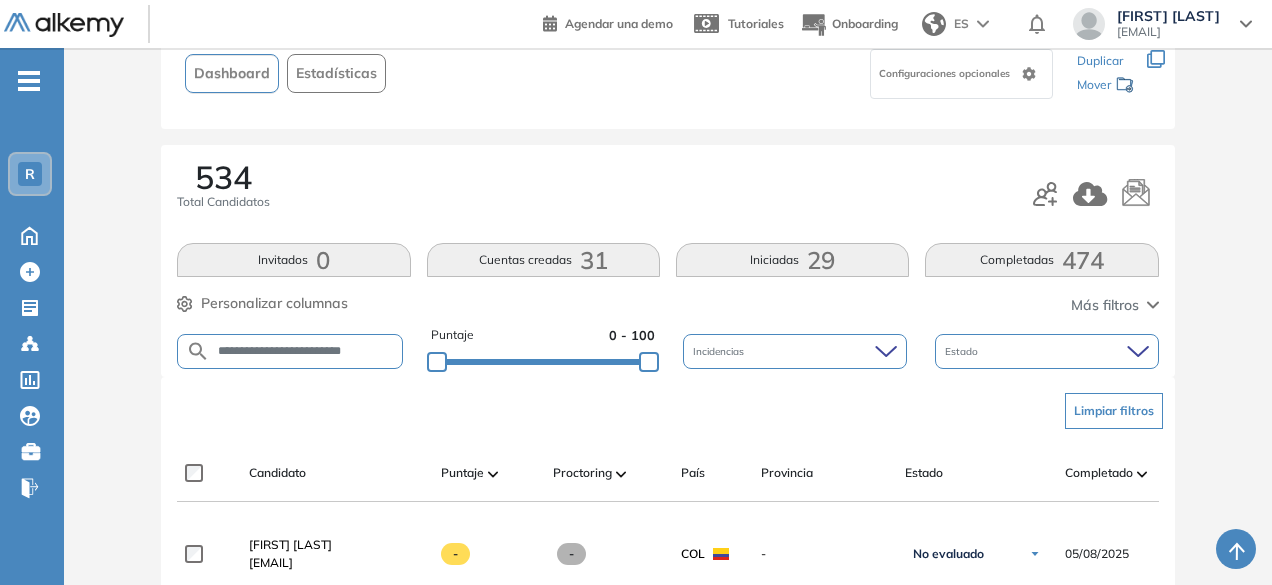 click on "**********" at bounding box center [305, 351] 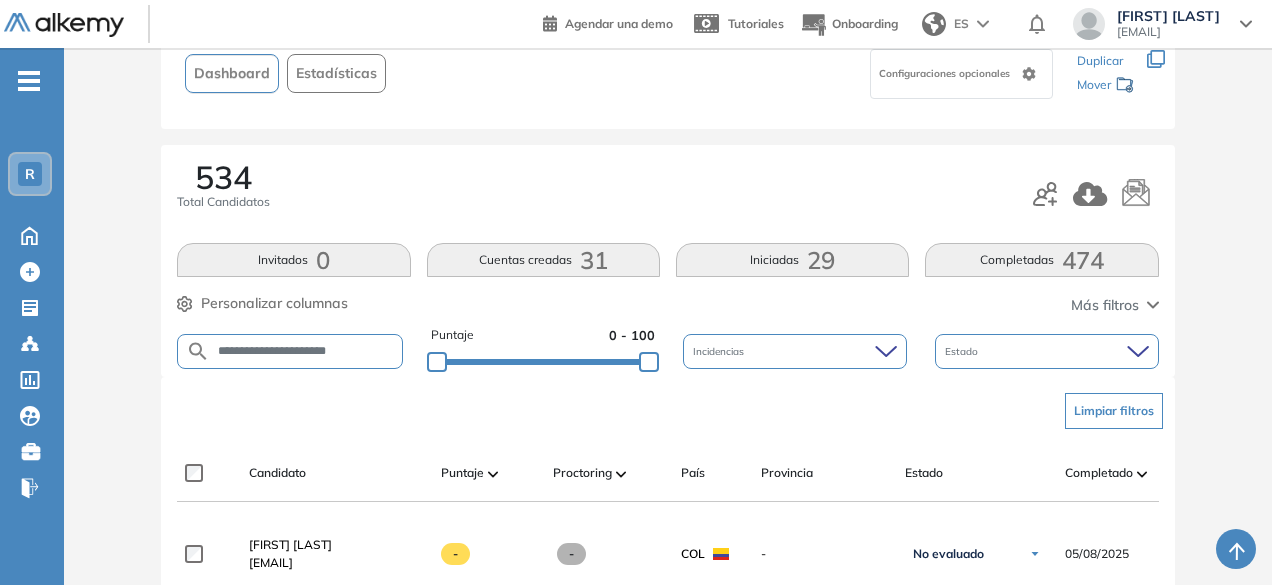 type on "**********" 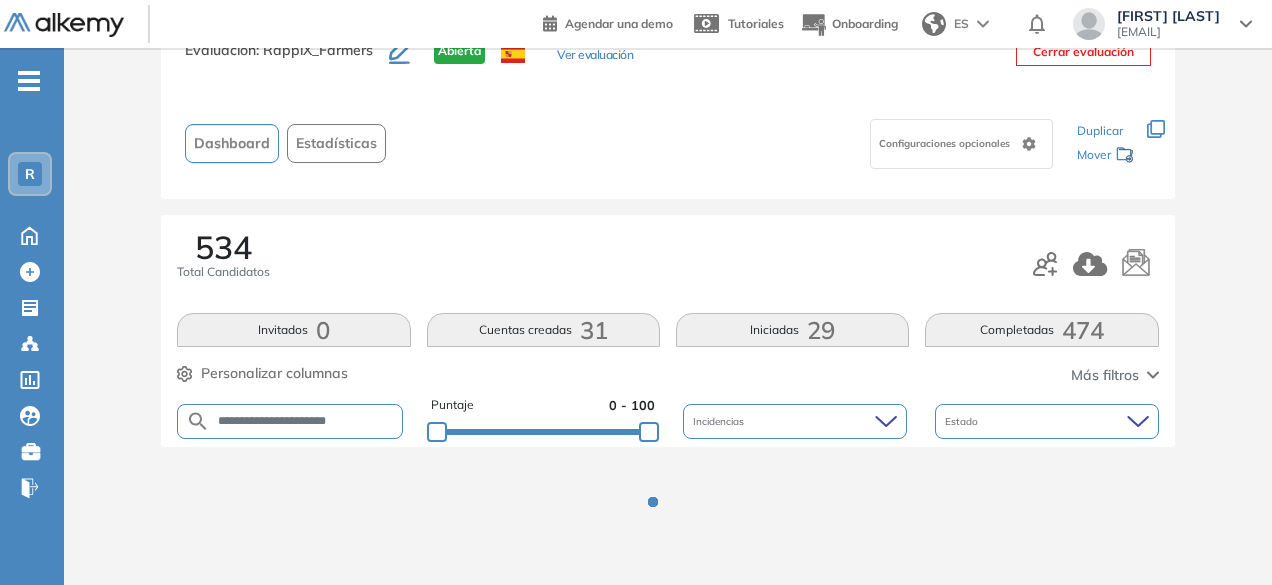 scroll, scrollTop: 144, scrollLeft: 0, axis: vertical 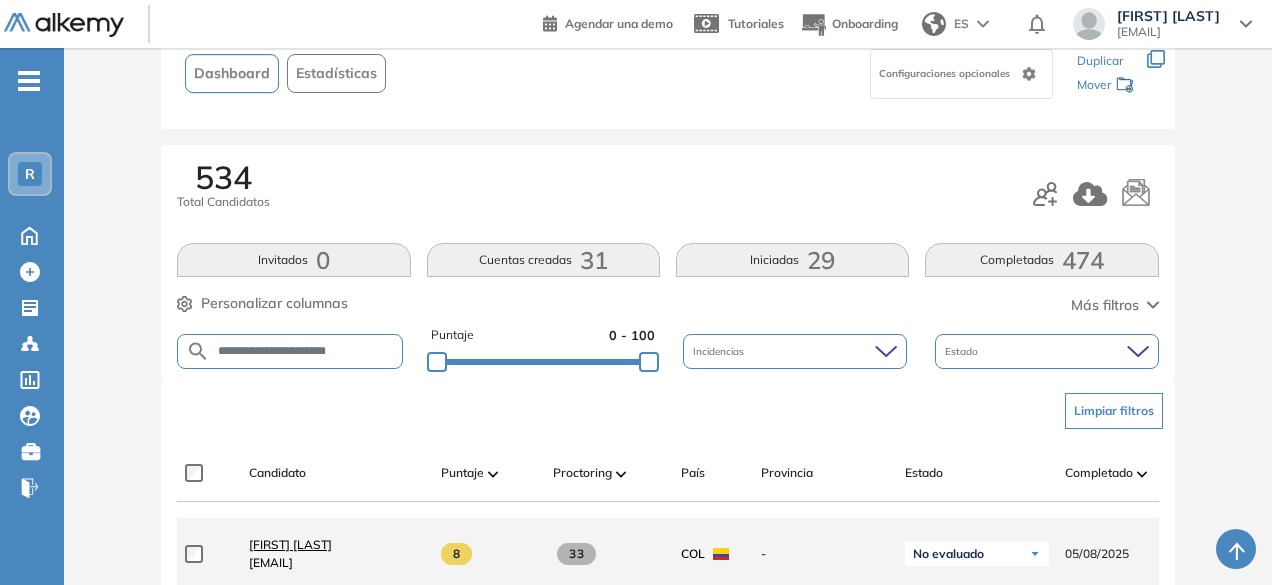 click on "[FIRST] [LAST]" at bounding box center (290, 544) 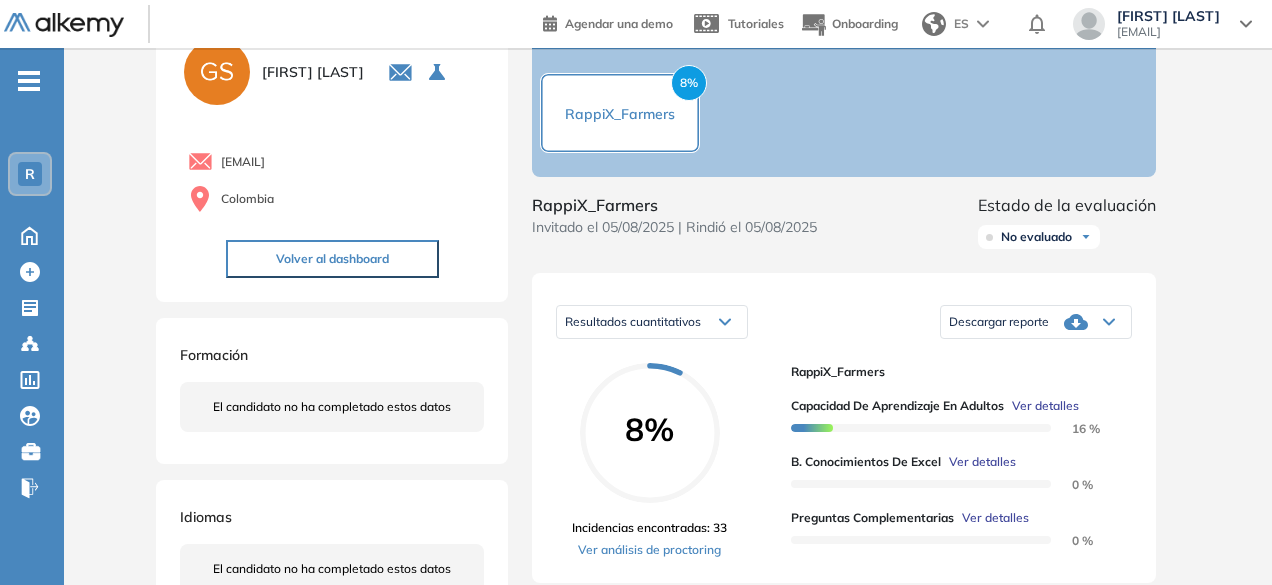 scroll, scrollTop: 108, scrollLeft: 0, axis: vertical 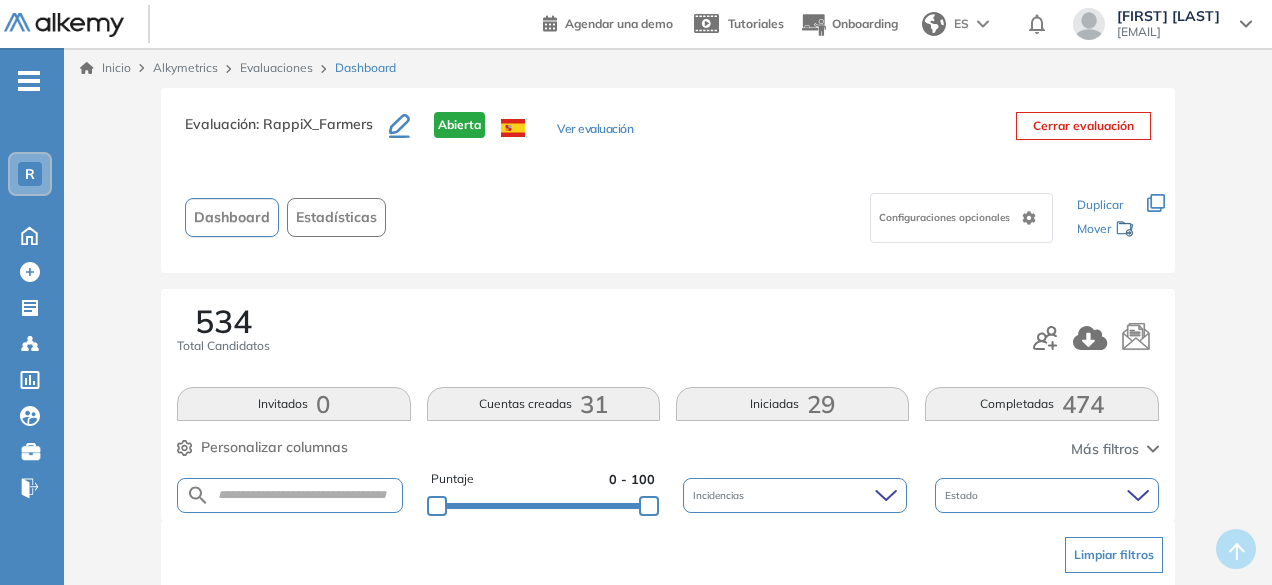 click at bounding box center (289, 495) 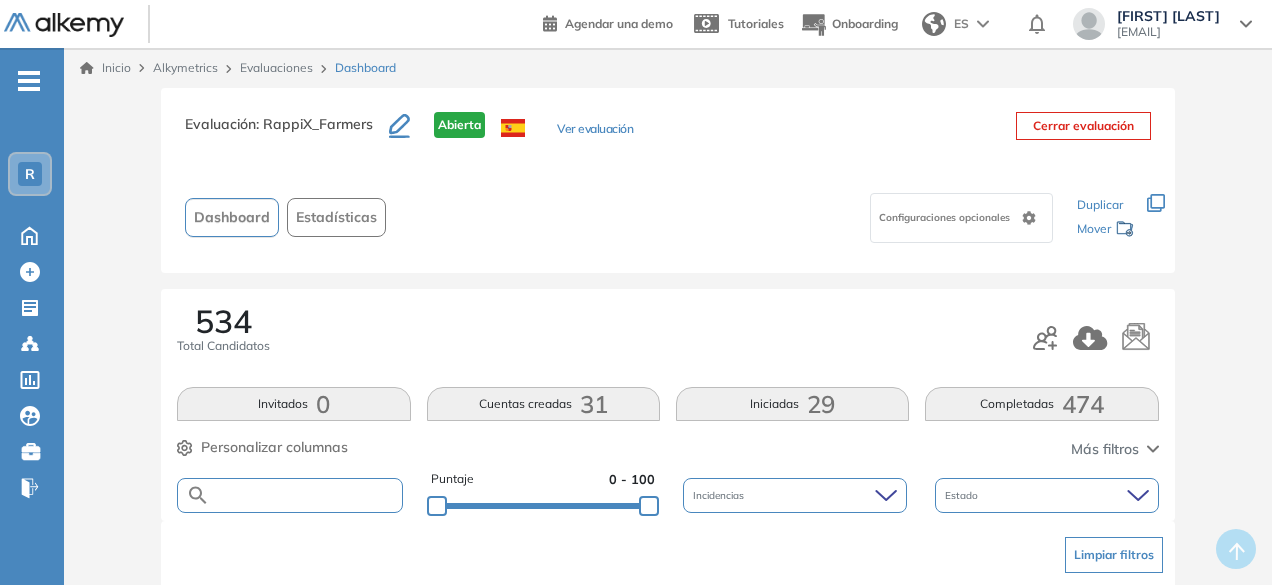 click at bounding box center (305, 495) 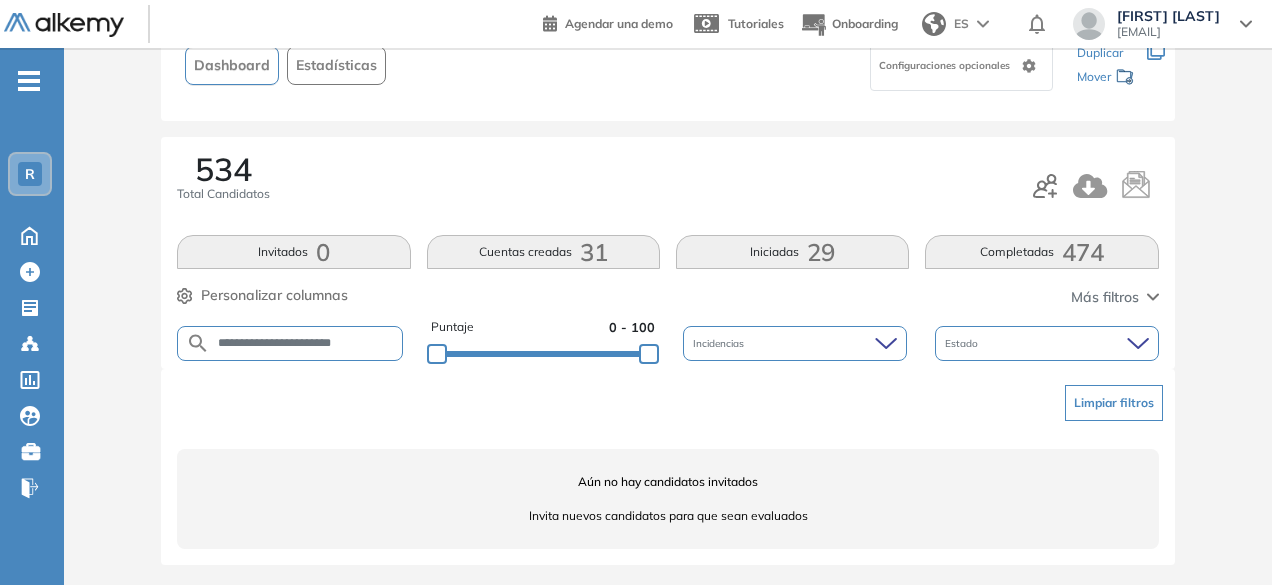 scroll, scrollTop: 154, scrollLeft: 0, axis: vertical 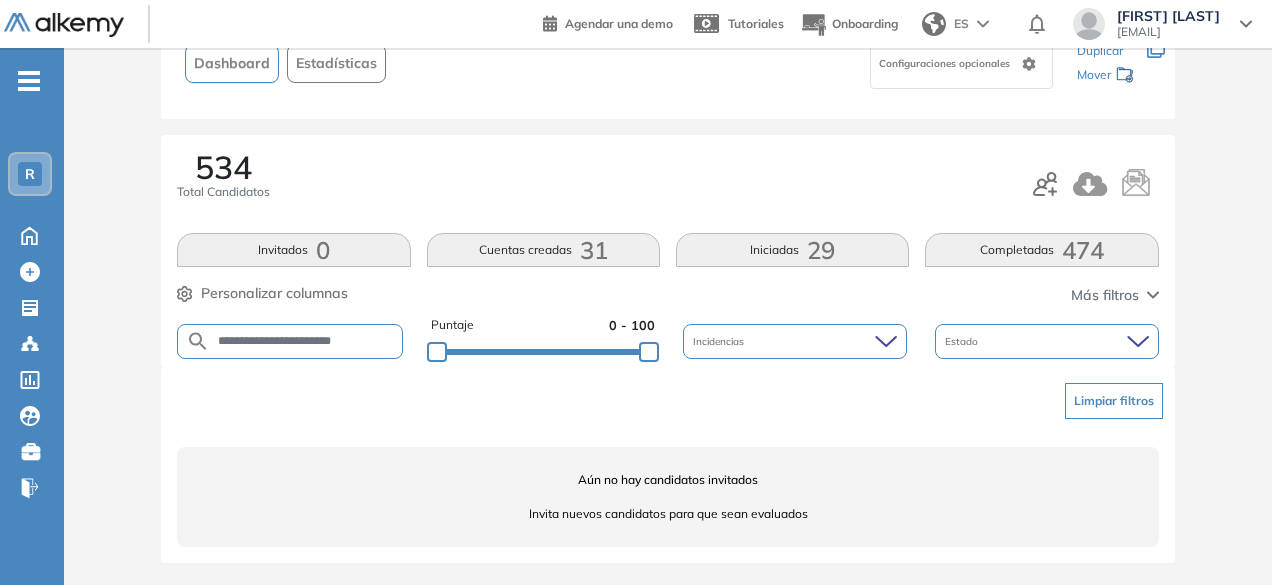 click on "**********" at bounding box center [305, 341] 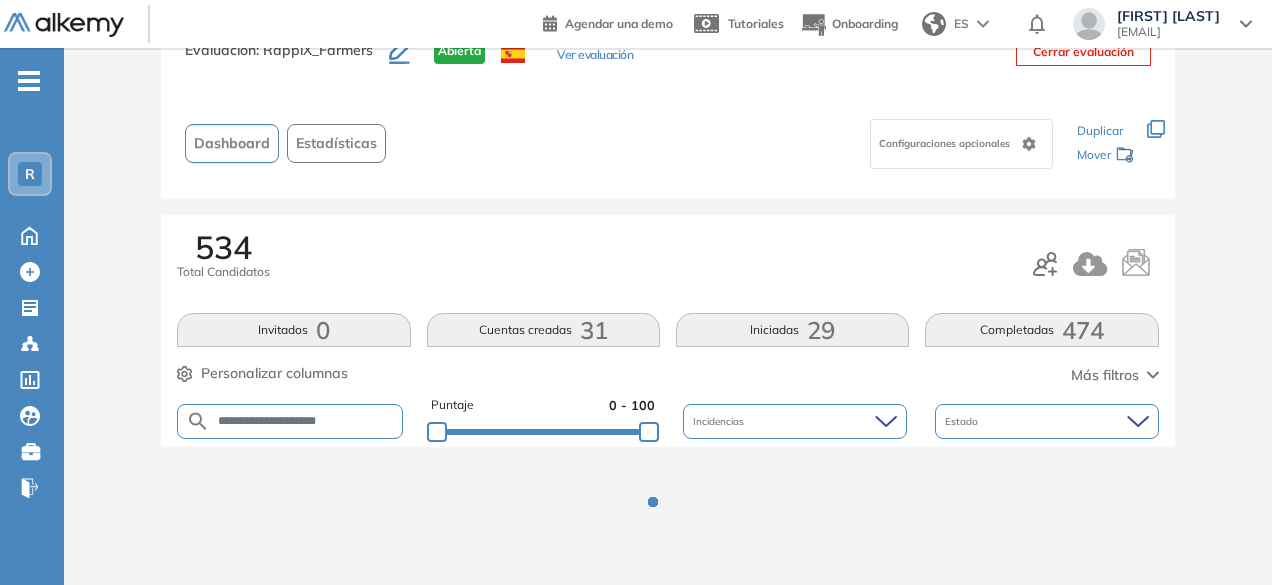 scroll, scrollTop: 154, scrollLeft: 0, axis: vertical 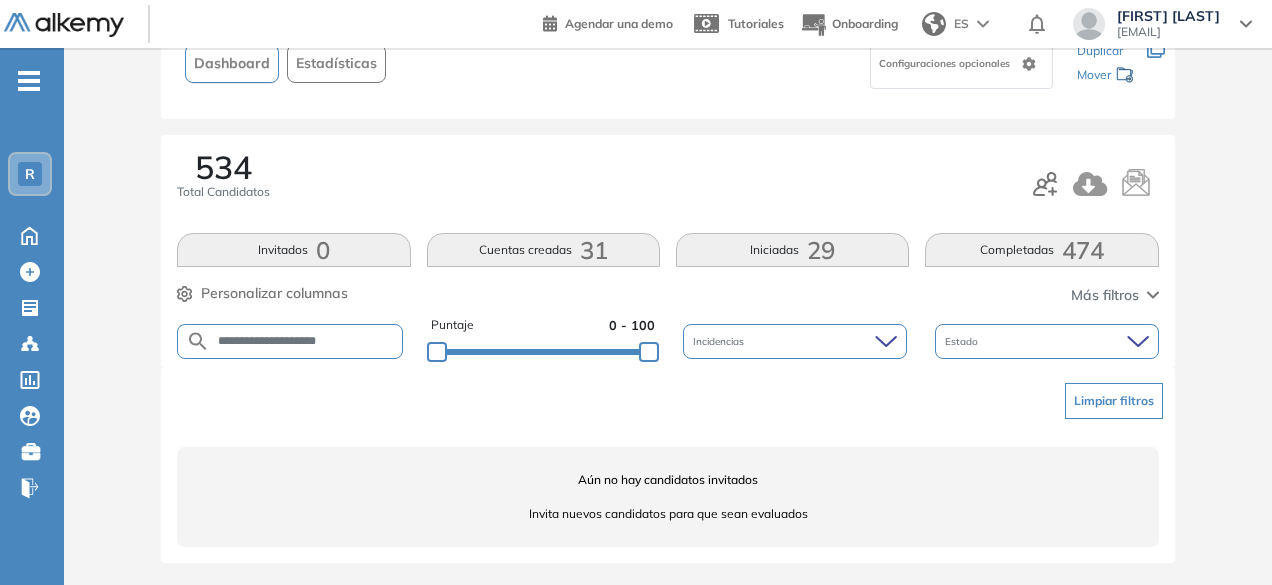 drag, startPoint x: 308, startPoint y: 341, endPoint x: 261, endPoint y: 336, distance: 47.26521 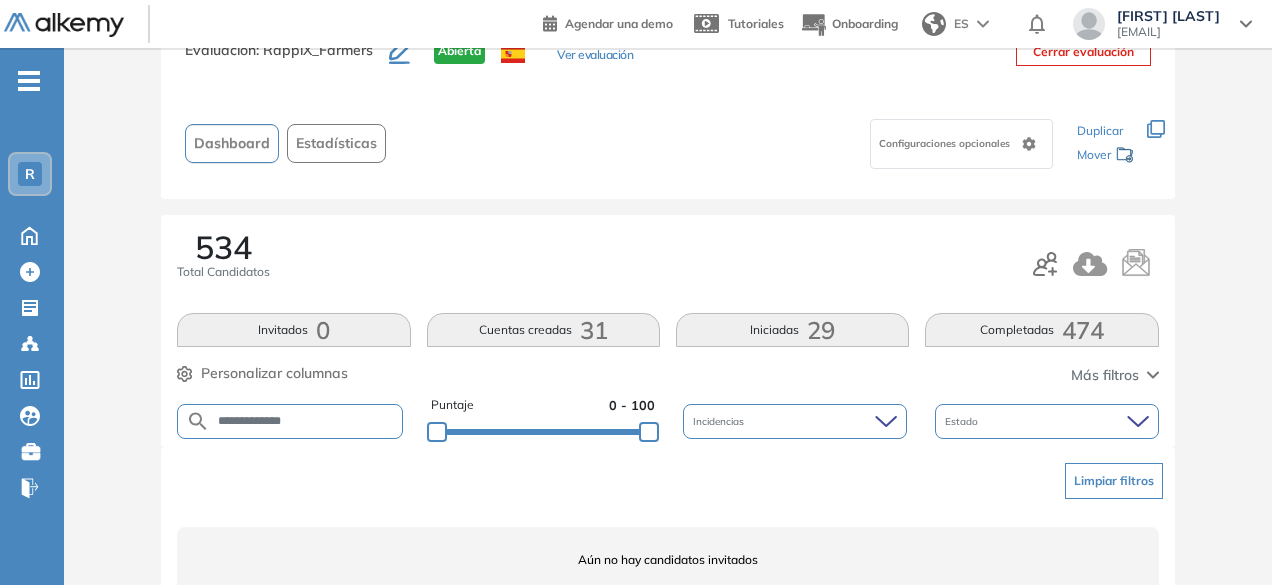 scroll, scrollTop: 154, scrollLeft: 0, axis: vertical 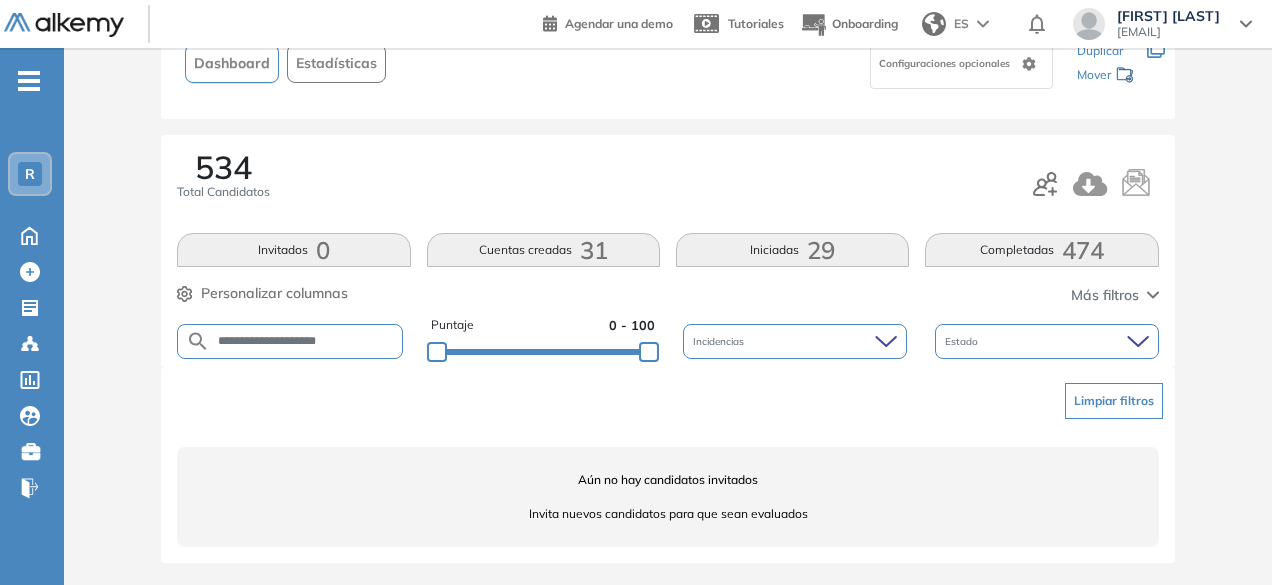 click on "**********" at bounding box center (305, 341) 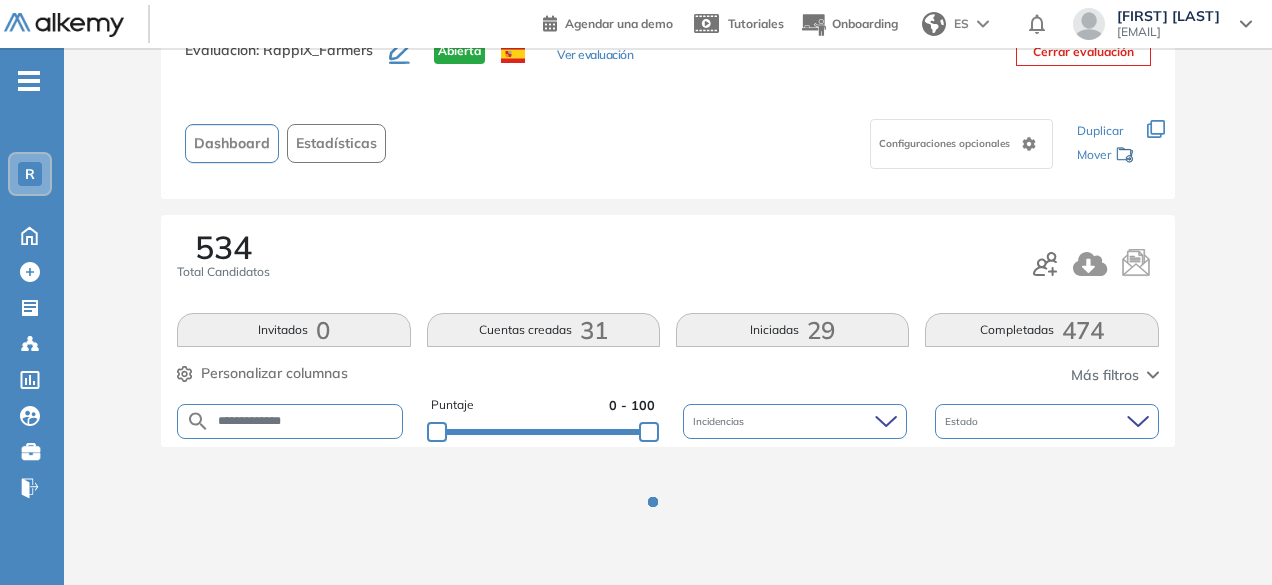 scroll, scrollTop: 154, scrollLeft: 0, axis: vertical 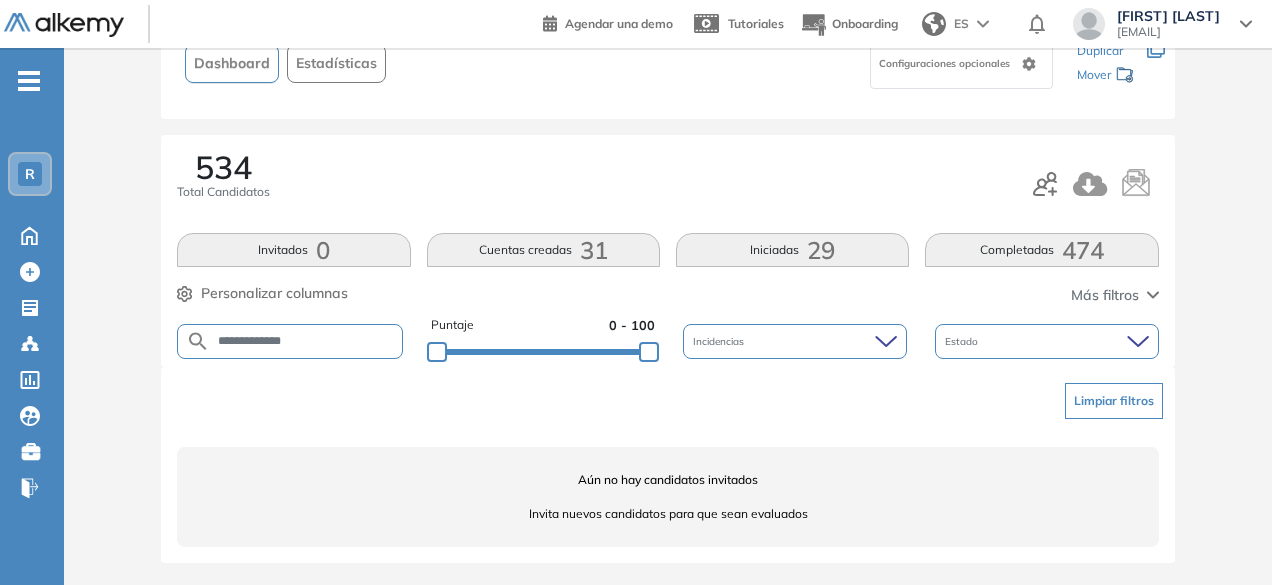 click on "**********" at bounding box center [305, 341] 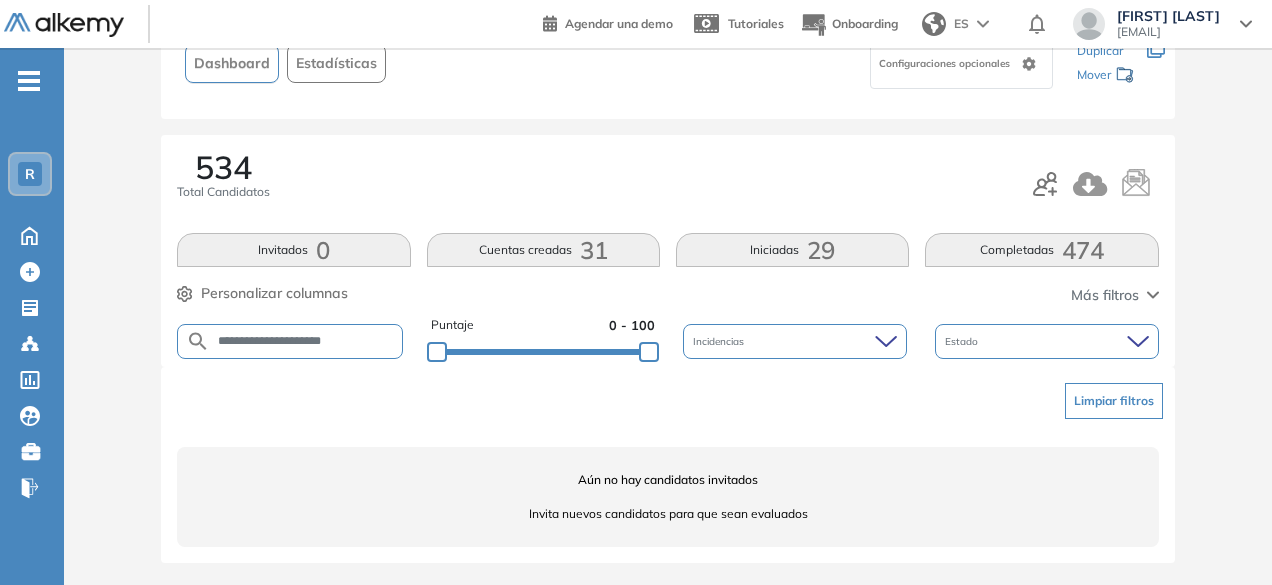 drag, startPoint x: 306, startPoint y: 337, endPoint x: 274, endPoint y: 346, distance: 33.24154 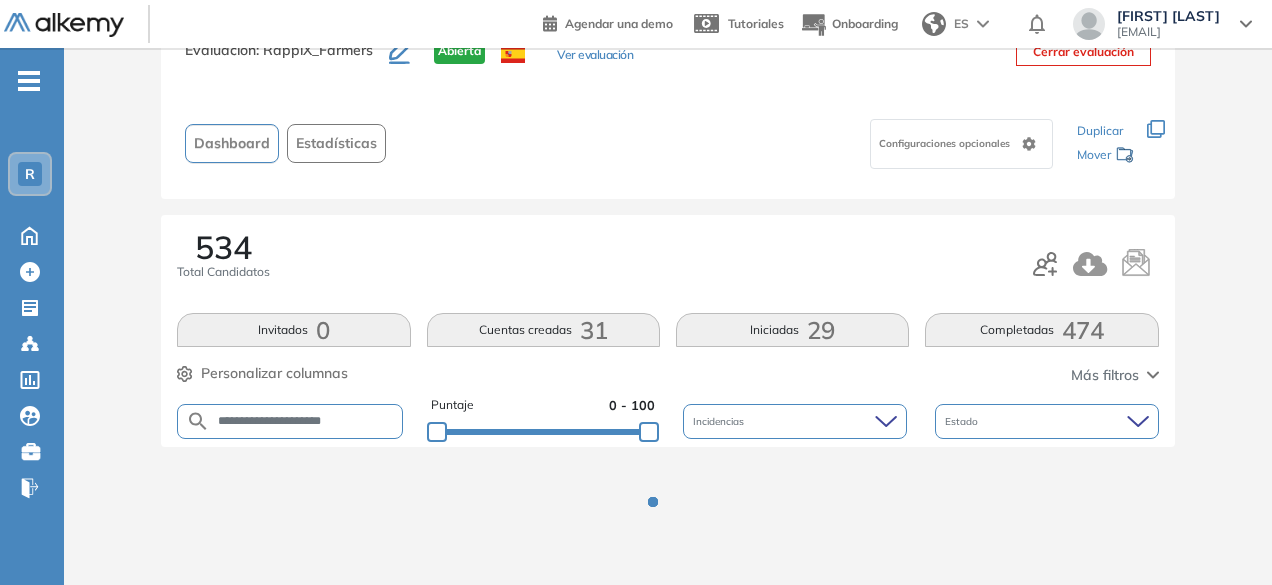 scroll, scrollTop: 154, scrollLeft: 0, axis: vertical 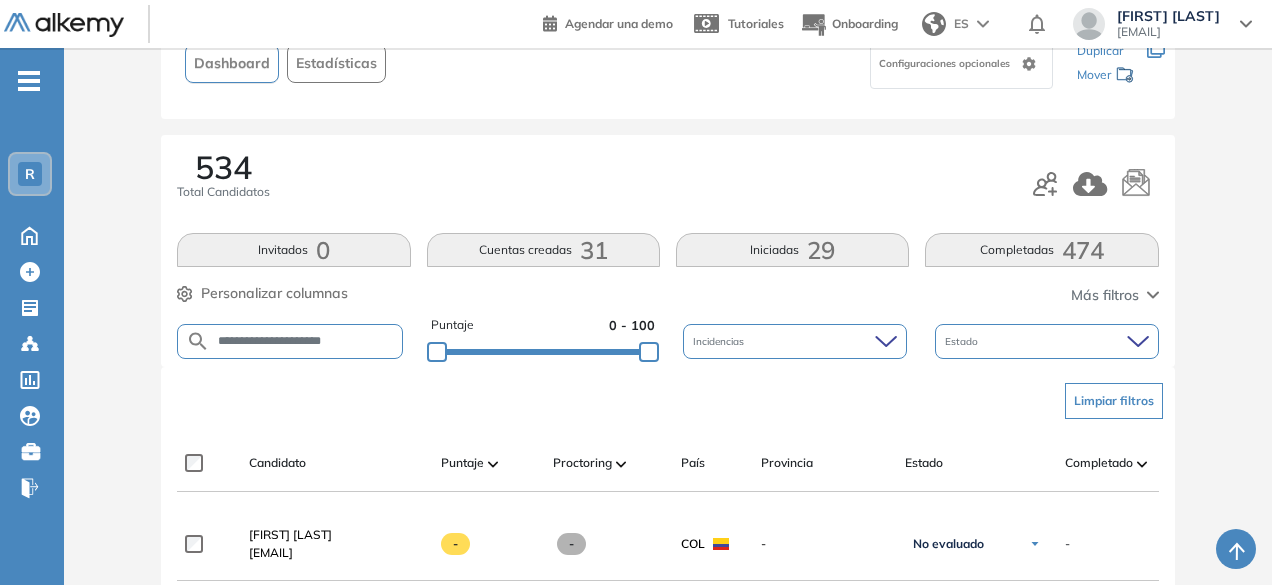 click on "**********" at bounding box center (305, 341) 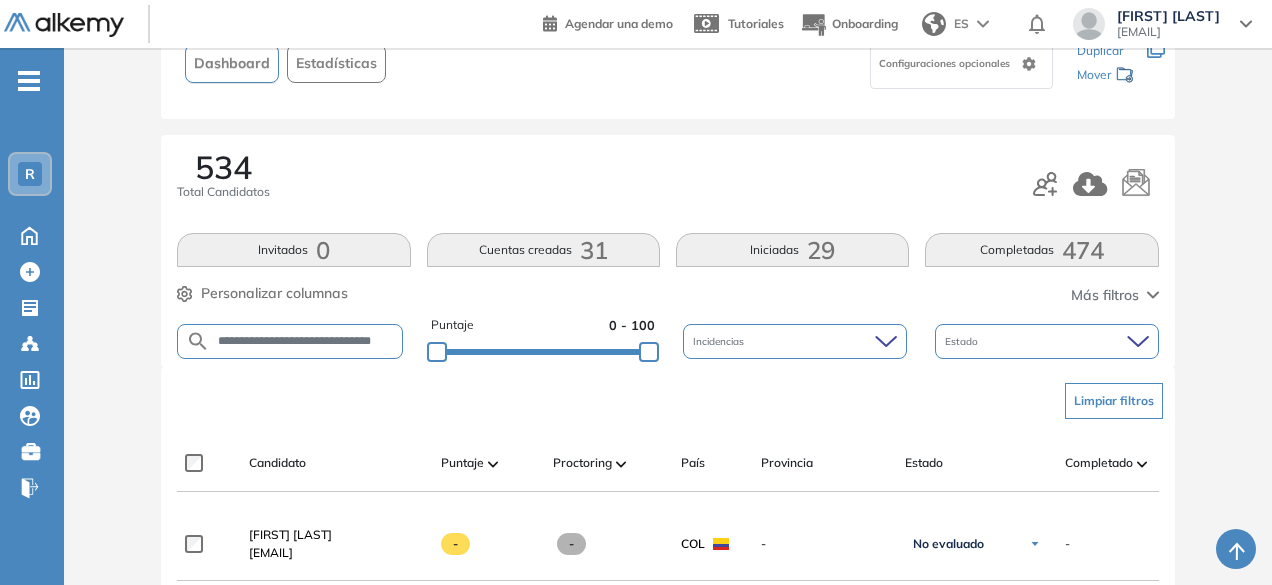 scroll, scrollTop: 0, scrollLeft: 29, axis: horizontal 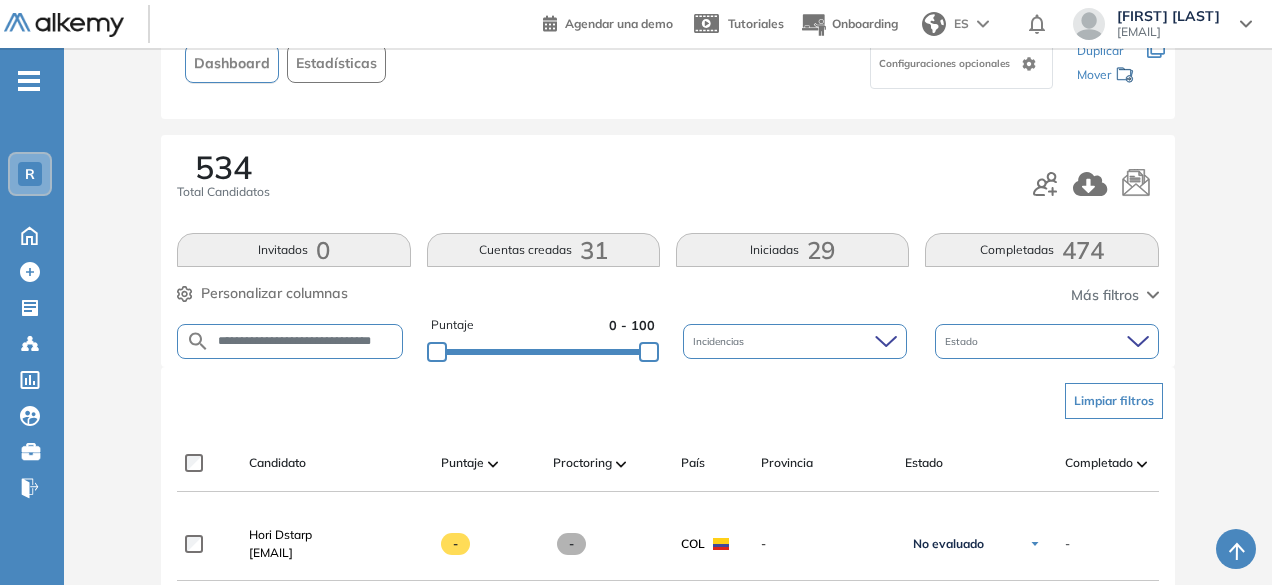 click on "**********" at bounding box center (306, 341) 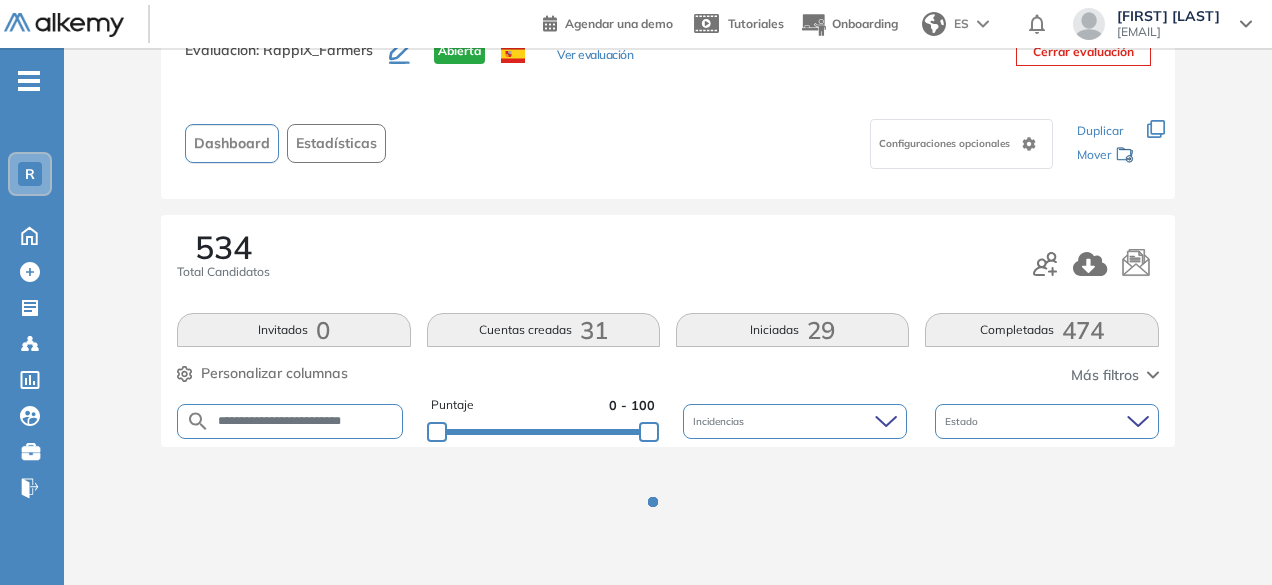scroll, scrollTop: 154, scrollLeft: 0, axis: vertical 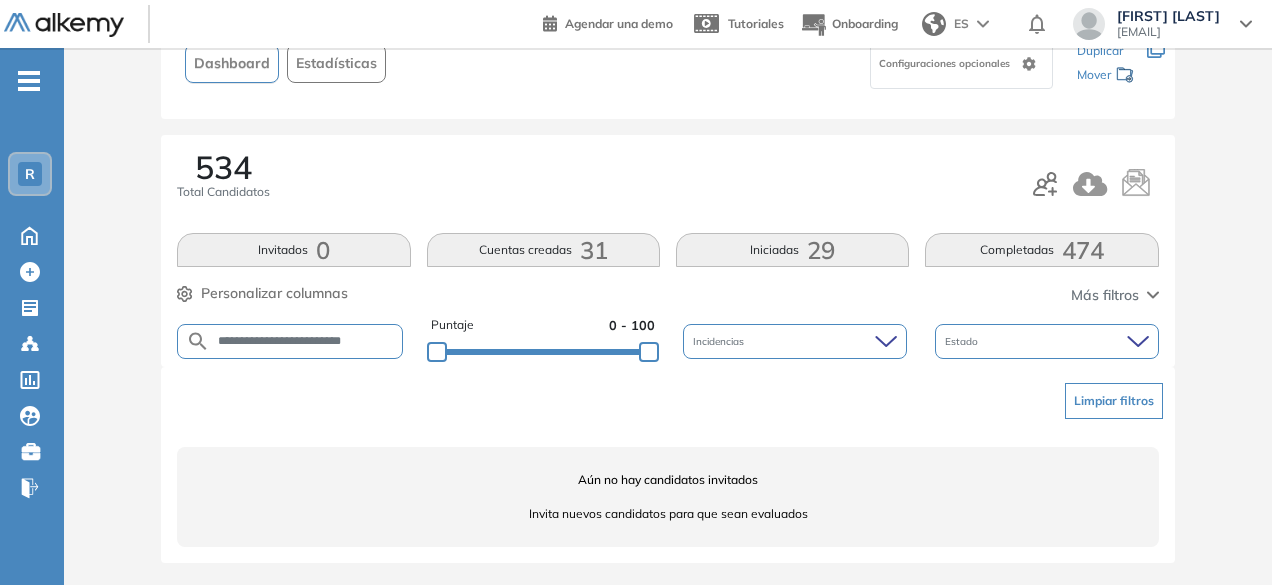 click on "**********" at bounding box center (306, 341) 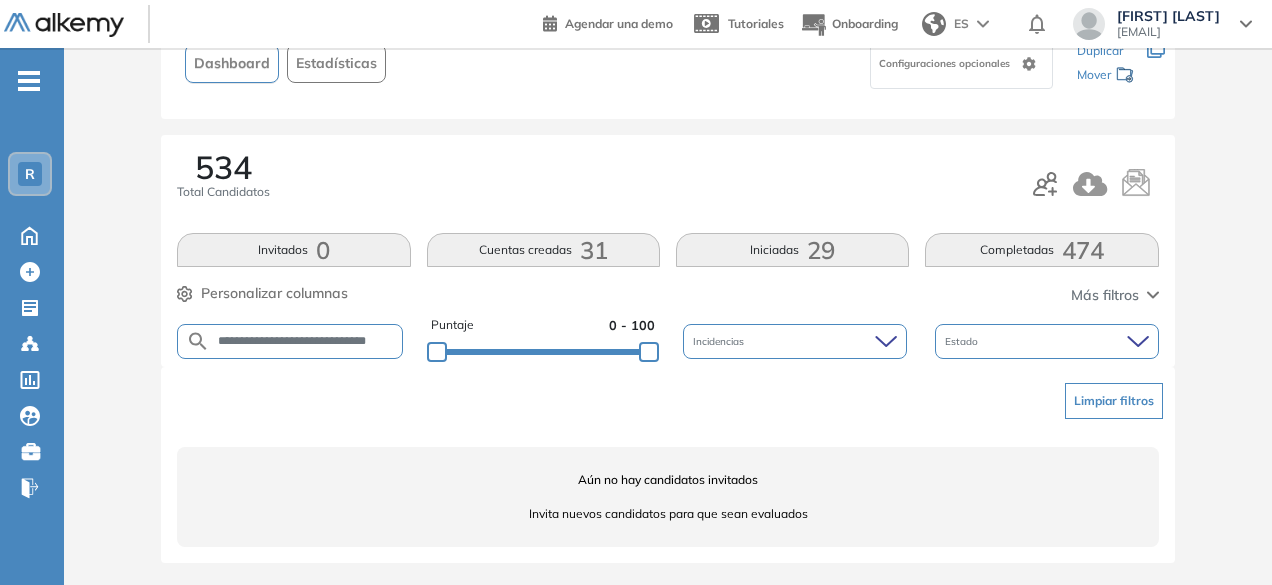 scroll, scrollTop: 0, scrollLeft: 12, axis: horizontal 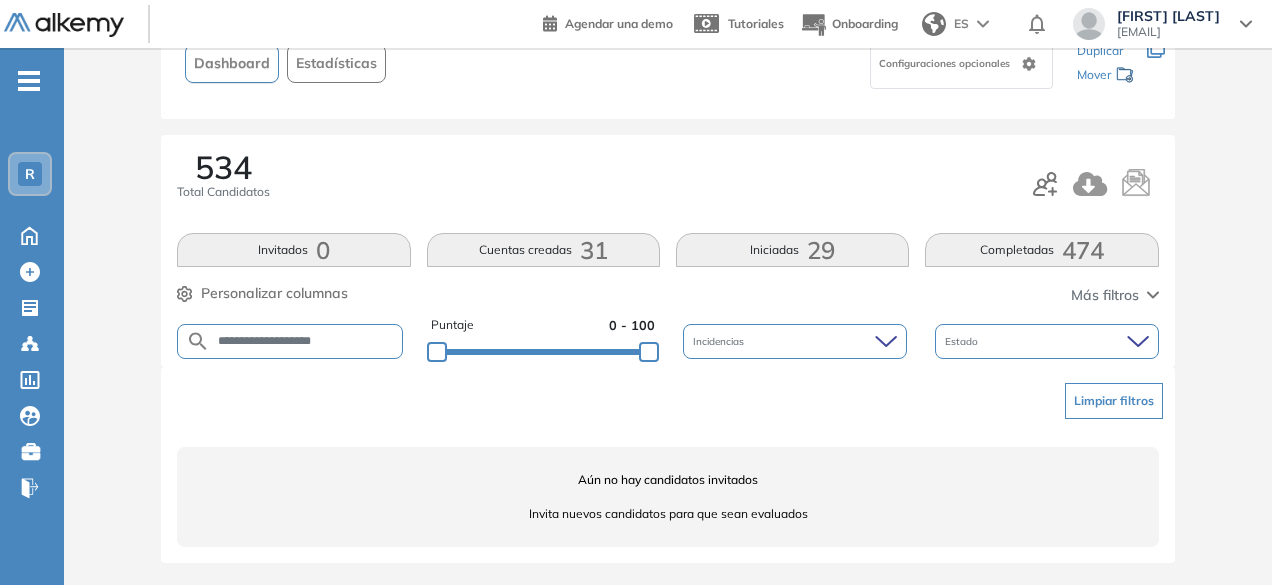drag, startPoint x: 300, startPoint y: 341, endPoint x: 260, endPoint y: 334, distance: 40.60788 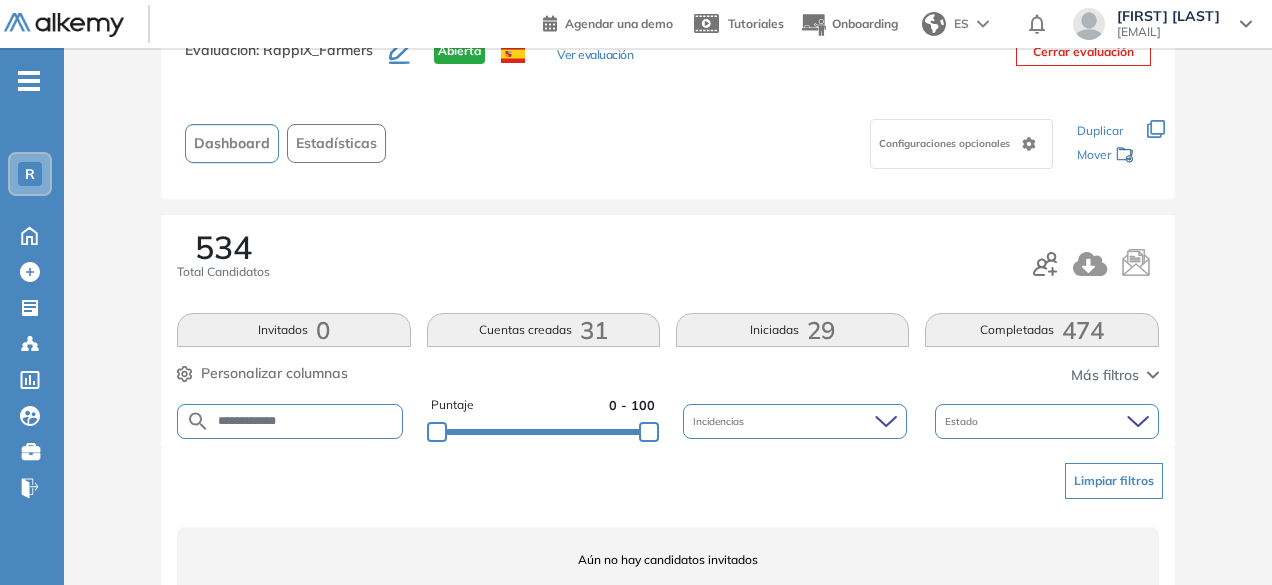scroll, scrollTop: 154, scrollLeft: 0, axis: vertical 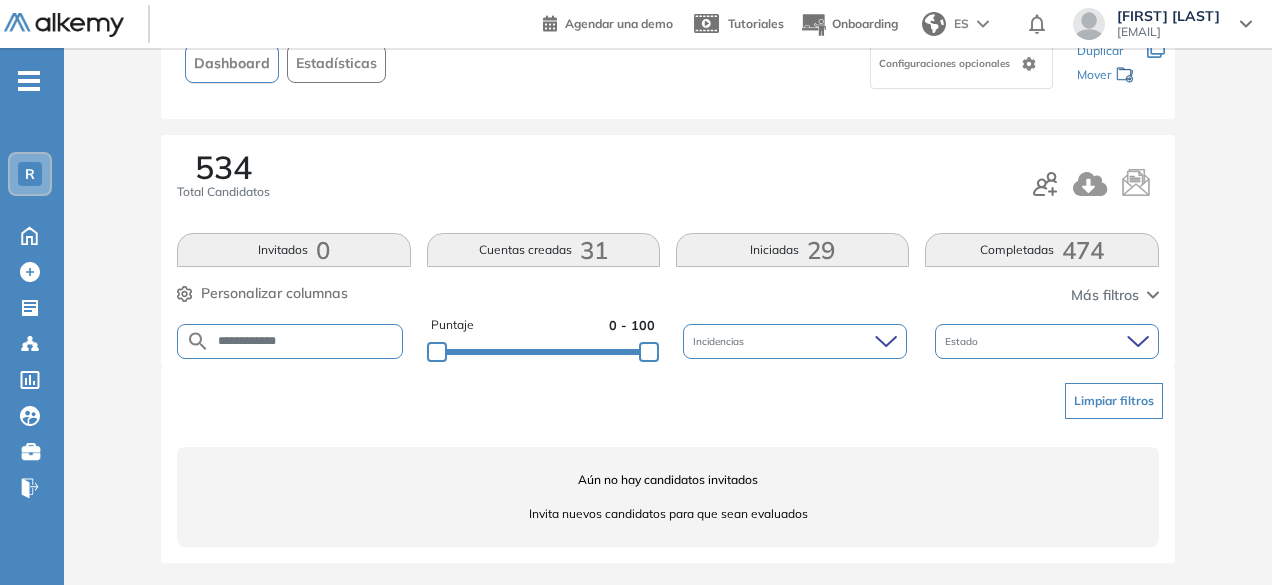 click on "**********" at bounding box center [306, 341] 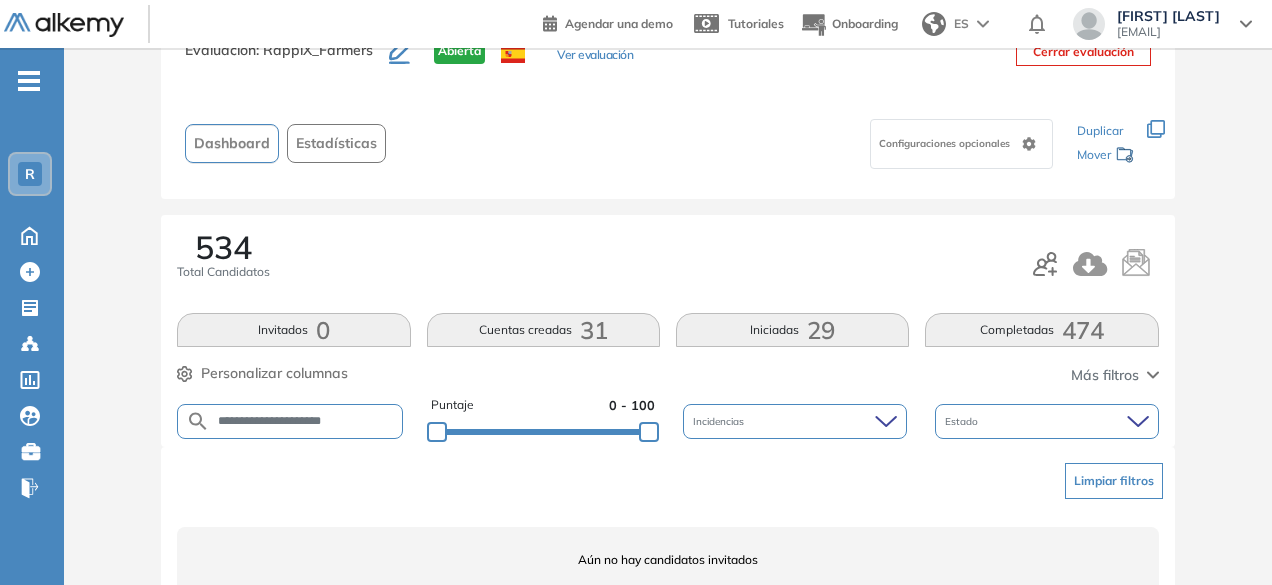 scroll, scrollTop: 154, scrollLeft: 0, axis: vertical 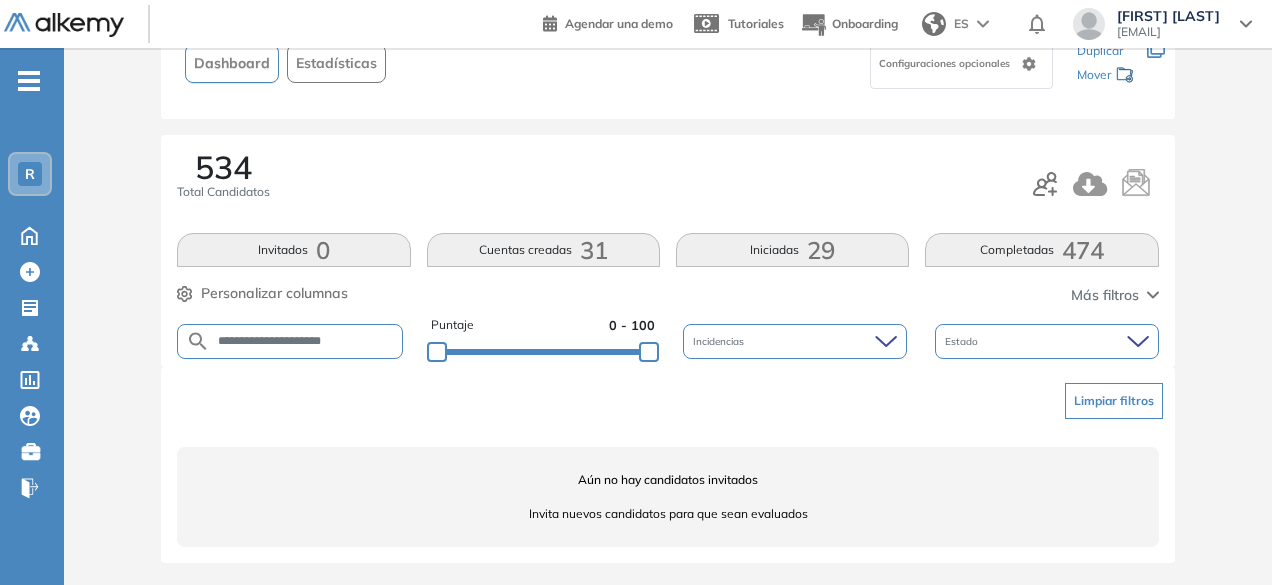 click on "**********" at bounding box center [306, 341] 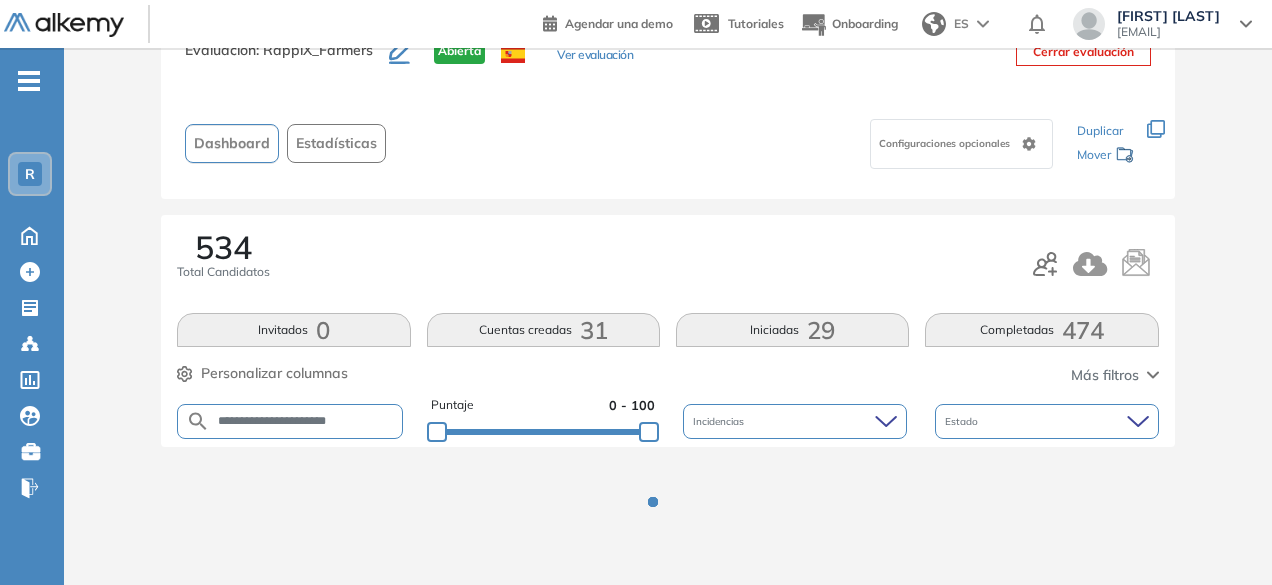 scroll, scrollTop: 154, scrollLeft: 0, axis: vertical 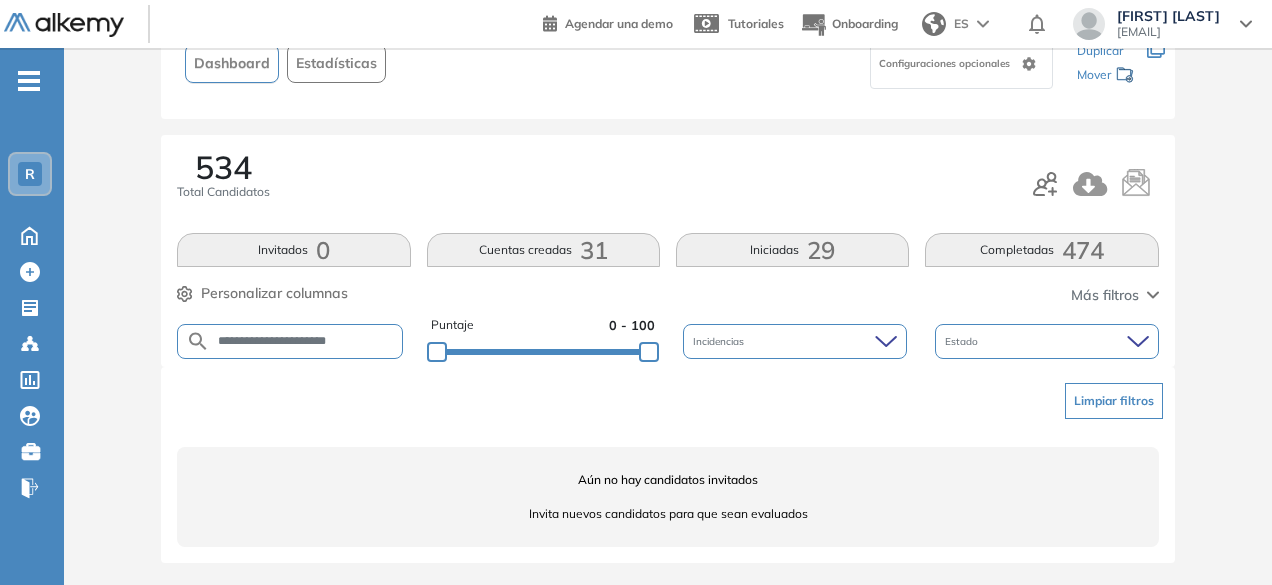 drag, startPoint x: 301, startPoint y: 342, endPoint x: 263, endPoint y: 335, distance: 38.63936 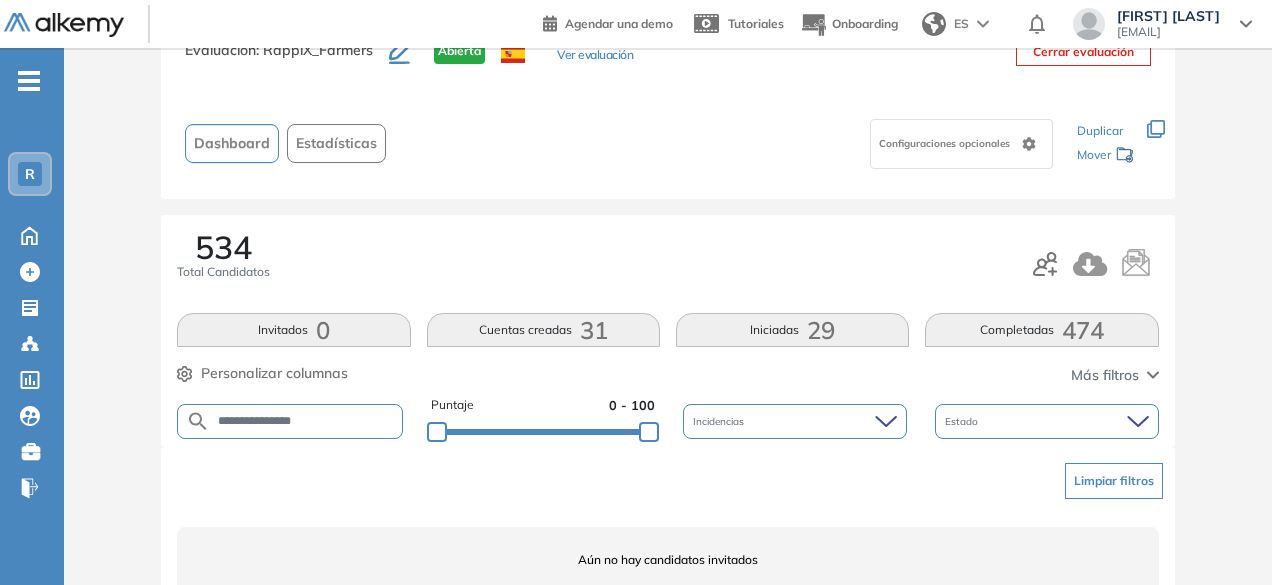 scroll, scrollTop: 154, scrollLeft: 0, axis: vertical 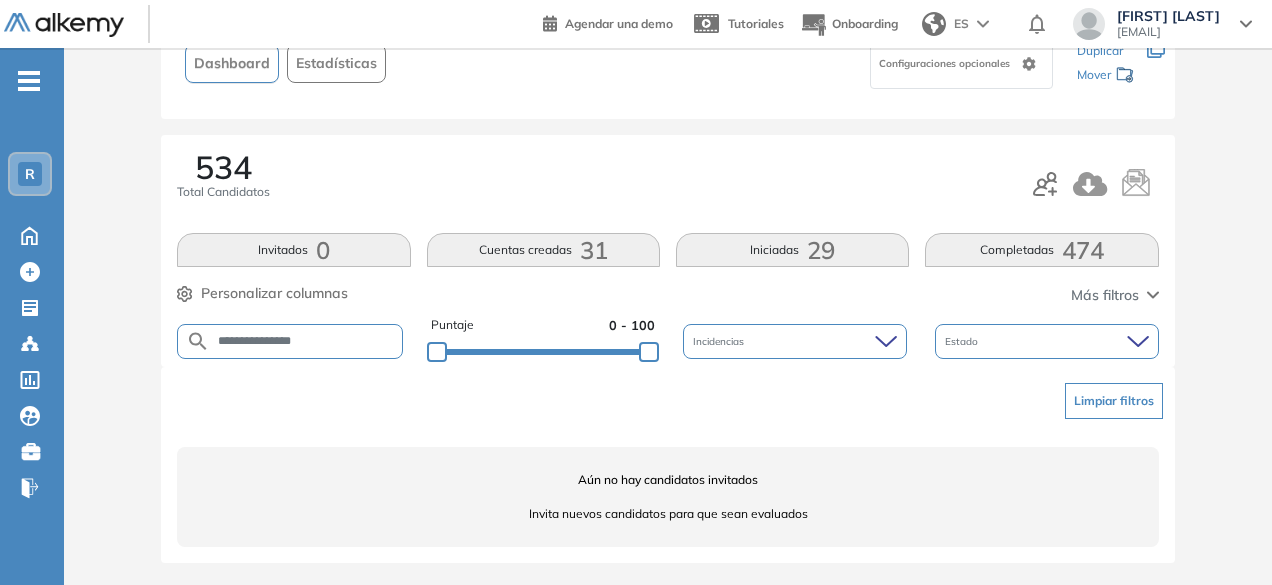 click on "**********" at bounding box center [306, 341] 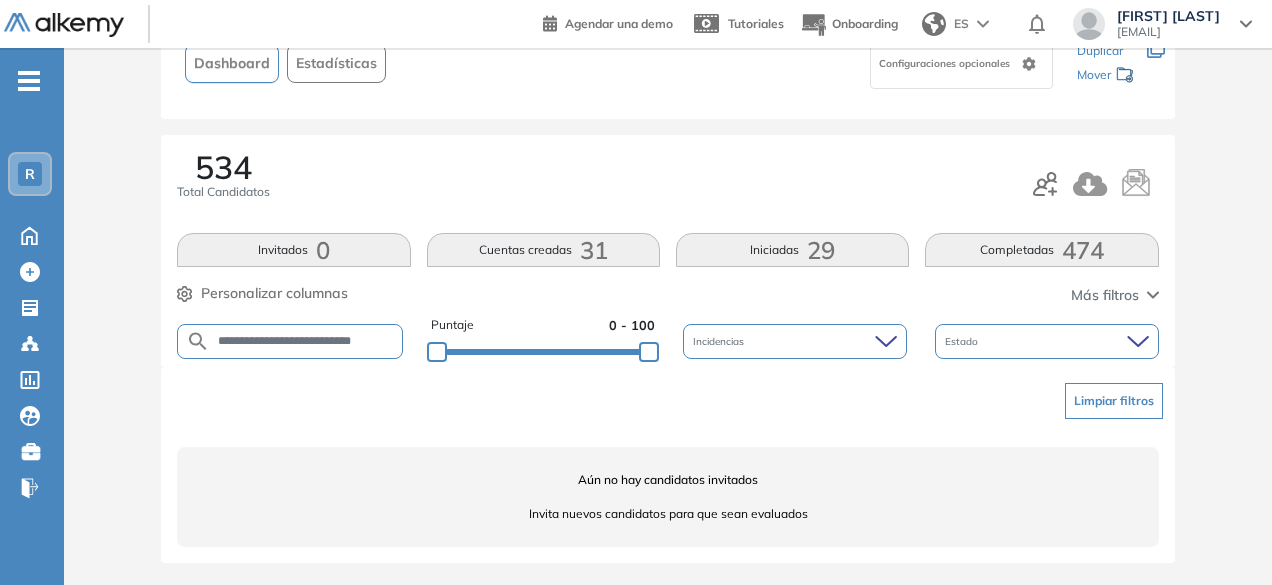click on "**********" at bounding box center (306, 341) 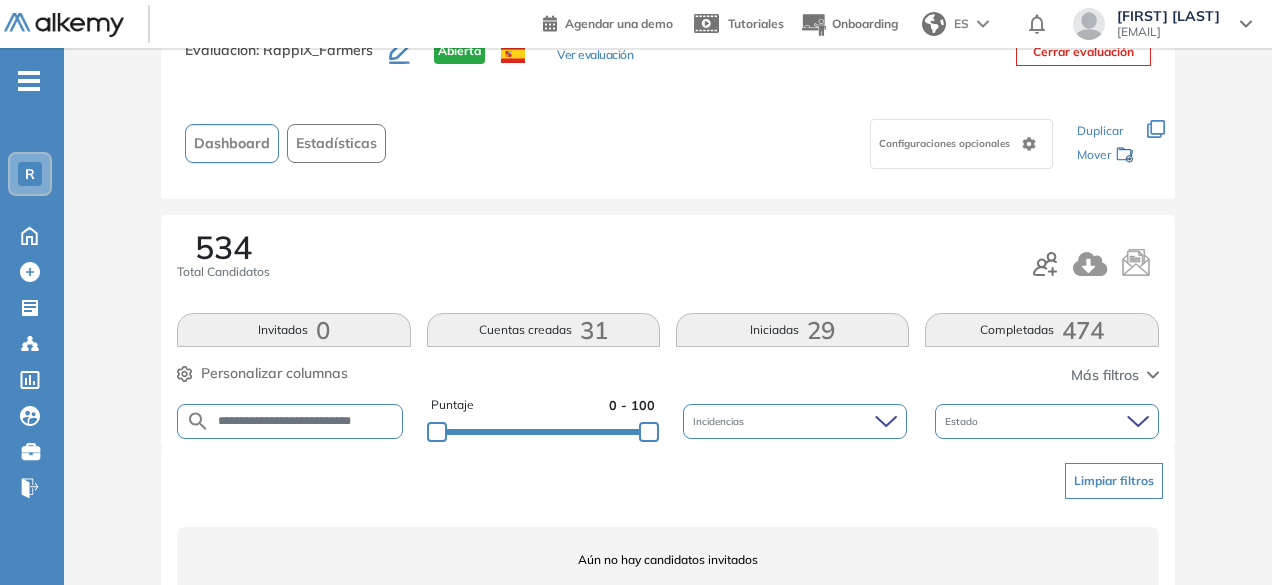 scroll, scrollTop: 154, scrollLeft: 0, axis: vertical 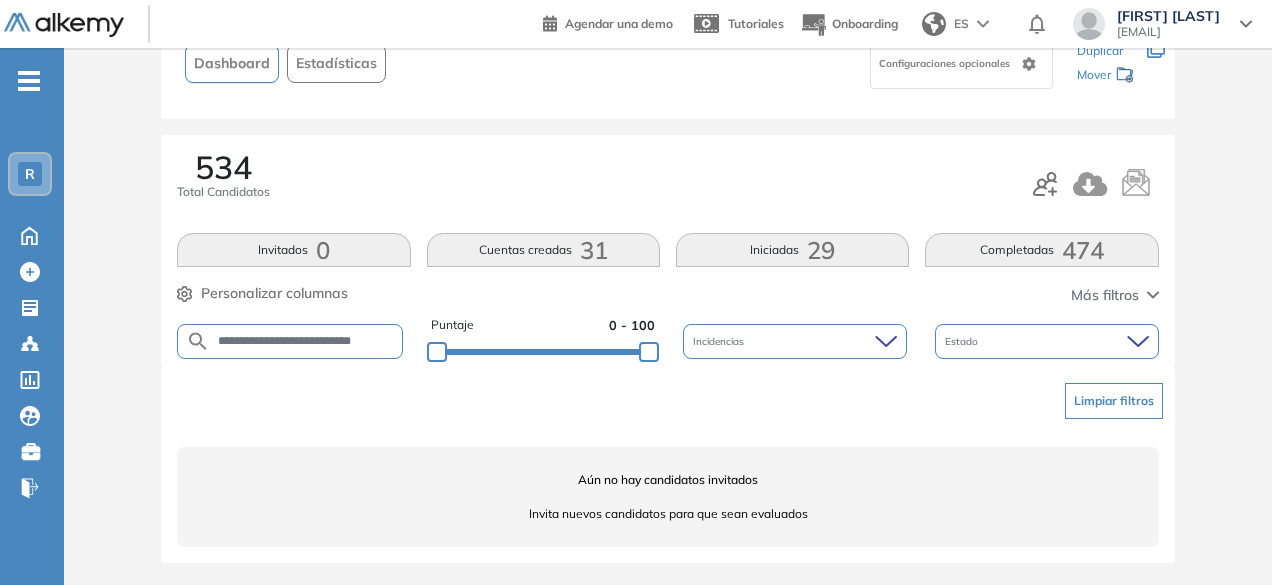click on "**********" at bounding box center [306, 341] 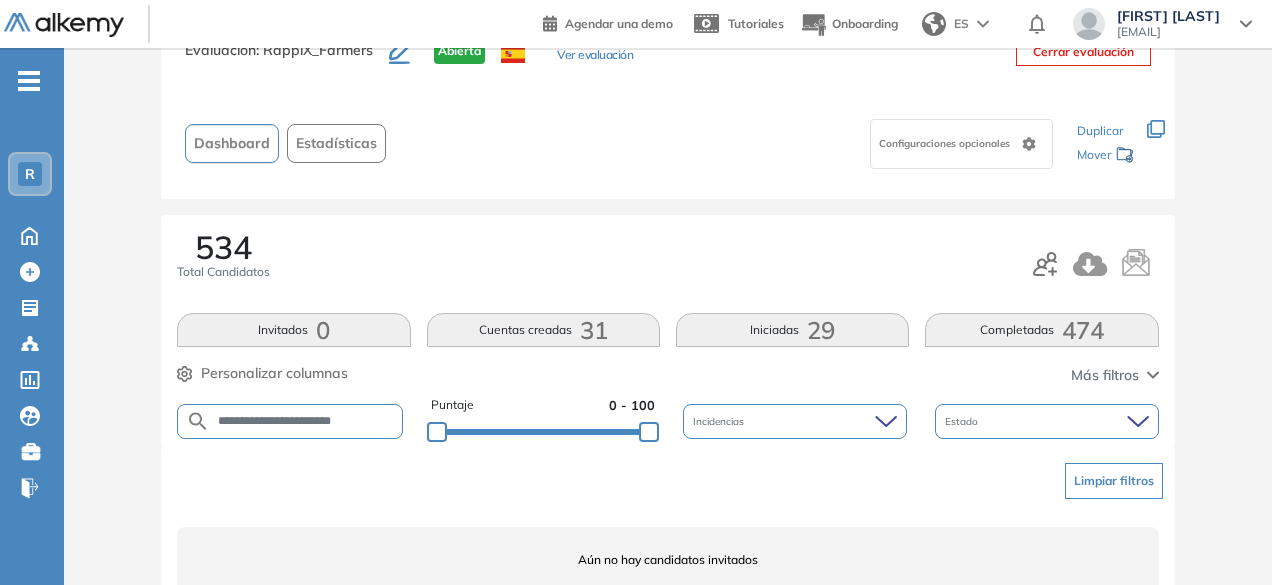 scroll, scrollTop: 154, scrollLeft: 0, axis: vertical 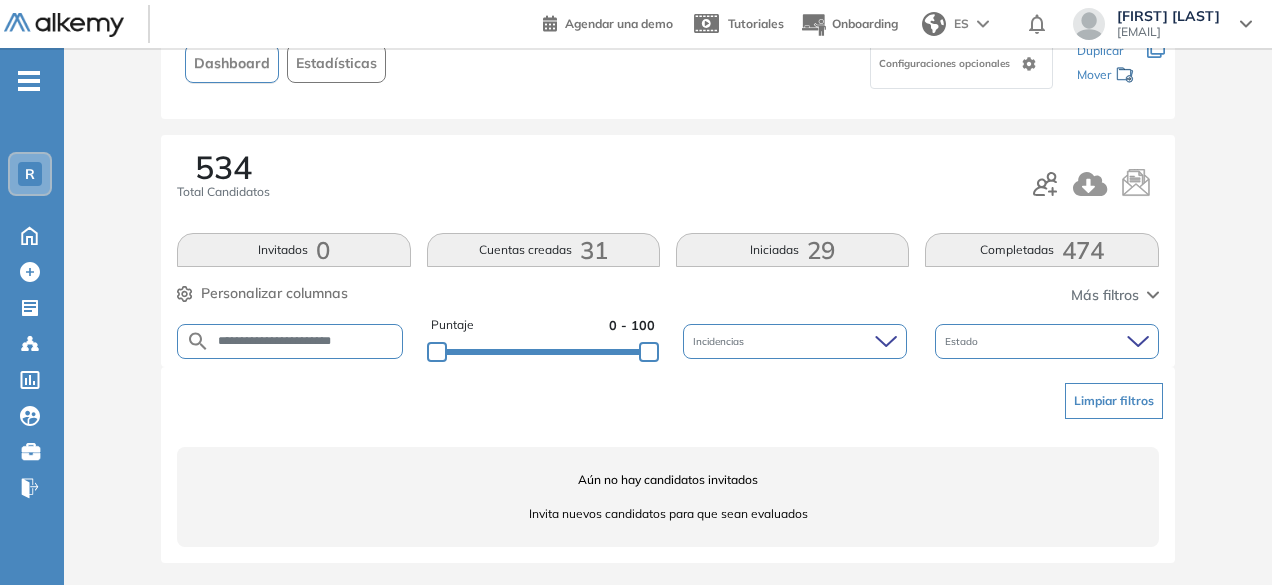 drag, startPoint x: 302, startPoint y: 345, endPoint x: 258, endPoint y: 341, distance: 44.181442 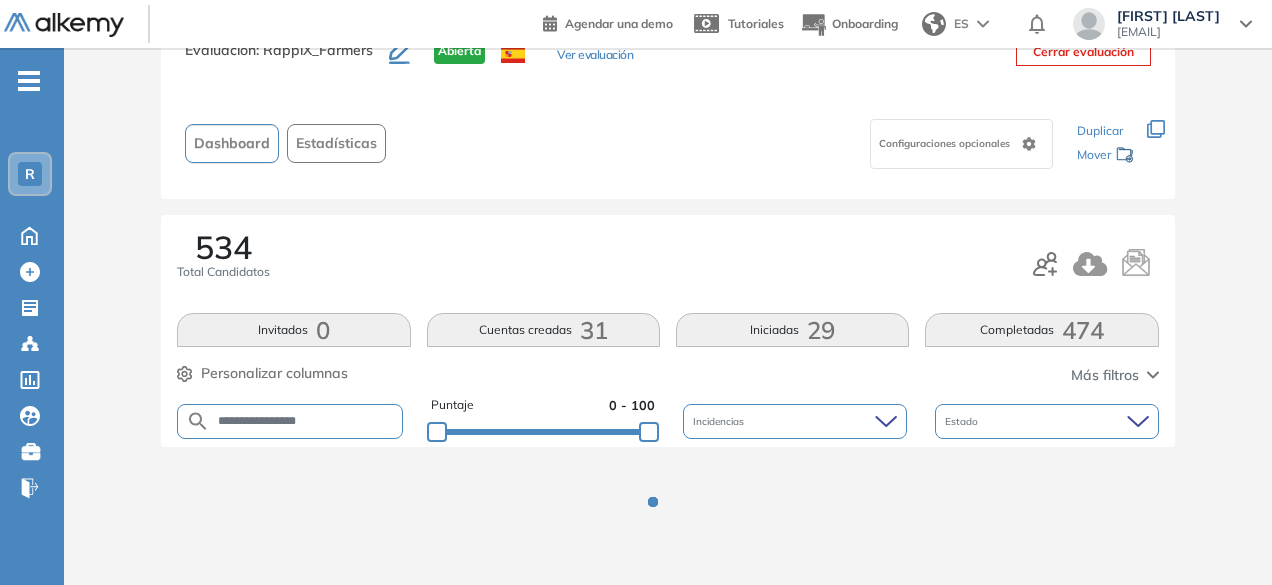 scroll, scrollTop: 154, scrollLeft: 0, axis: vertical 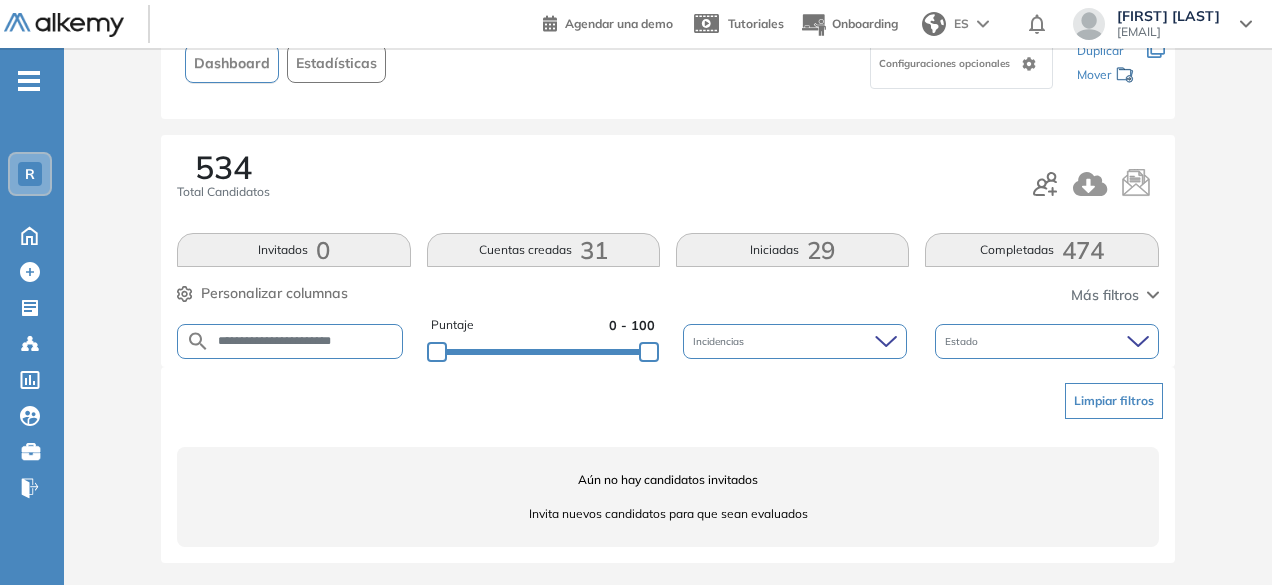 click on "**********" at bounding box center (306, 341) 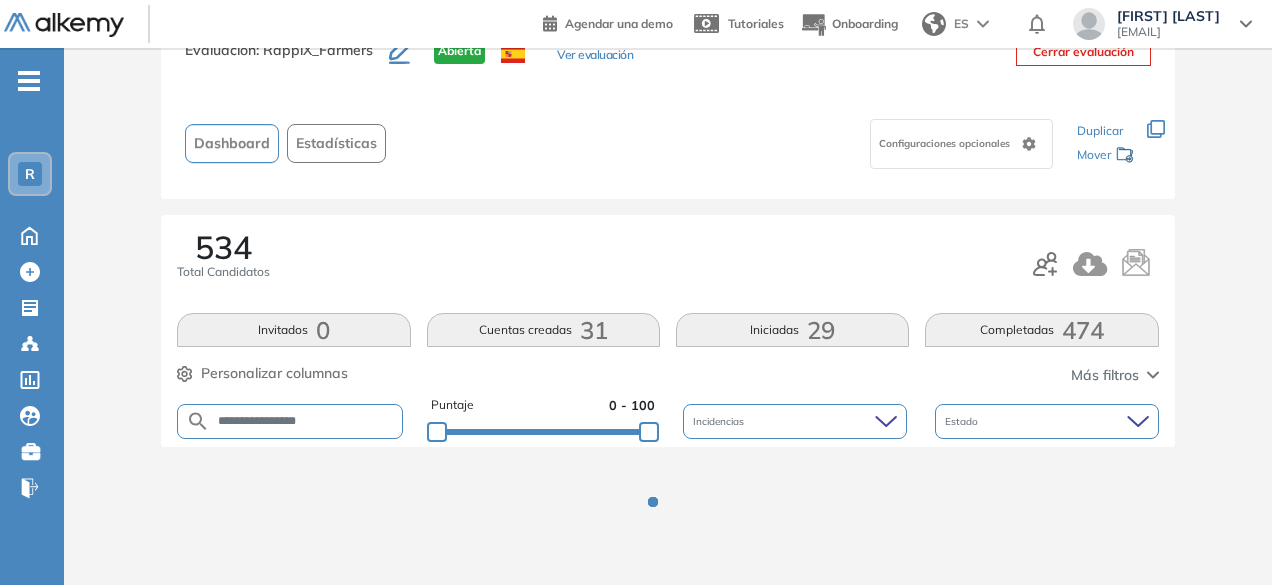scroll, scrollTop: 154, scrollLeft: 0, axis: vertical 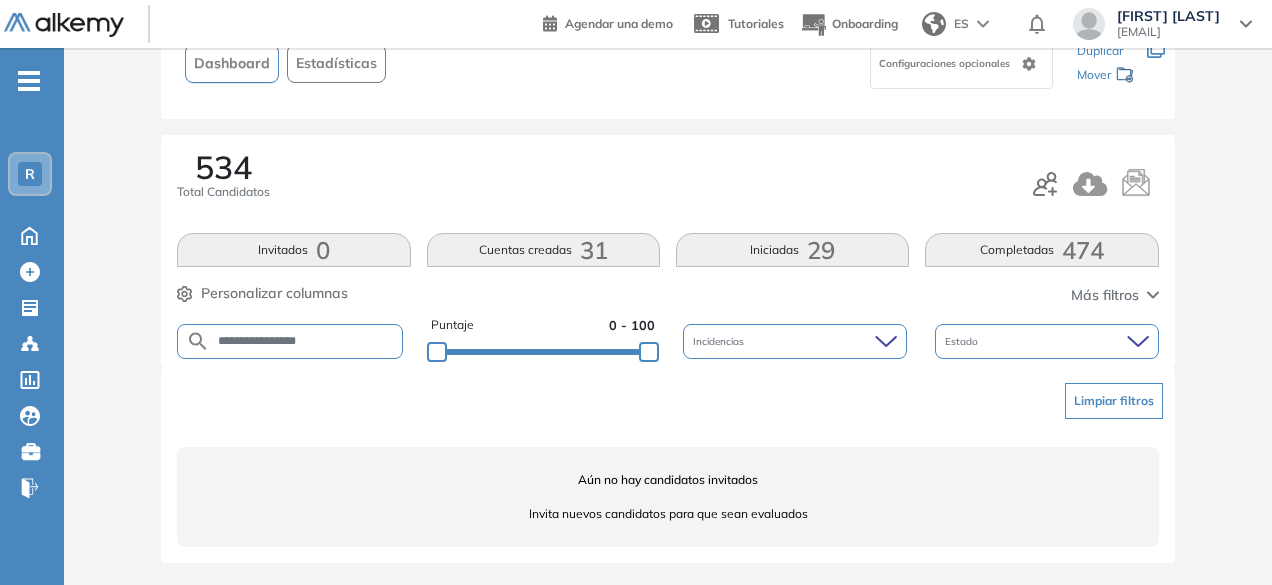 click on "**********" at bounding box center [306, 341] 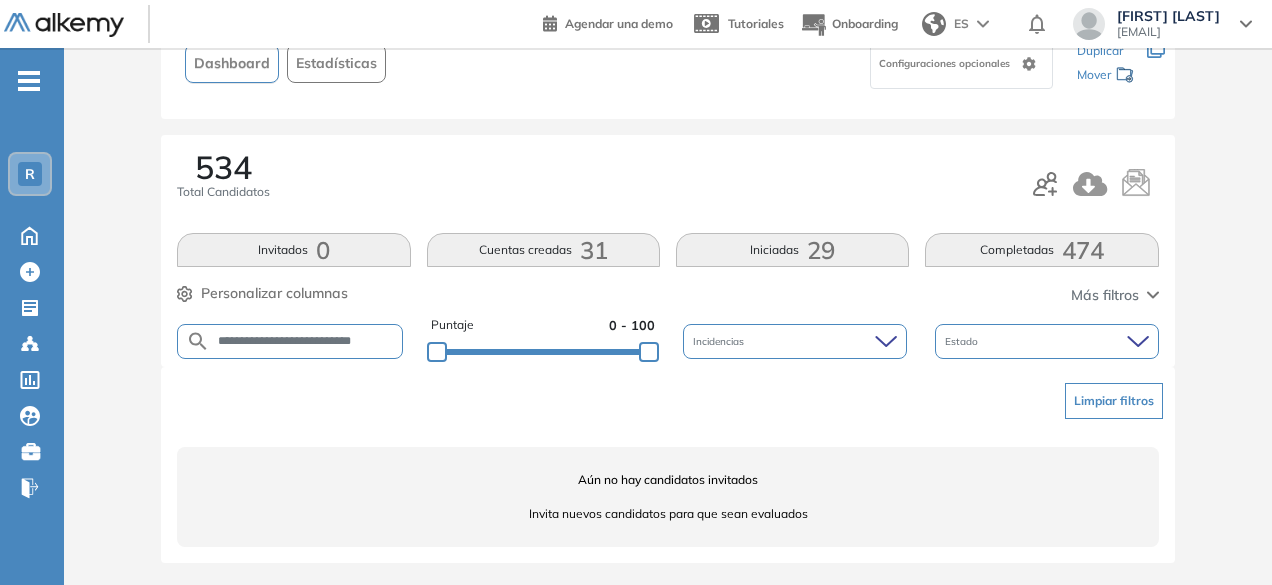scroll, scrollTop: 0, scrollLeft: 16, axis: horizontal 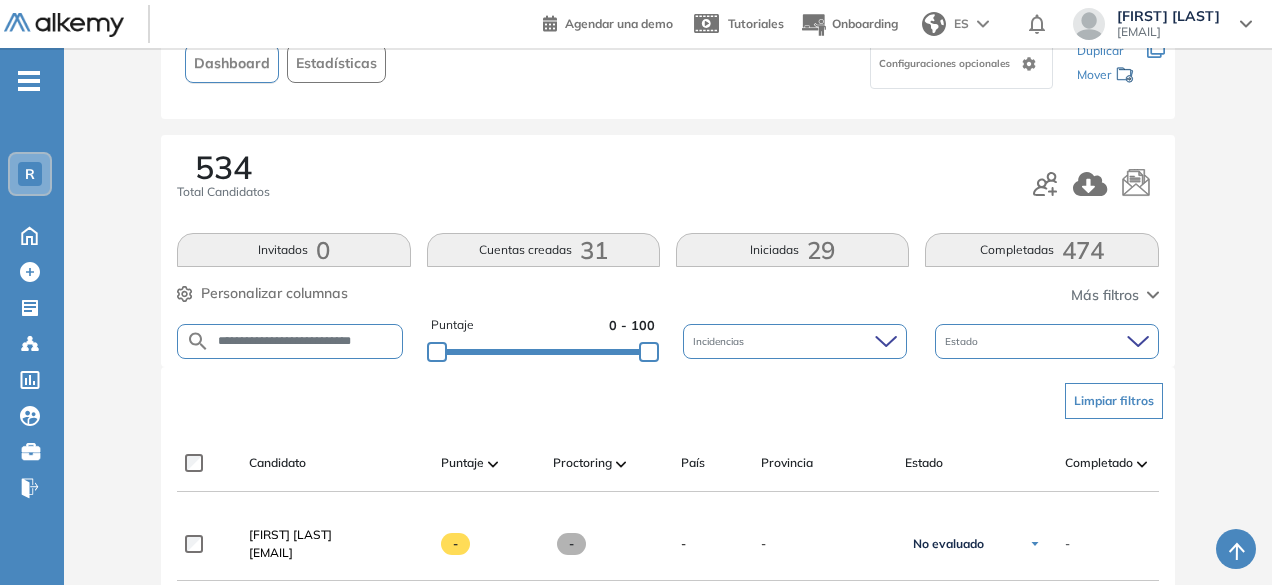 click on "**********" at bounding box center (306, 341) 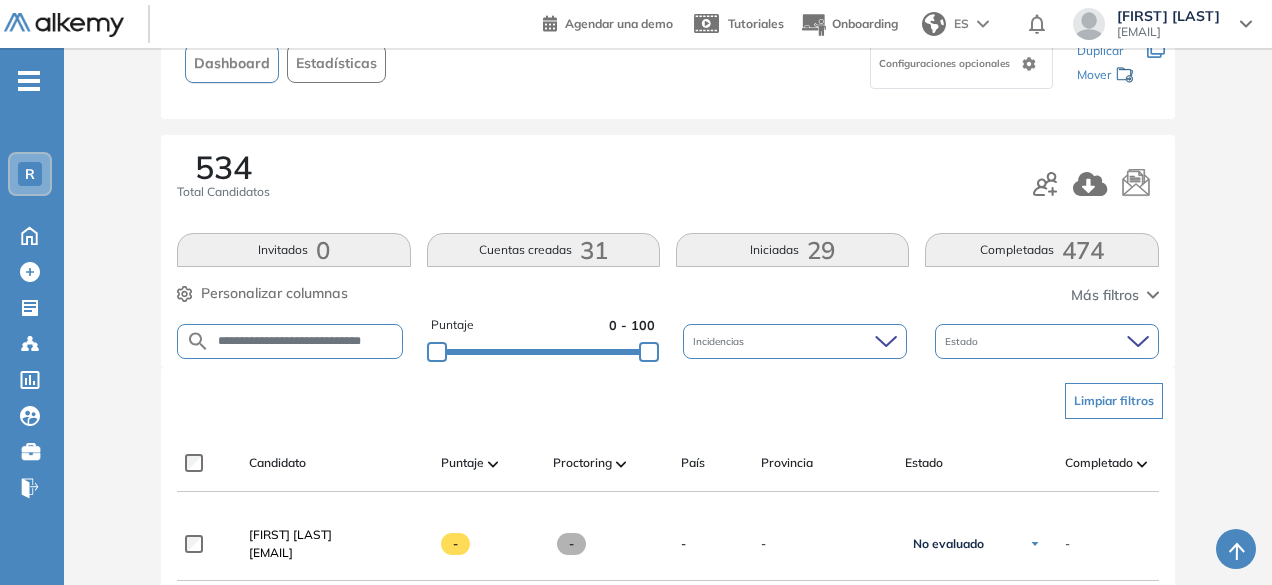 scroll, scrollTop: 0, scrollLeft: 34, axis: horizontal 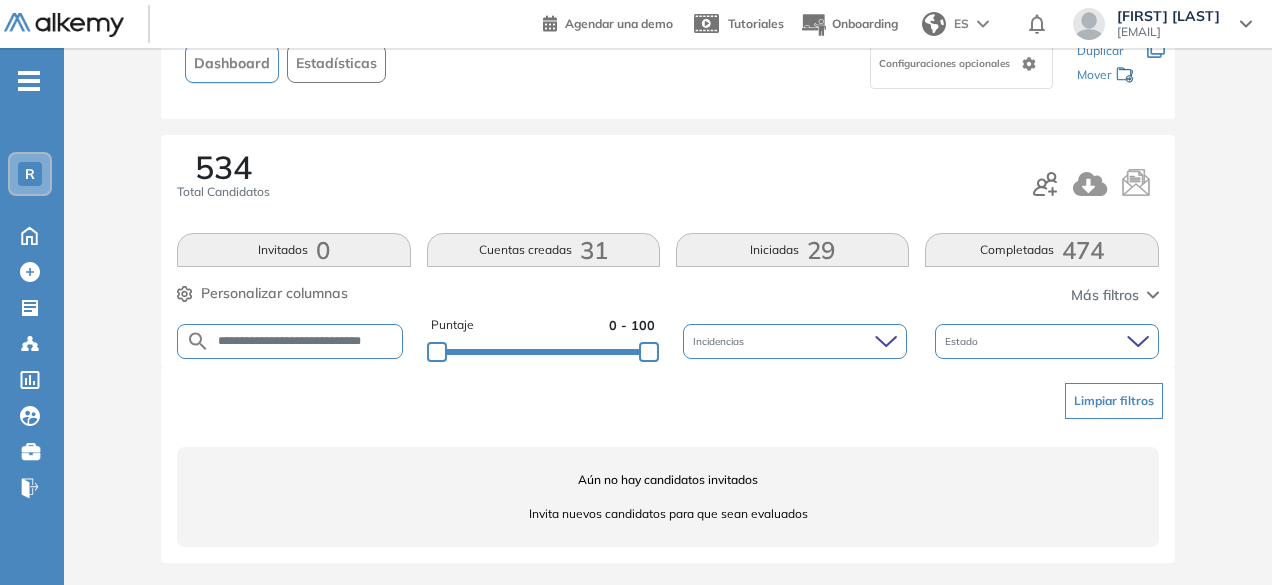 click on "**********" at bounding box center [306, 341] 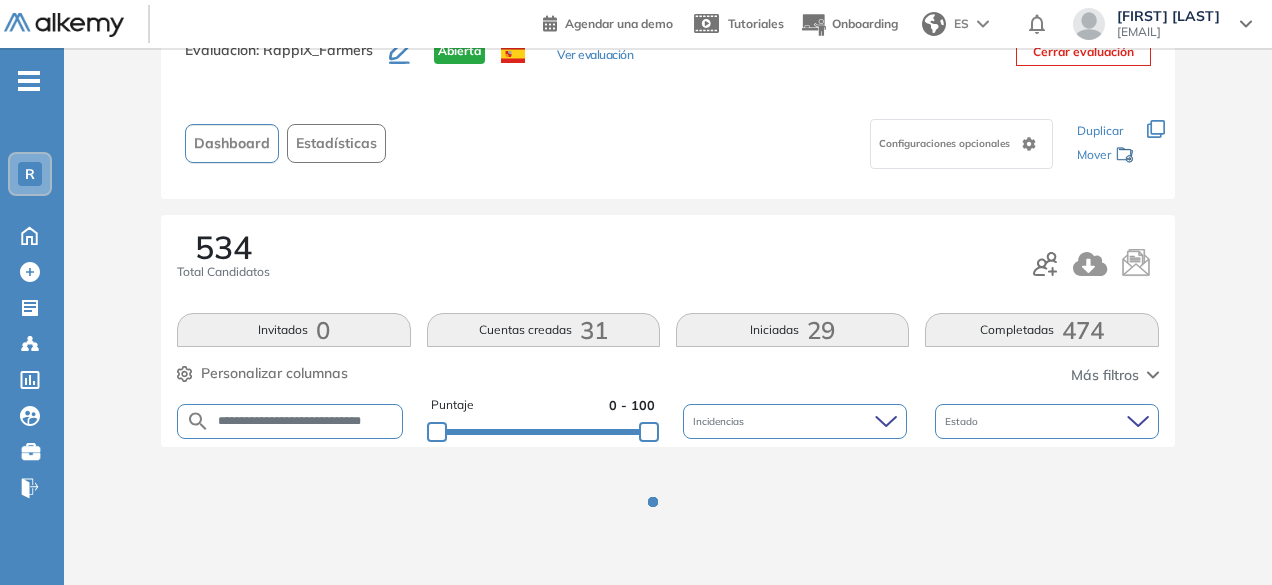 scroll, scrollTop: 154, scrollLeft: 0, axis: vertical 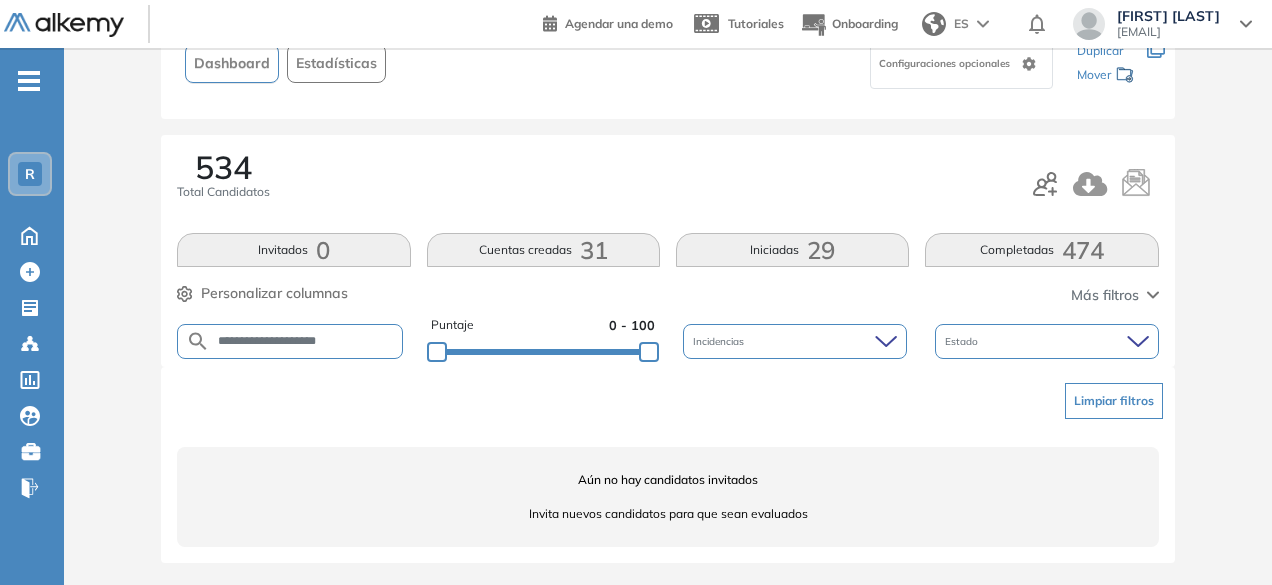 drag, startPoint x: 300, startPoint y: 345, endPoint x: 251, endPoint y: 338, distance: 49.497475 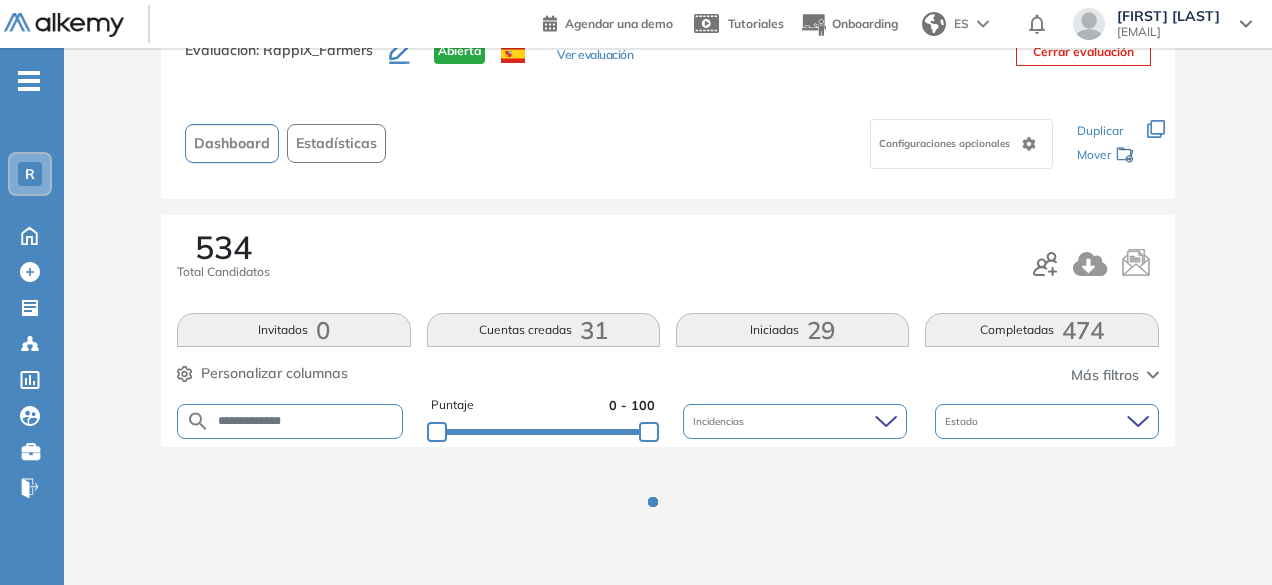 scroll, scrollTop: 154, scrollLeft: 0, axis: vertical 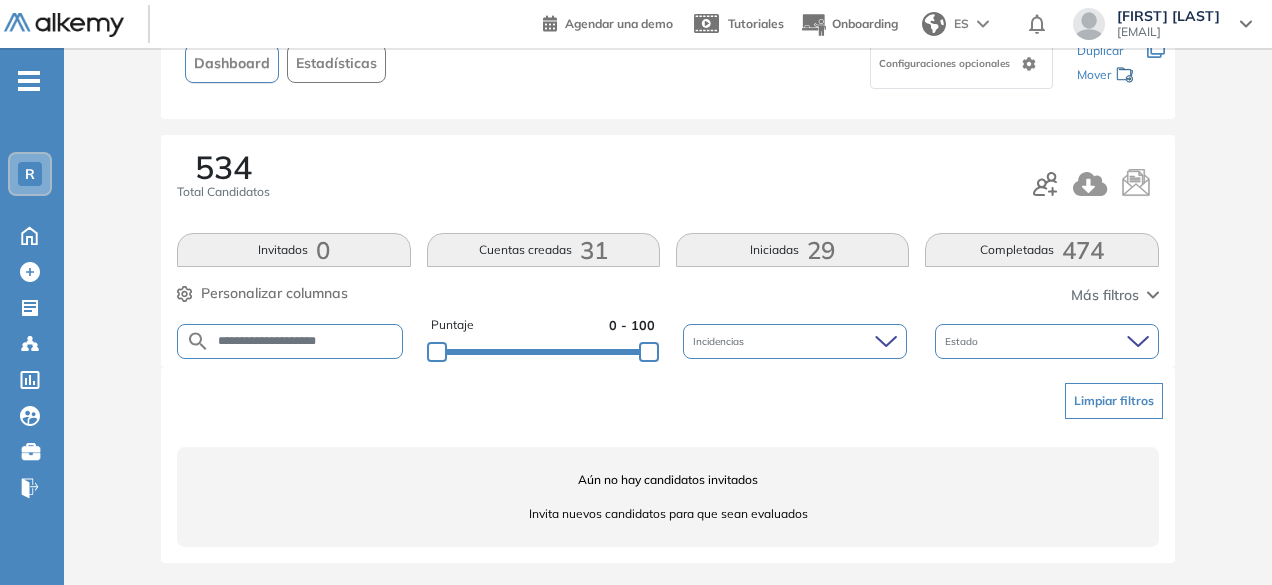 click on "**********" at bounding box center [306, 341] 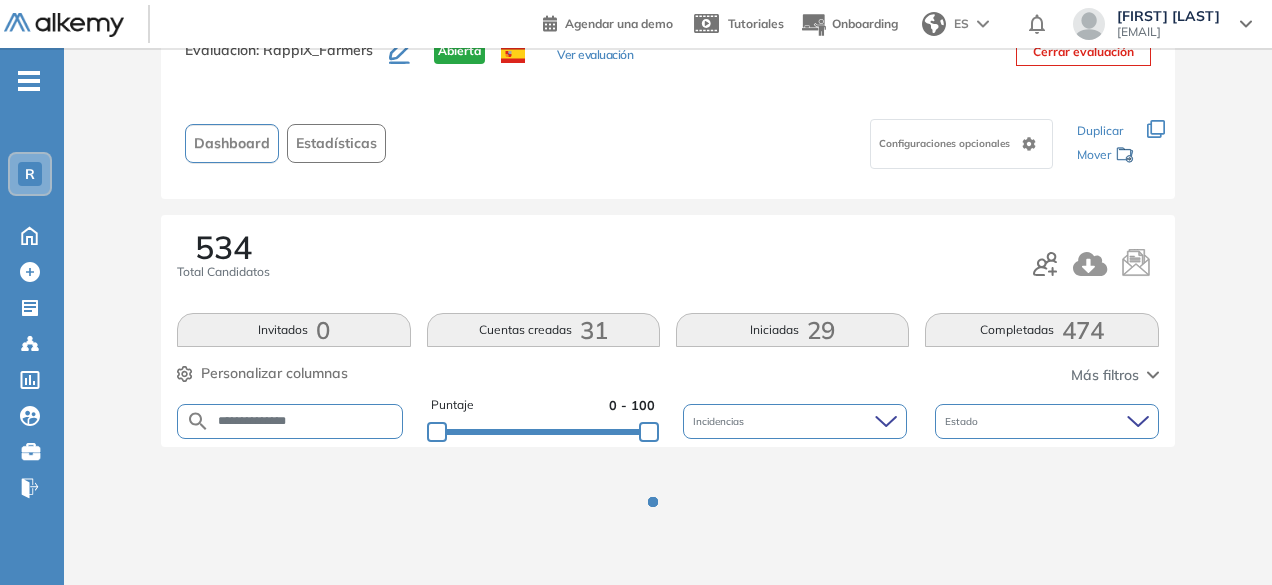 scroll, scrollTop: 154, scrollLeft: 0, axis: vertical 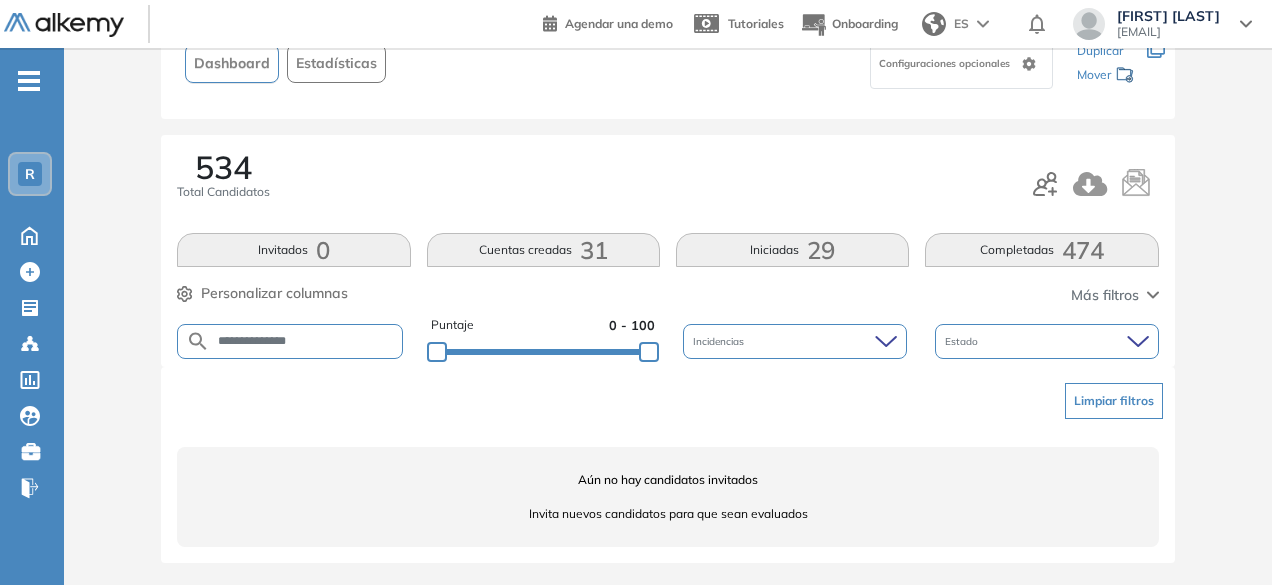 click on "**********" at bounding box center [306, 341] 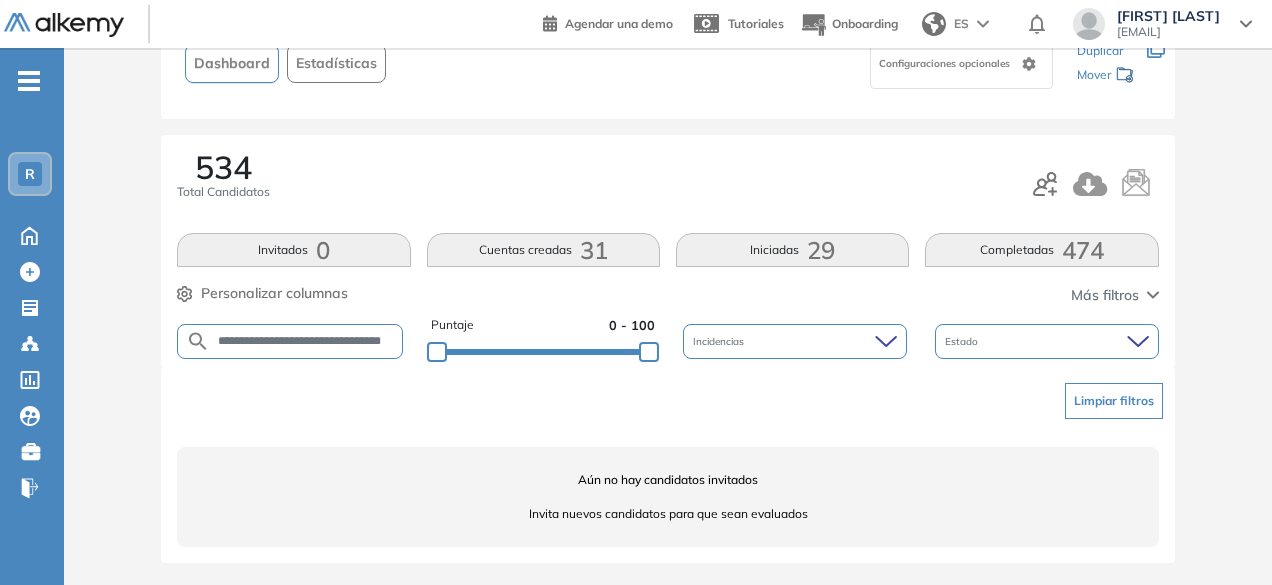 scroll, scrollTop: 0, scrollLeft: 57, axis: horizontal 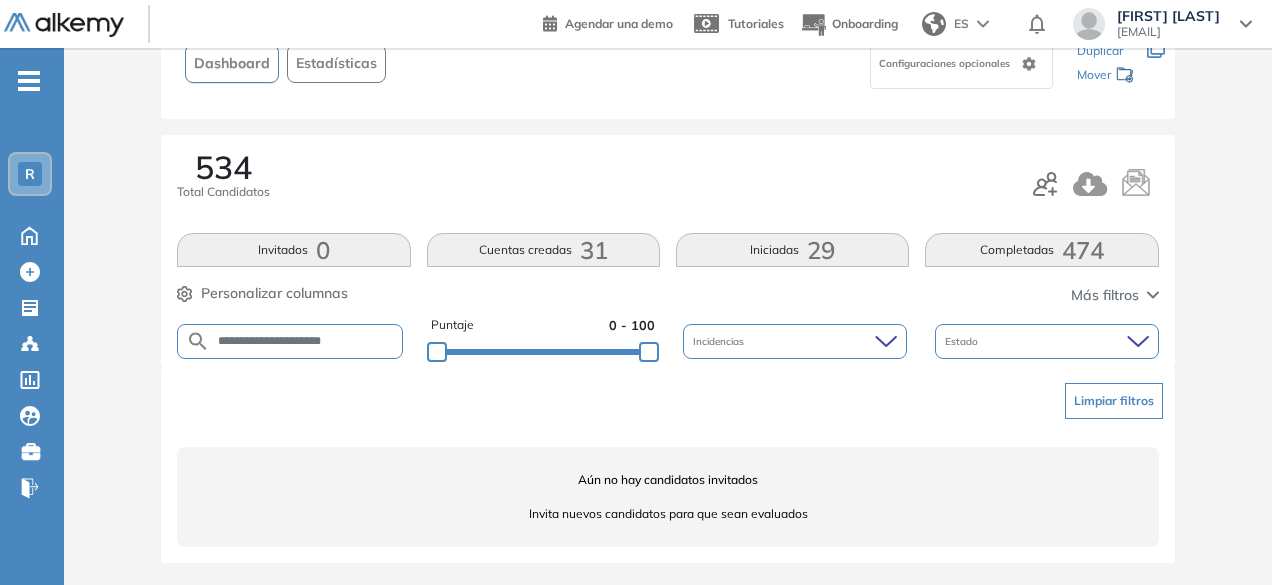 drag, startPoint x: 314, startPoint y: 341, endPoint x: 252, endPoint y: 342, distance: 62.008064 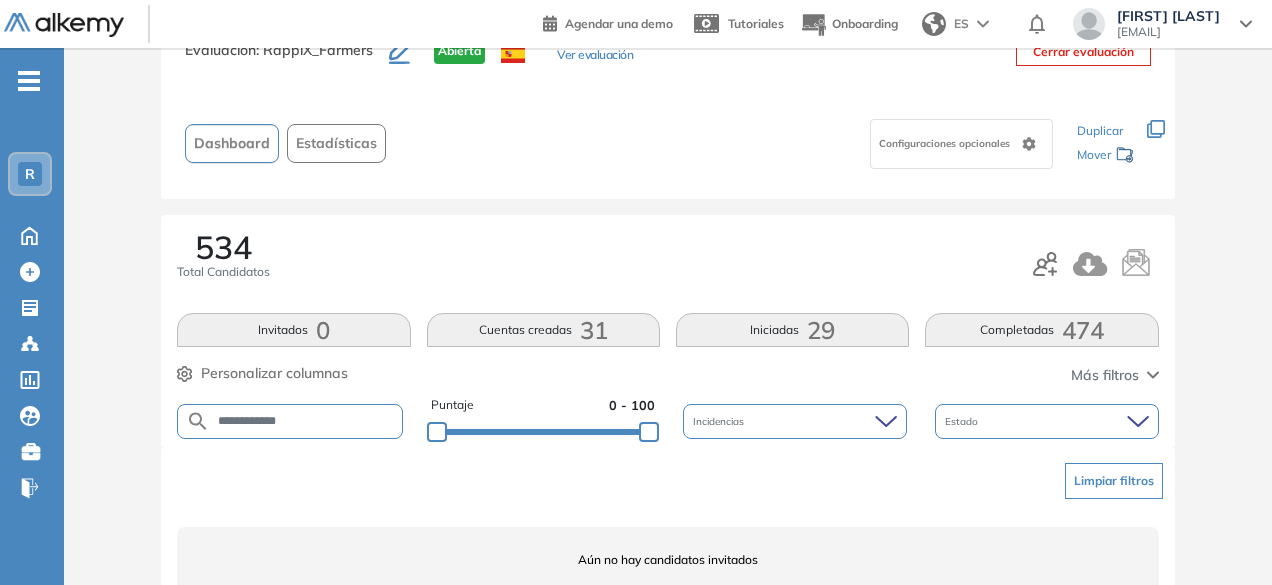 scroll, scrollTop: 154, scrollLeft: 0, axis: vertical 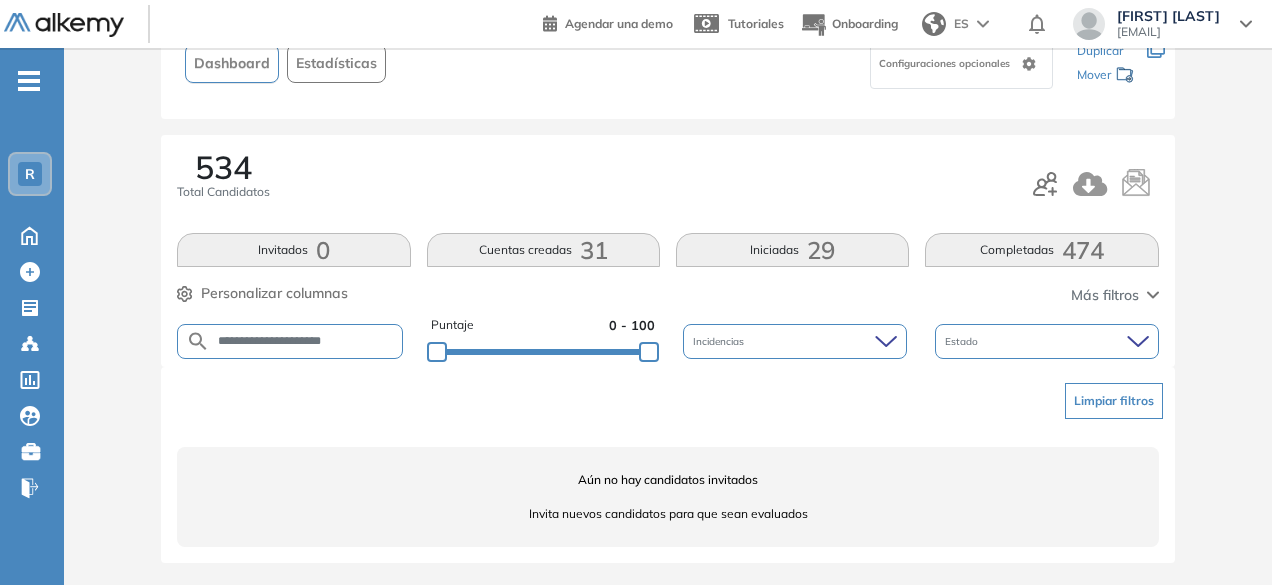click on "**********" at bounding box center [306, 341] 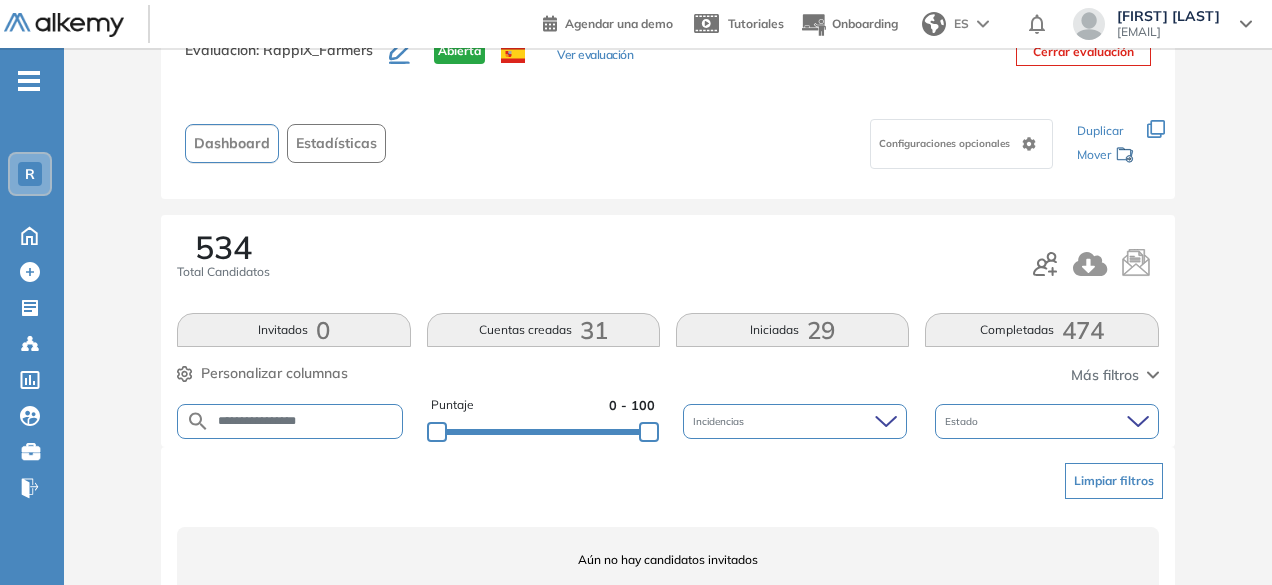 scroll, scrollTop: 154, scrollLeft: 0, axis: vertical 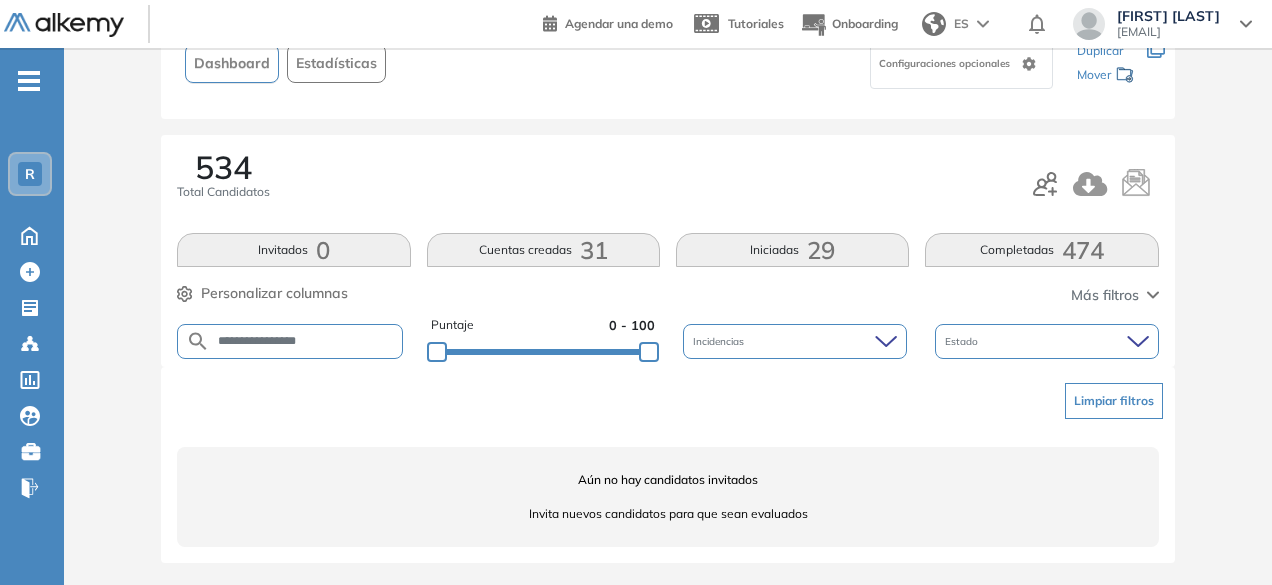 click on "**********" at bounding box center [306, 341] 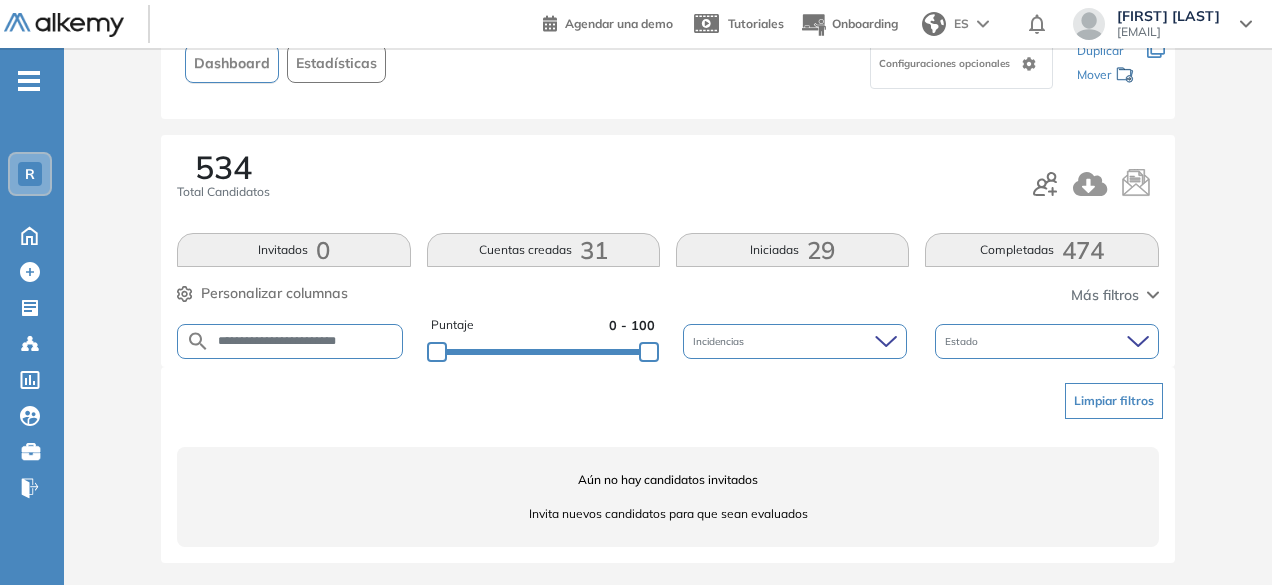 type on "**********" 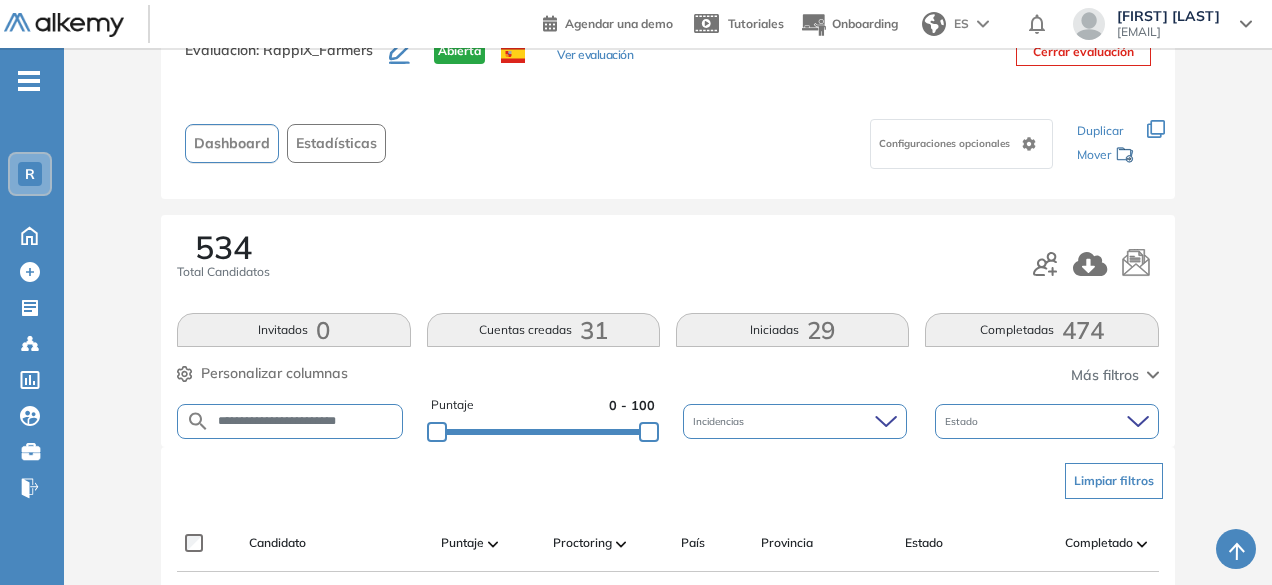 scroll, scrollTop: 154, scrollLeft: 0, axis: vertical 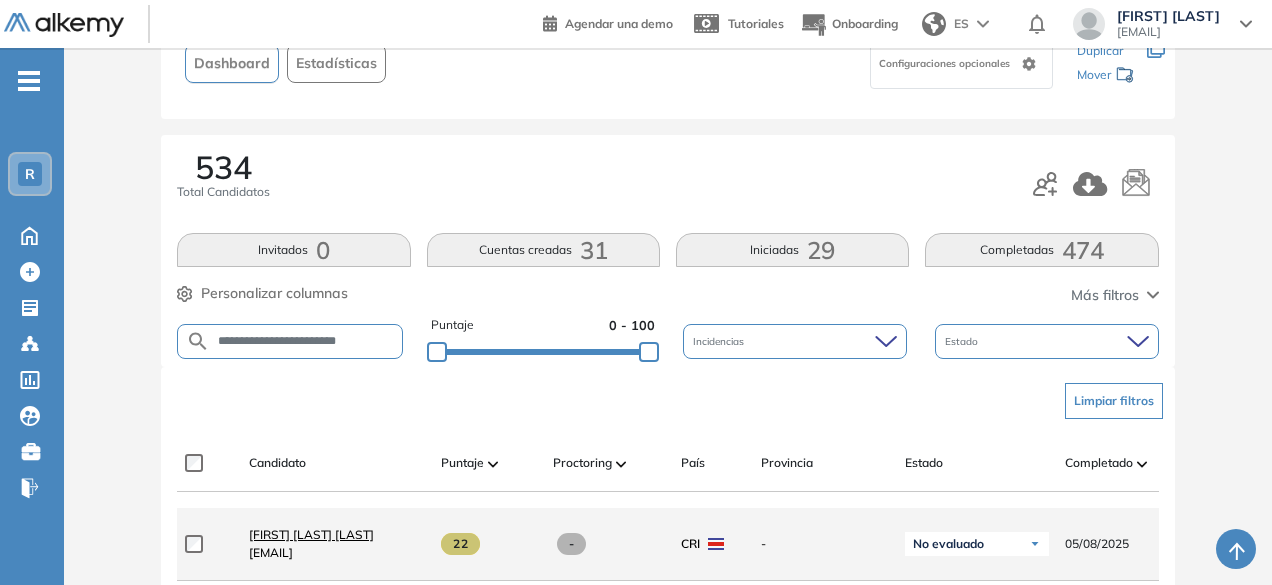 click on "[FIRST] [LAST] [LAST]" at bounding box center (311, 534) 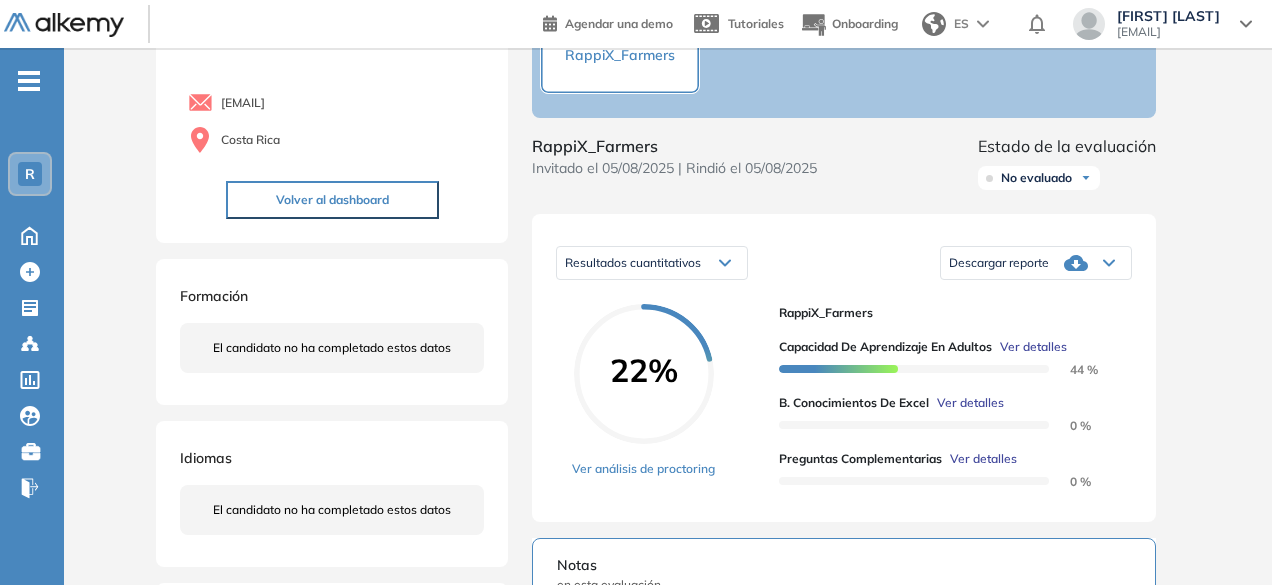 scroll, scrollTop: 186, scrollLeft: 0, axis: vertical 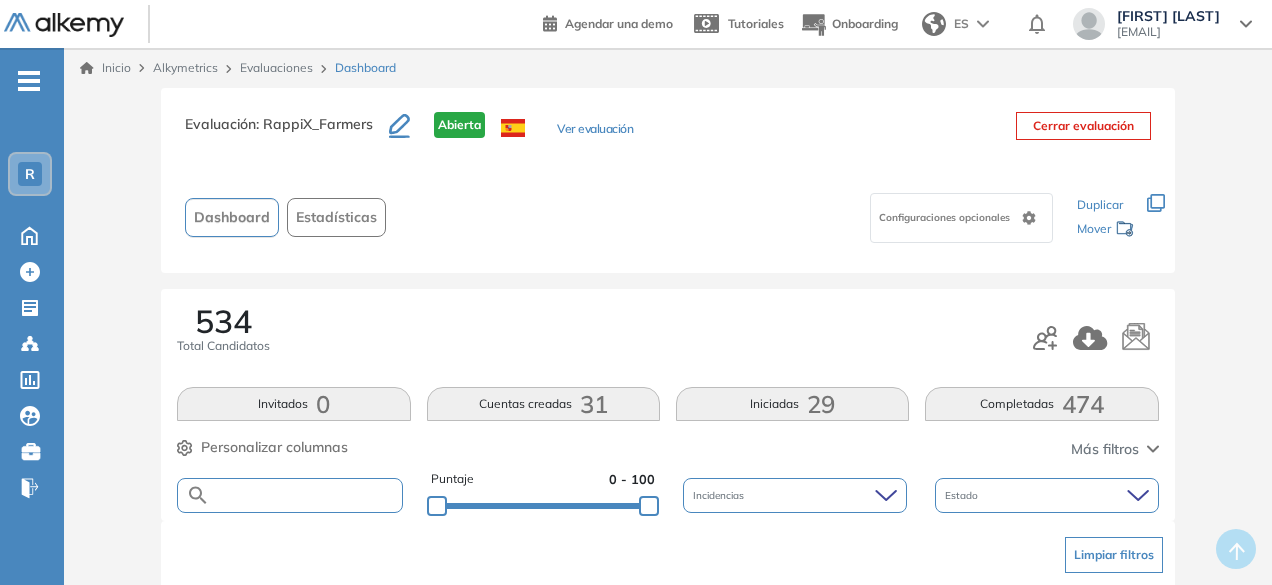 click at bounding box center (305, 495) 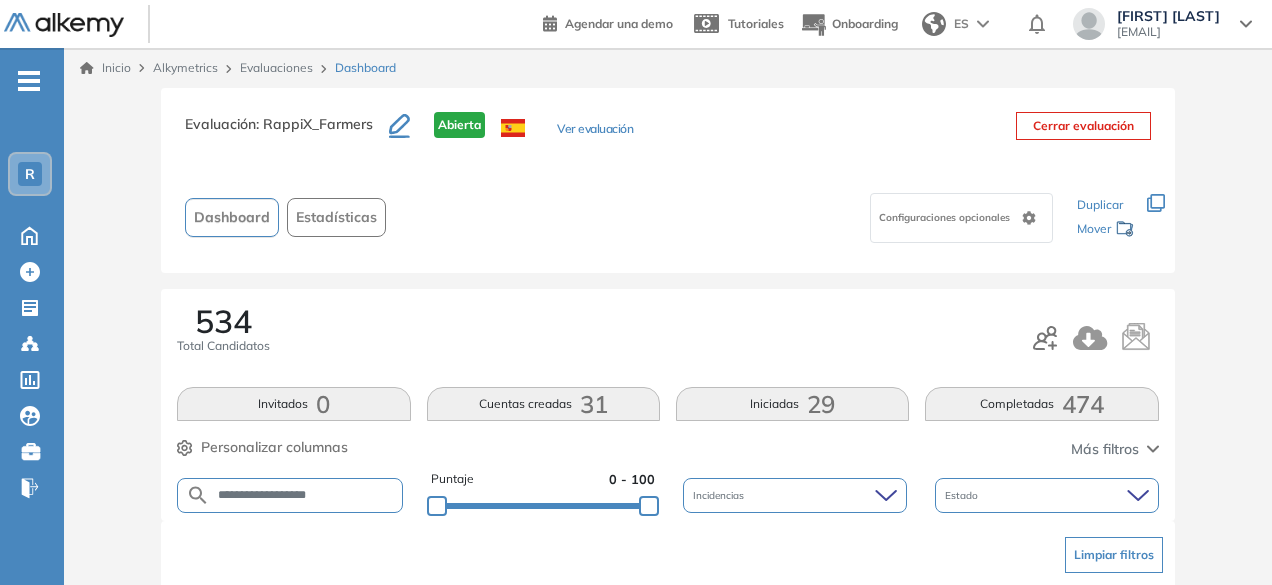 click on "**********" at bounding box center (305, 495) 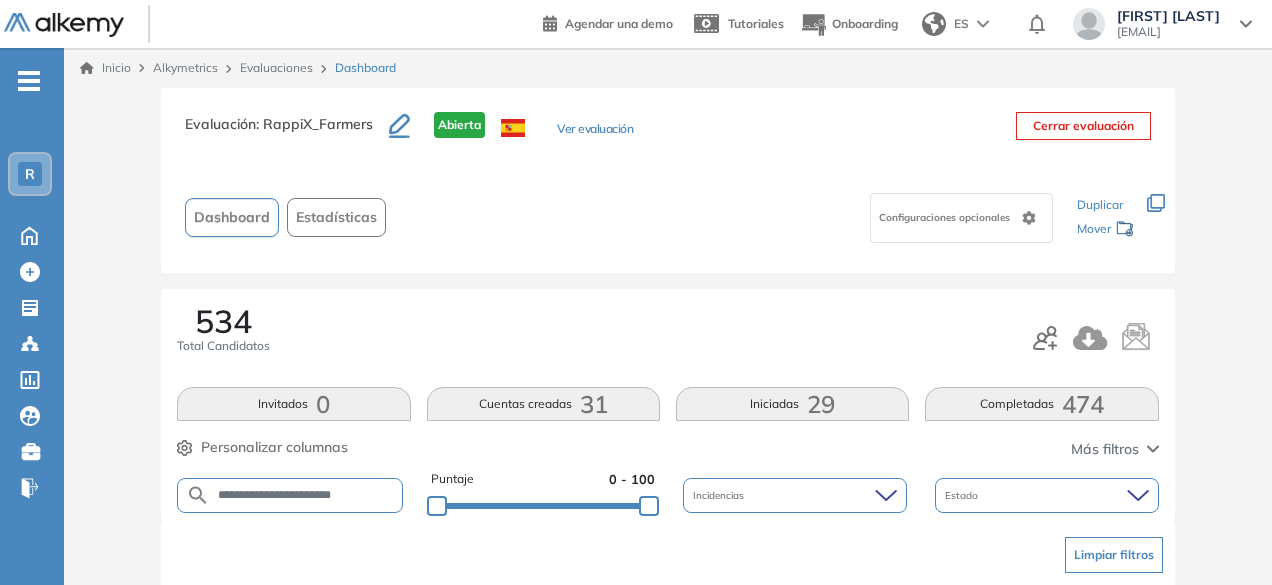 scroll, scrollTop: 0, scrollLeft: 0, axis: both 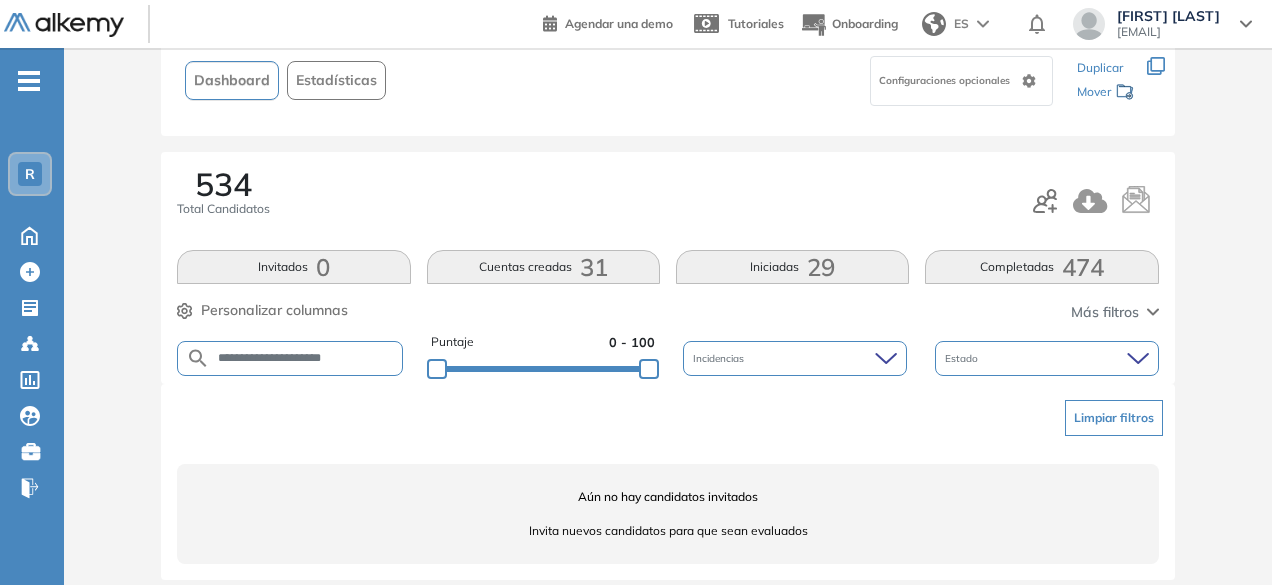 drag, startPoint x: 313, startPoint y: 361, endPoint x: 273, endPoint y: 353, distance: 40.792156 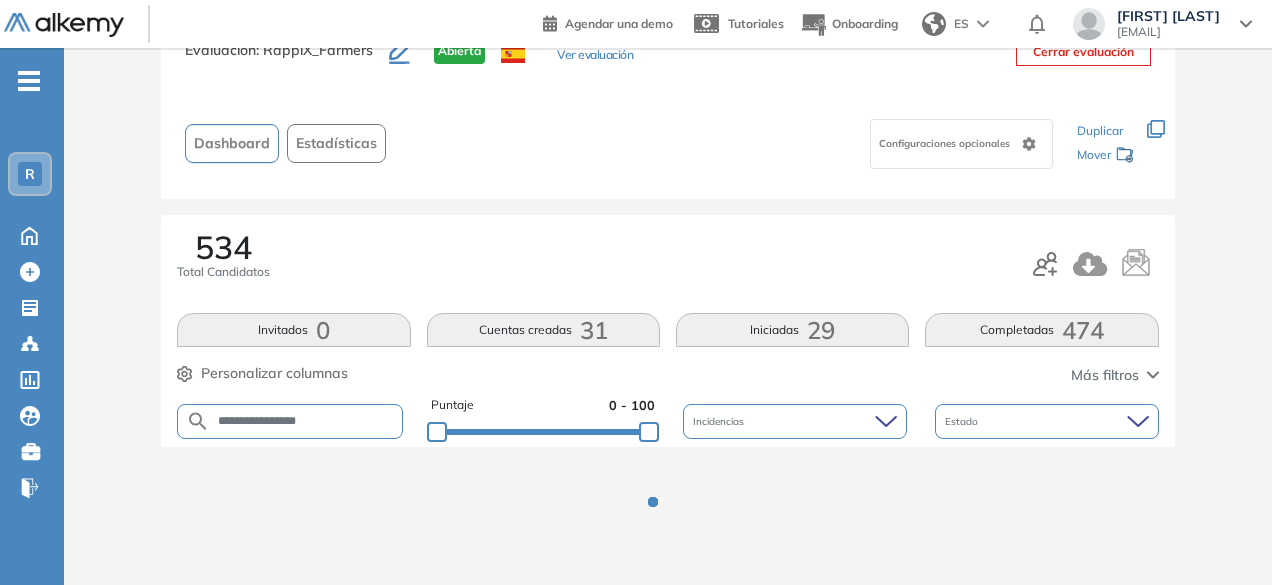 scroll, scrollTop: 137, scrollLeft: 0, axis: vertical 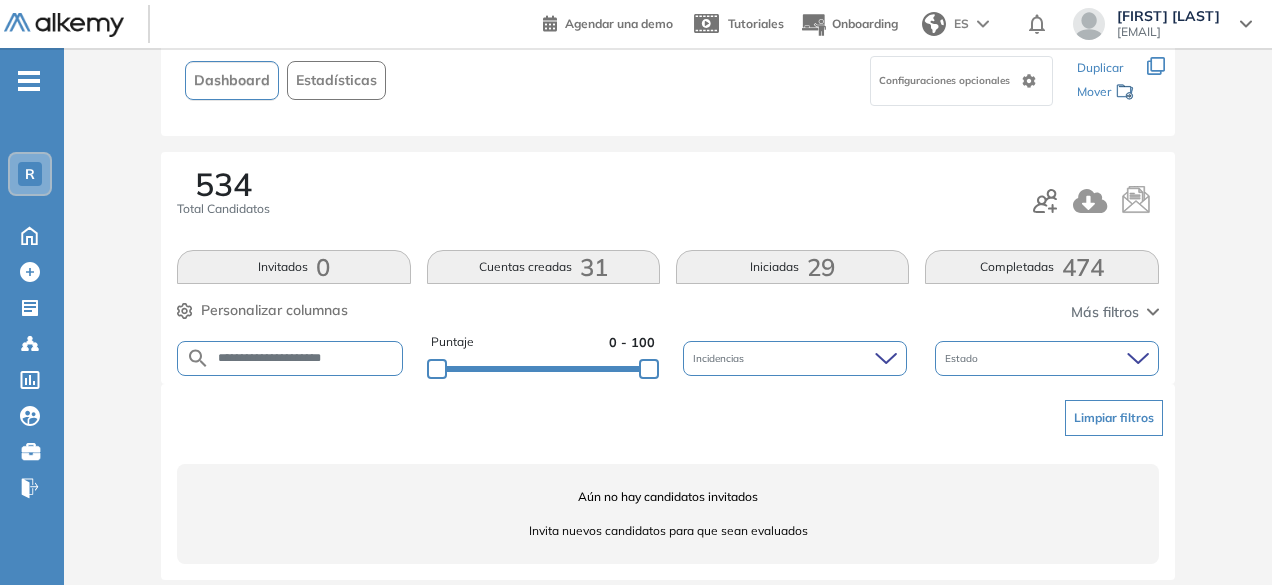 click on "**********" at bounding box center [306, 358] 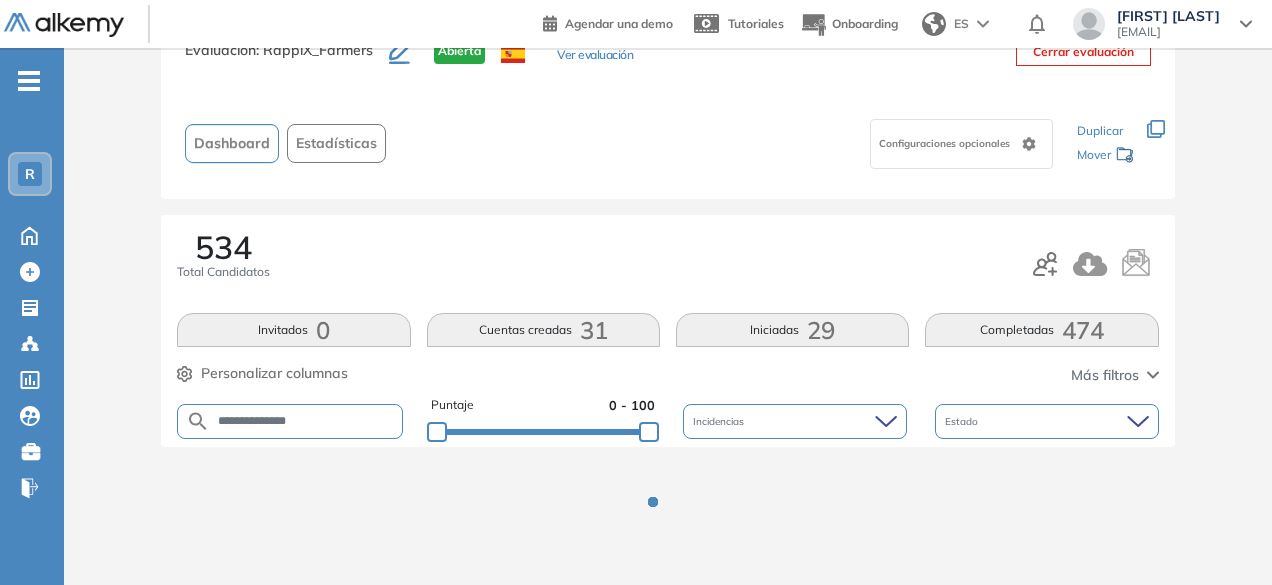 scroll, scrollTop: 137, scrollLeft: 0, axis: vertical 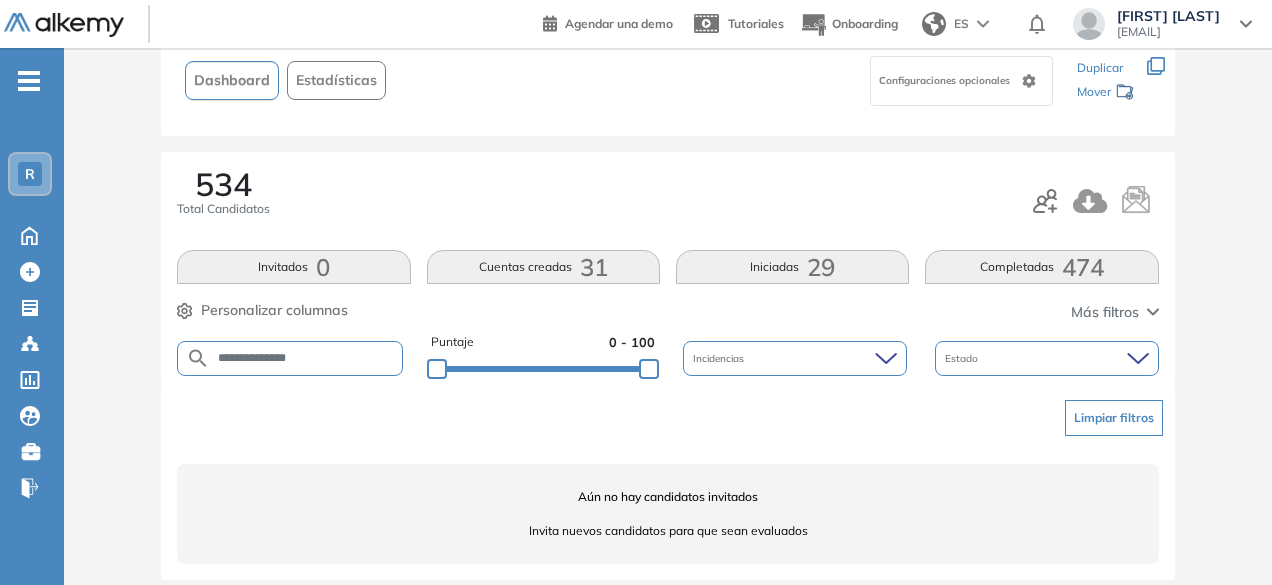 click on "**********" at bounding box center (306, 358) 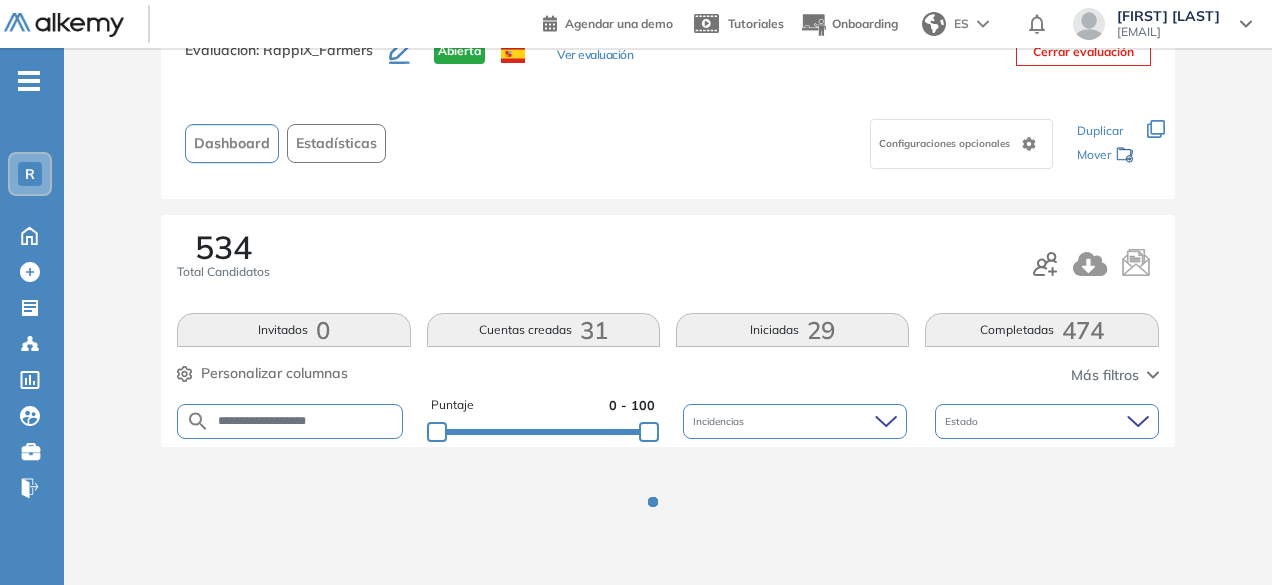 scroll, scrollTop: 137, scrollLeft: 0, axis: vertical 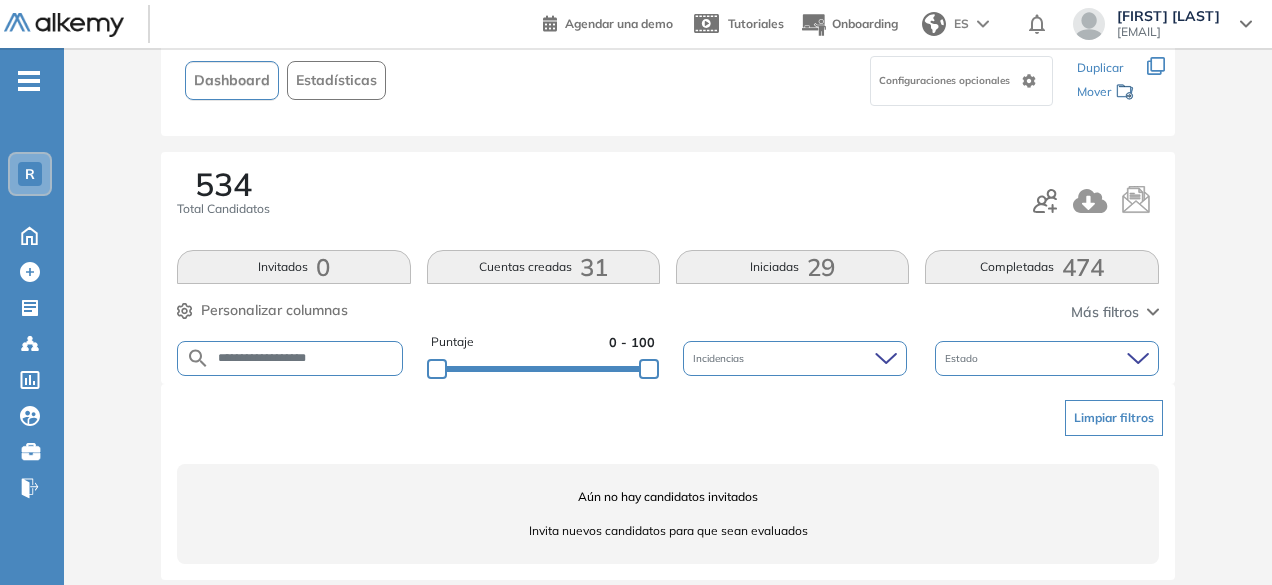 click on "**********" at bounding box center (306, 358) 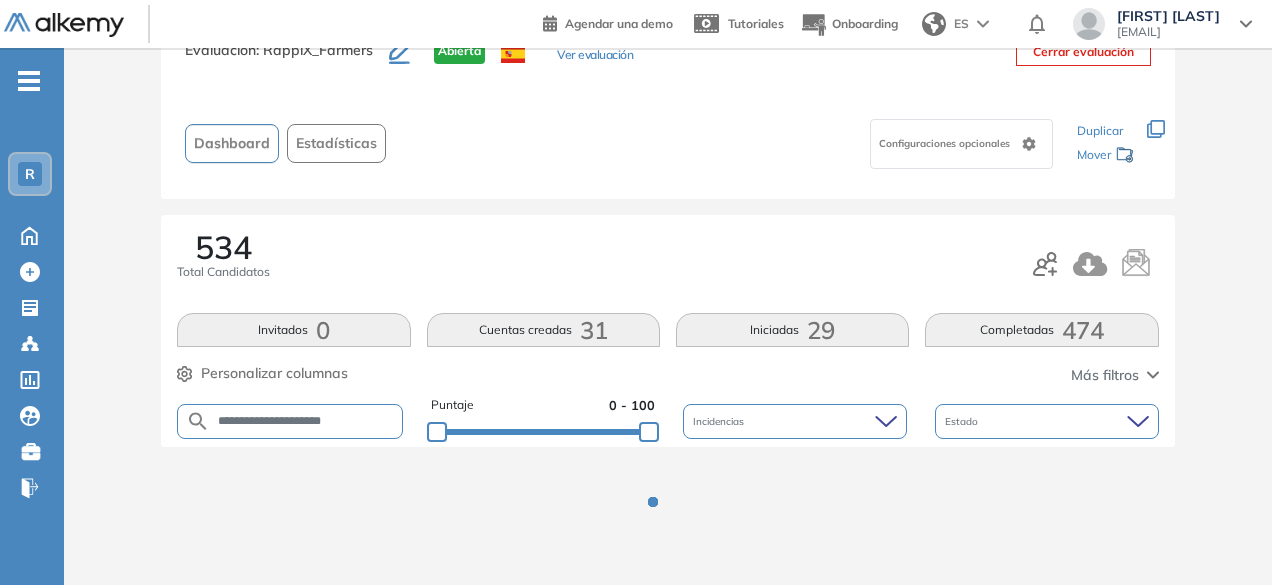 scroll, scrollTop: 137, scrollLeft: 0, axis: vertical 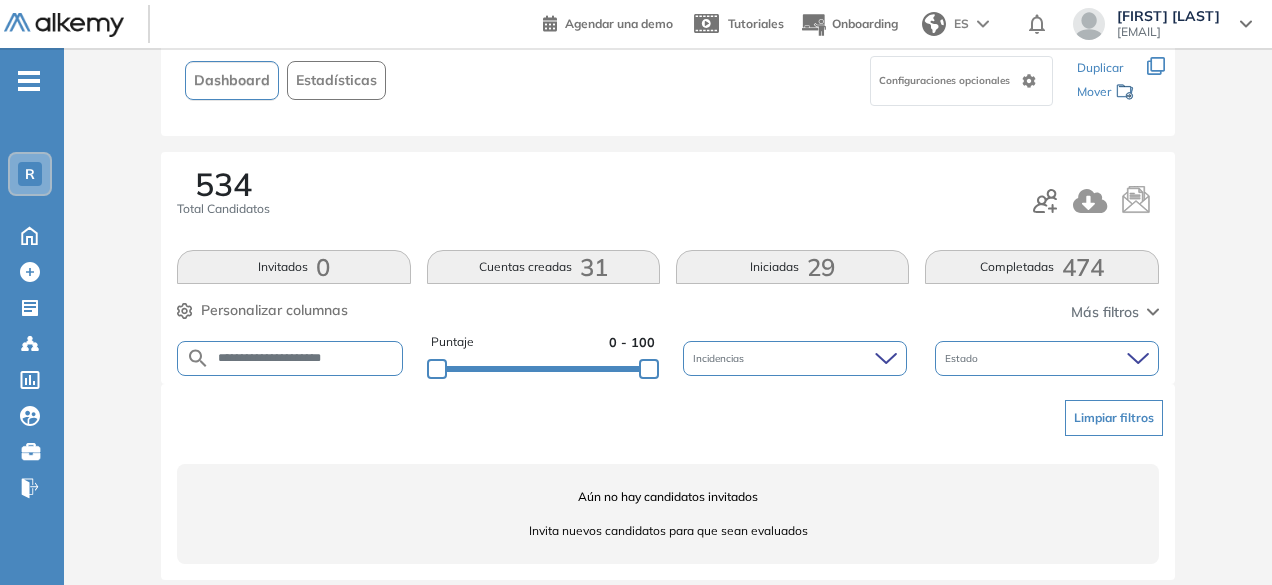 drag, startPoint x: 296, startPoint y: 359, endPoint x: 260, endPoint y: 353, distance: 36.496574 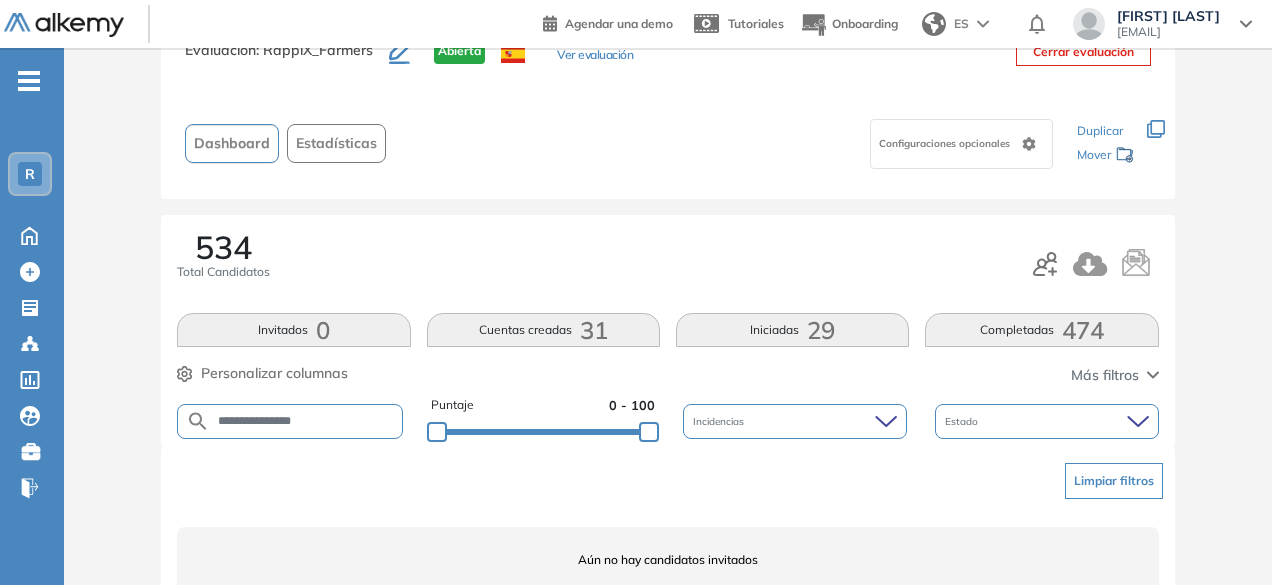 scroll, scrollTop: 137, scrollLeft: 0, axis: vertical 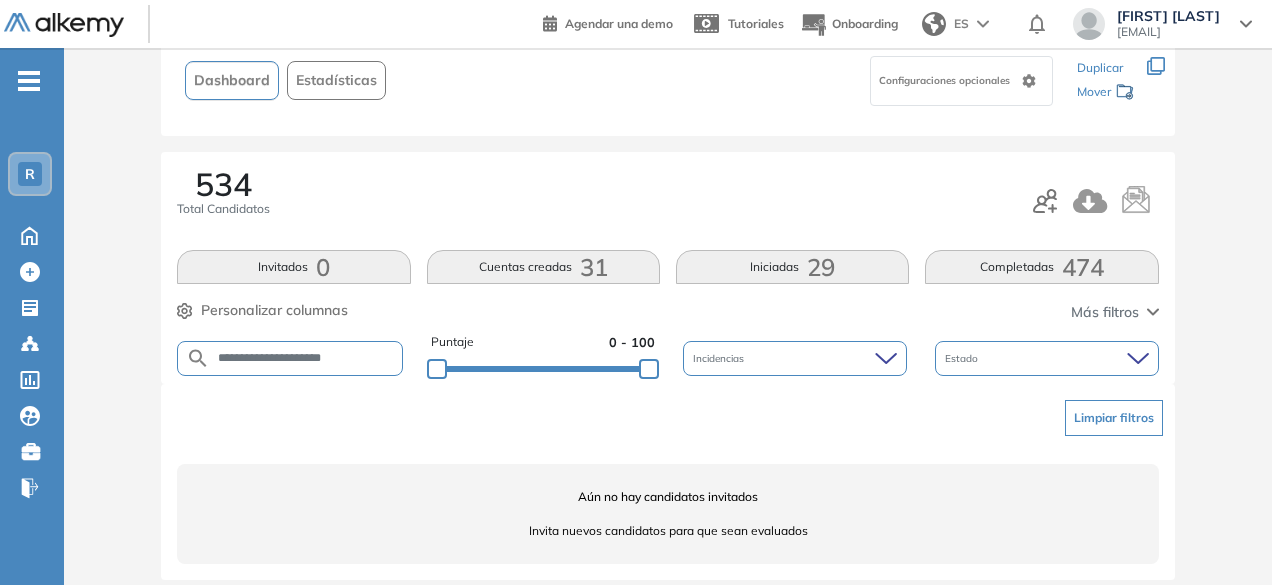click on "**********" at bounding box center [306, 358] 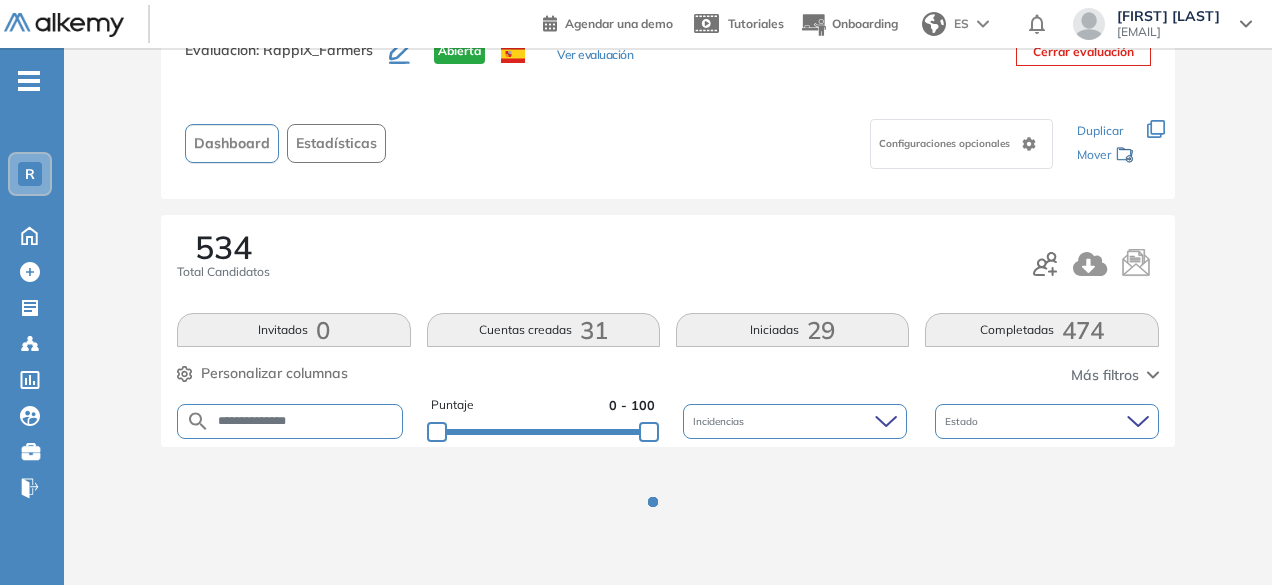 scroll, scrollTop: 137, scrollLeft: 0, axis: vertical 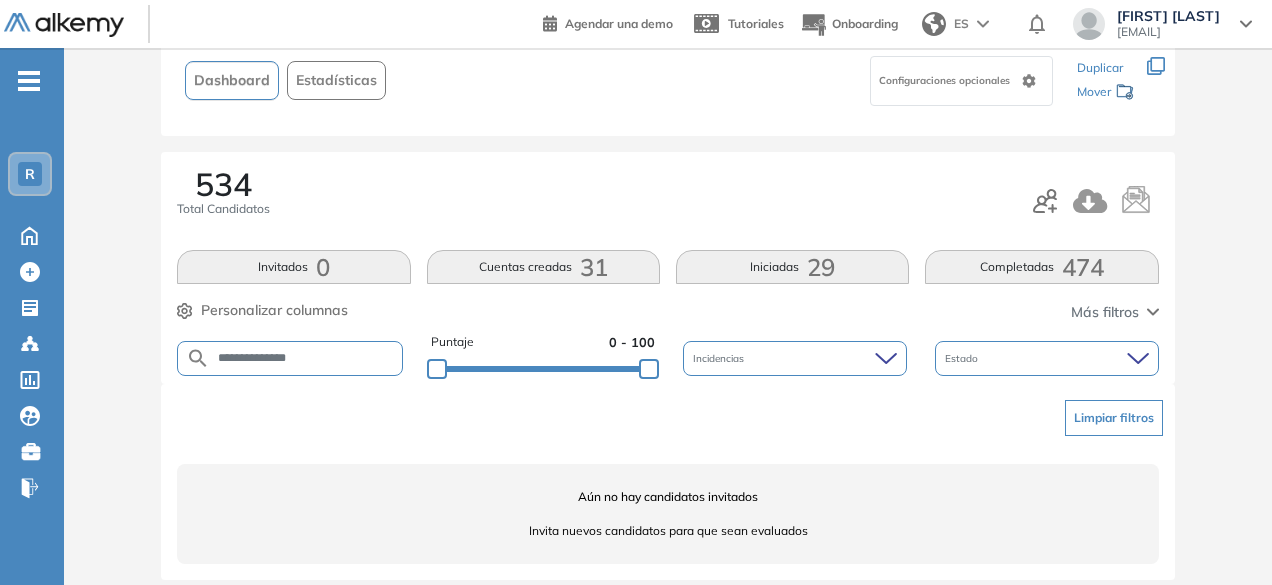 click on "**********" at bounding box center [306, 358] 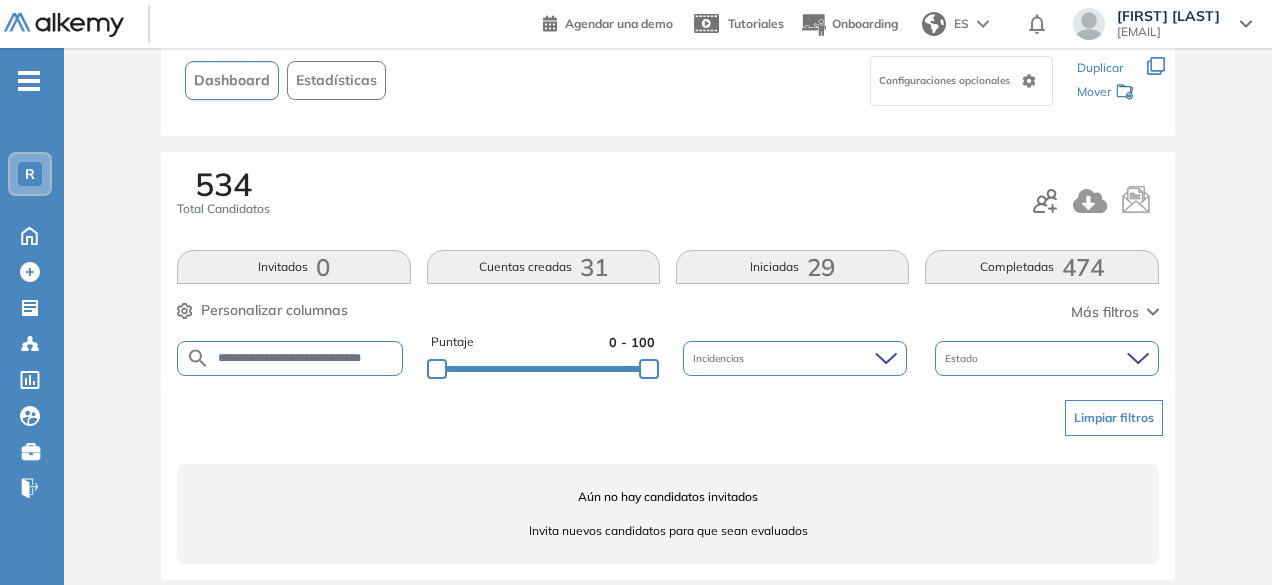 scroll, scrollTop: 0, scrollLeft: 17, axis: horizontal 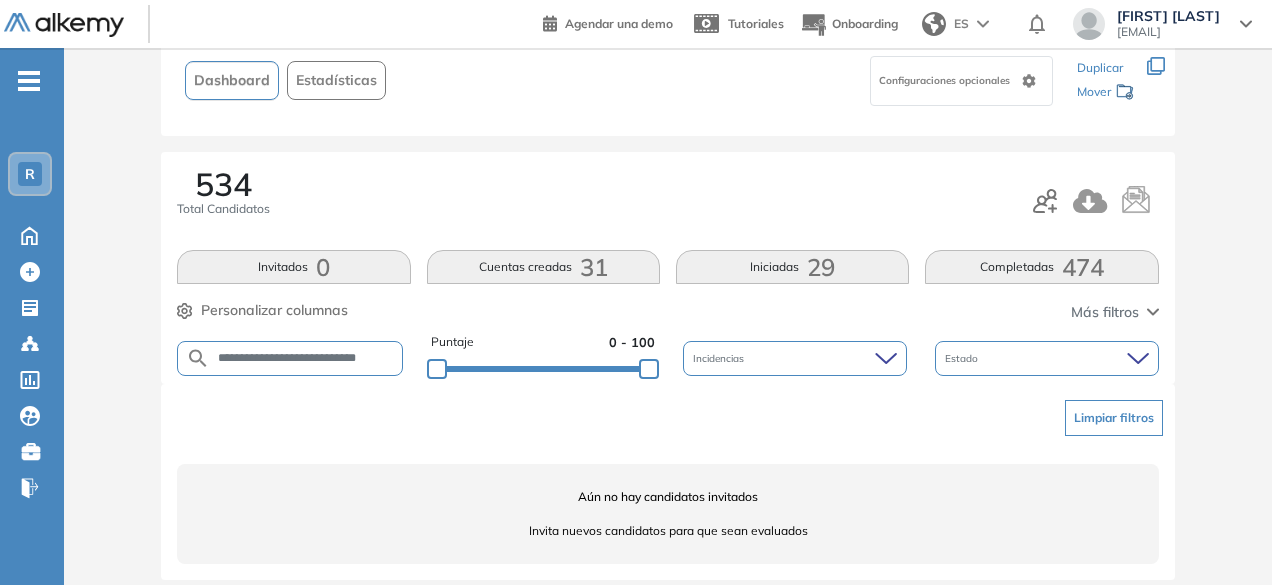 click on "**********" at bounding box center [306, 358] 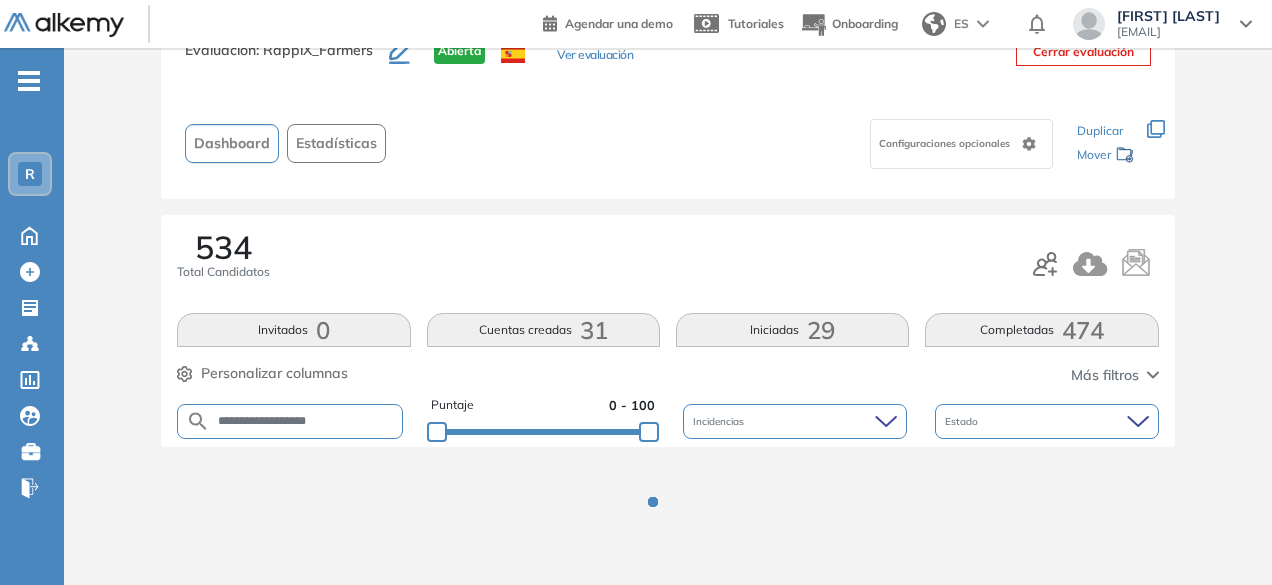 scroll, scrollTop: 137, scrollLeft: 0, axis: vertical 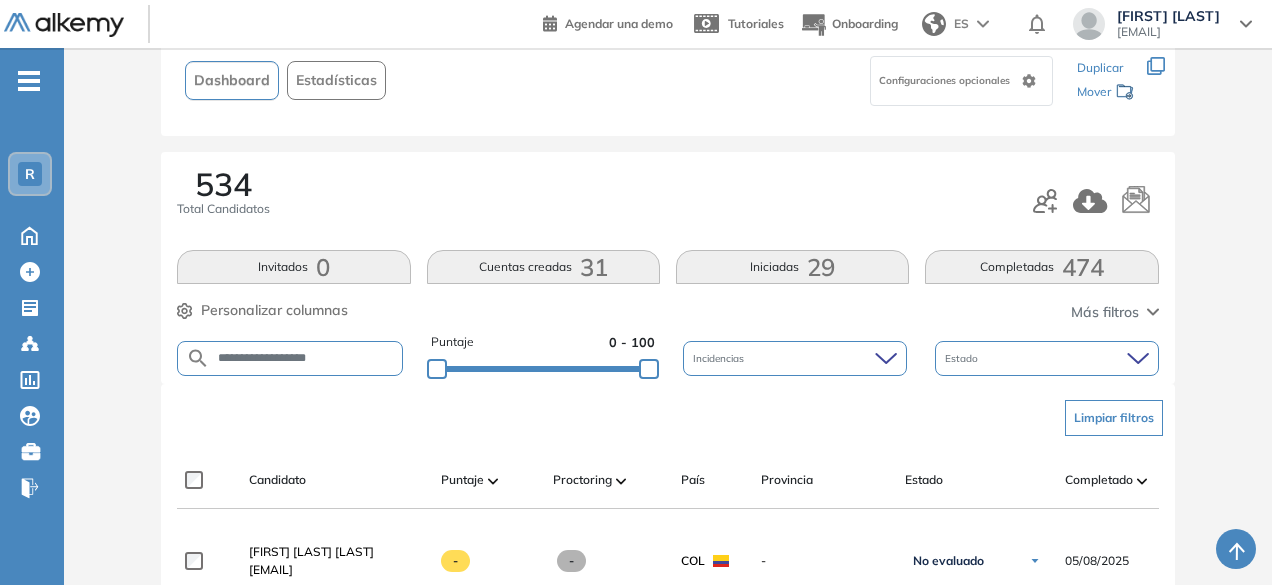 click on "**********" at bounding box center (306, 358) 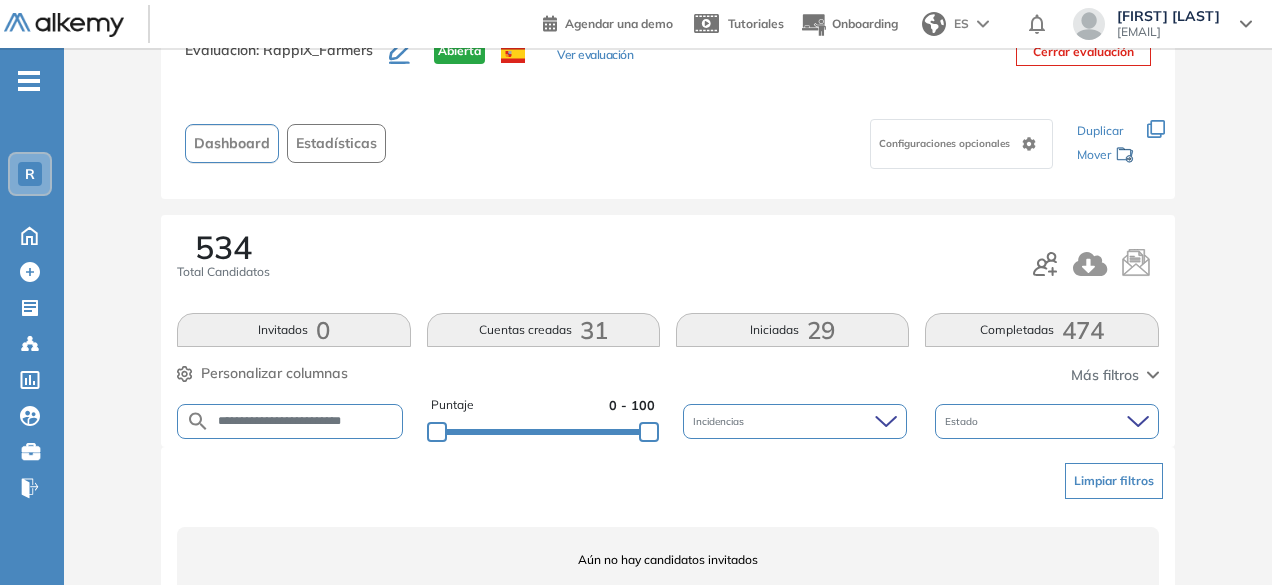 scroll, scrollTop: 137, scrollLeft: 0, axis: vertical 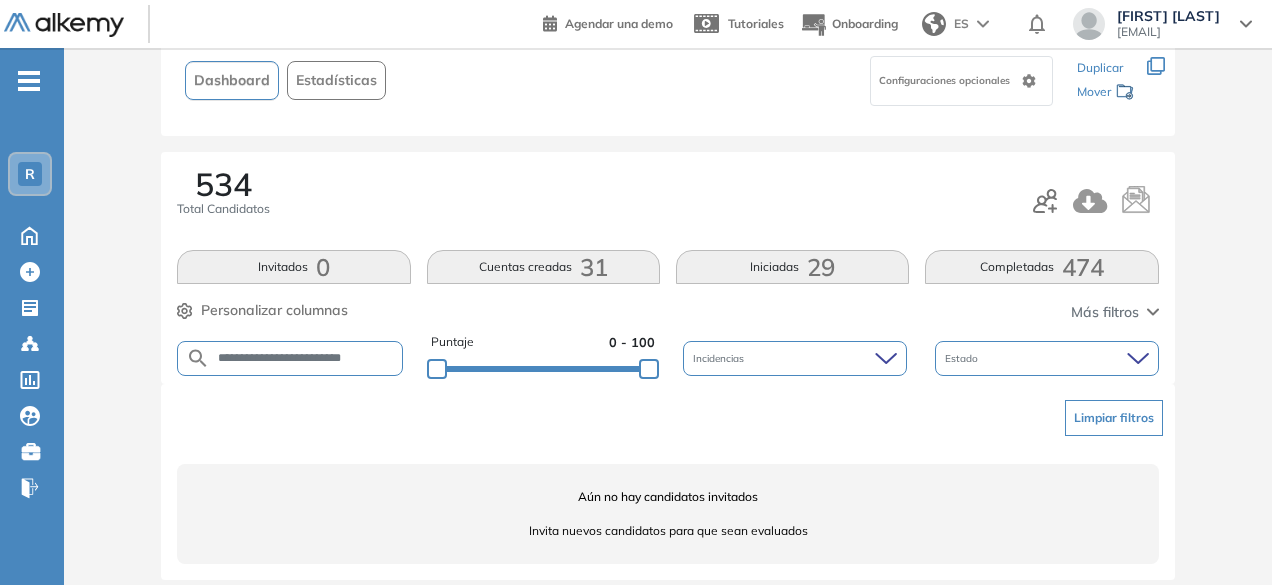 click on "**********" at bounding box center [306, 358] 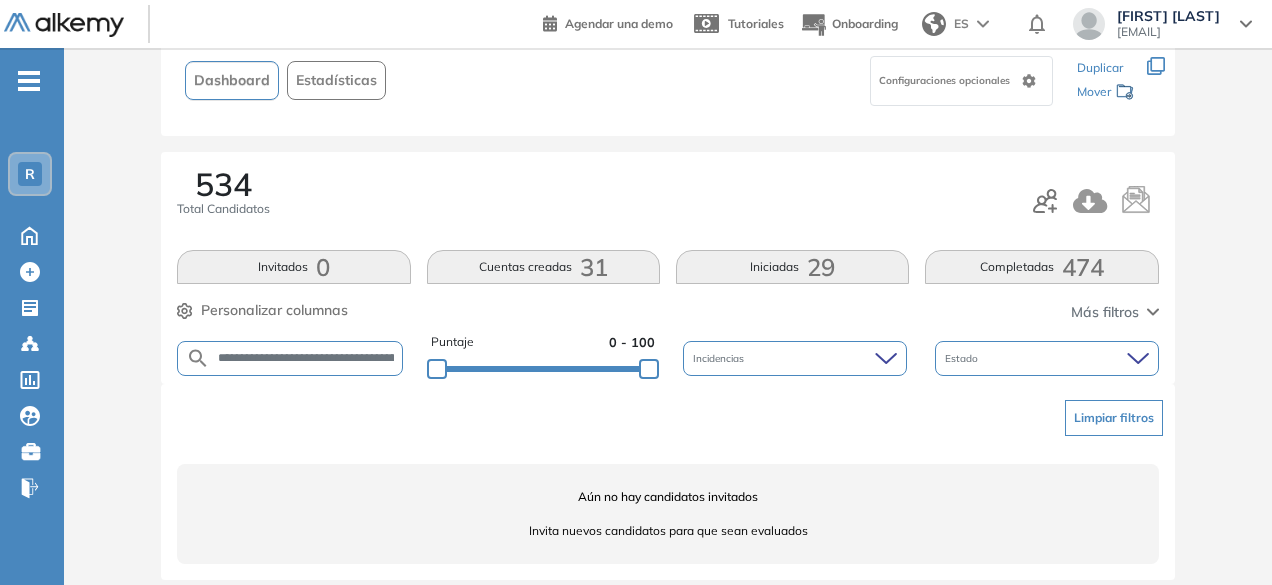 scroll, scrollTop: 0, scrollLeft: 126, axis: horizontal 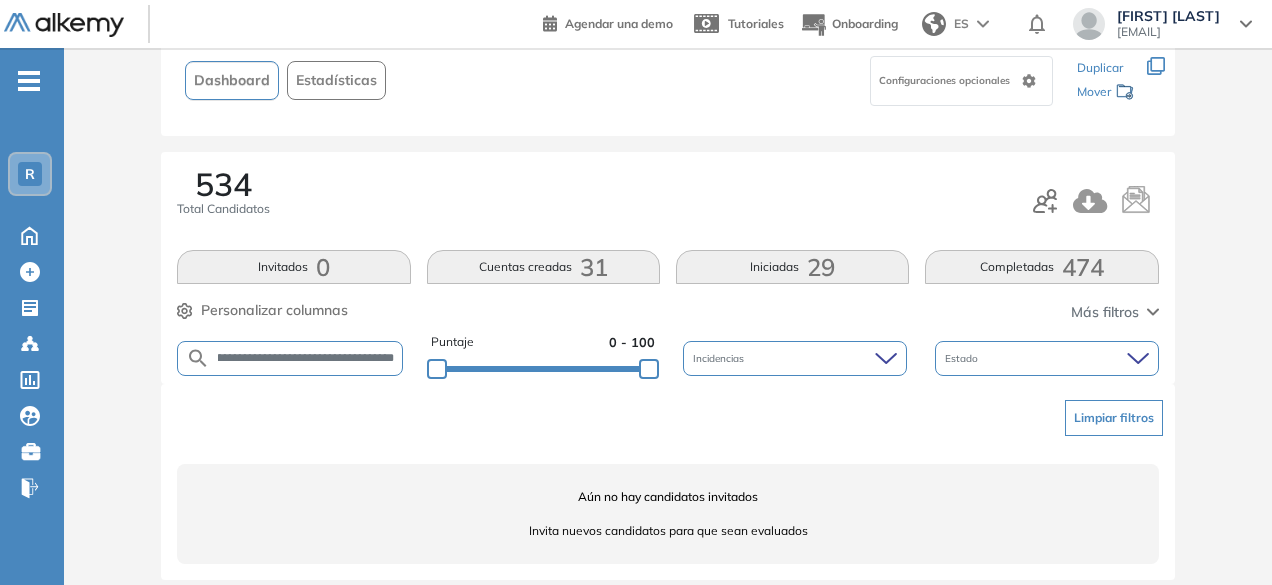 click on "**********" at bounding box center (306, 358) 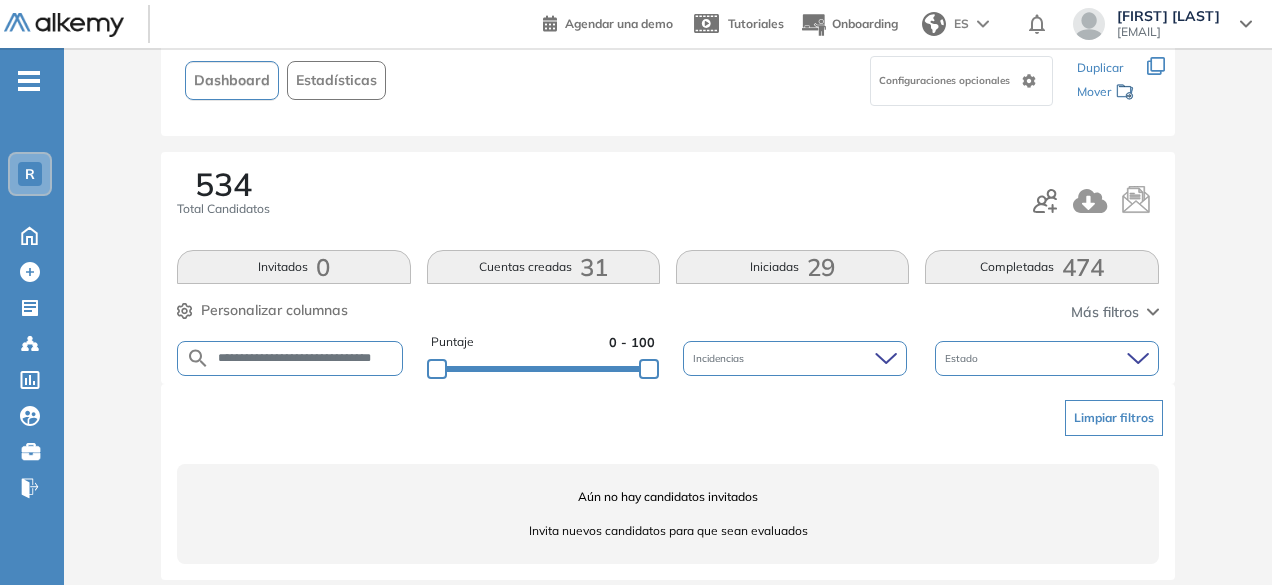 scroll, scrollTop: 0, scrollLeft: 17, axis: horizontal 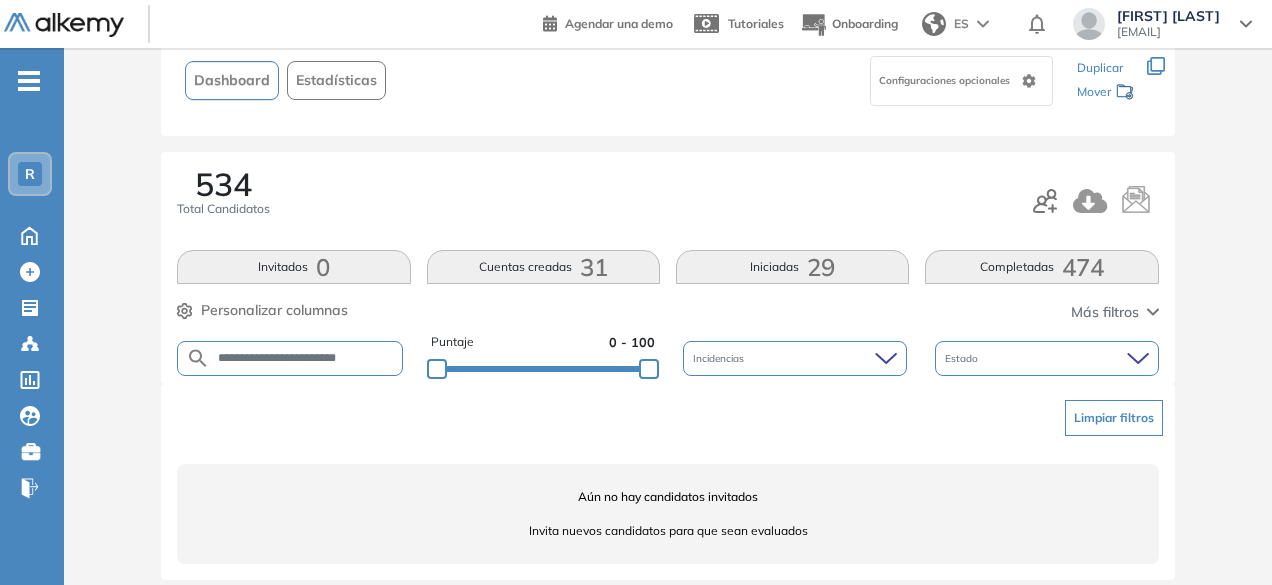 drag, startPoint x: 313, startPoint y: 355, endPoint x: 273, endPoint y: 353, distance: 40.04997 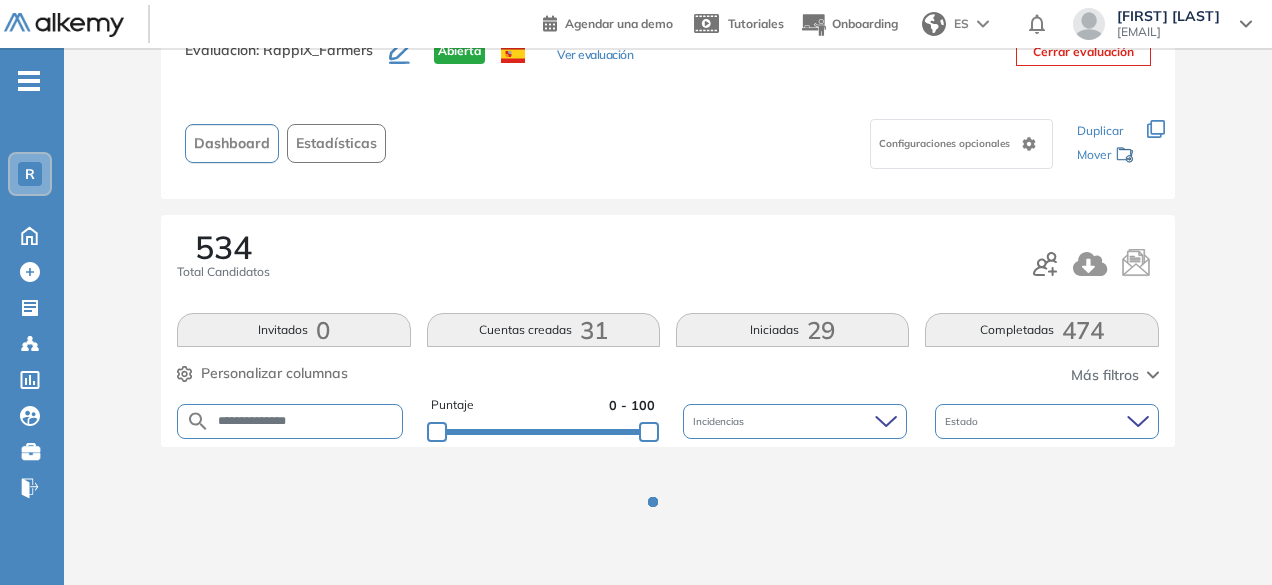 scroll, scrollTop: 137, scrollLeft: 0, axis: vertical 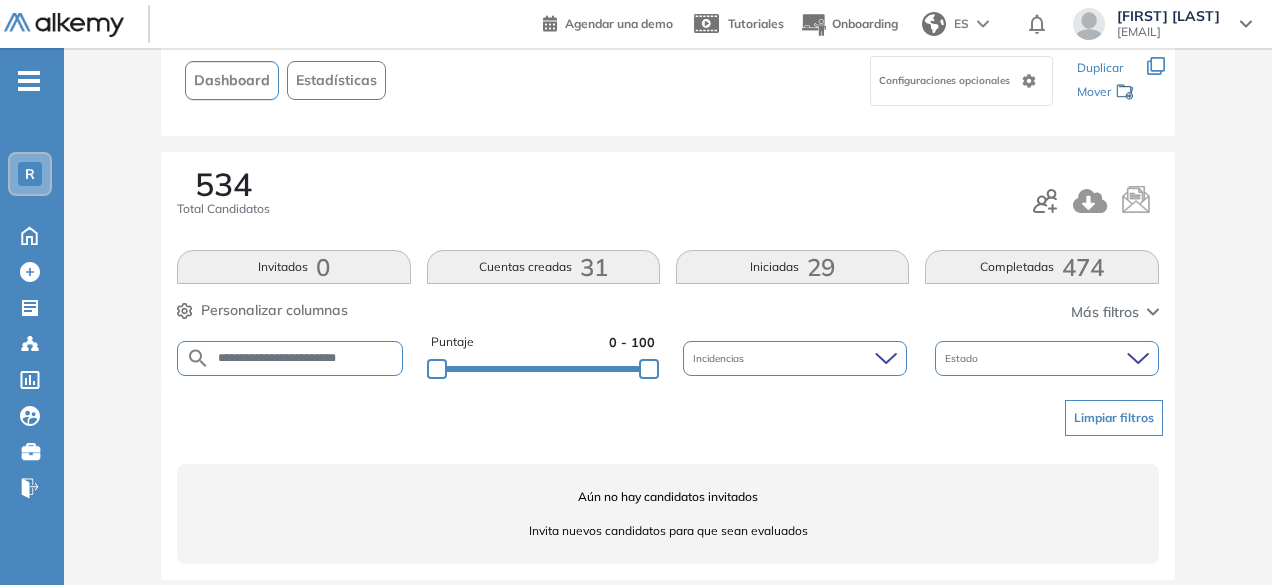 click on "**********" at bounding box center [306, 358] 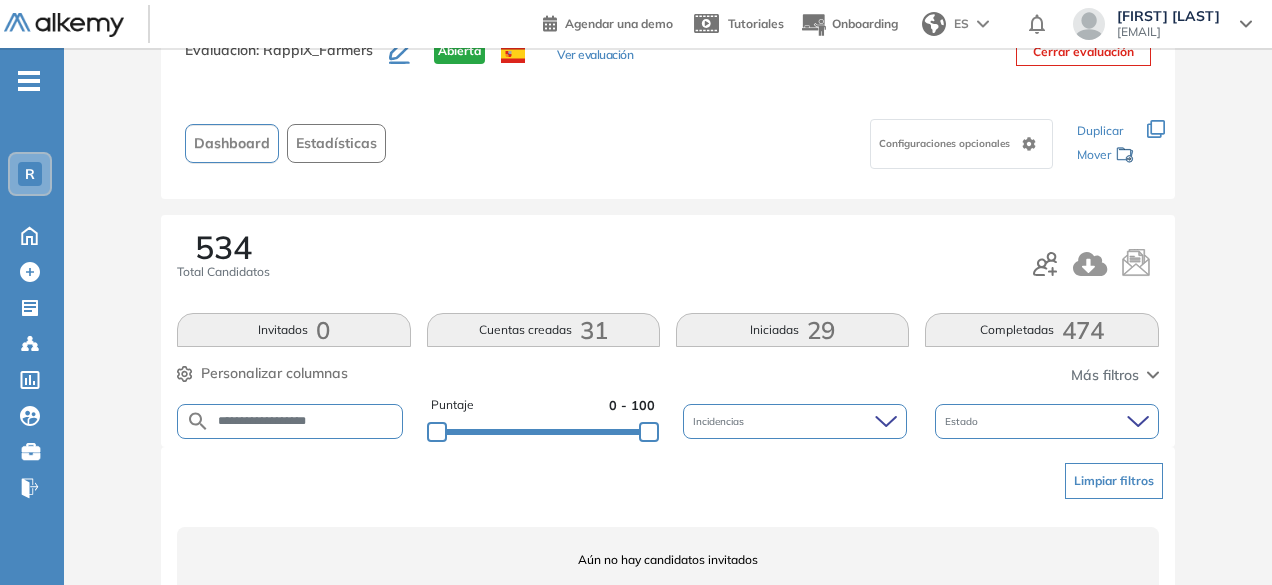 scroll, scrollTop: 137, scrollLeft: 0, axis: vertical 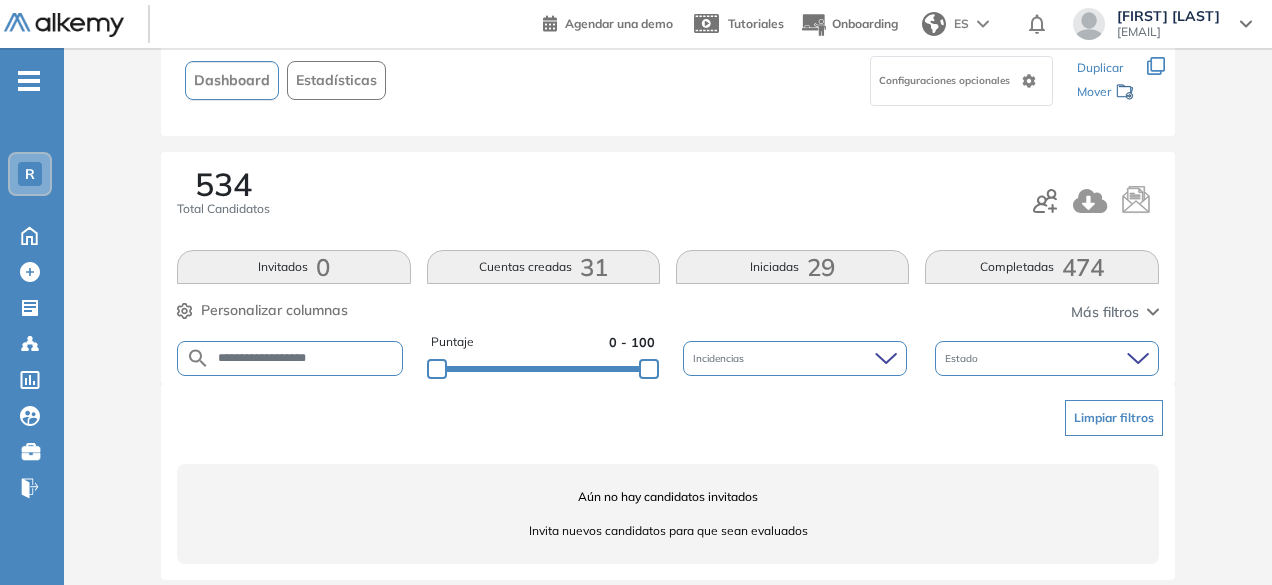 click on "**********" at bounding box center (306, 358) 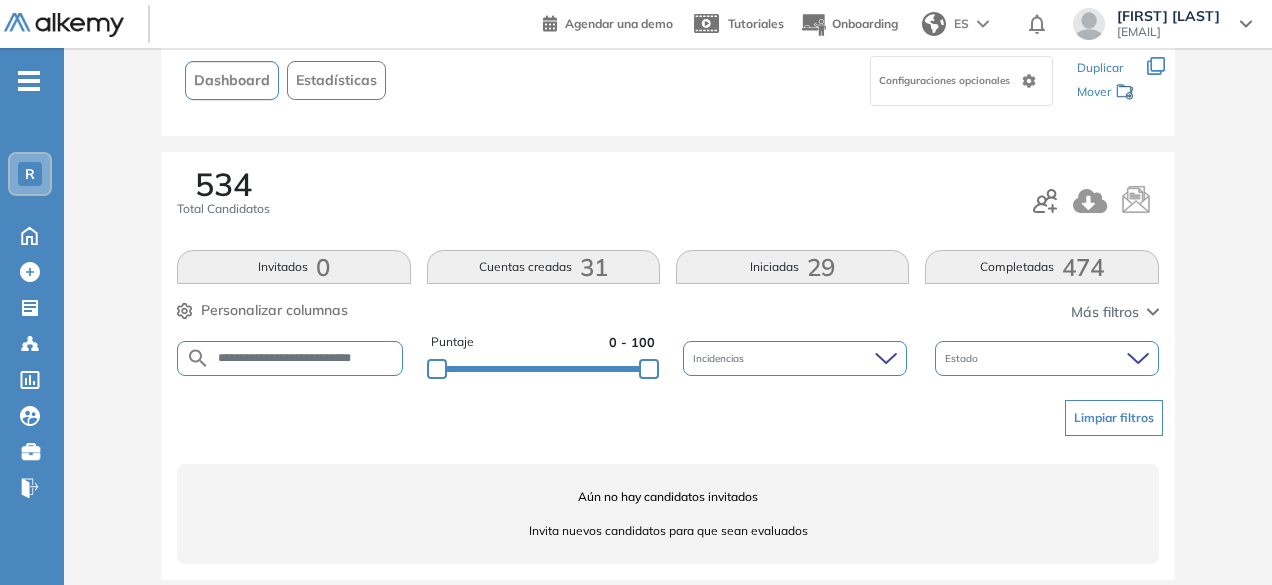 scroll, scrollTop: 0, scrollLeft: 7, axis: horizontal 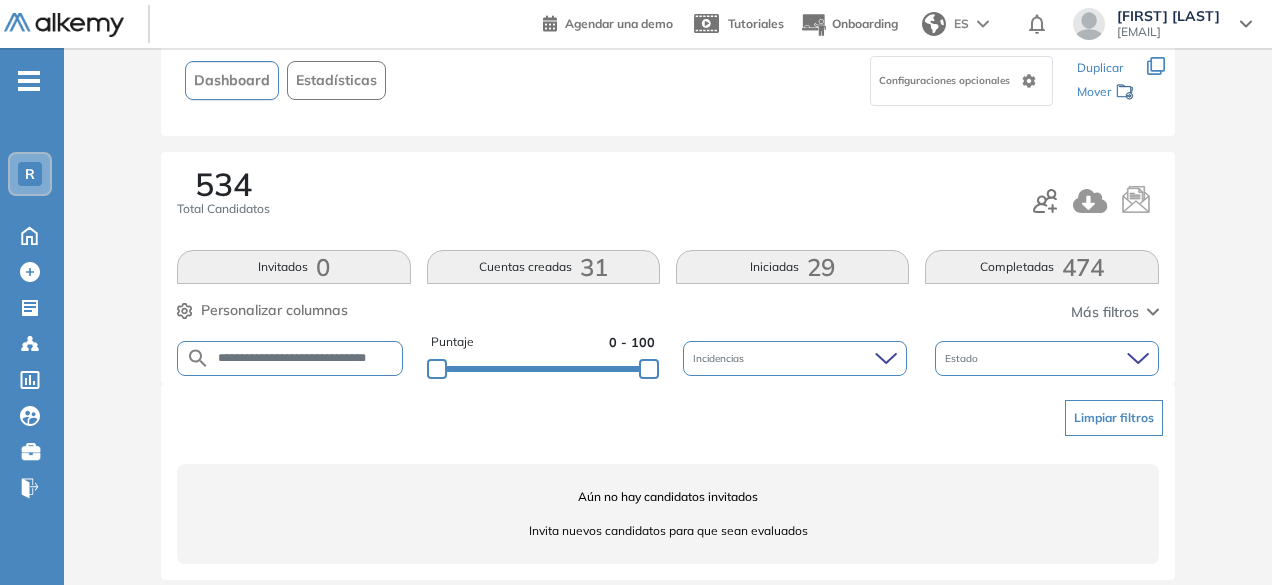 drag, startPoint x: 328, startPoint y: 353, endPoint x: 484, endPoint y: 353, distance: 156 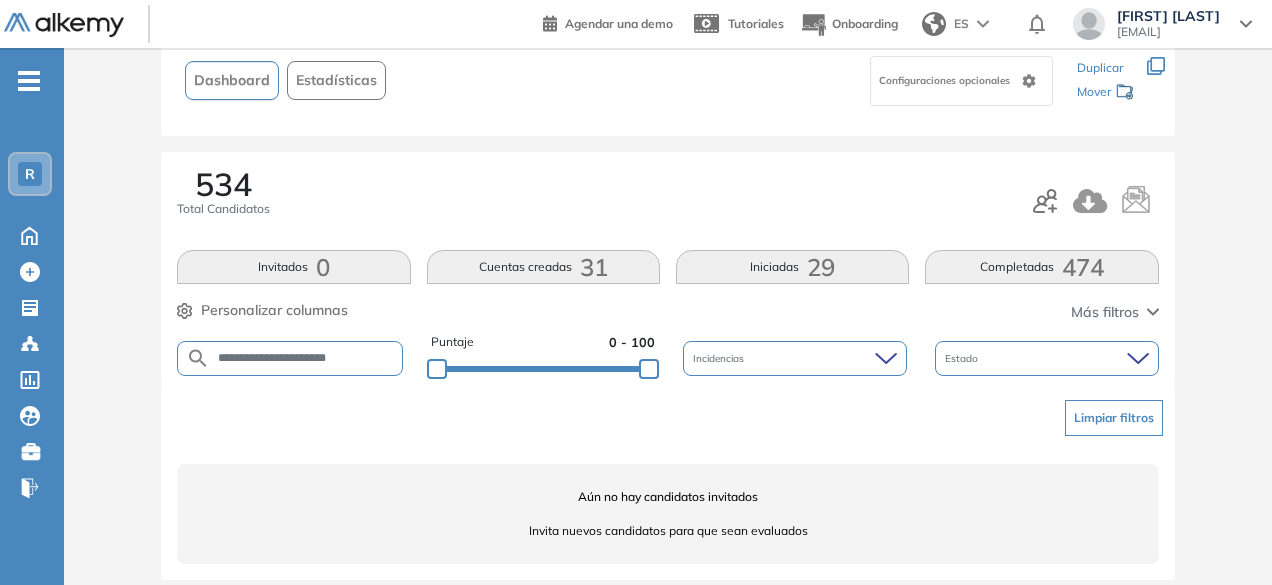 scroll, scrollTop: 0, scrollLeft: 0, axis: both 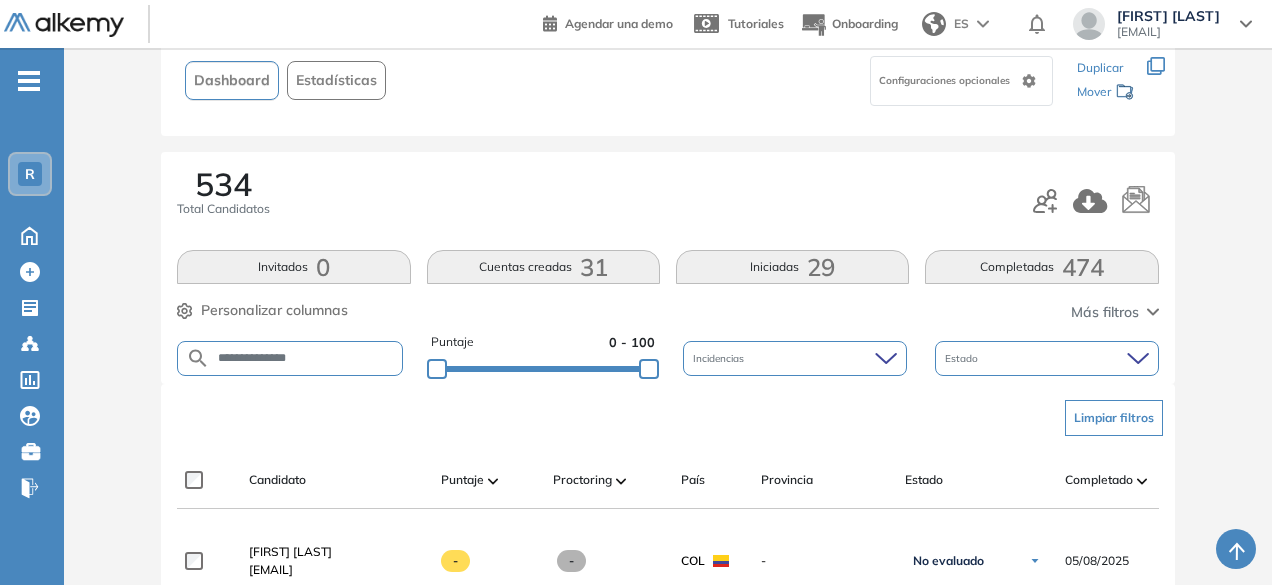 click on "**********" at bounding box center (306, 358) 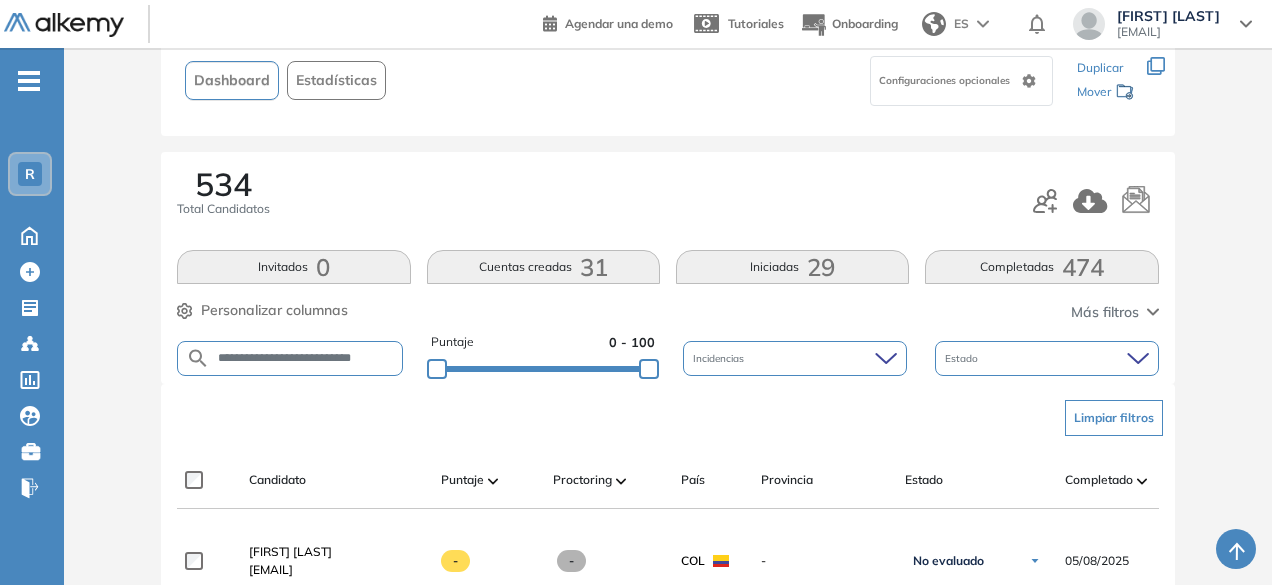 scroll, scrollTop: 0, scrollLeft: 4, axis: horizontal 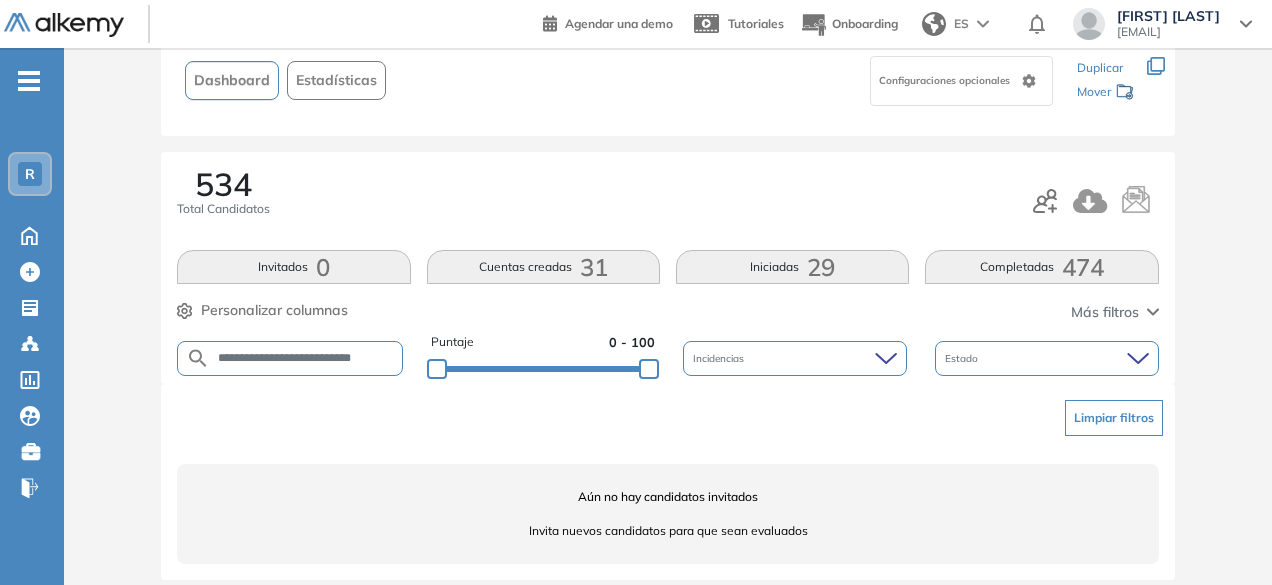 click on "**********" at bounding box center (306, 358) 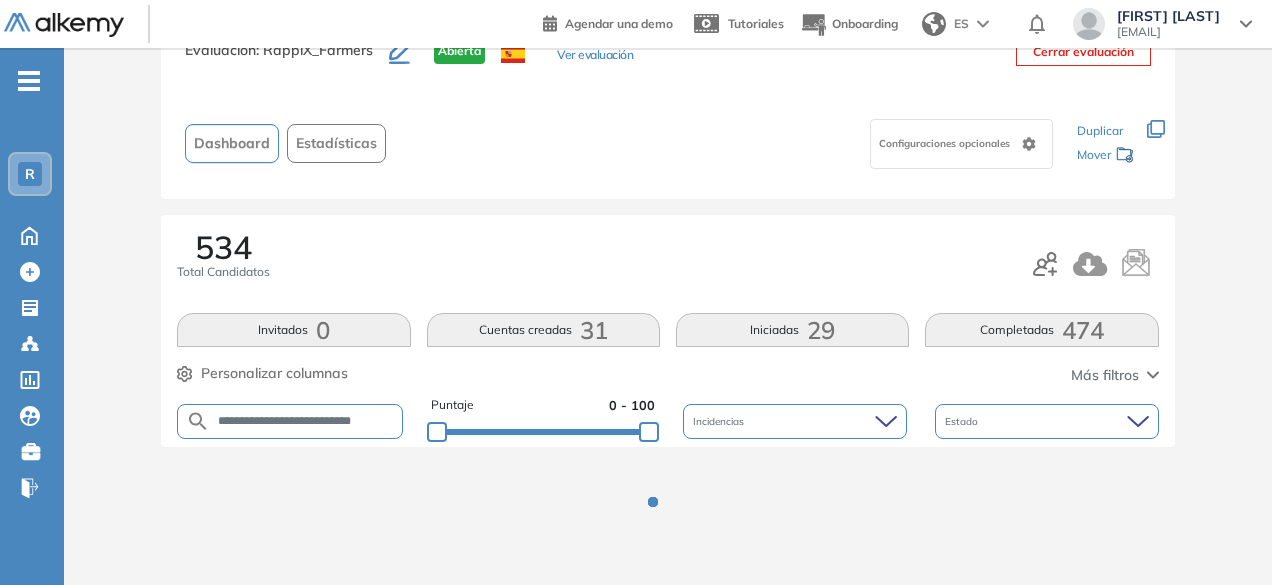 scroll, scrollTop: 137, scrollLeft: 0, axis: vertical 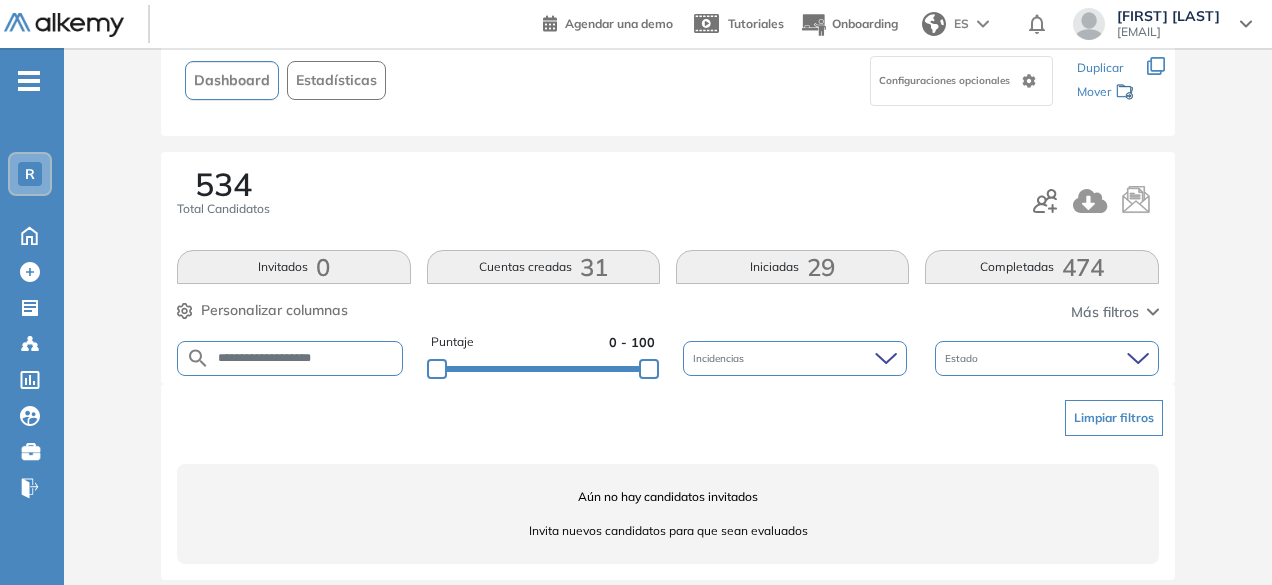 drag, startPoint x: 298, startPoint y: 359, endPoint x: 264, endPoint y: 355, distance: 34.234486 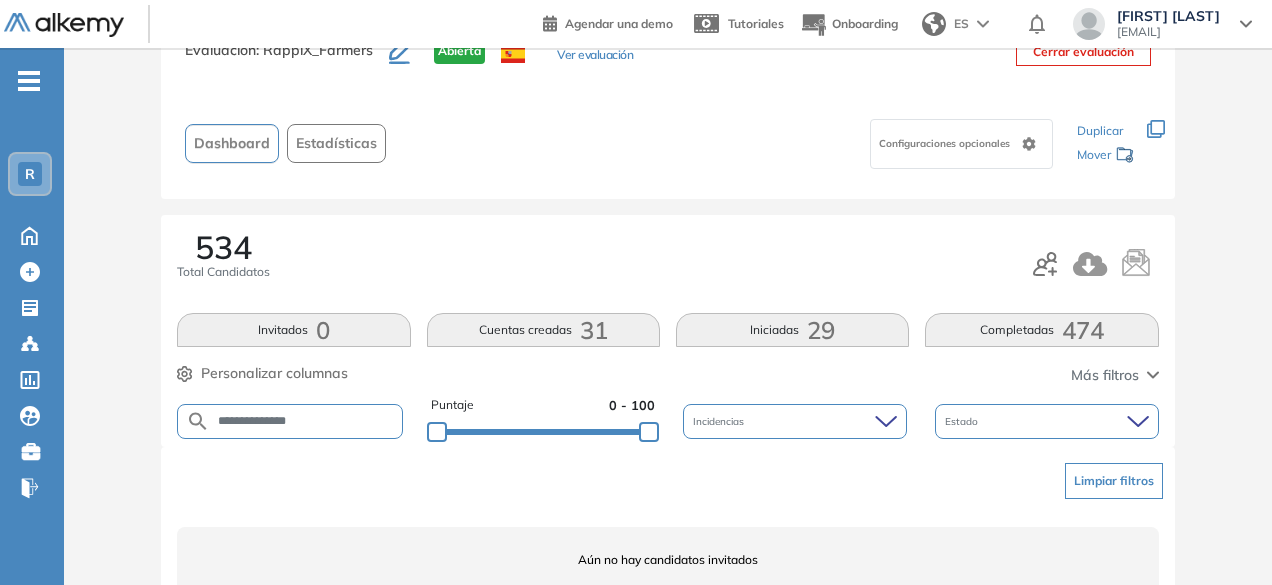 scroll, scrollTop: 137, scrollLeft: 0, axis: vertical 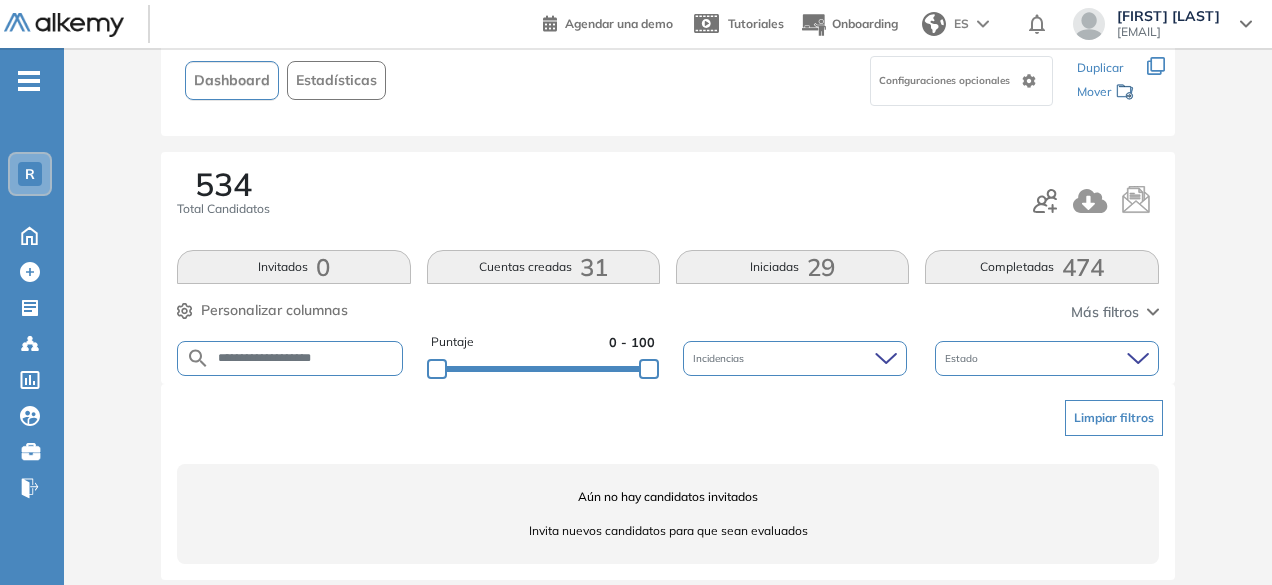 click on "**********" at bounding box center [306, 358] 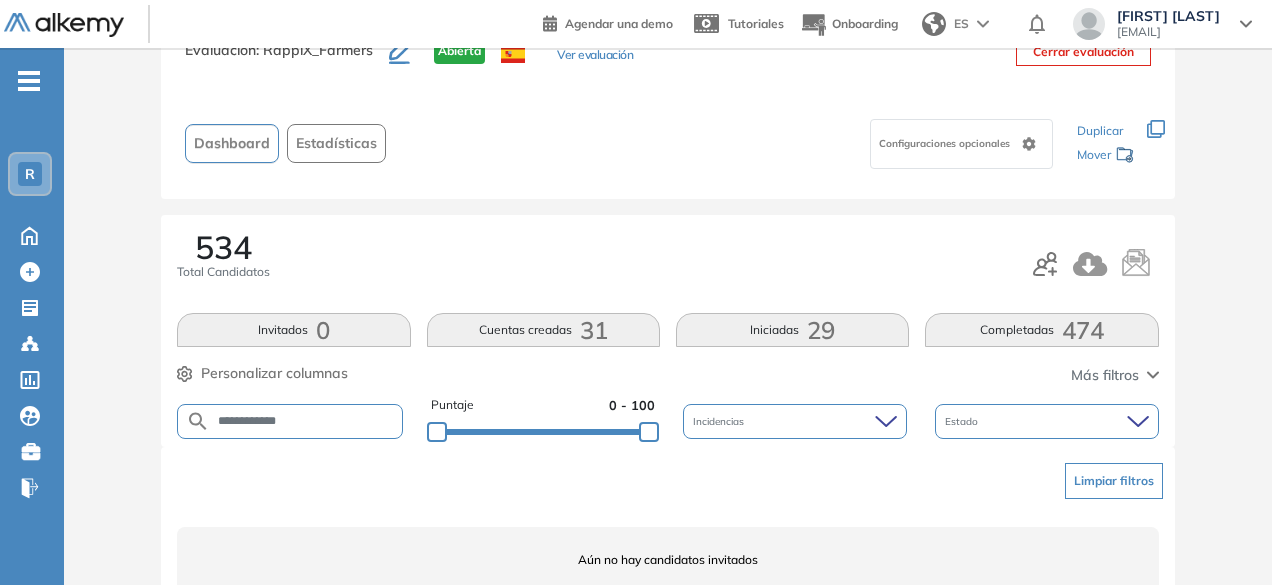 scroll, scrollTop: 137, scrollLeft: 0, axis: vertical 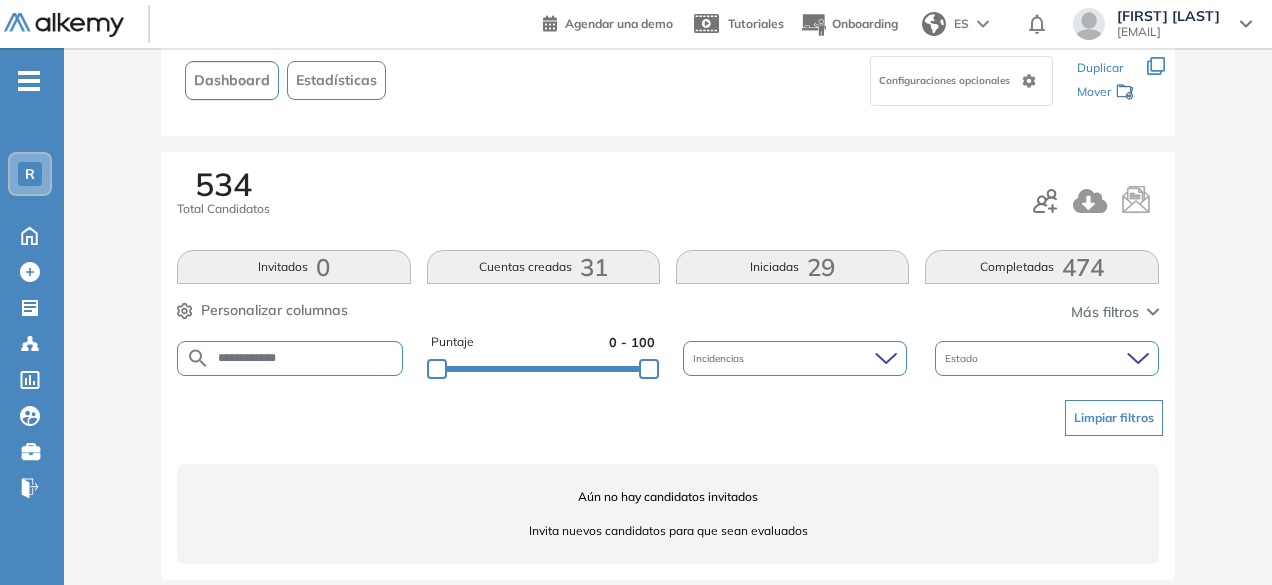 click on "**********" at bounding box center (306, 358) 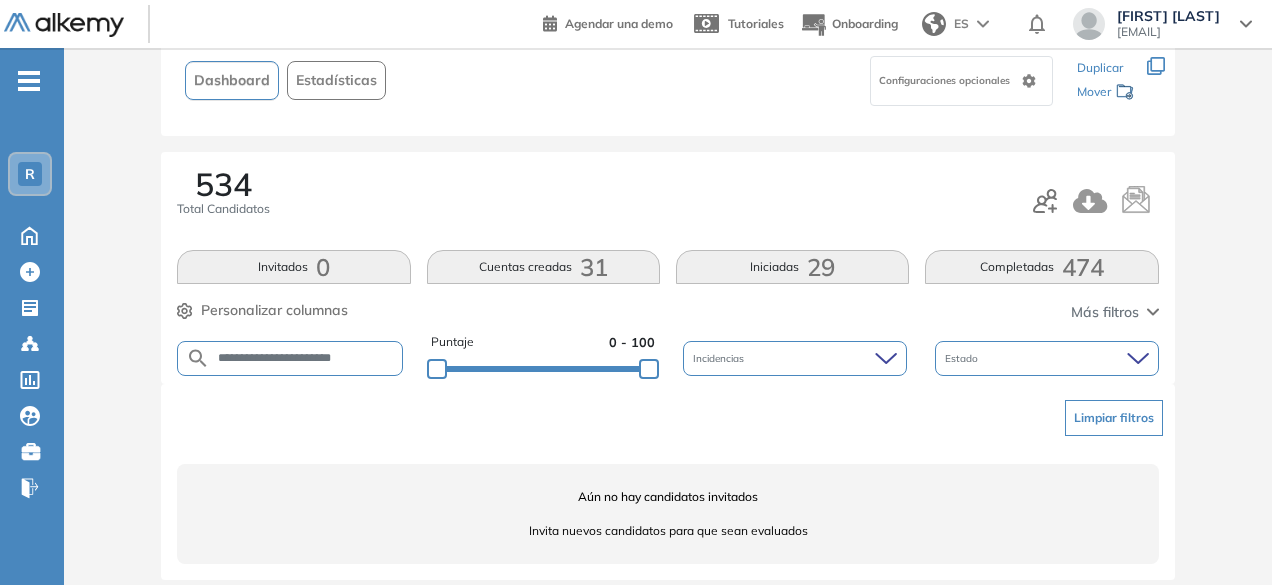 type on "**********" 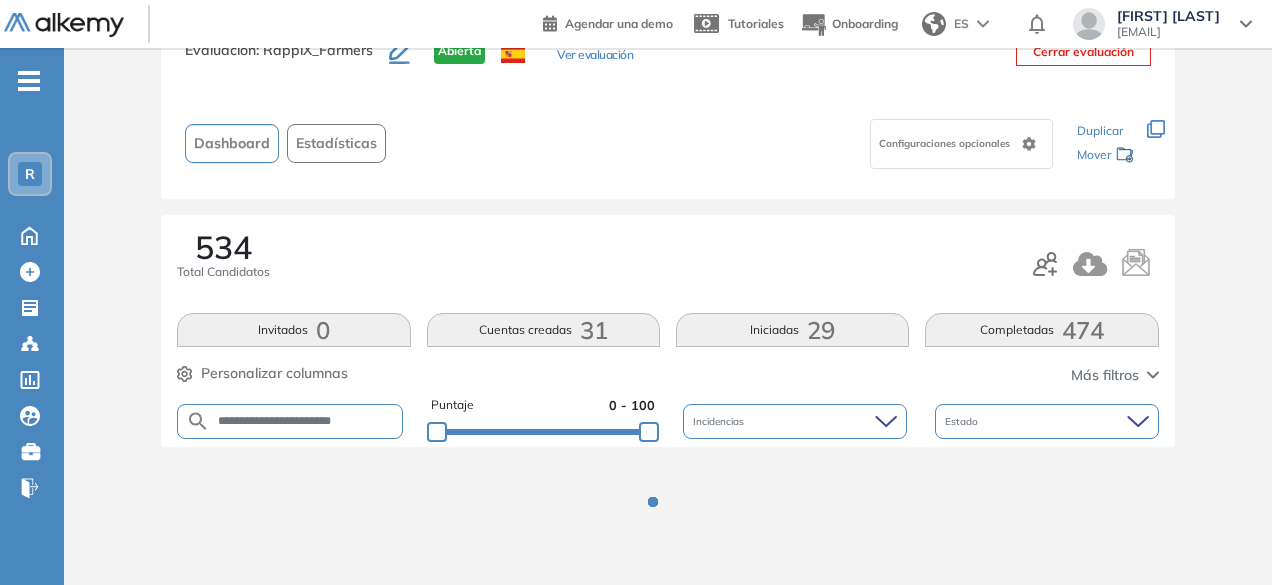 scroll, scrollTop: 137, scrollLeft: 0, axis: vertical 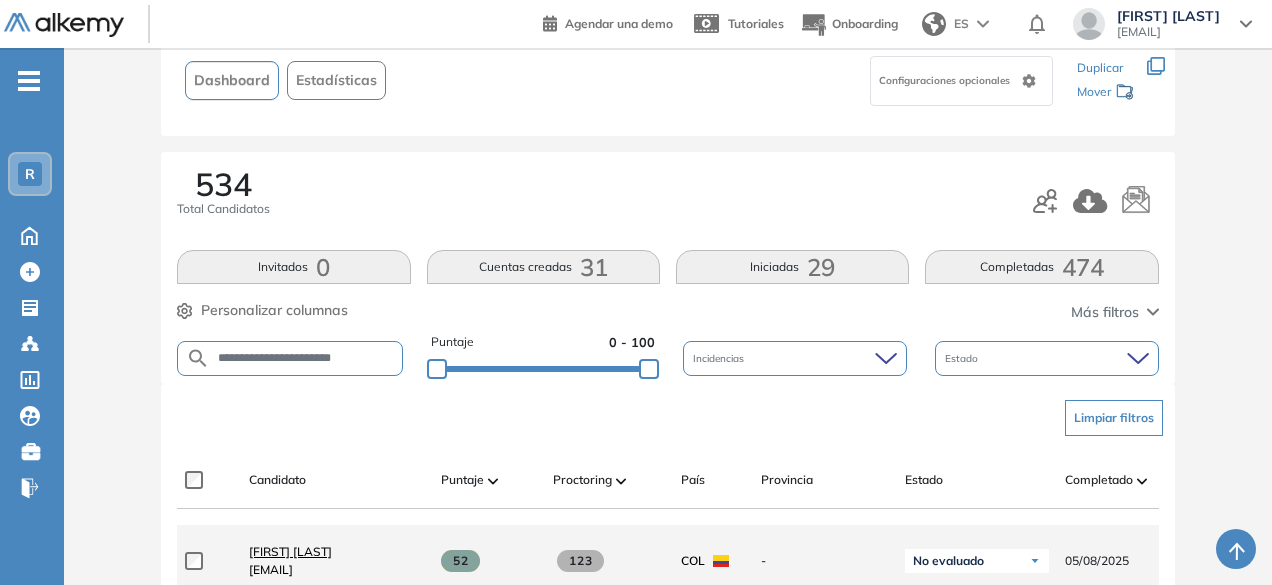 click on "[FIRST] [LAST]" at bounding box center (290, 551) 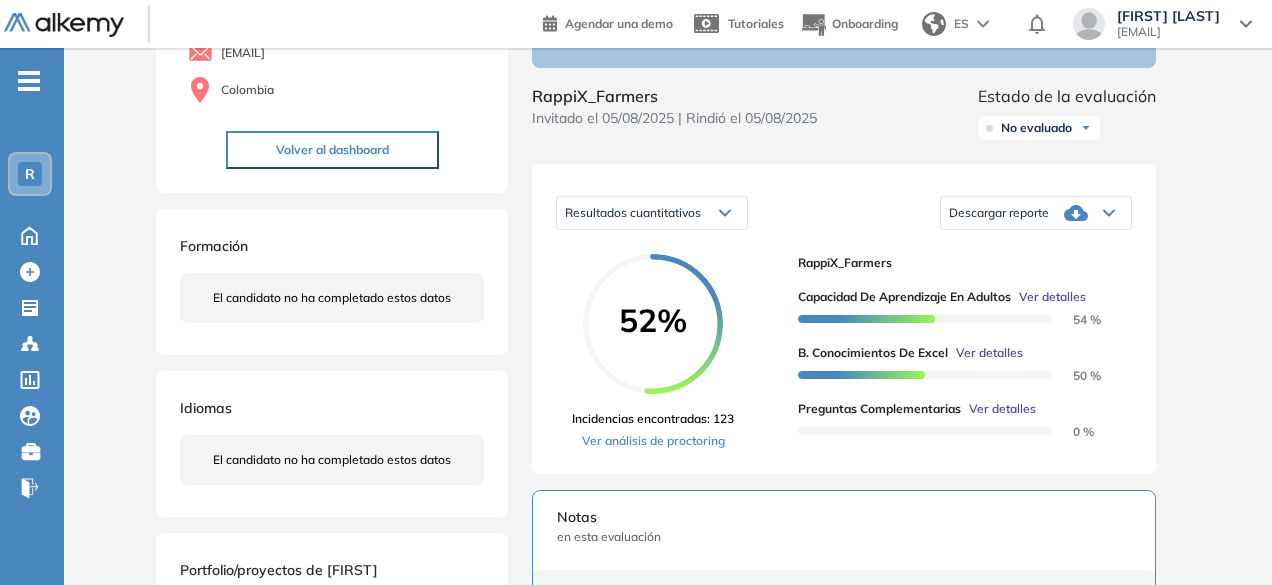 scroll, scrollTop: 201, scrollLeft: 0, axis: vertical 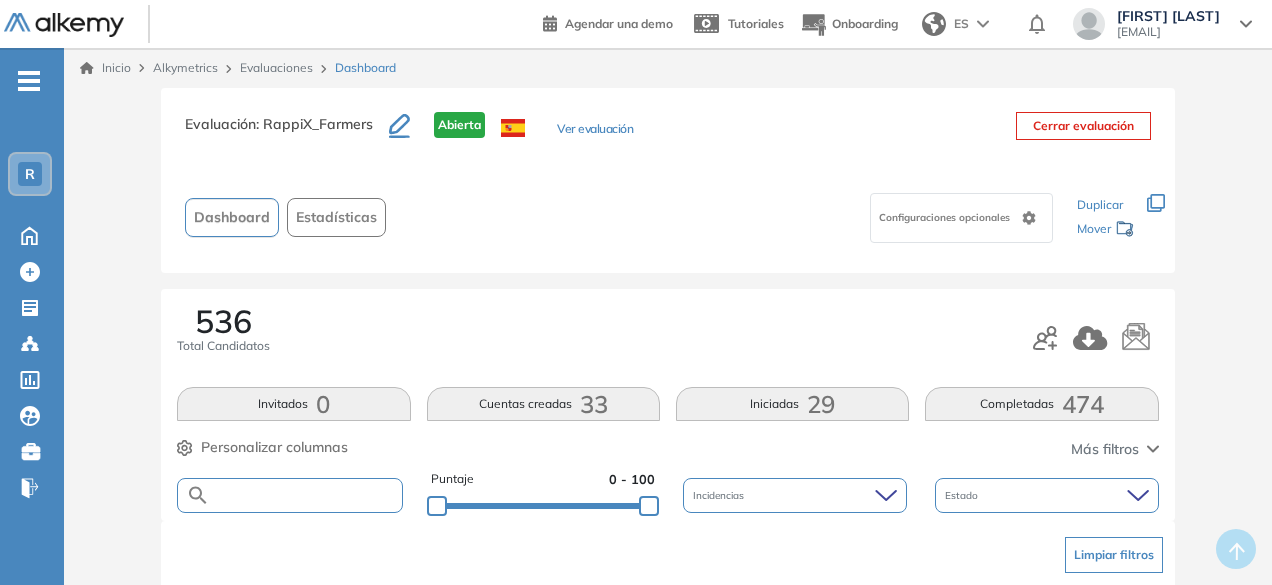 click at bounding box center [305, 495] 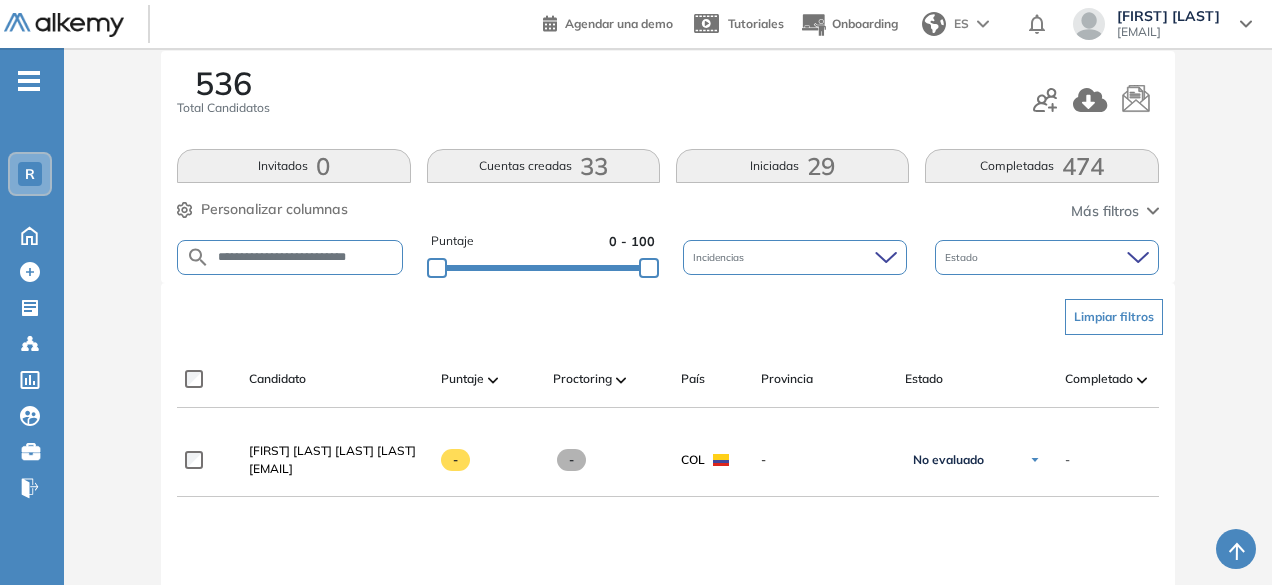 scroll, scrollTop: 238, scrollLeft: 0, axis: vertical 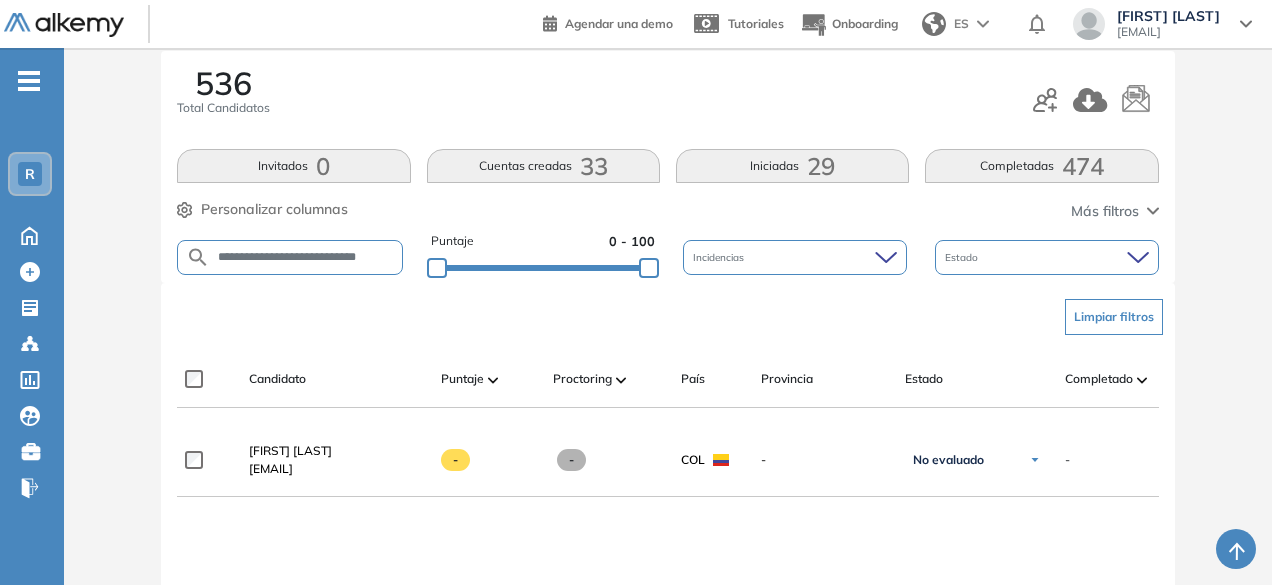 click on "**********" at bounding box center (305, 257) 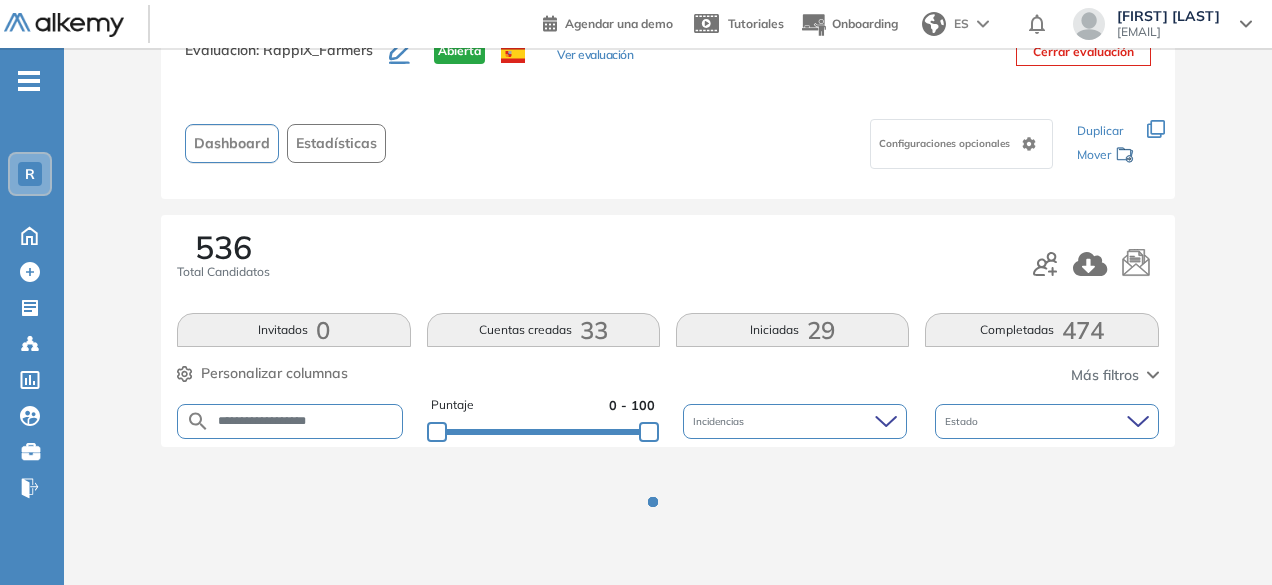 scroll, scrollTop: 154, scrollLeft: 0, axis: vertical 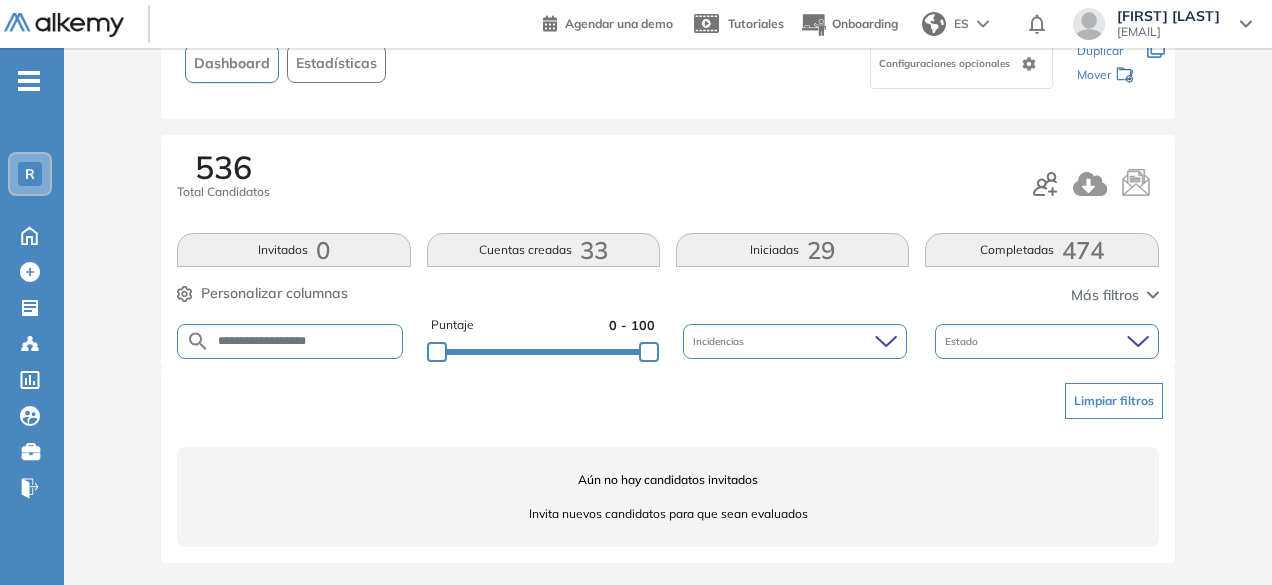 click on "**********" at bounding box center (305, 341) 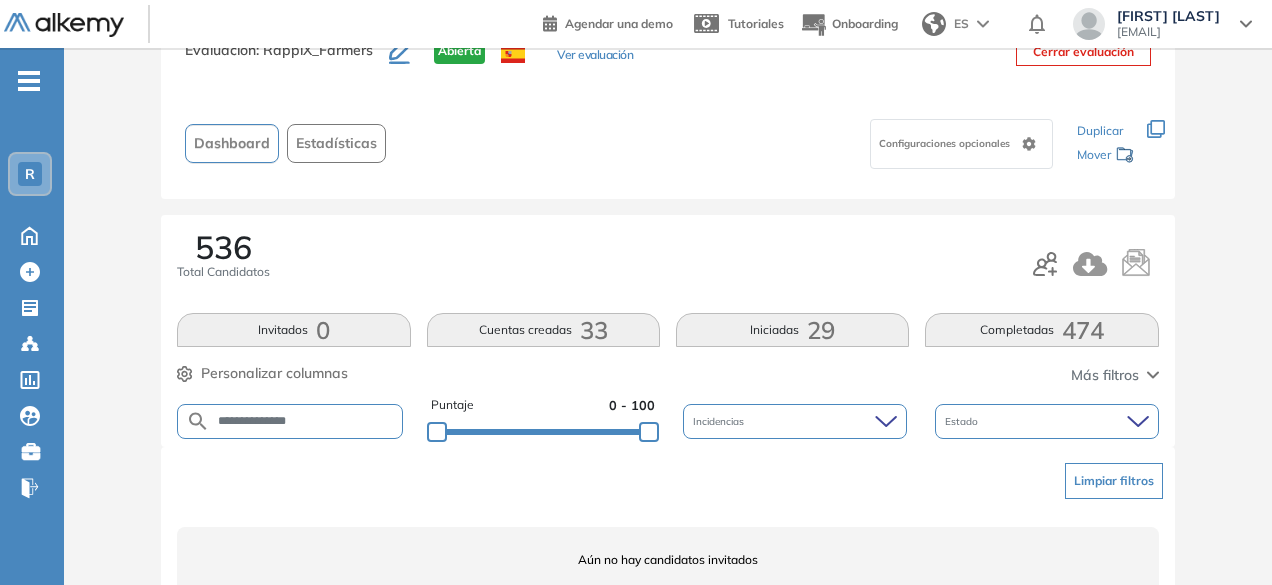 scroll, scrollTop: 154, scrollLeft: 0, axis: vertical 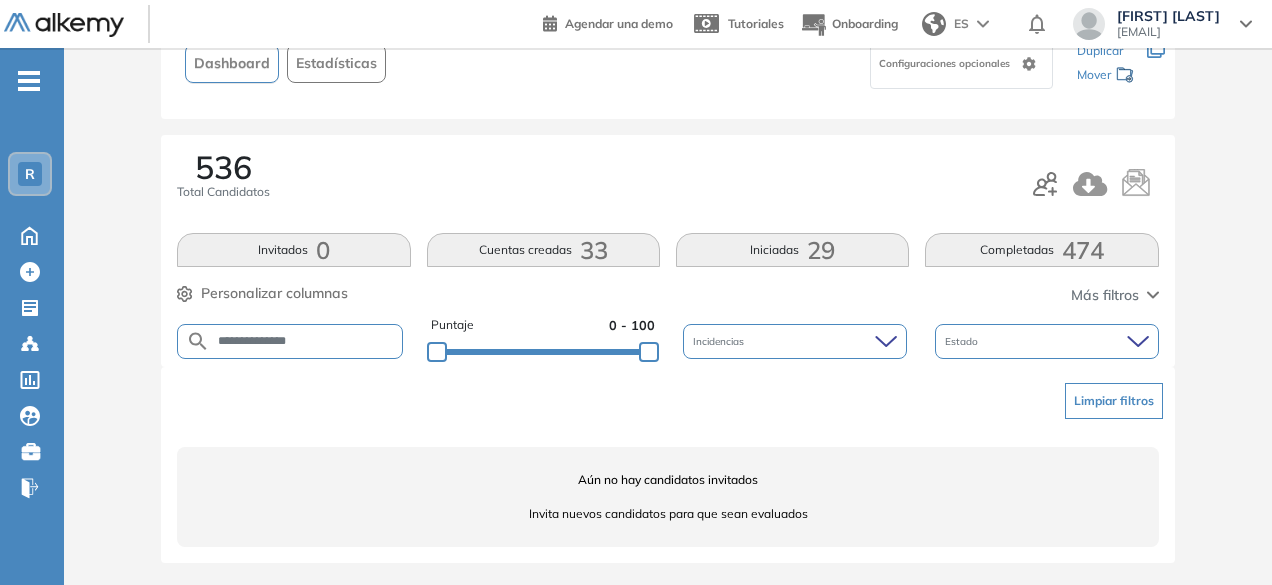 click on "**********" at bounding box center (305, 341) 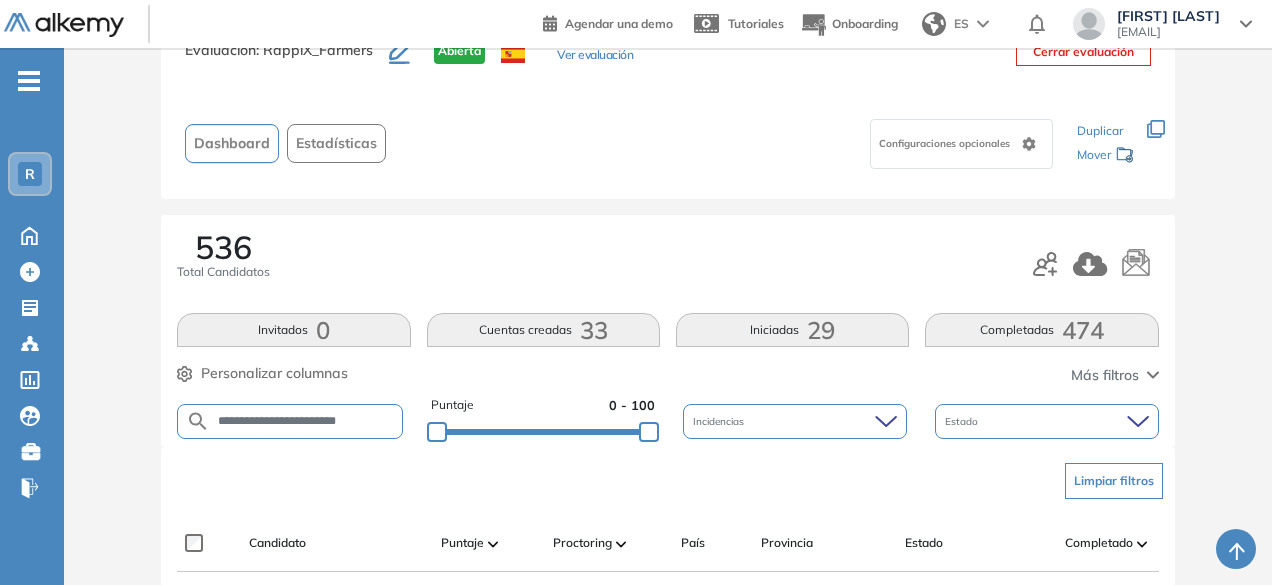 scroll, scrollTop: 238, scrollLeft: 0, axis: vertical 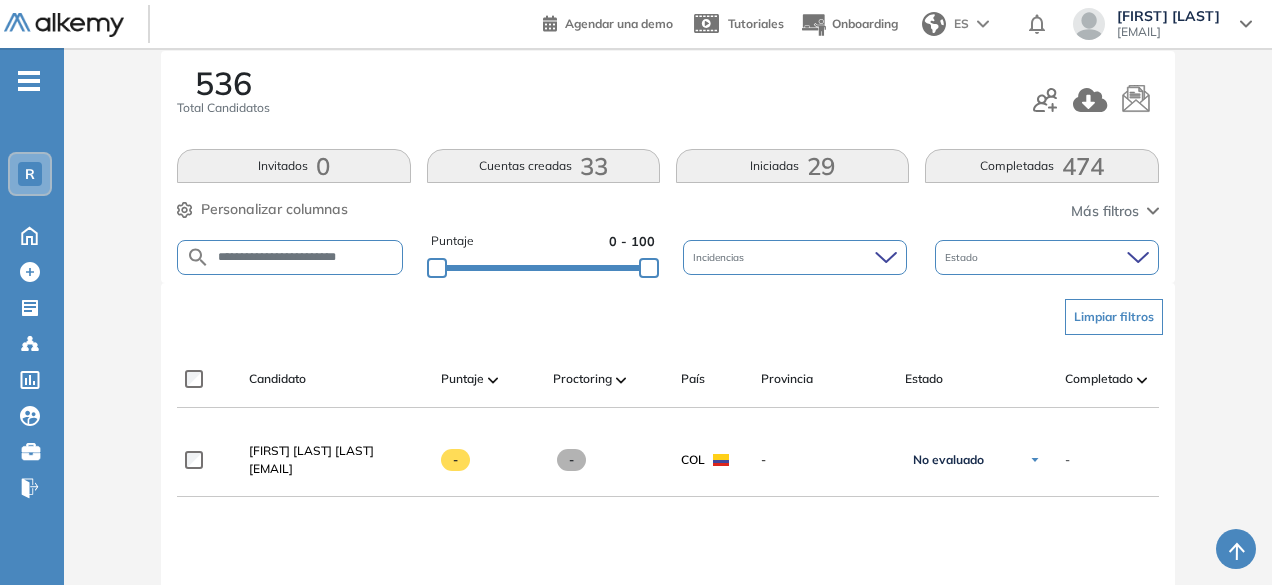 click on "**********" at bounding box center (305, 257) 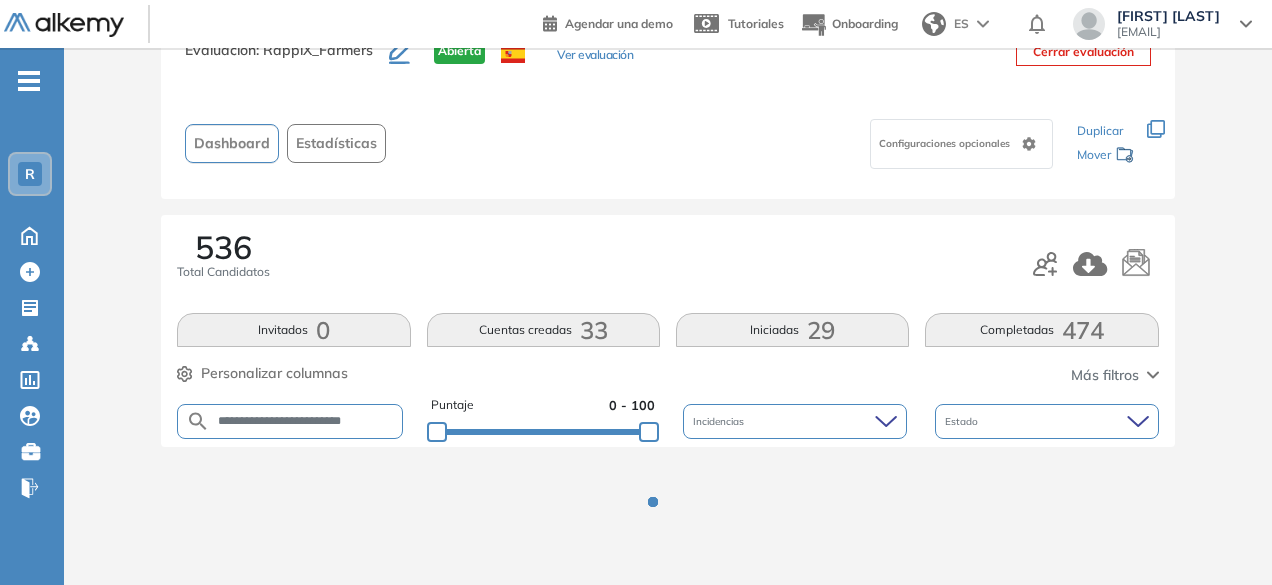 scroll, scrollTop: 238, scrollLeft: 0, axis: vertical 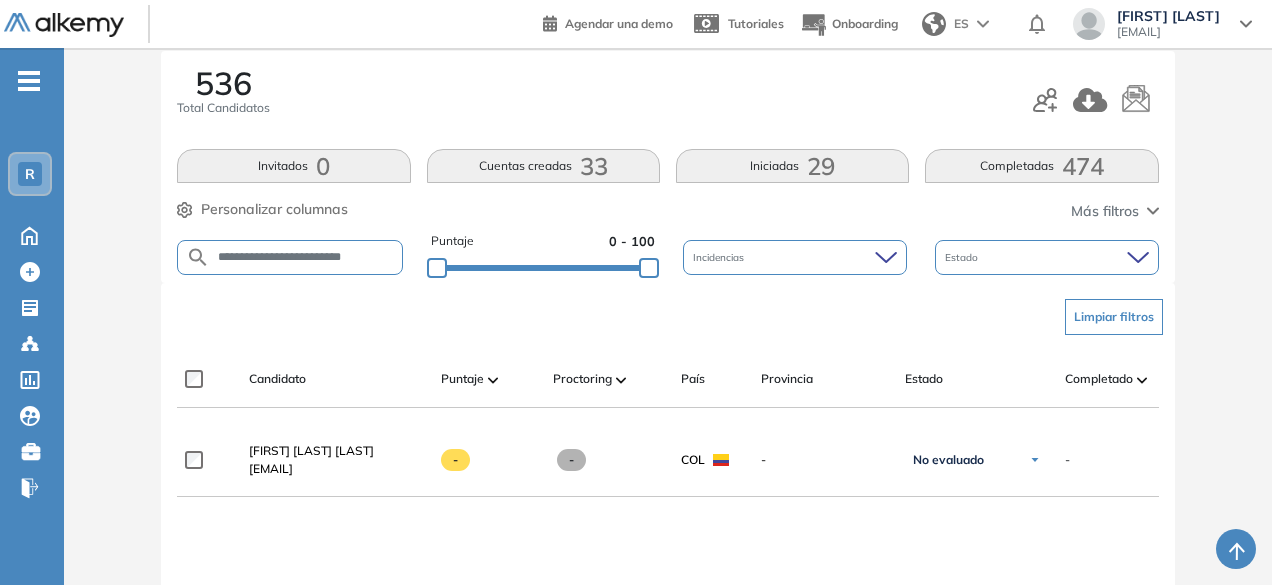 click on "**********" at bounding box center [305, 257] 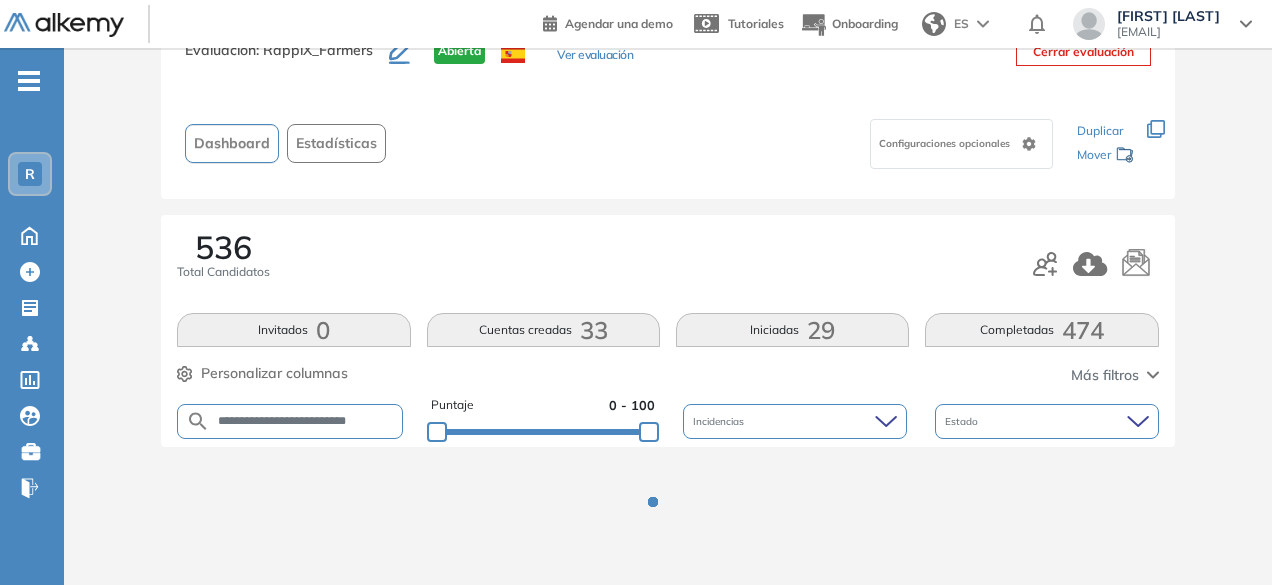 scroll, scrollTop: 154, scrollLeft: 0, axis: vertical 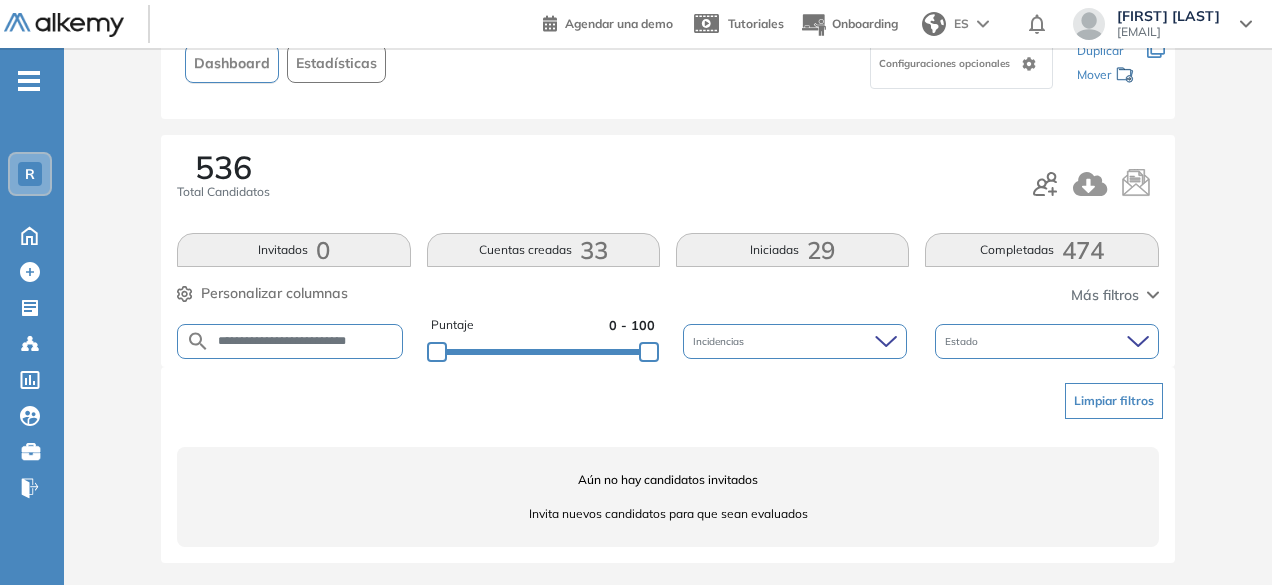 click on "**********" at bounding box center (305, 341) 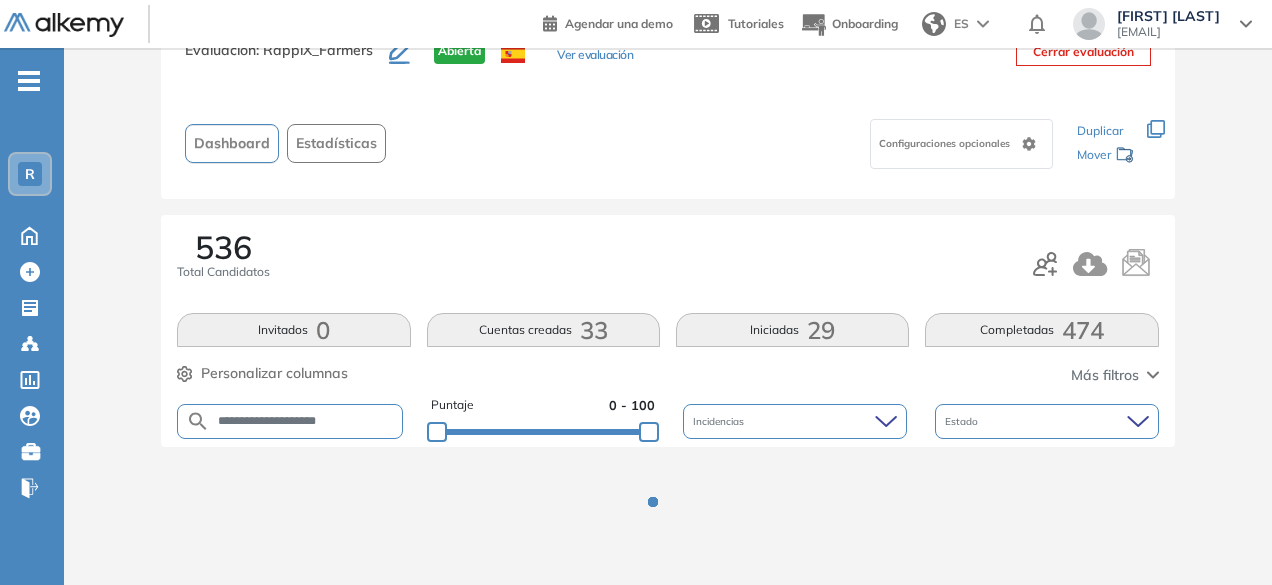 scroll, scrollTop: 154, scrollLeft: 0, axis: vertical 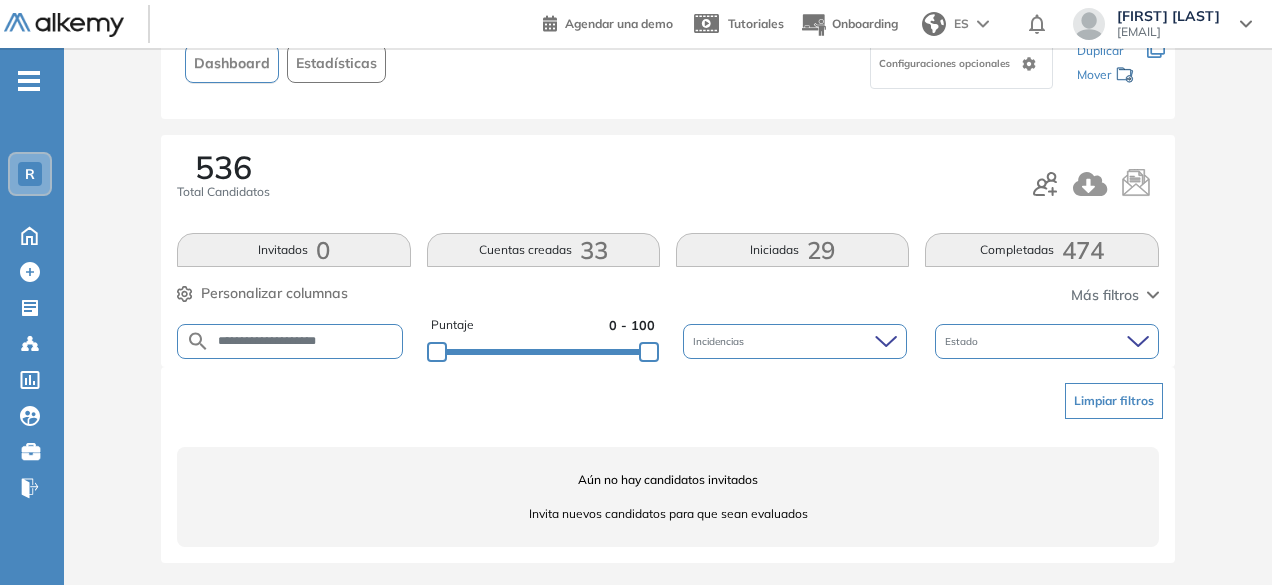 drag, startPoint x: 255, startPoint y: 339, endPoint x: 310, endPoint y: 341, distance: 55.03635 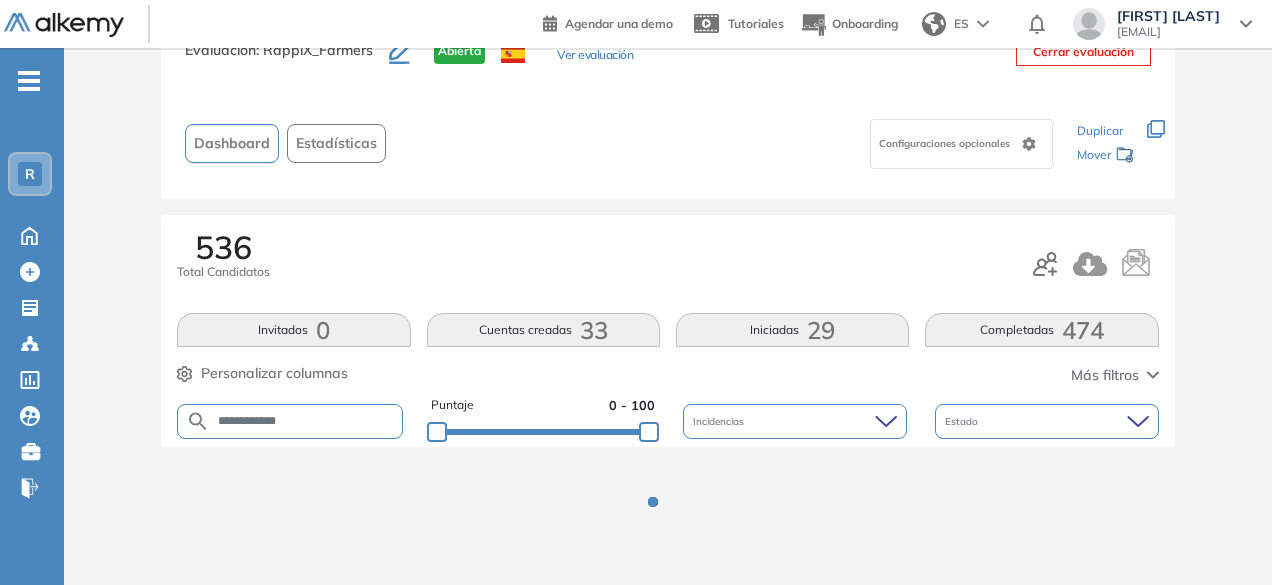 scroll, scrollTop: 154, scrollLeft: 0, axis: vertical 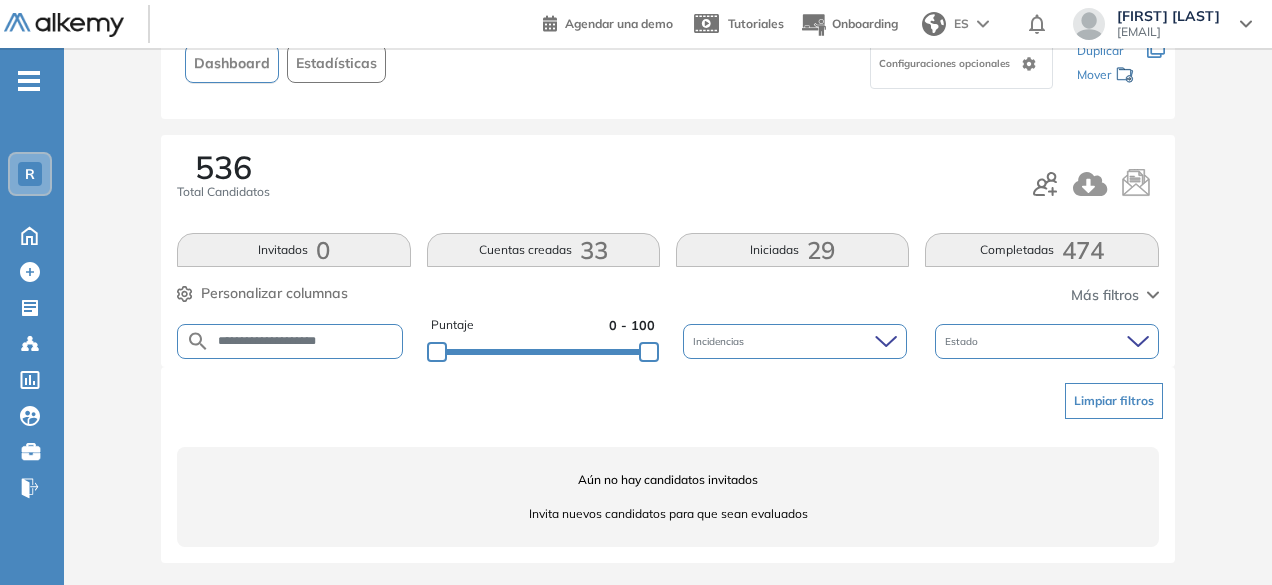 click on "**********" at bounding box center (305, 341) 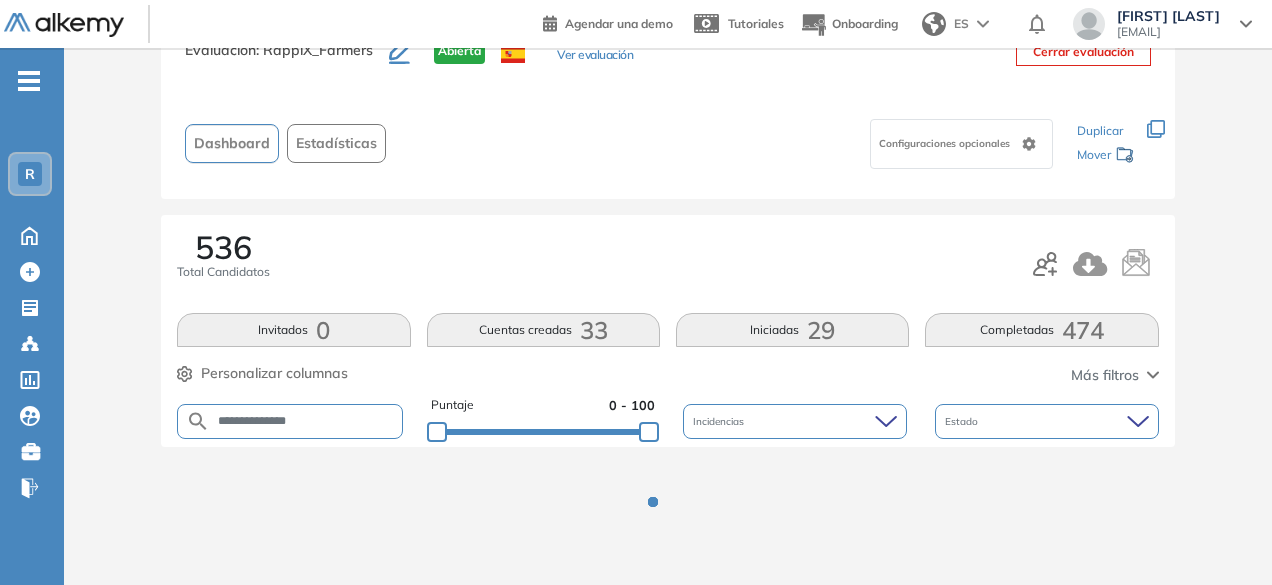 scroll, scrollTop: 154, scrollLeft: 0, axis: vertical 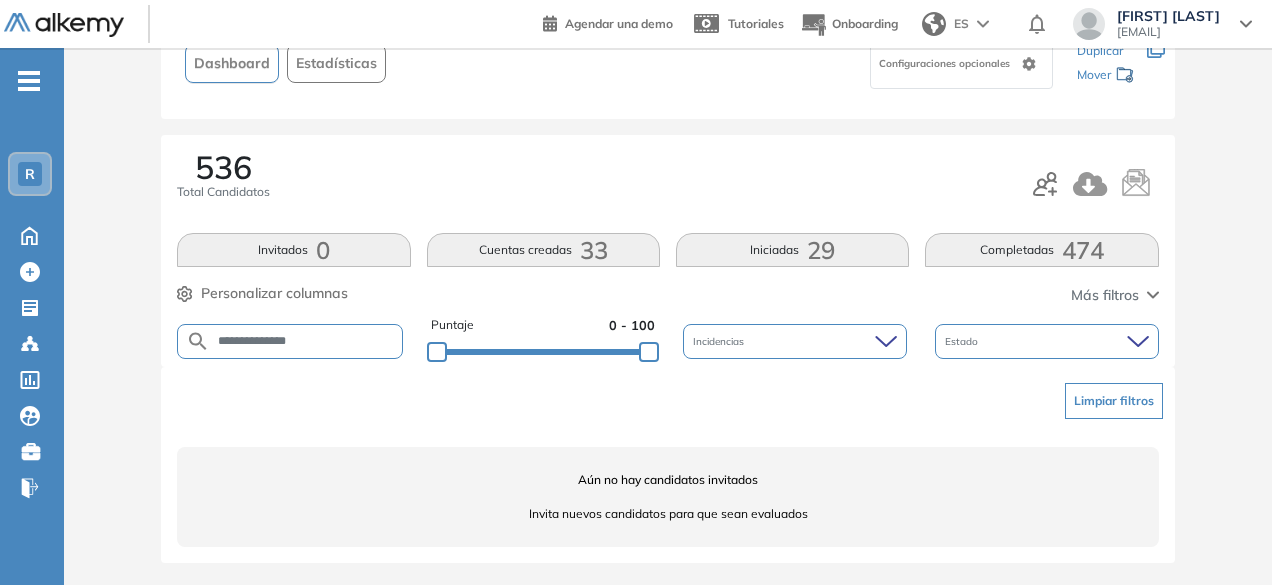 click on "**********" at bounding box center (305, 341) 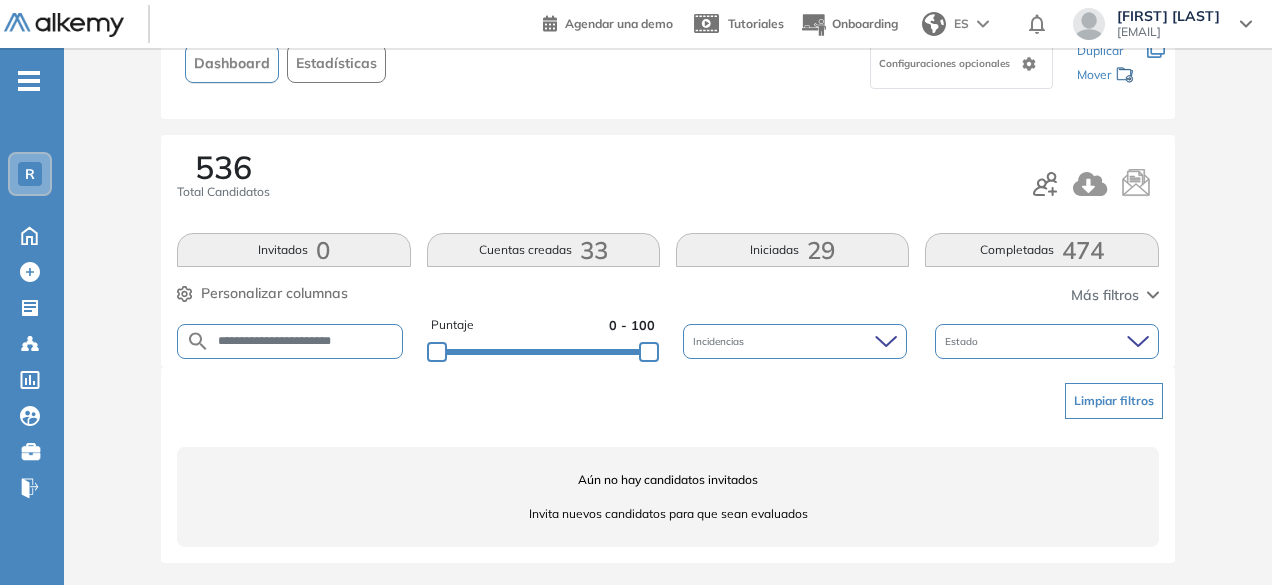 type on "**********" 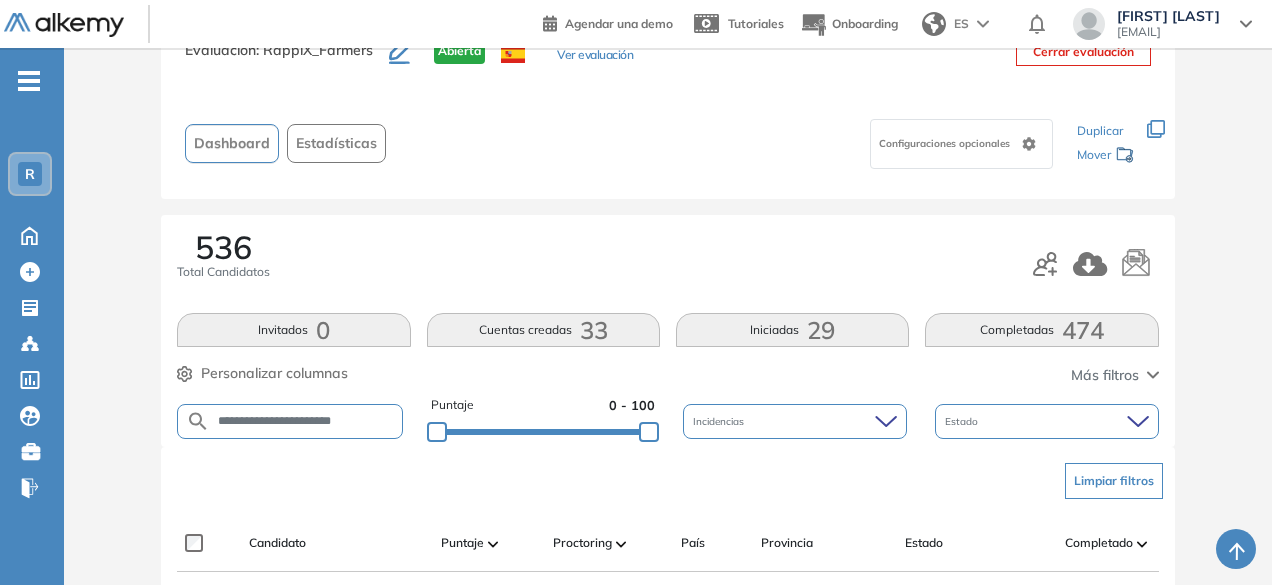 scroll, scrollTop: 238, scrollLeft: 0, axis: vertical 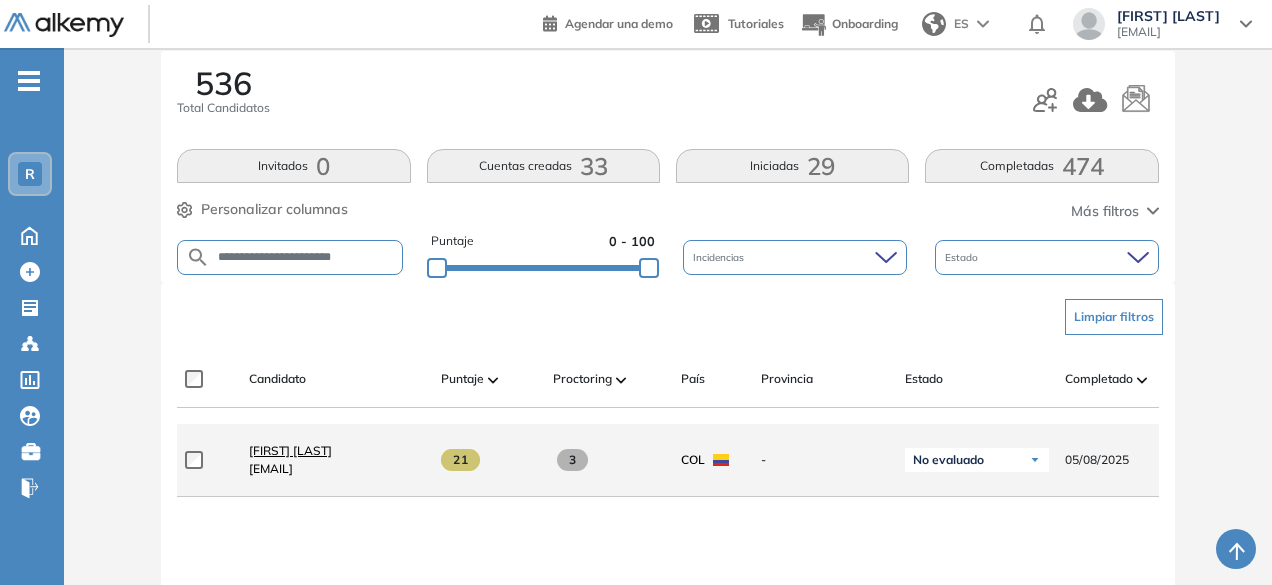 click on "[FIRST] [LAST]" at bounding box center [290, 450] 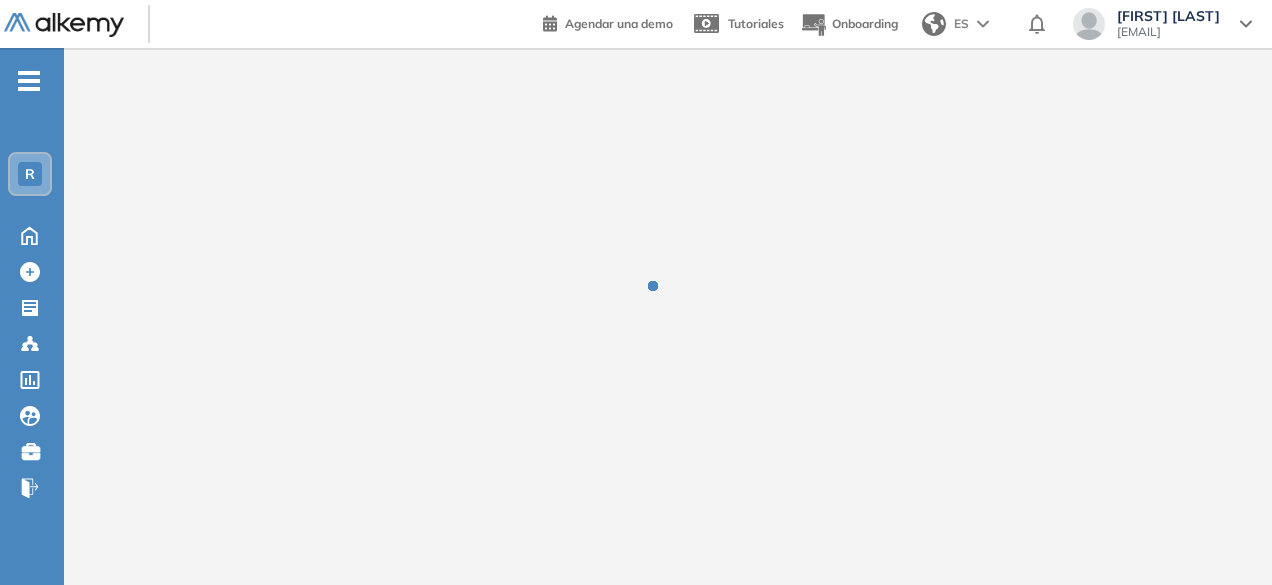 scroll, scrollTop: 0, scrollLeft: 0, axis: both 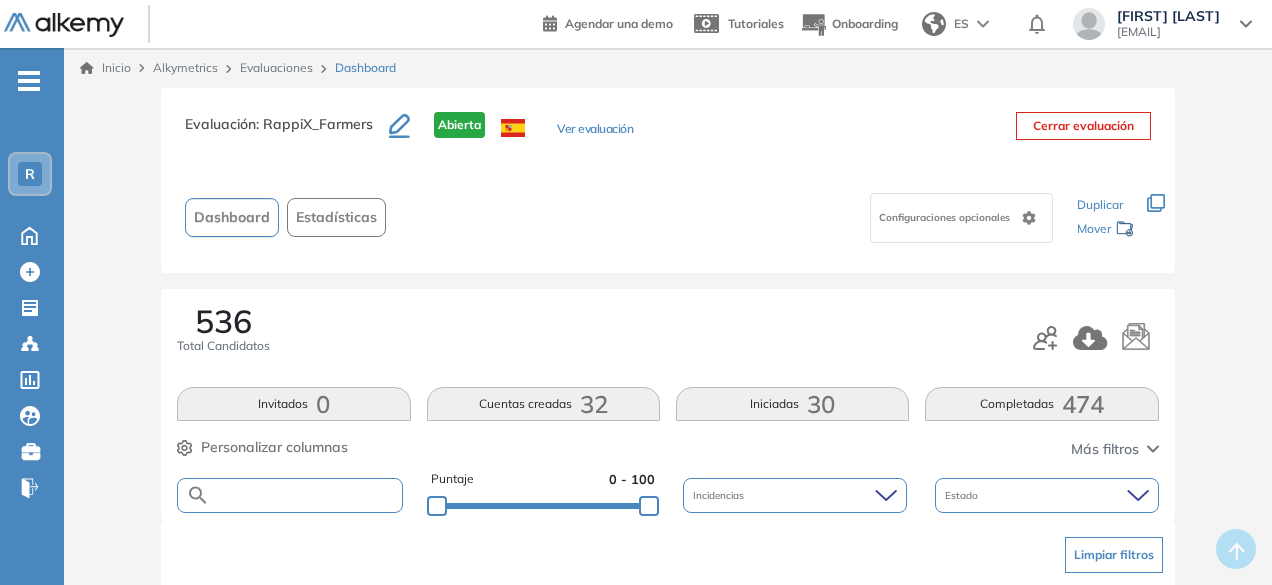 click at bounding box center (305, 495) 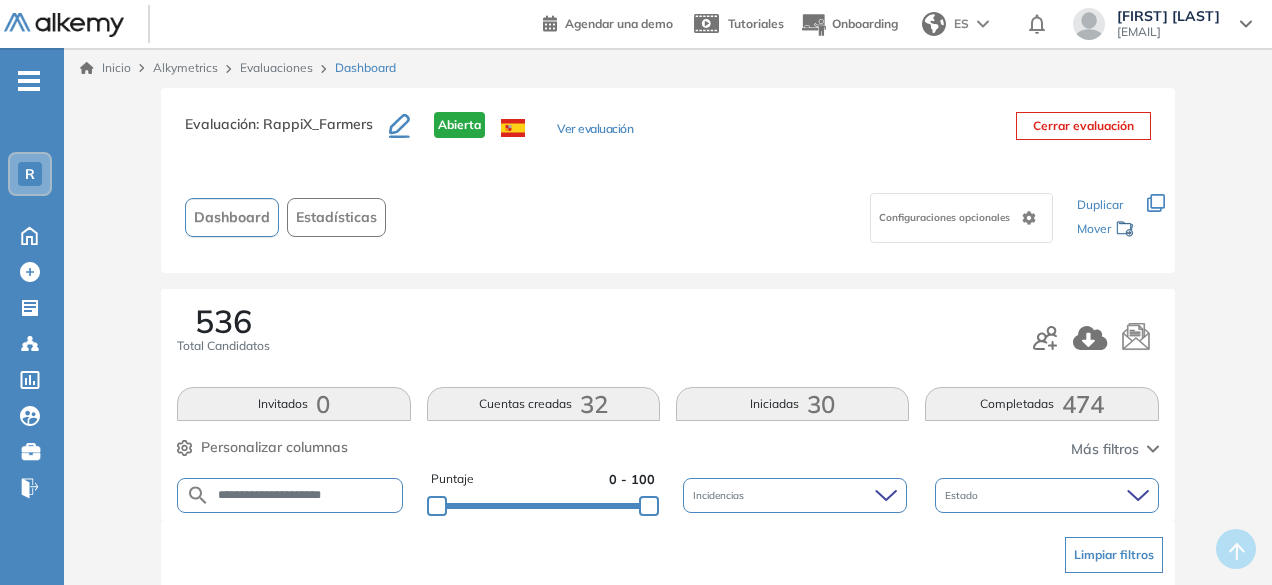 type on "**********" 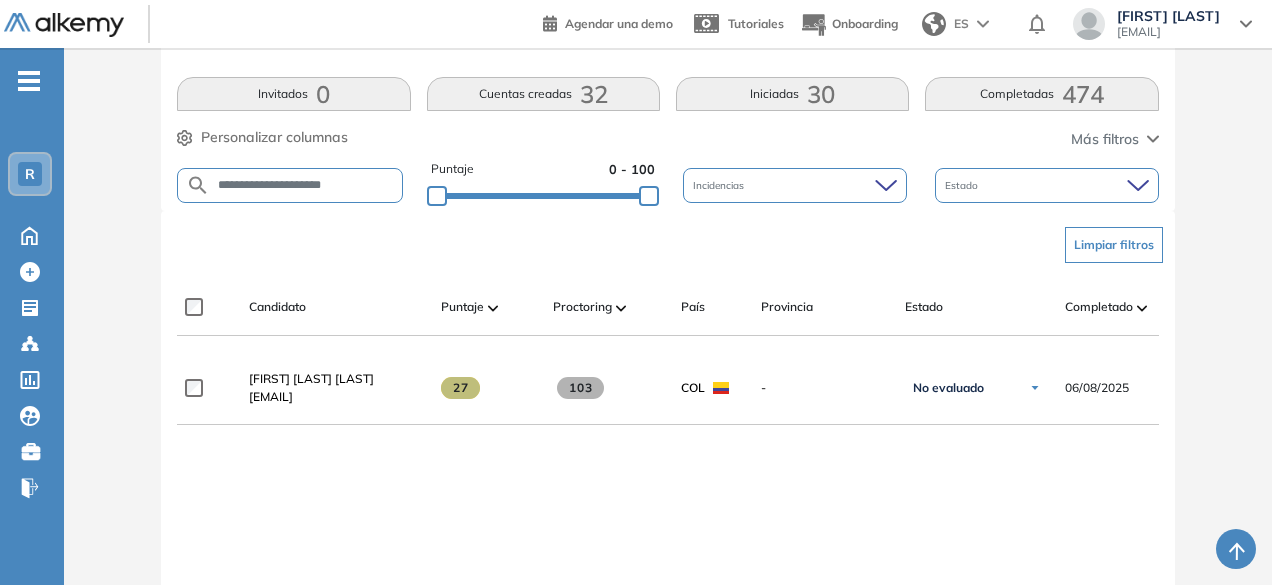 scroll, scrollTop: 314, scrollLeft: 0, axis: vertical 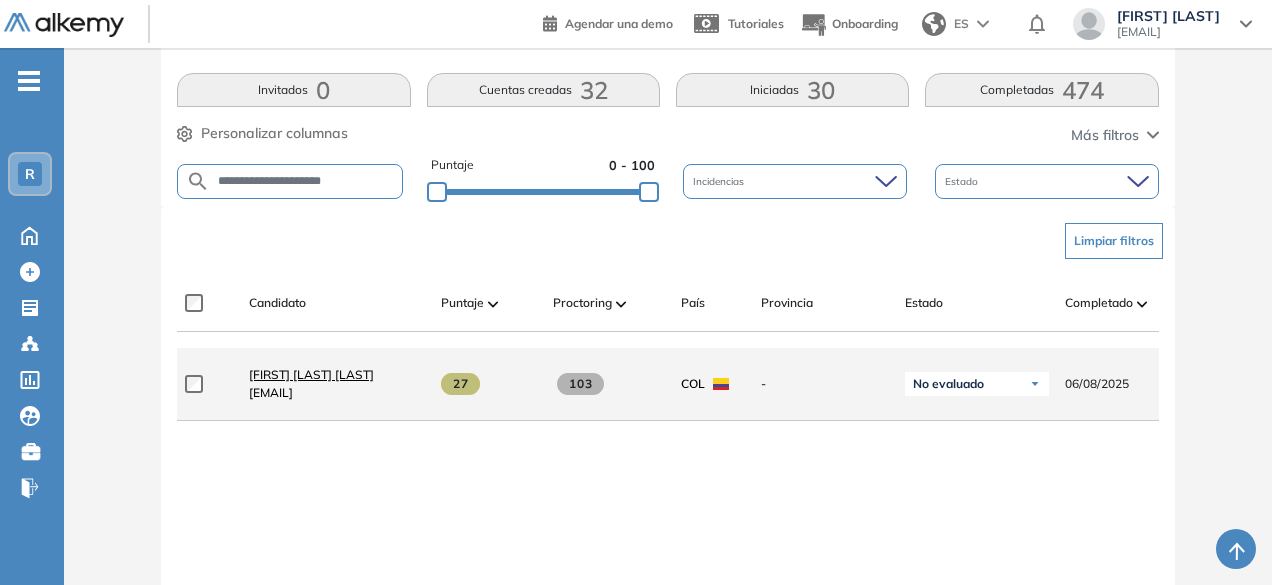 click on "[FIRST] [LAST] [LAST]" at bounding box center (311, 374) 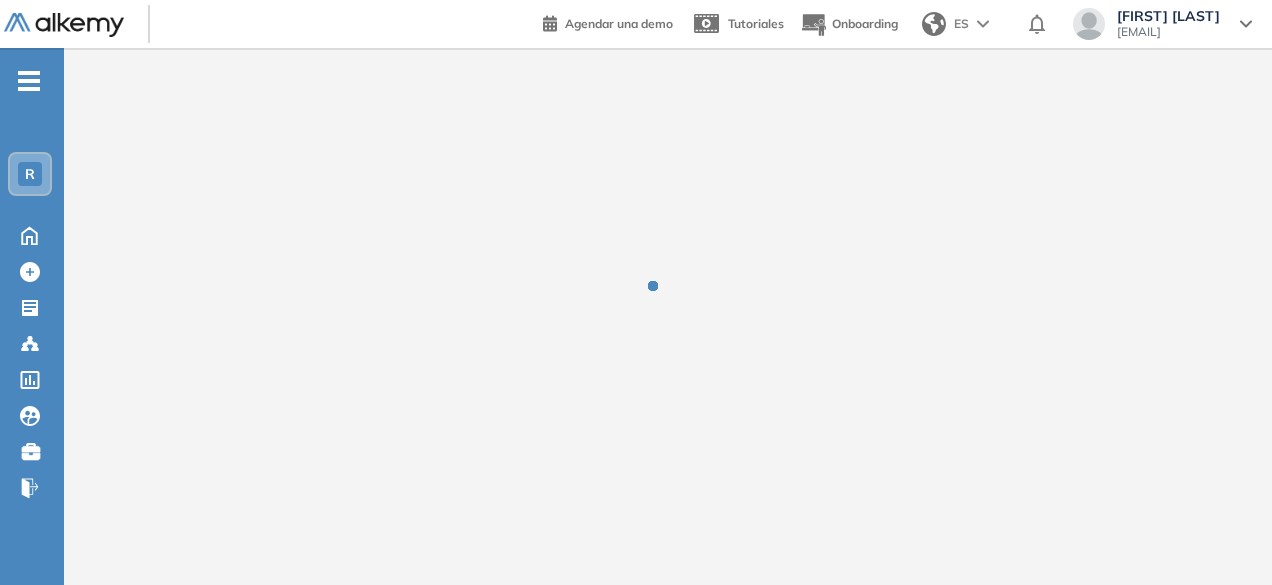 scroll, scrollTop: 0, scrollLeft: 0, axis: both 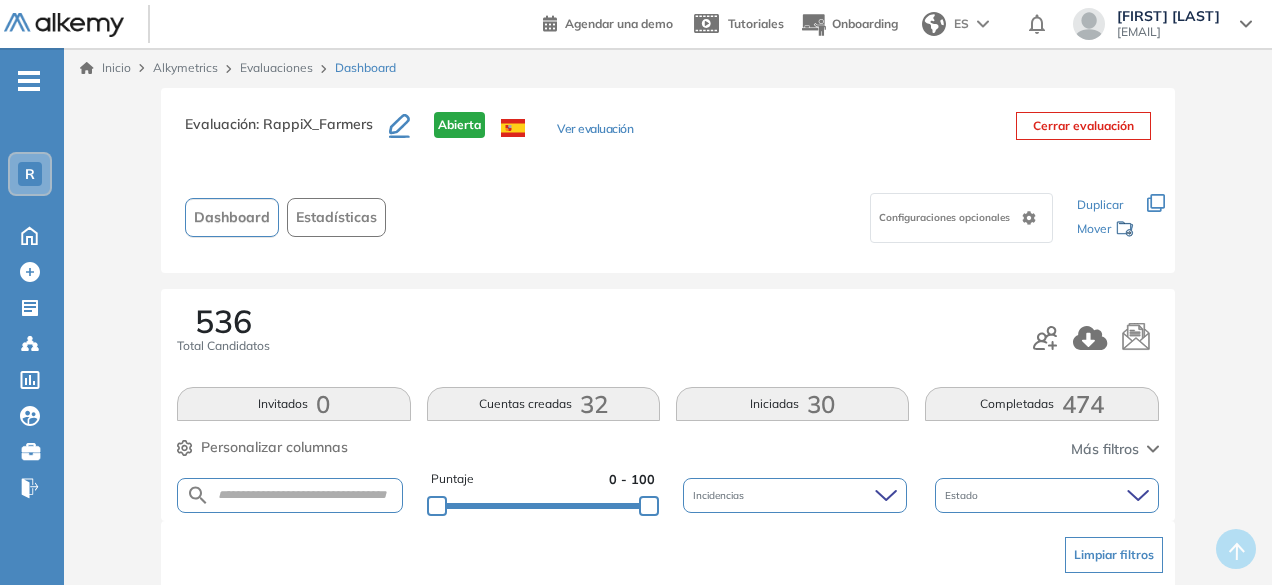 click at bounding box center (289, 495) 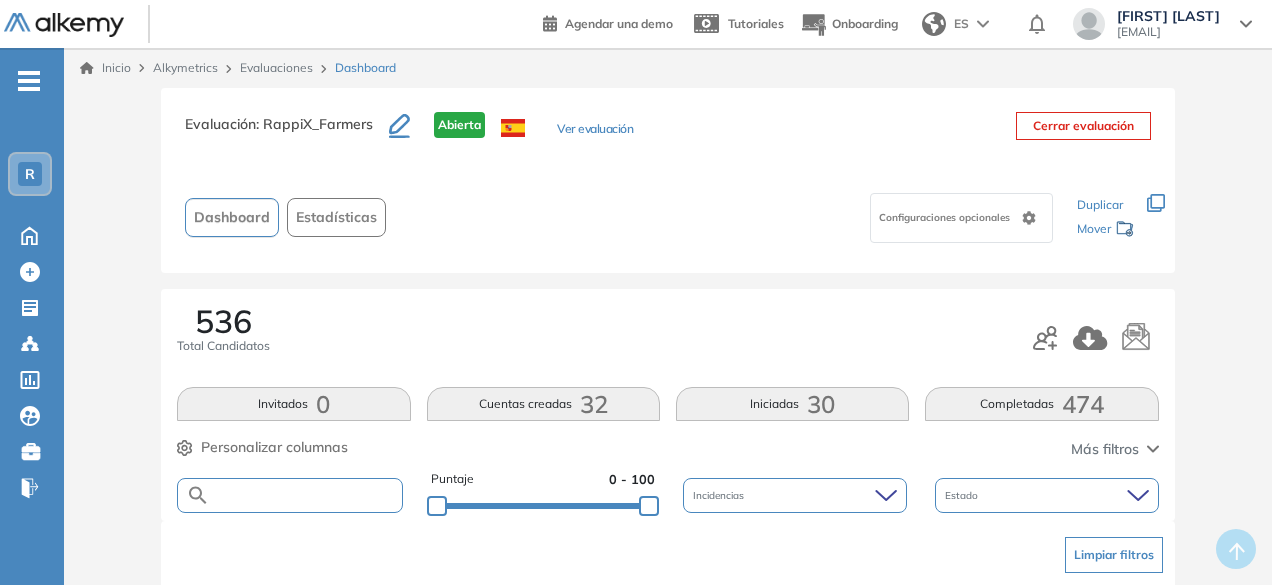 click at bounding box center [305, 495] 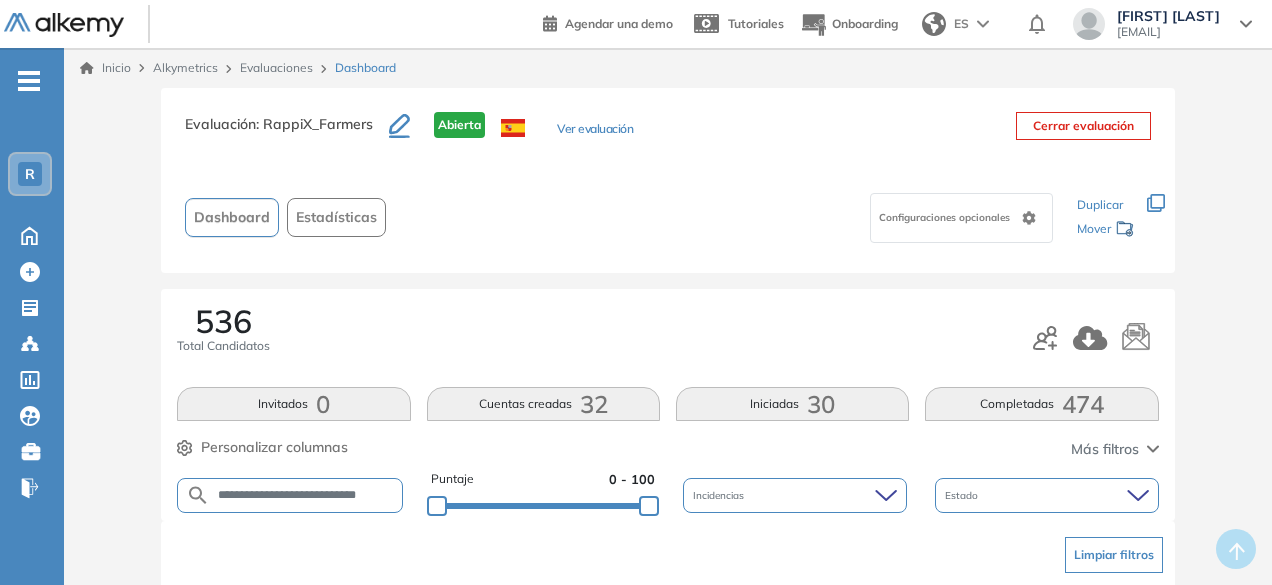 scroll, scrollTop: 0, scrollLeft: 18, axis: horizontal 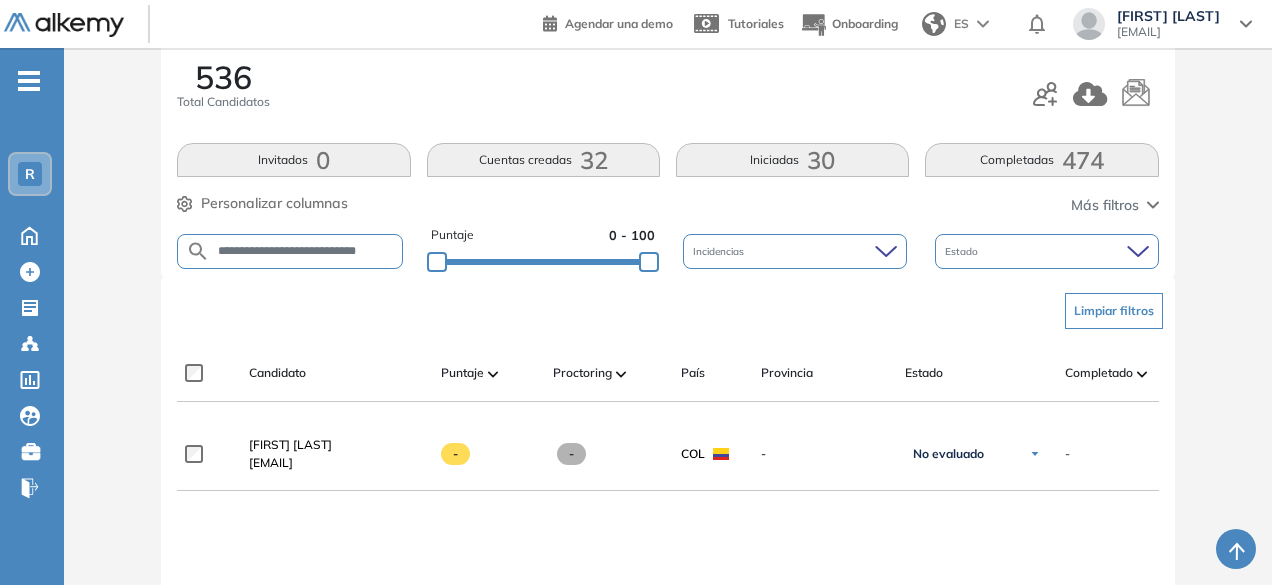 click on "**********" at bounding box center (306, 251) 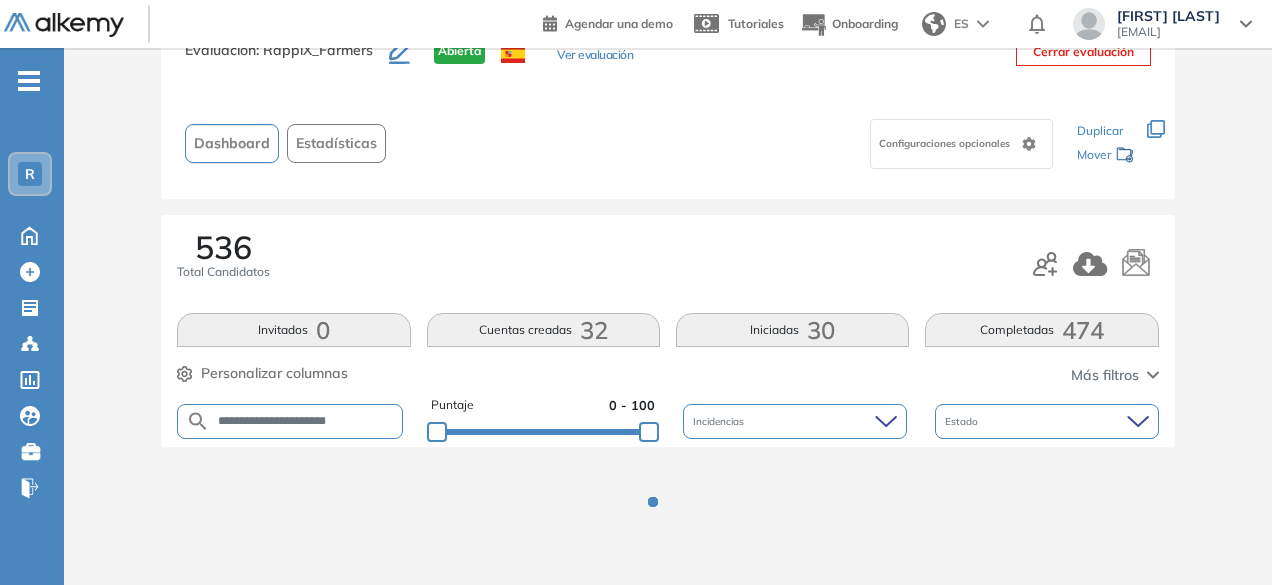 scroll, scrollTop: 244, scrollLeft: 0, axis: vertical 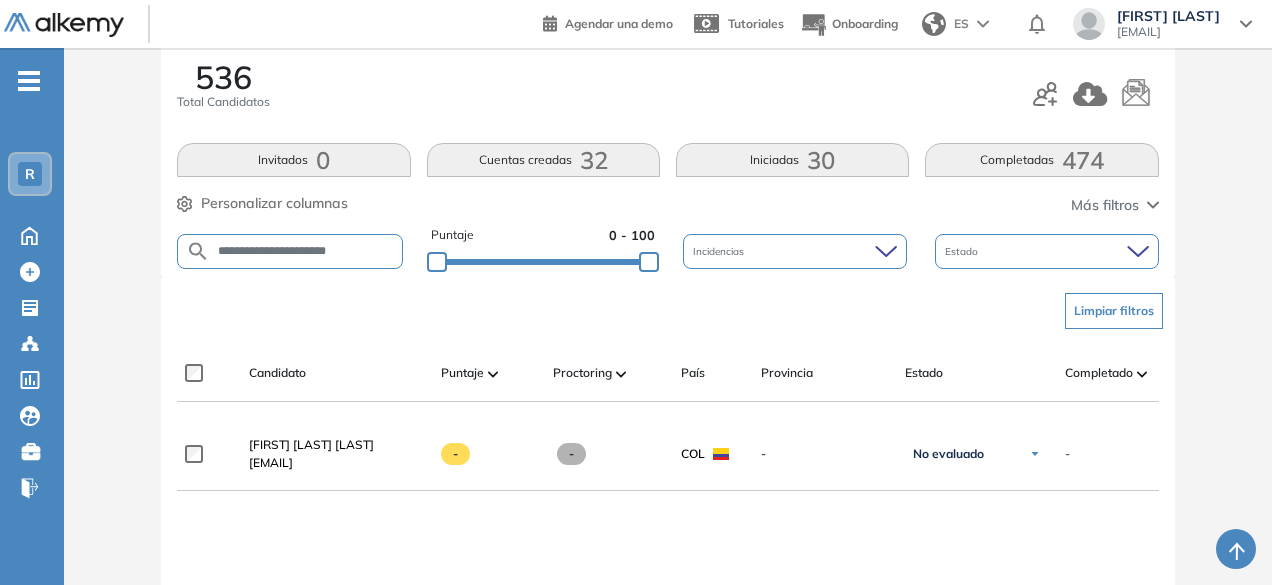 click on "**********" at bounding box center [306, 251] 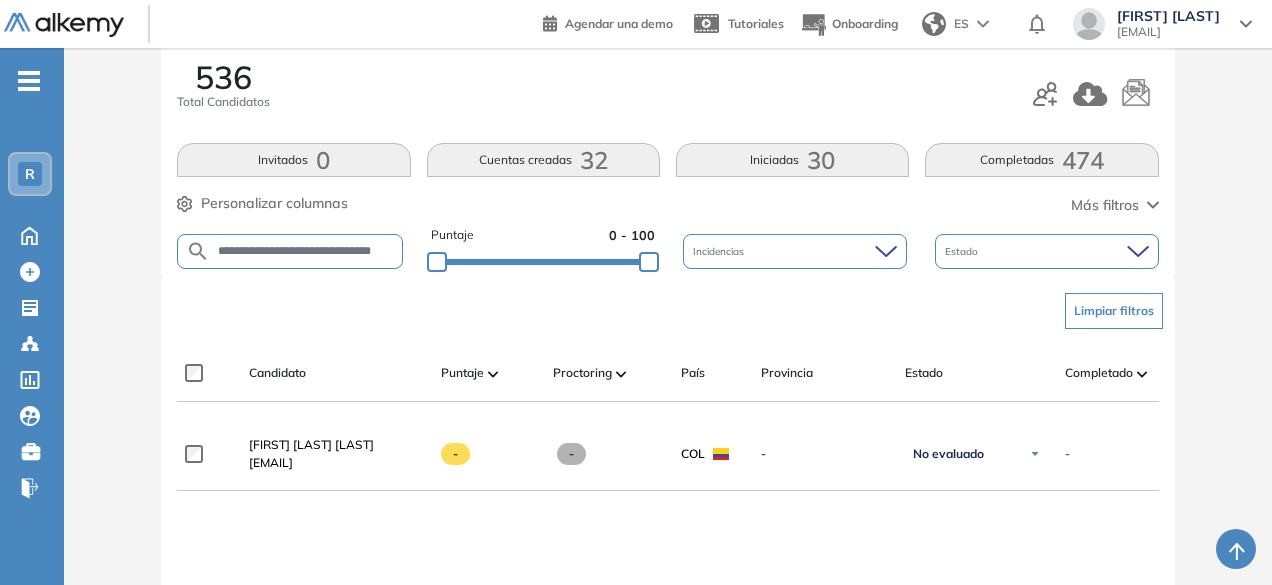 scroll, scrollTop: 0, scrollLeft: 10, axis: horizontal 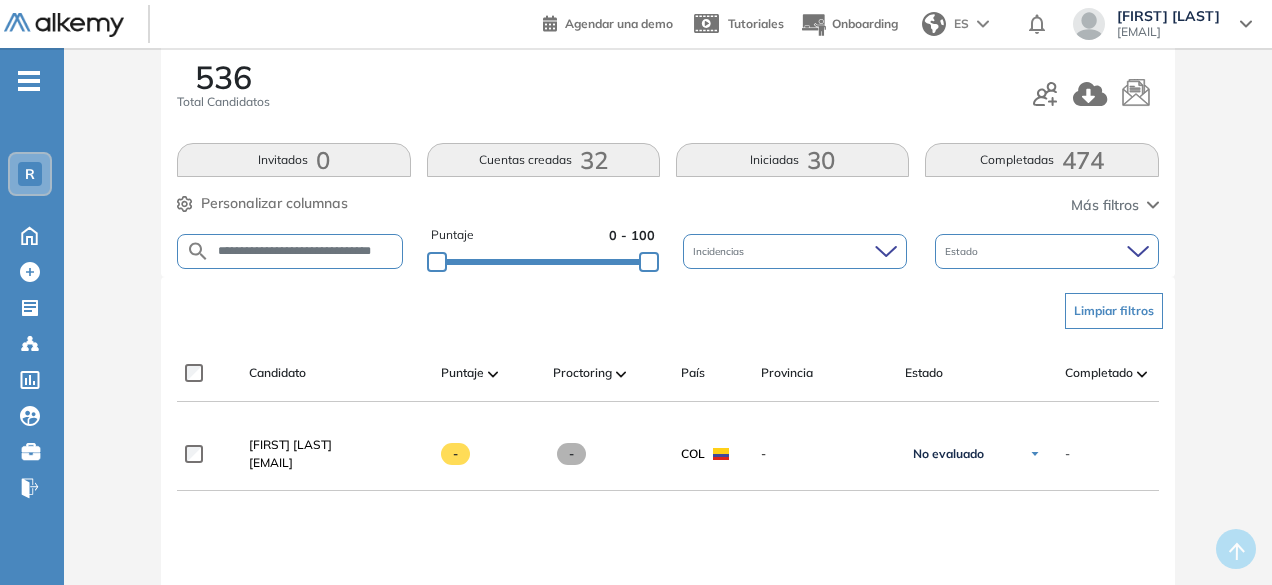 click on "**********" at bounding box center [306, 251] 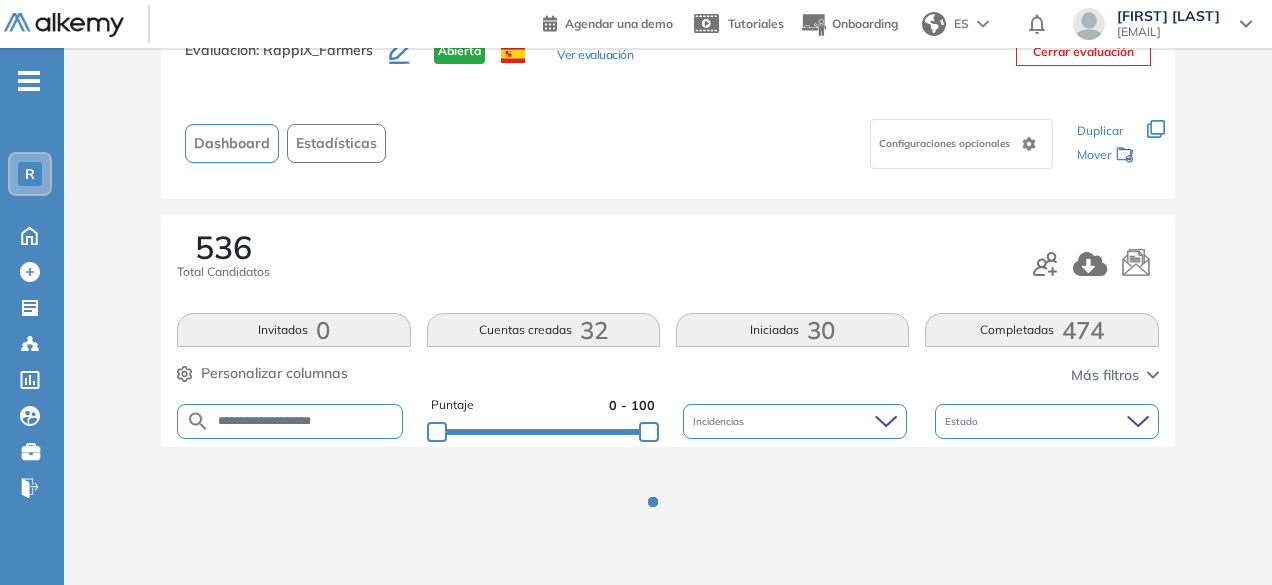 scroll, scrollTop: 154, scrollLeft: 0, axis: vertical 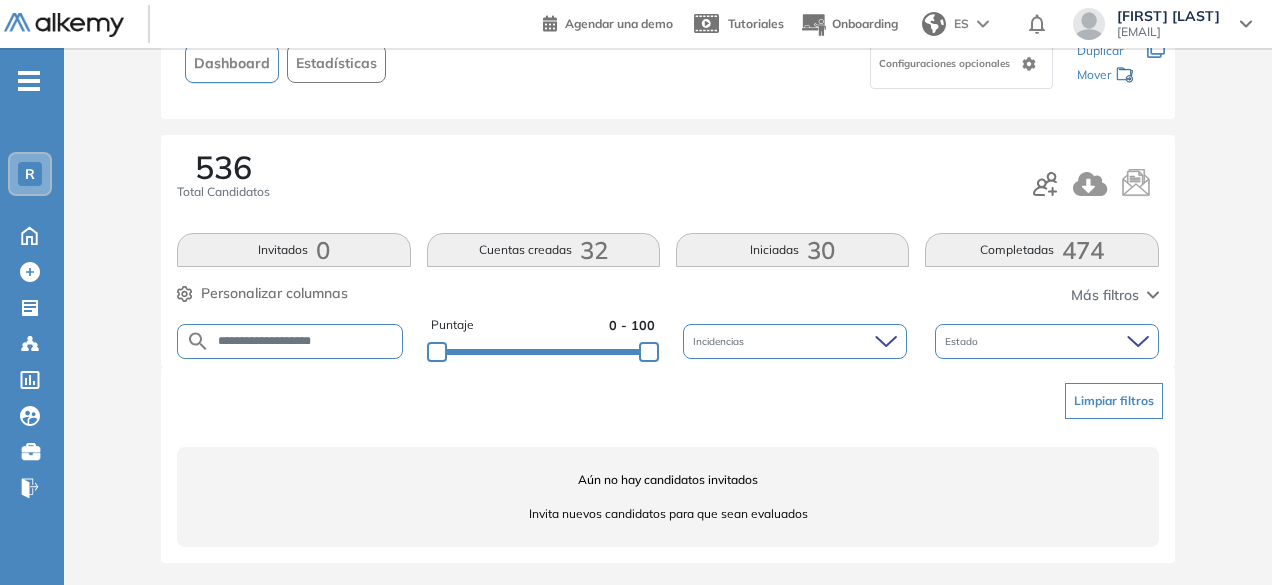 click on "**********" at bounding box center [306, 341] 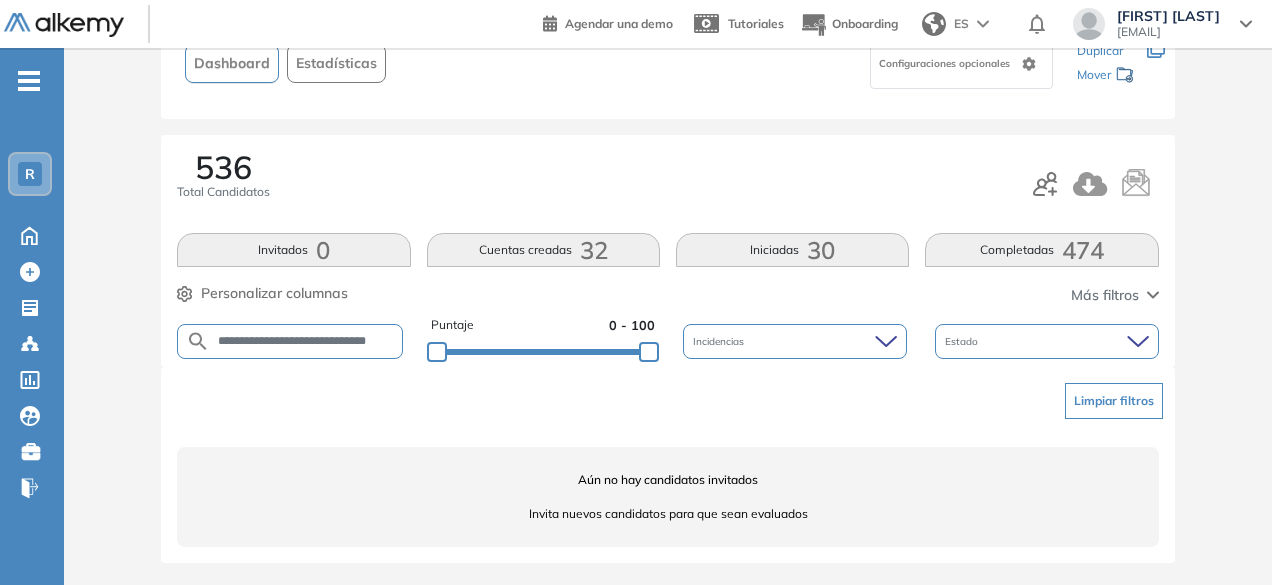 scroll, scrollTop: 0, scrollLeft: 26, axis: horizontal 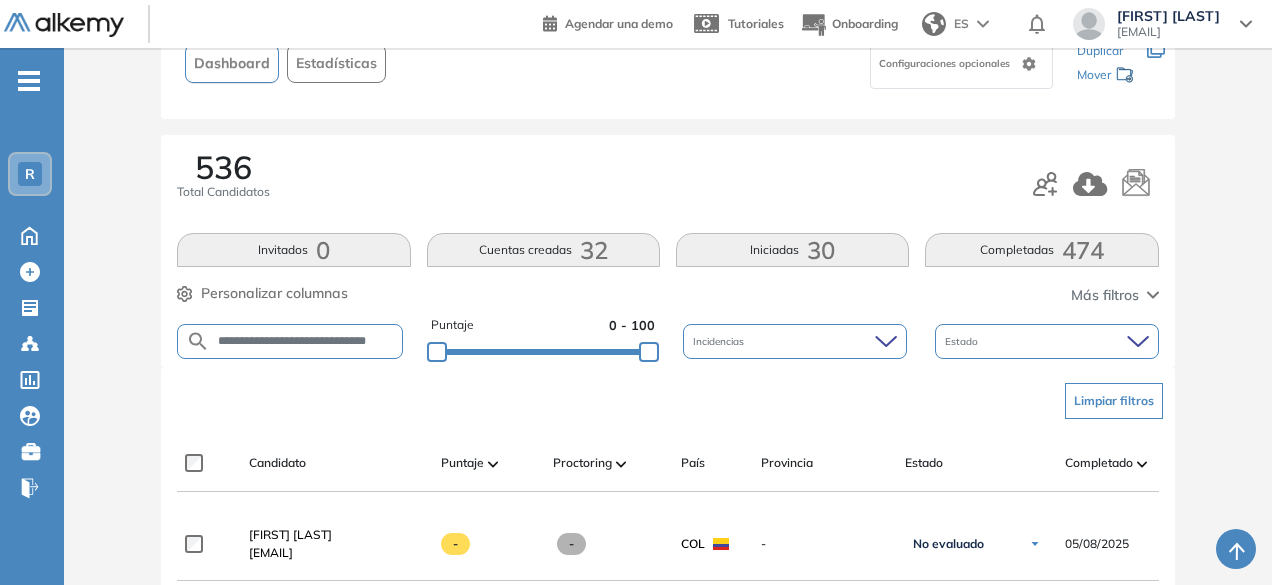 click on "**********" at bounding box center [306, 341] 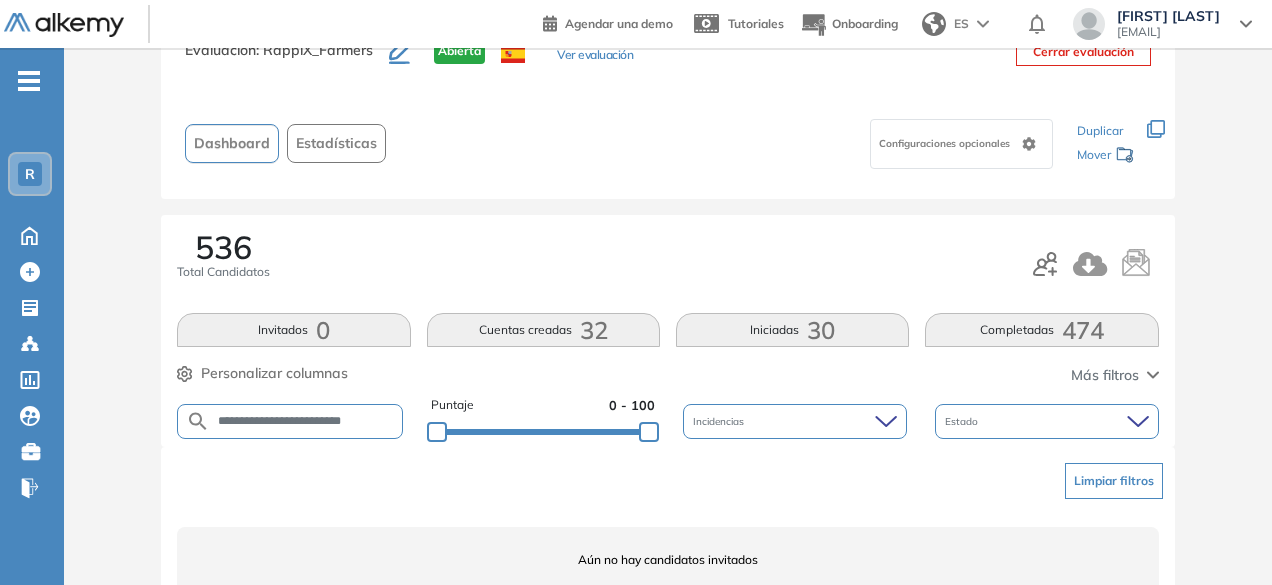 scroll, scrollTop: 154, scrollLeft: 0, axis: vertical 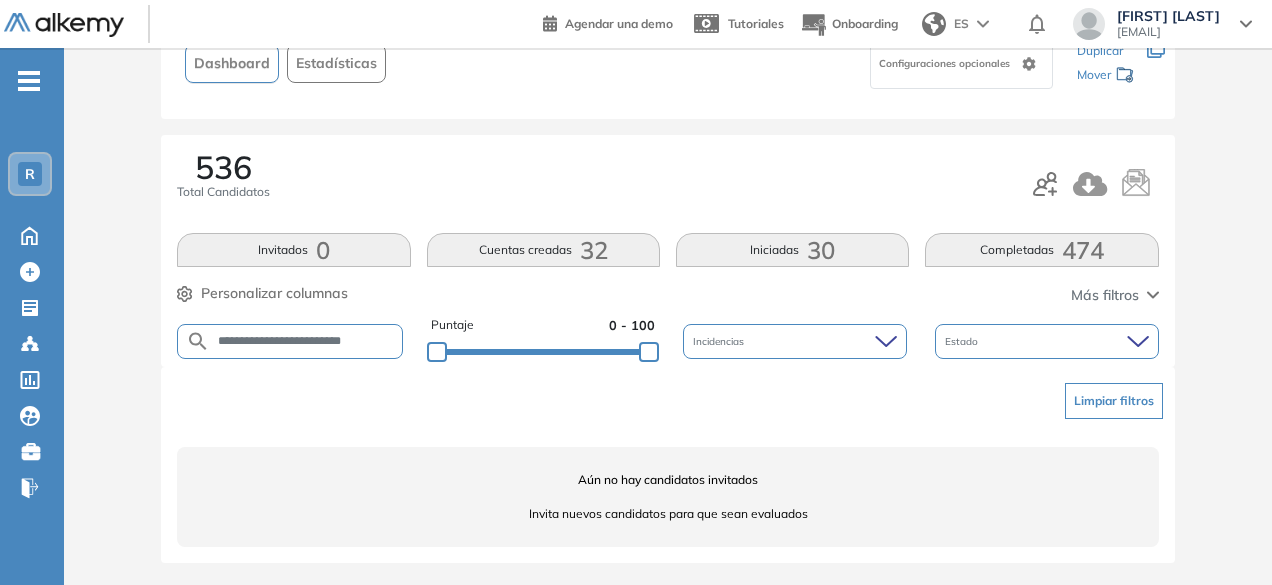 click on "**********" at bounding box center [306, 341] 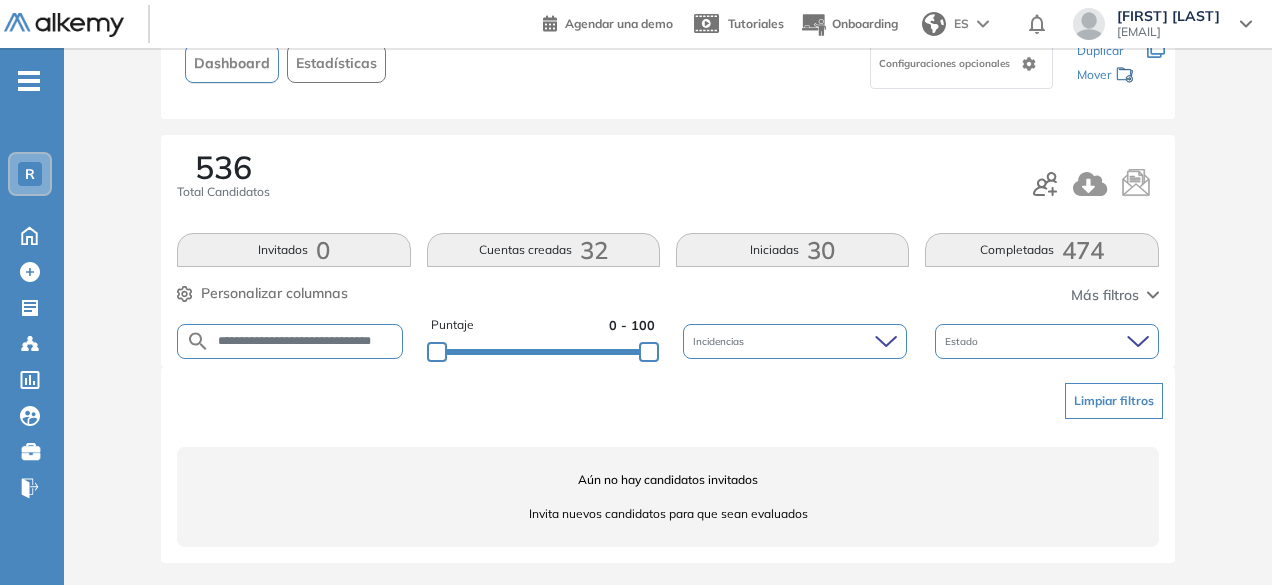 scroll, scrollTop: 0, scrollLeft: 18, axis: horizontal 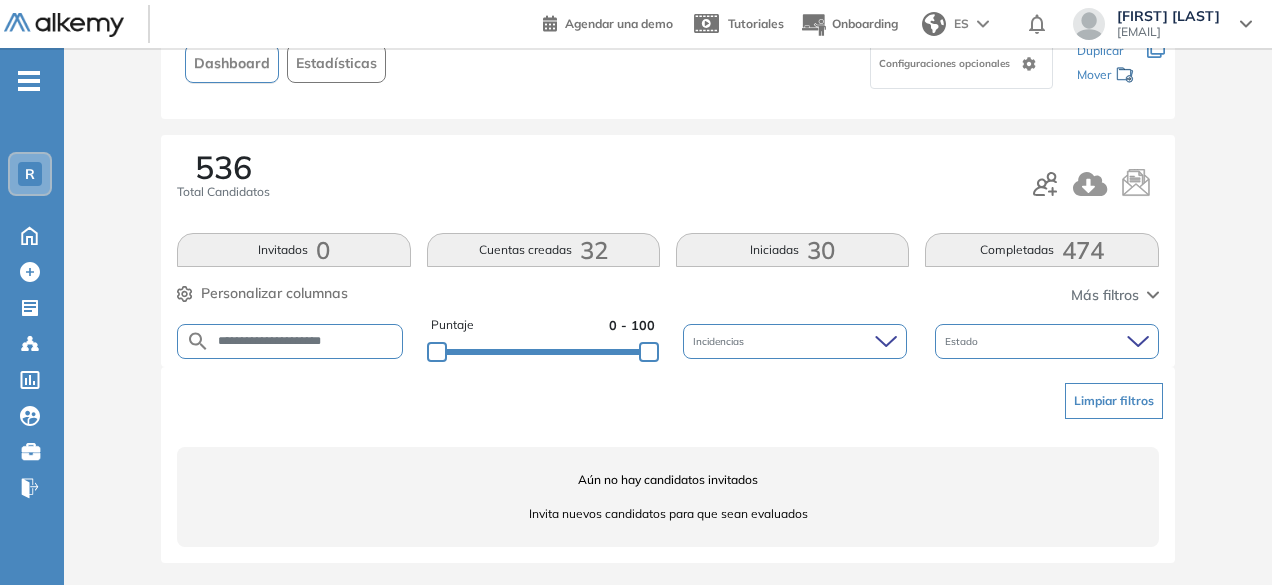 drag, startPoint x: 254, startPoint y: 342, endPoint x: 182, endPoint y: 328, distance: 73.34848 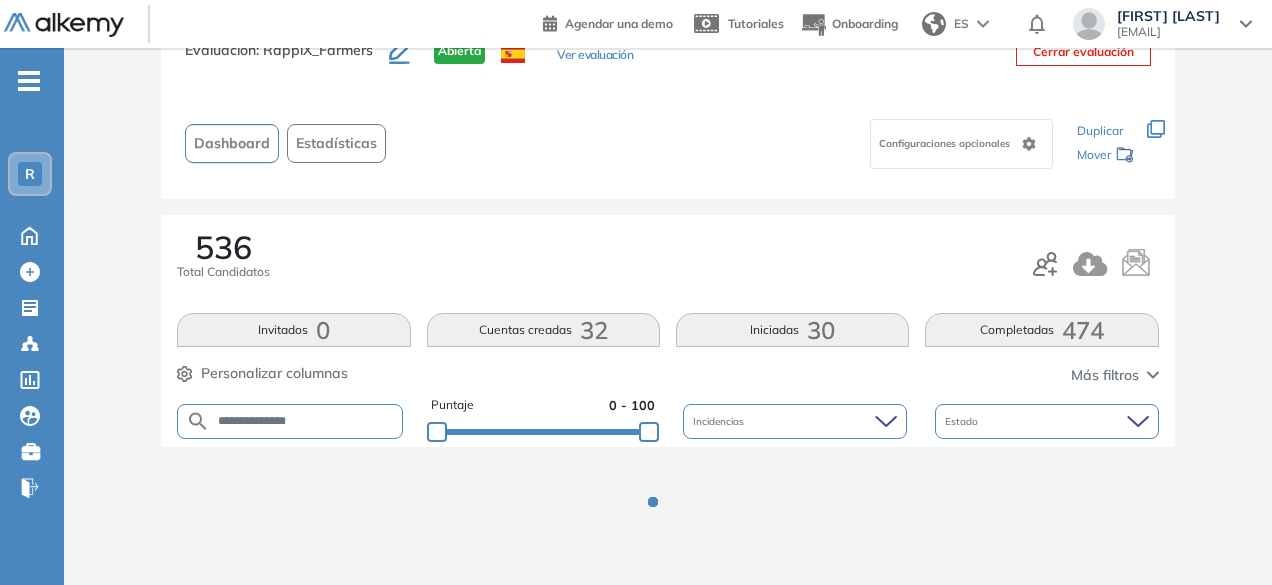 scroll, scrollTop: 154, scrollLeft: 0, axis: vertical 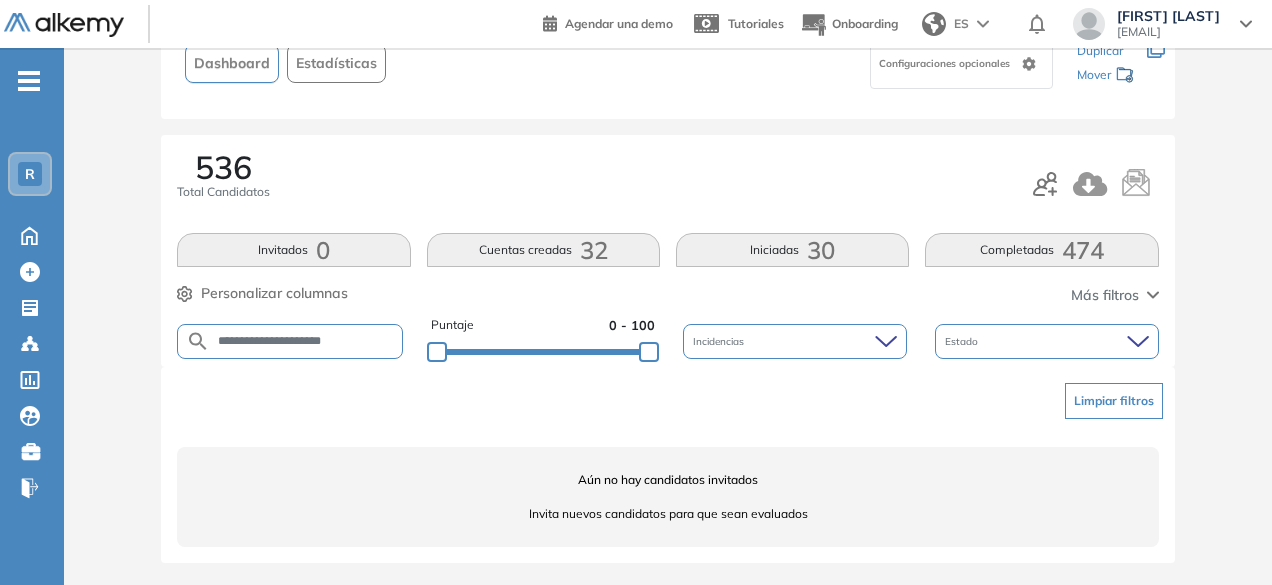 click on "**********" at bounding box center [306, 341] 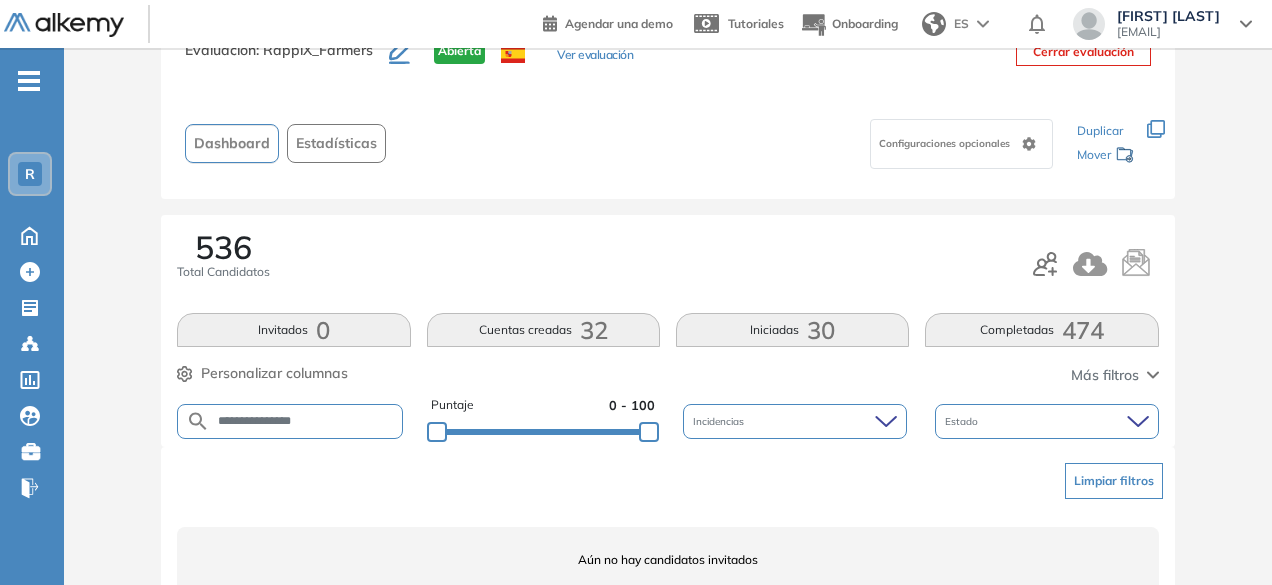 scroll, scrollTop: 154, scrollLeft: 0, axis: vertical 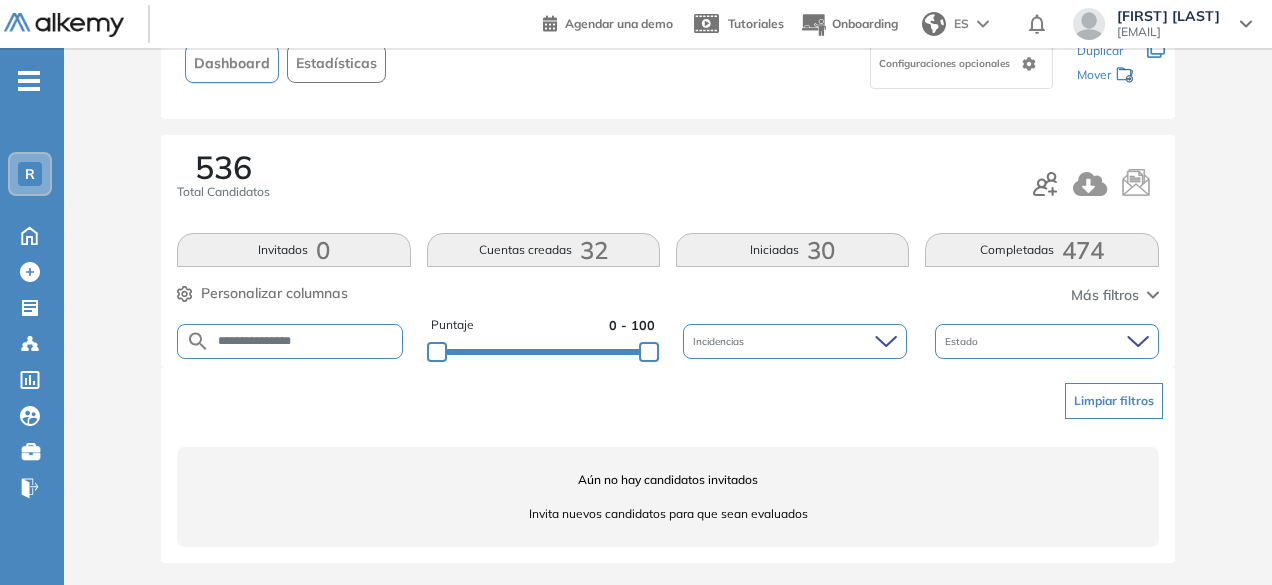 click on "**********" at bounding box center (306, 341) 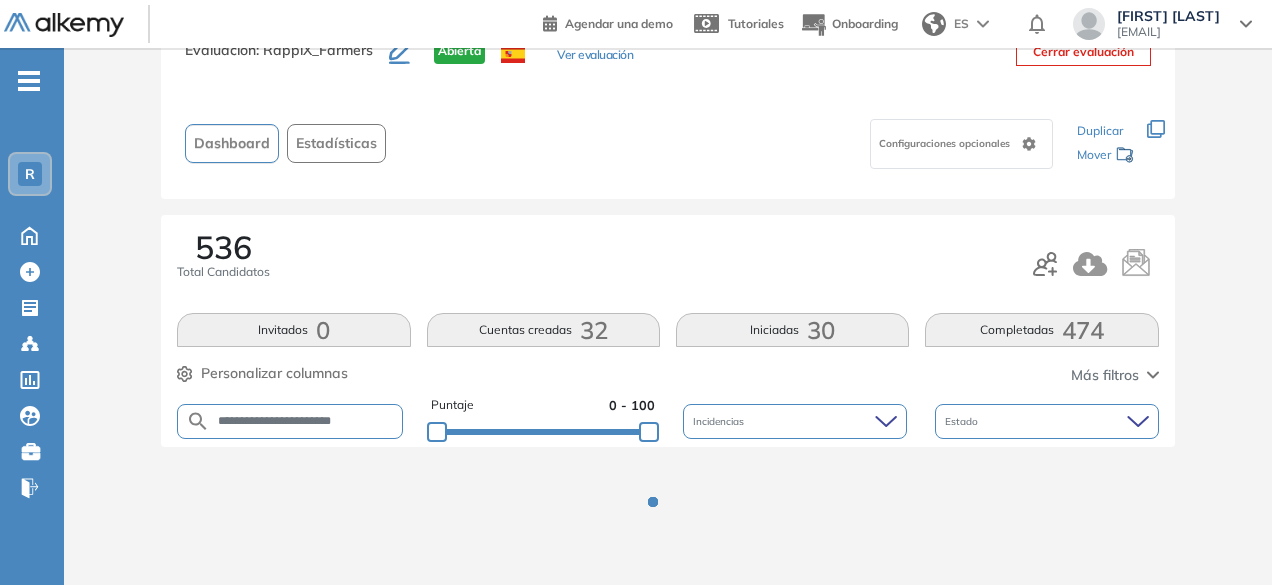 scroll, scrollTop: 154, scrollLeft: 0, axis: vertical 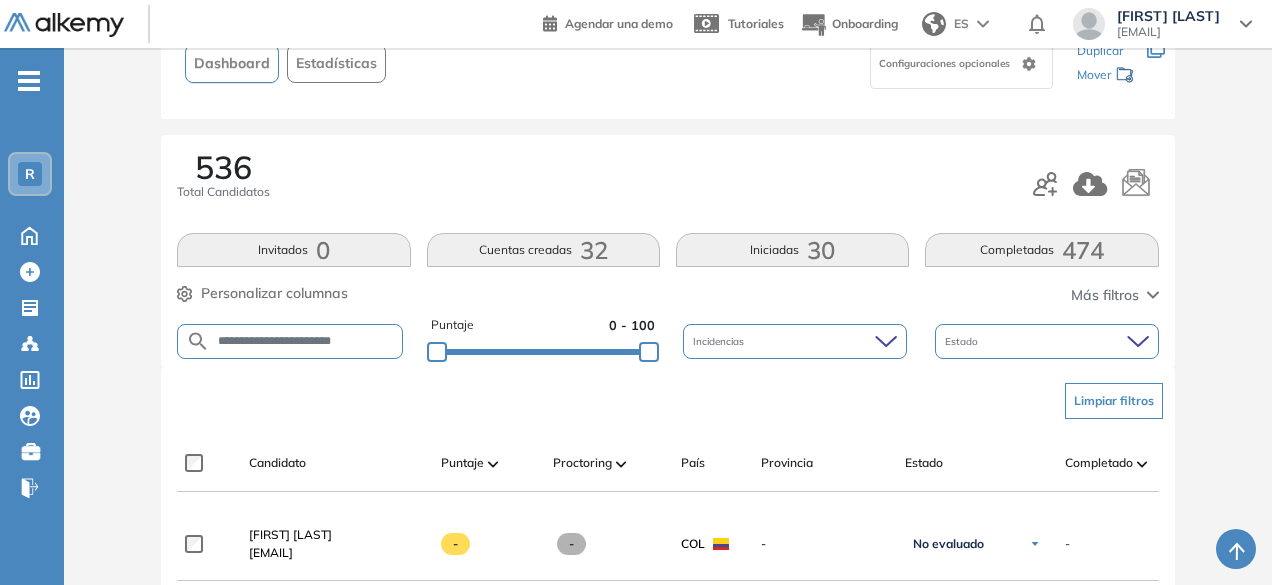 click on "**********" at bounding box center [306, 341] 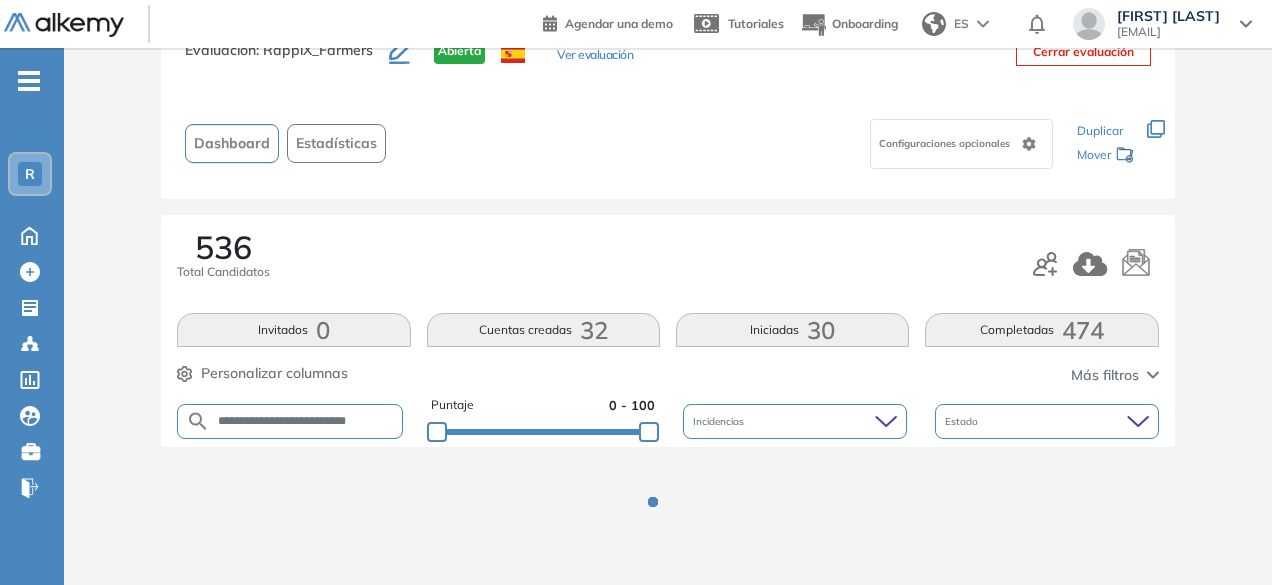 scroll, scrollTop: 154, scrollLeft: 0, axis: vertical 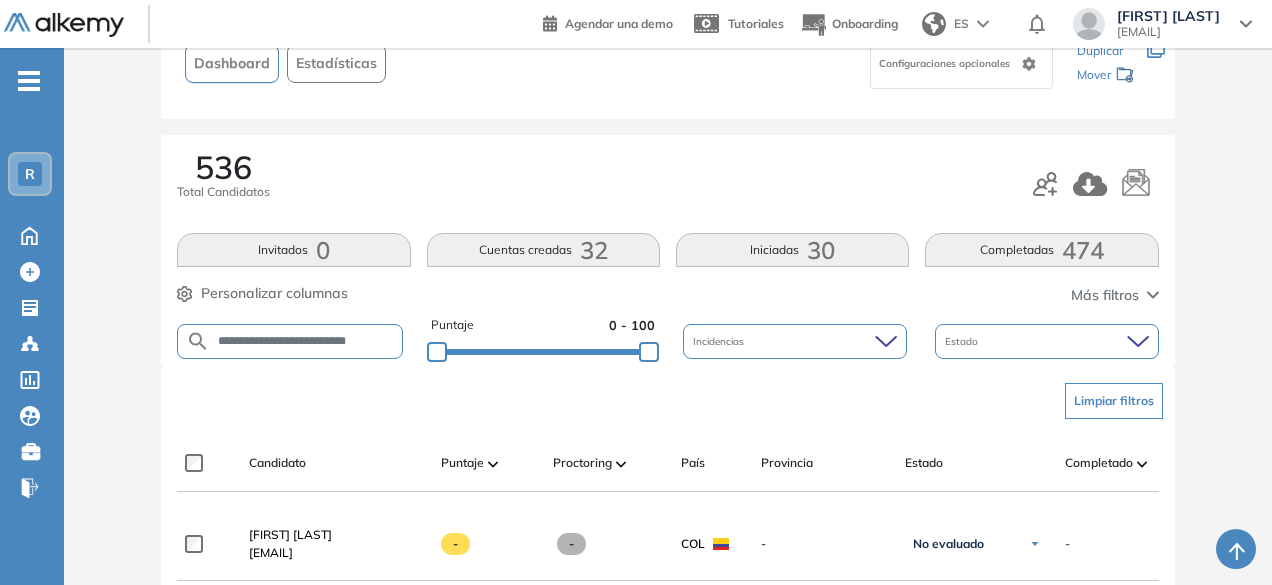 click on "**********" at bounding box center [290, 341] 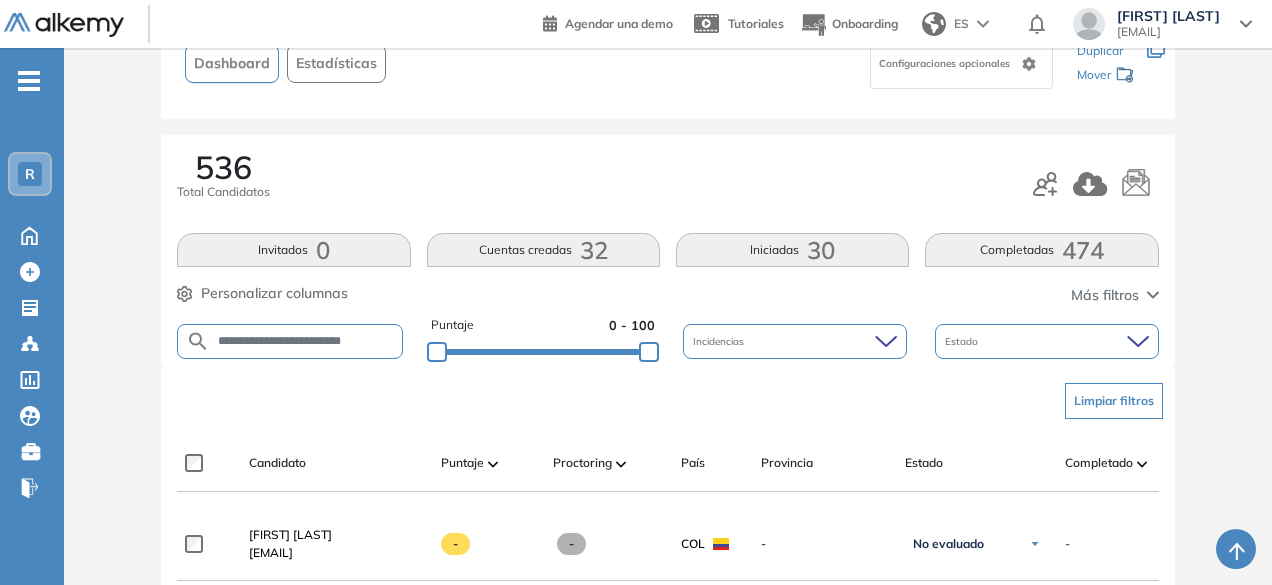 type on "**********" 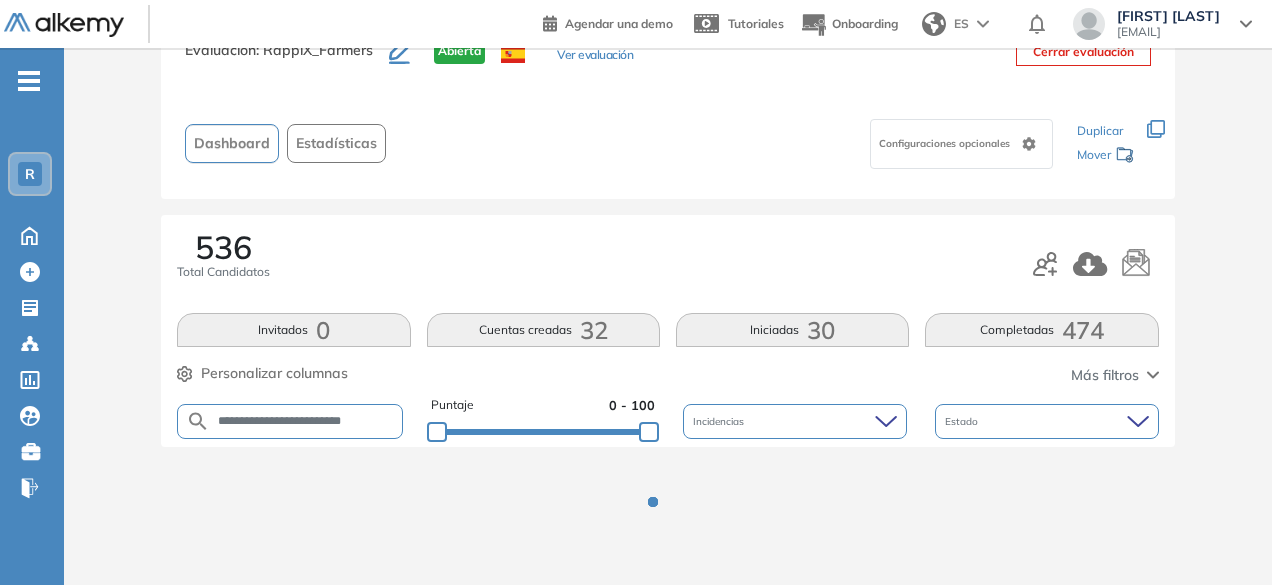 scroll, scrollTop: 154, scrollLeft: 0, axis: vertical 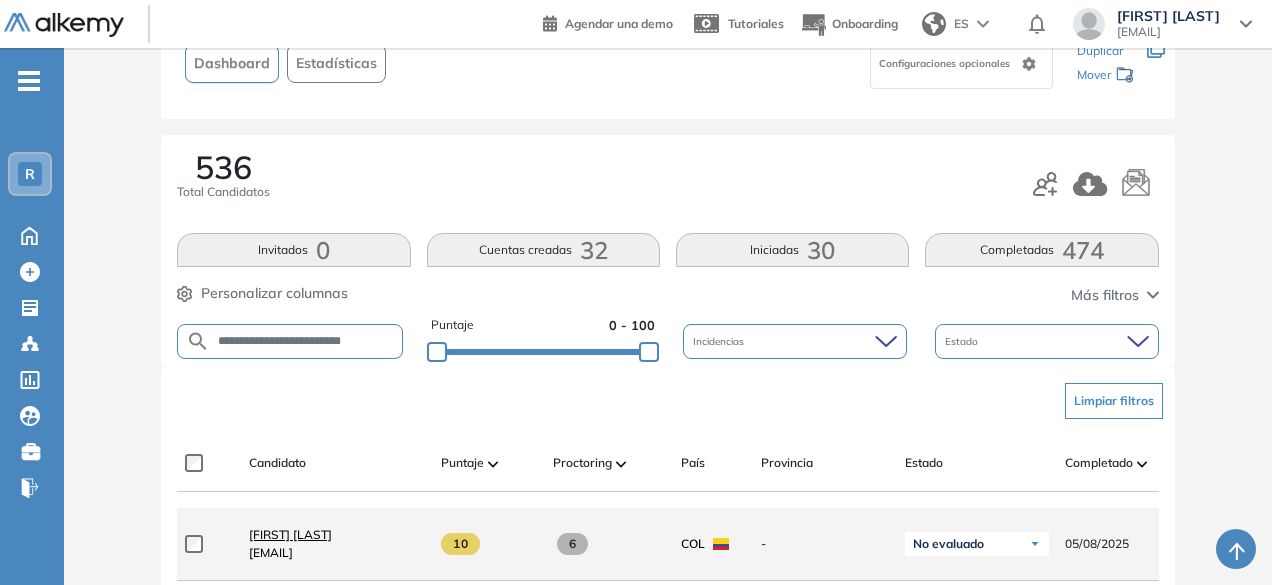 click on "[FIRST] [LAST]" at bounding box center [290, 534] 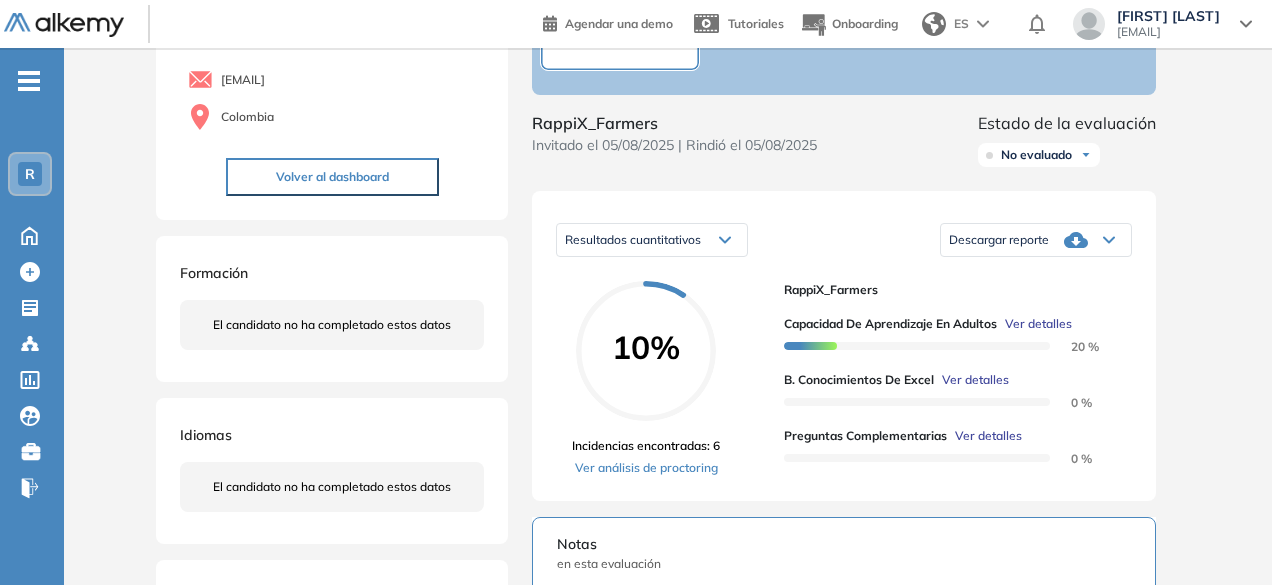 scroll, scrollTop: 172, scrollLeft: 0, axis: vertical 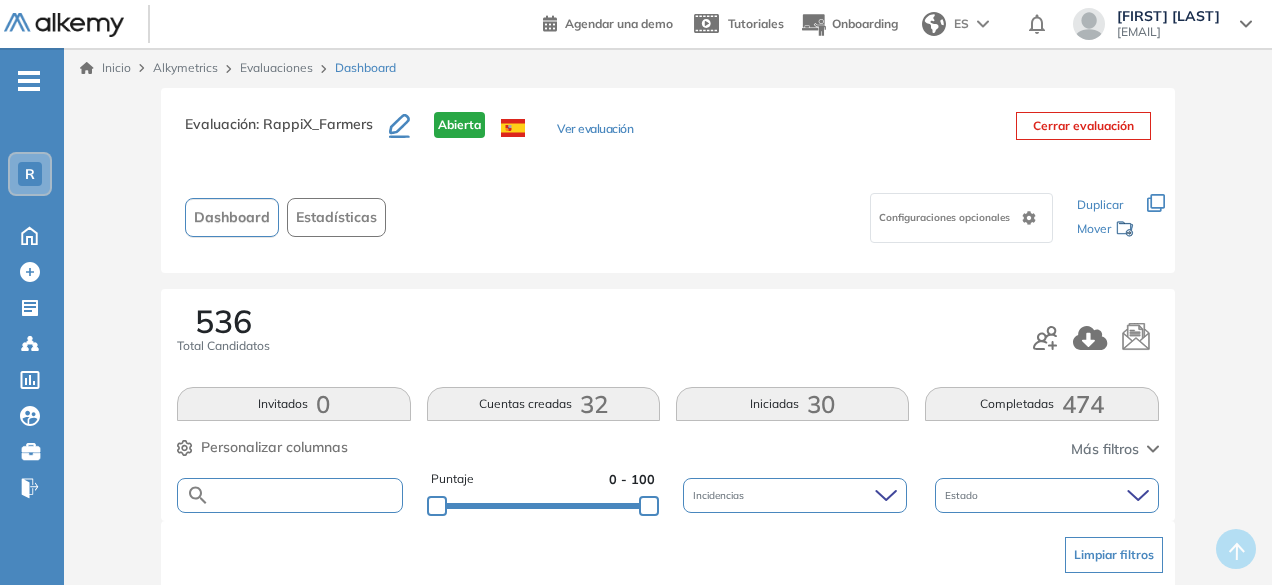 click at bounding box center [305, 495] 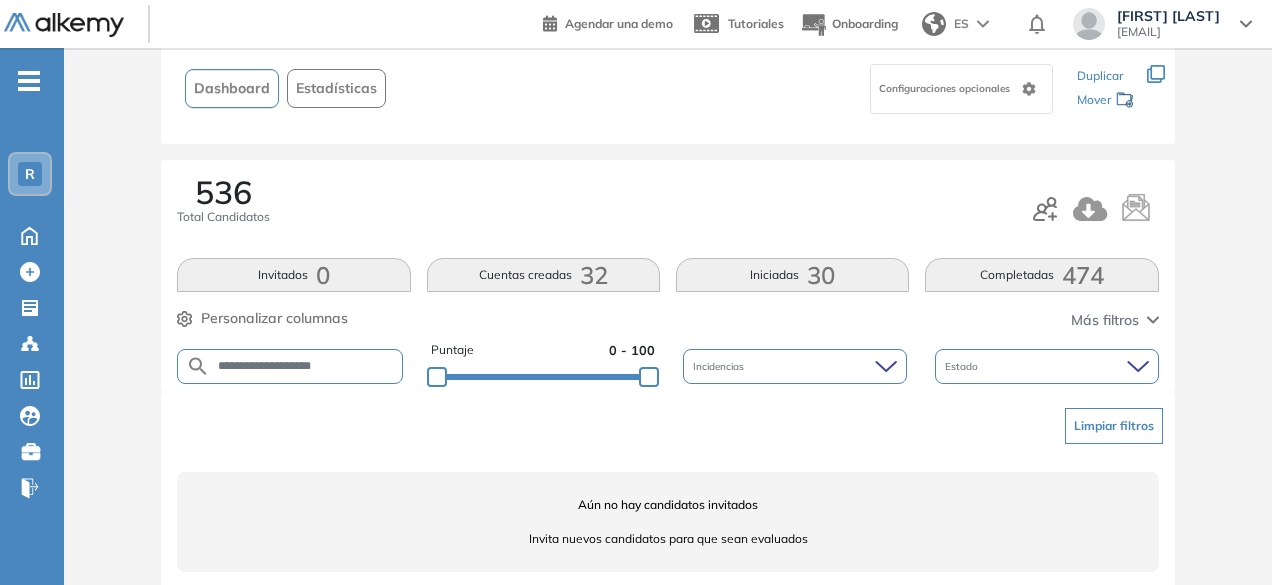 scroll, scrollTop: 154, scrollLeft: 0, axis: vertical 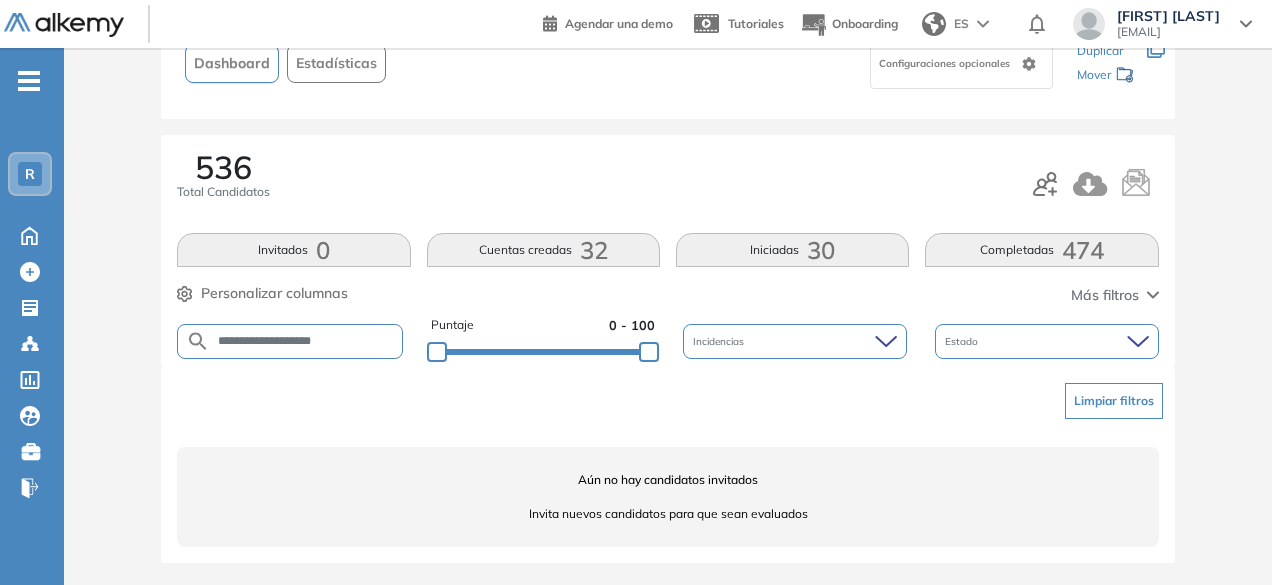 click on "**********" at bounding box center [305, 341] 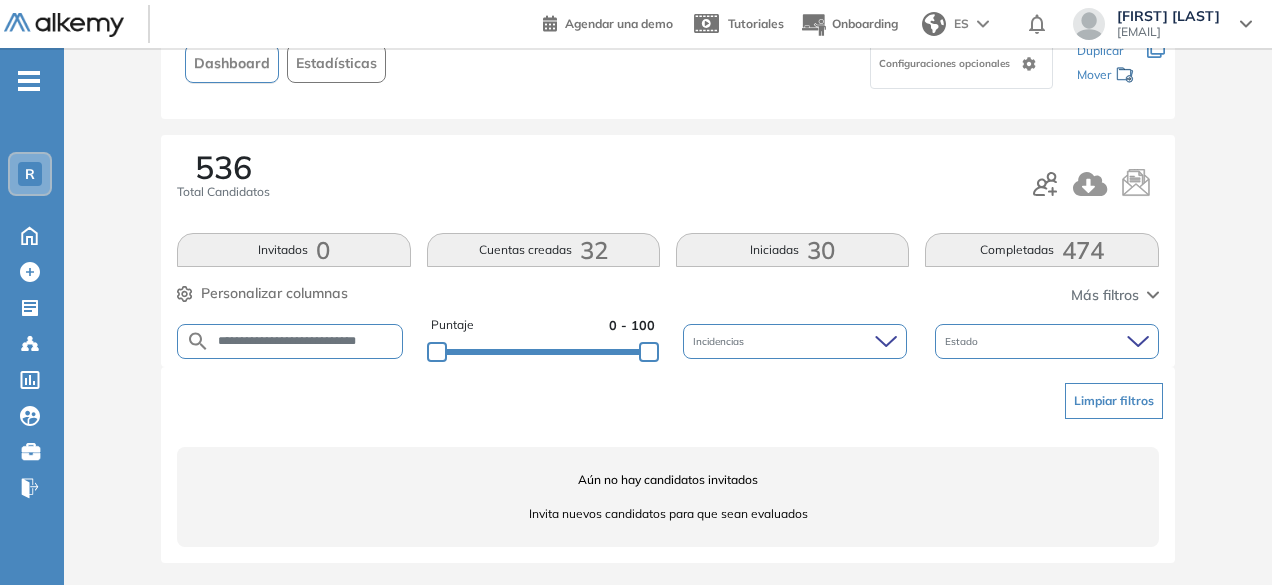 scroll, scrollTop: 0, scrollLeft: 39, axis: horizontal 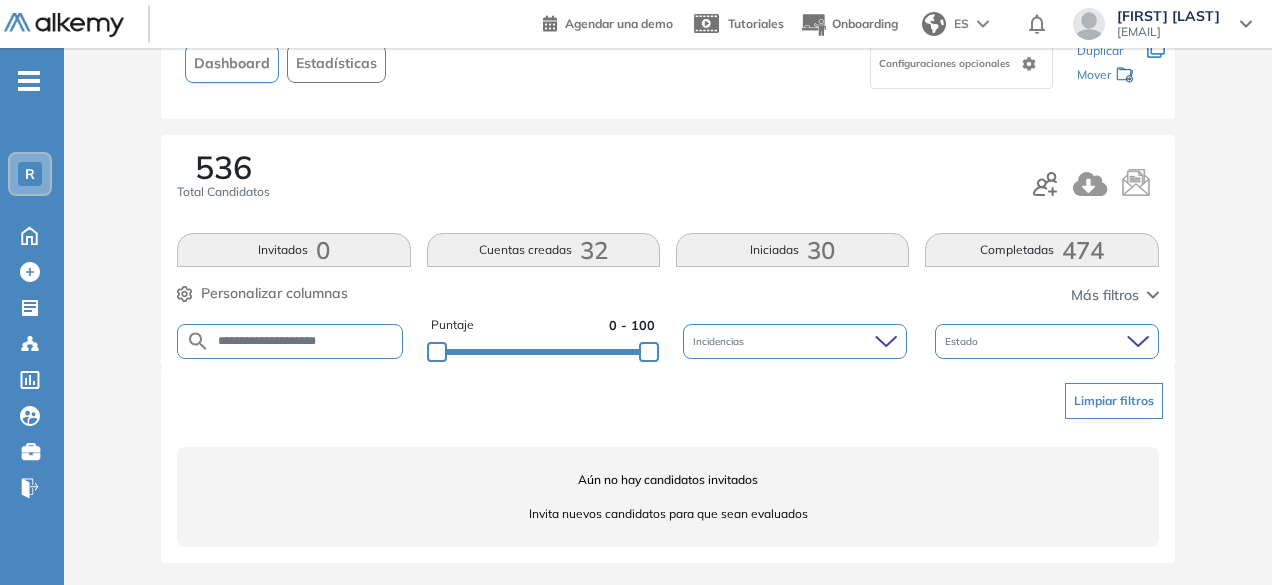 drag, startPoint x: 322, startPoint y: 341, endPoint x: 266, endPoint y: 337, distance: 56.142673 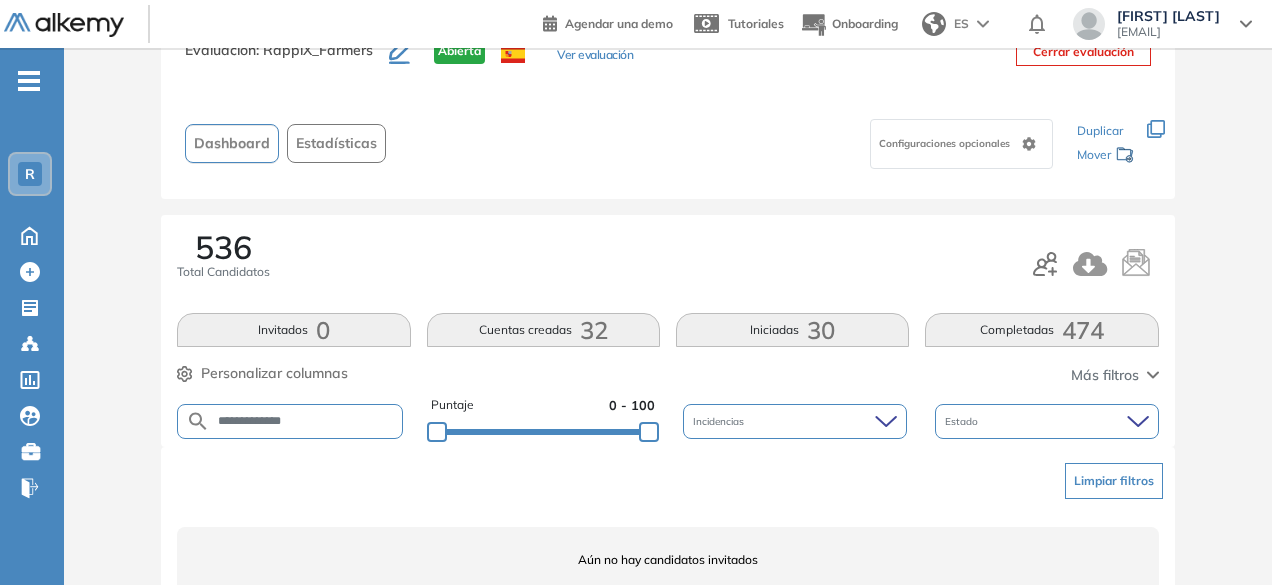 scroll, scrollTop: 154, scrollLeft: 0, axis: vertical 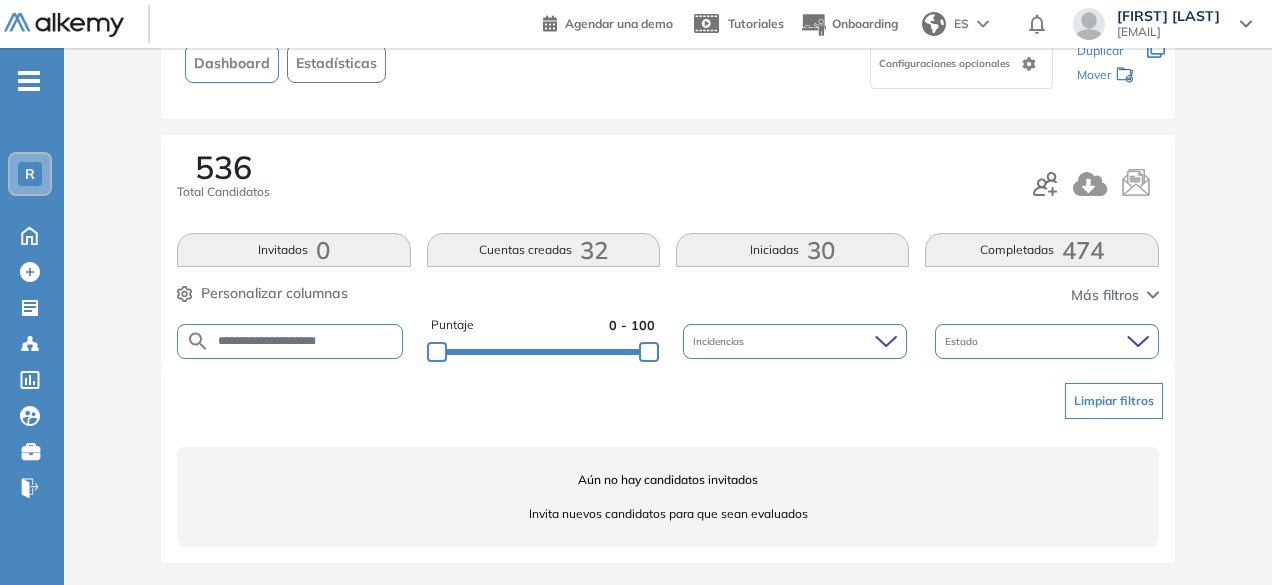click on "**********" at bounding box center (306, 341) 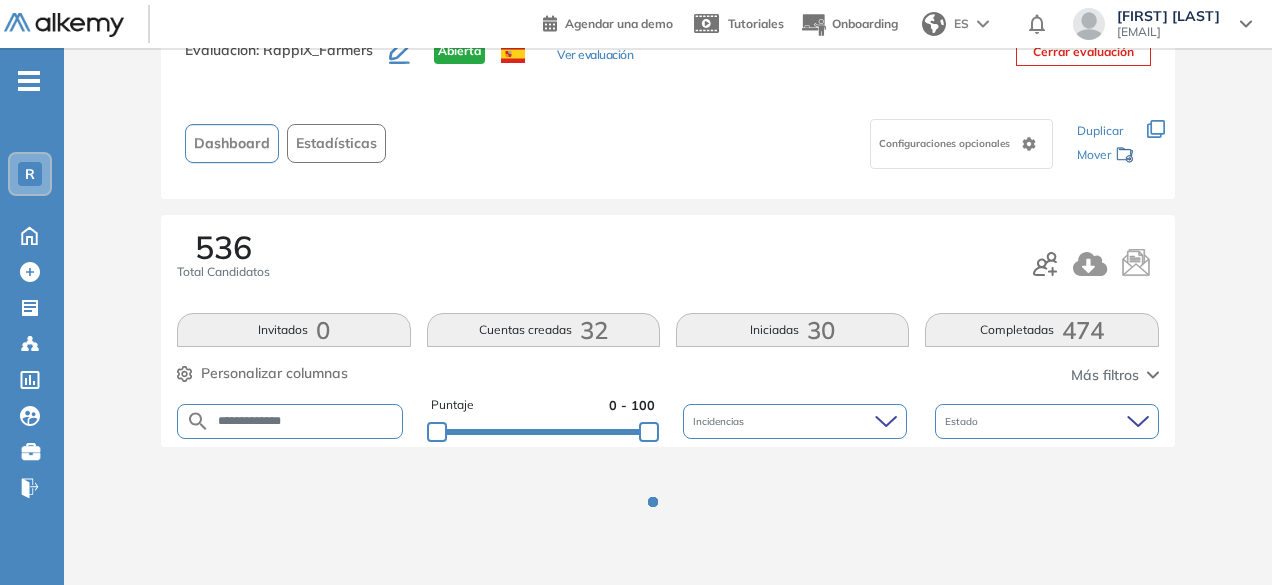 scroll, scrollTop: 154, scrollLeft: 0, axis: vertical 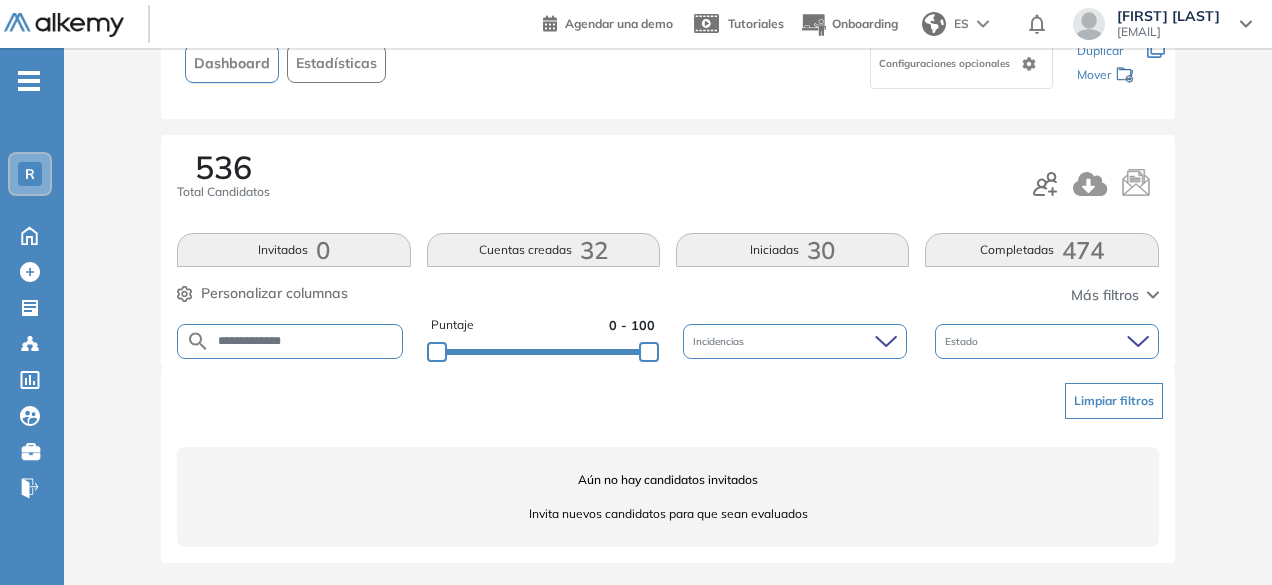 click on "**********" at bounding box center (306, 341) 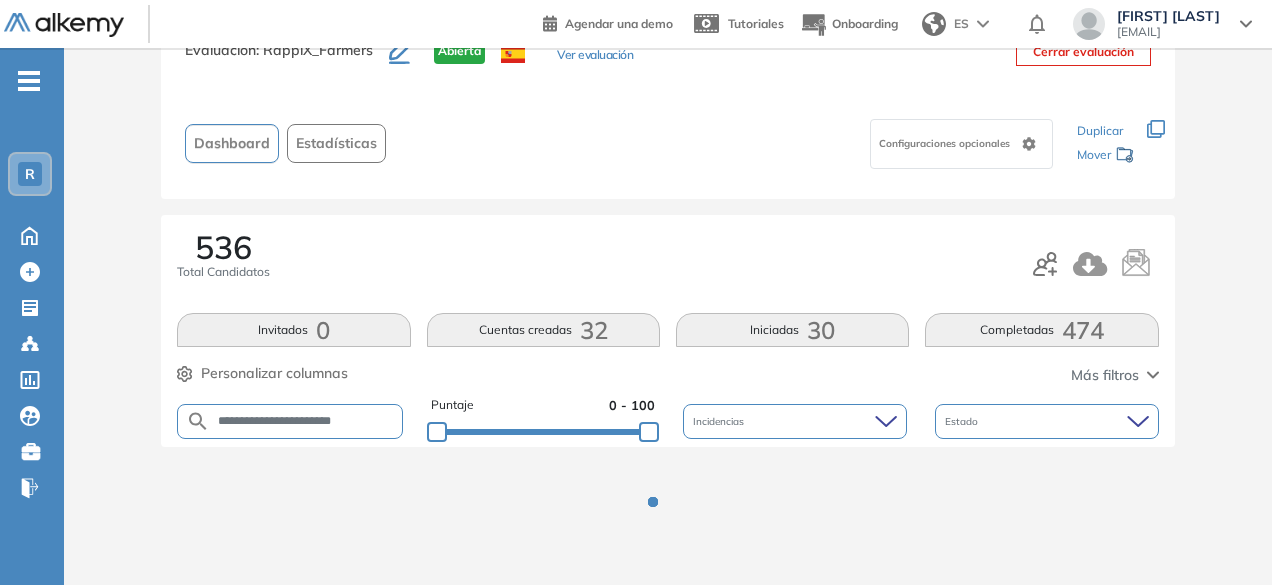 scroll, scrollTop: 154, scrollLeft: 0, axis: vertical 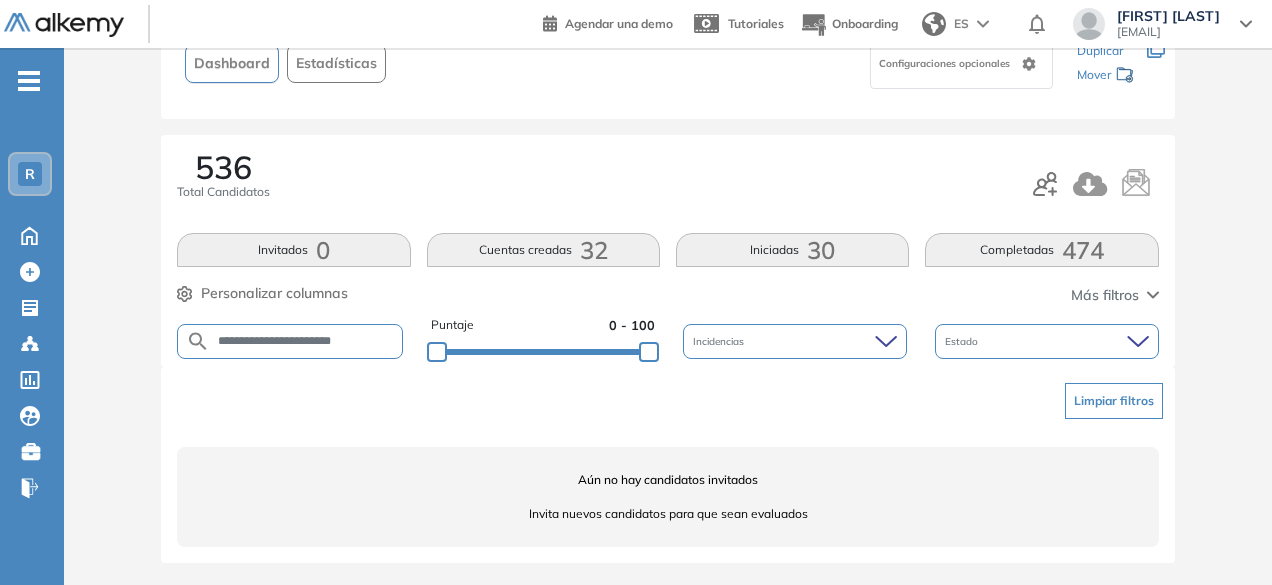 click on "**********" at bounding box center [306, 341] 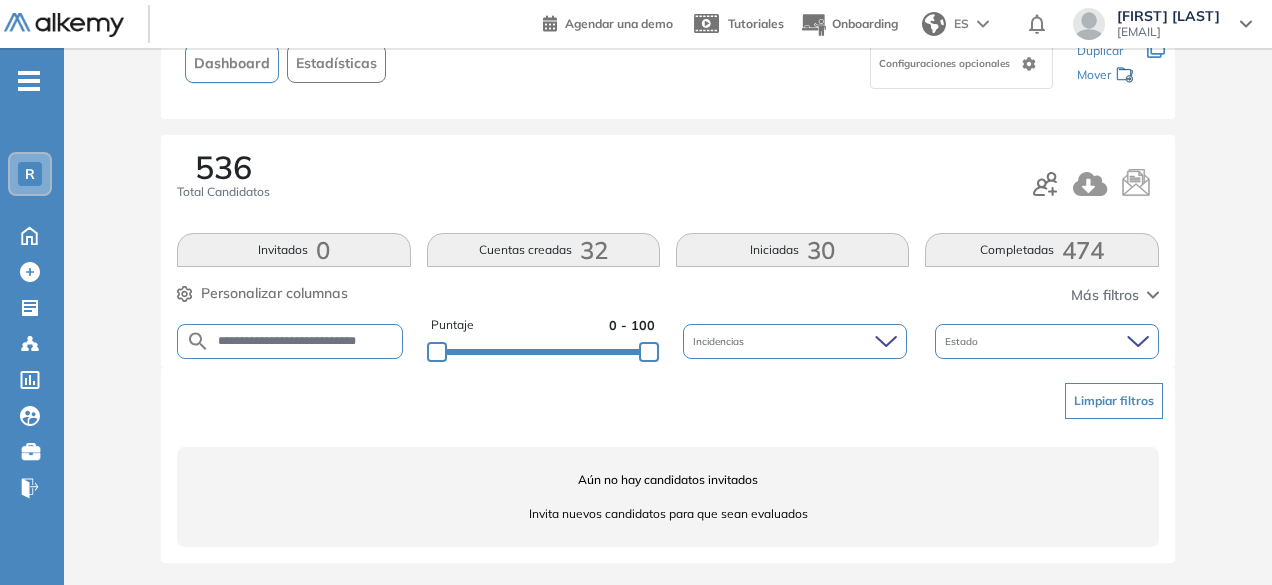 scroll, scrollTop: 0, scrollLeft: 48, axis: horizontal 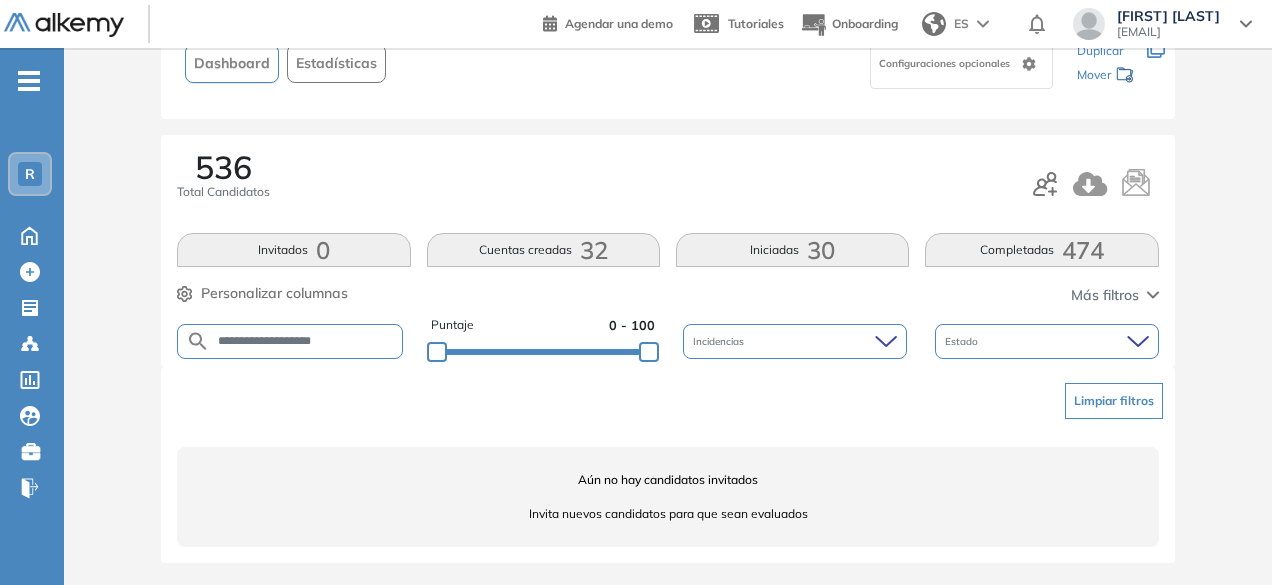 drag, startPoint x: 315, startPoint y: 340, endPoint x: 267, endPoint y: 333, distance: 48.507732 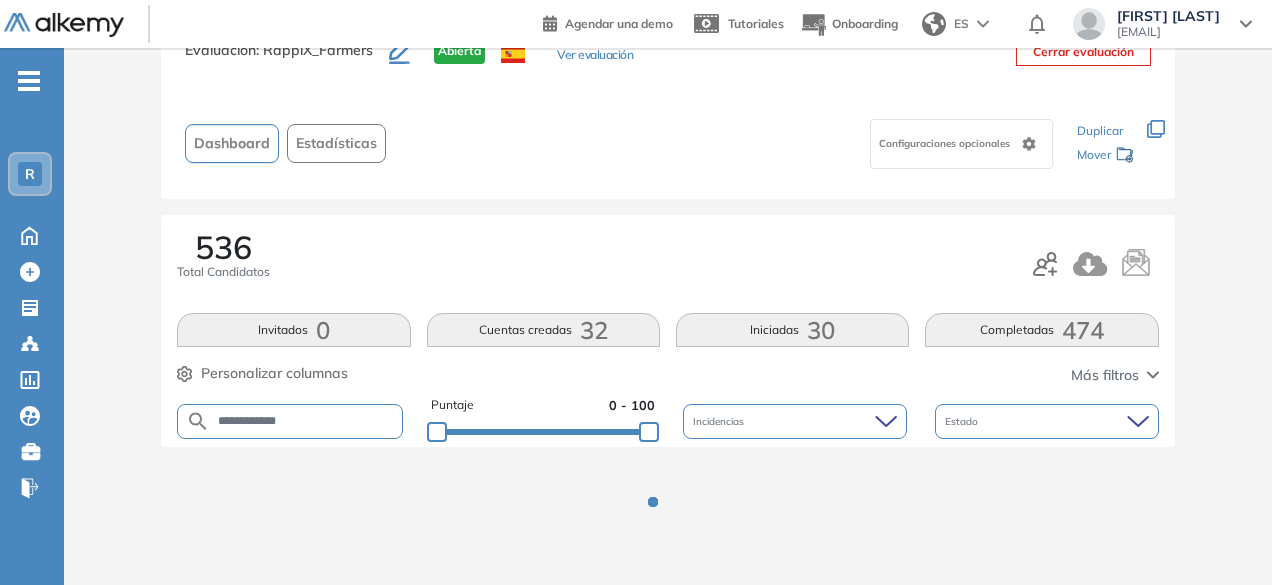 scroll, scrollTop: 154, scrollLeft: 0, axis: vertical 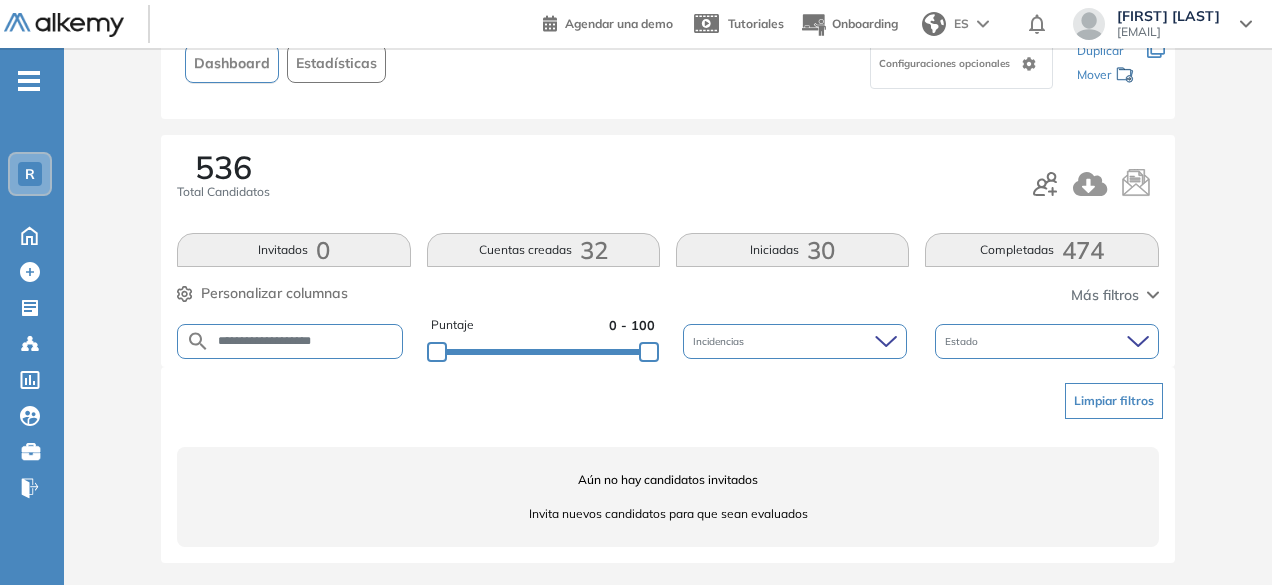 click on "**********" at bounding box center [306, 341] 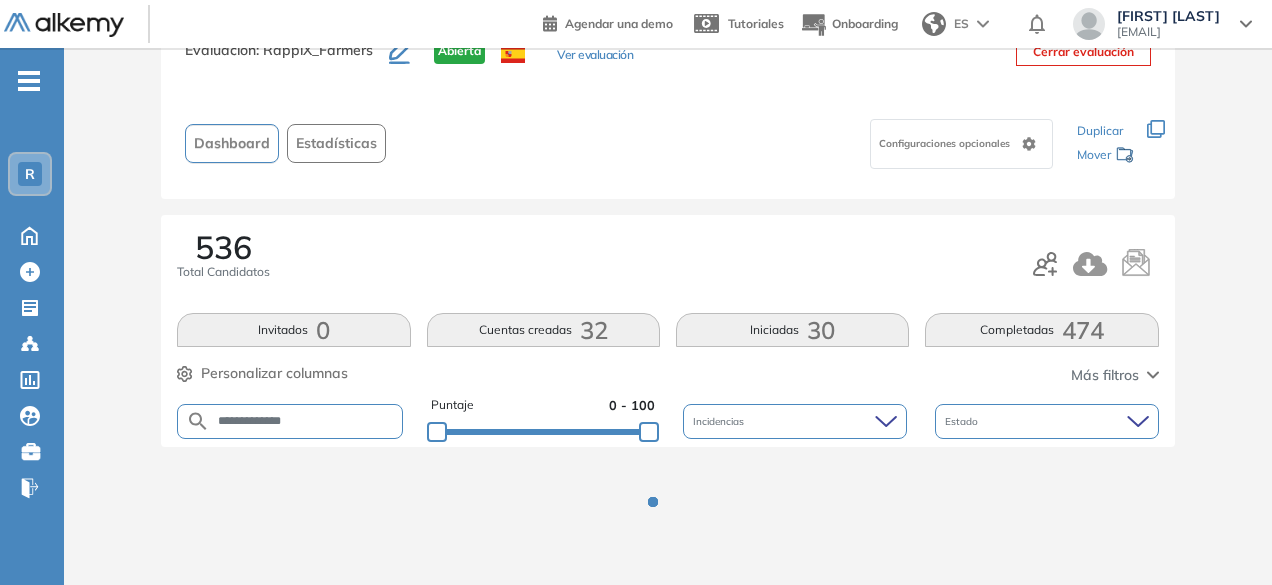 scroll, scrollTop: 154, scrollLeft: 0, axis: vertical 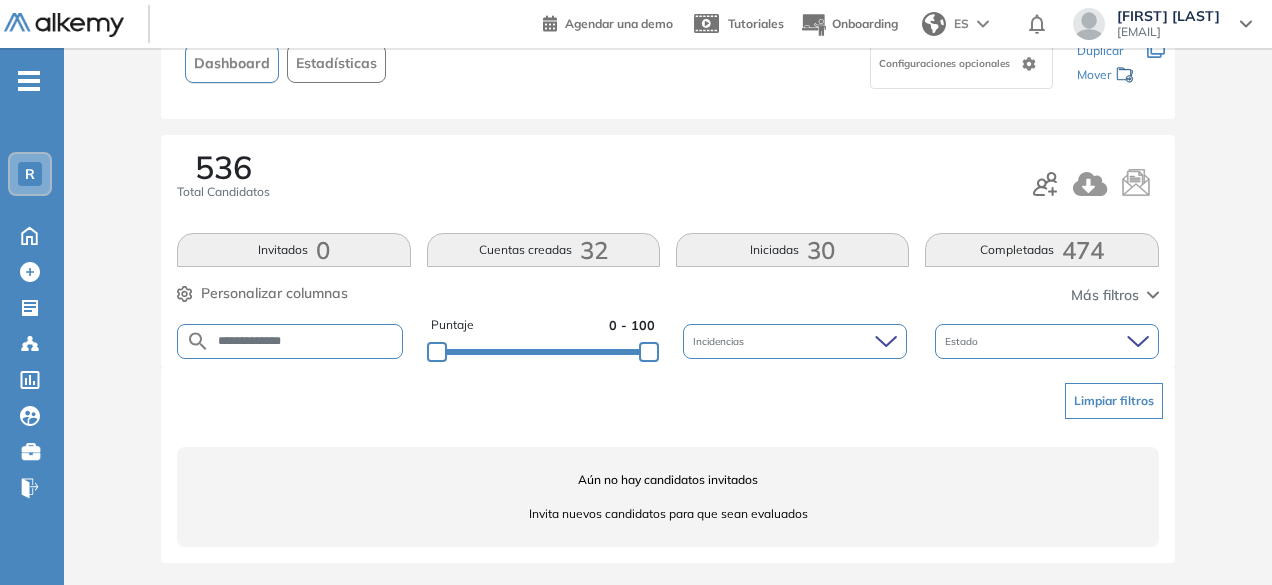 click on "**********" at bounding box center (306, 341) 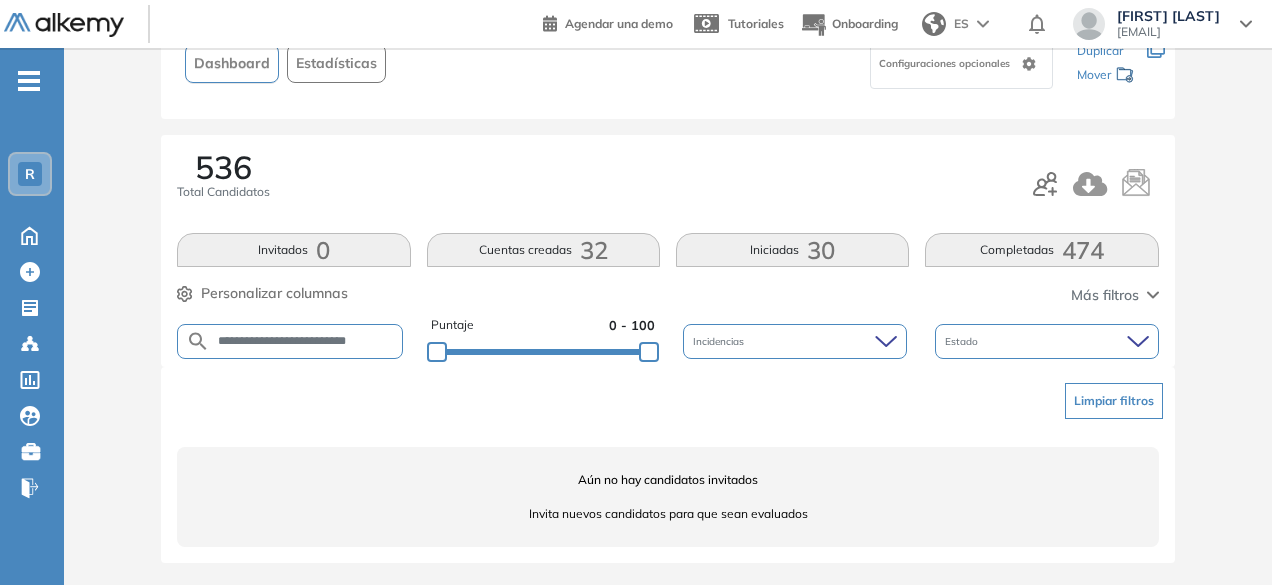 scroll, scrollTop: 0, scrollLeft: 2, axis: horizontal 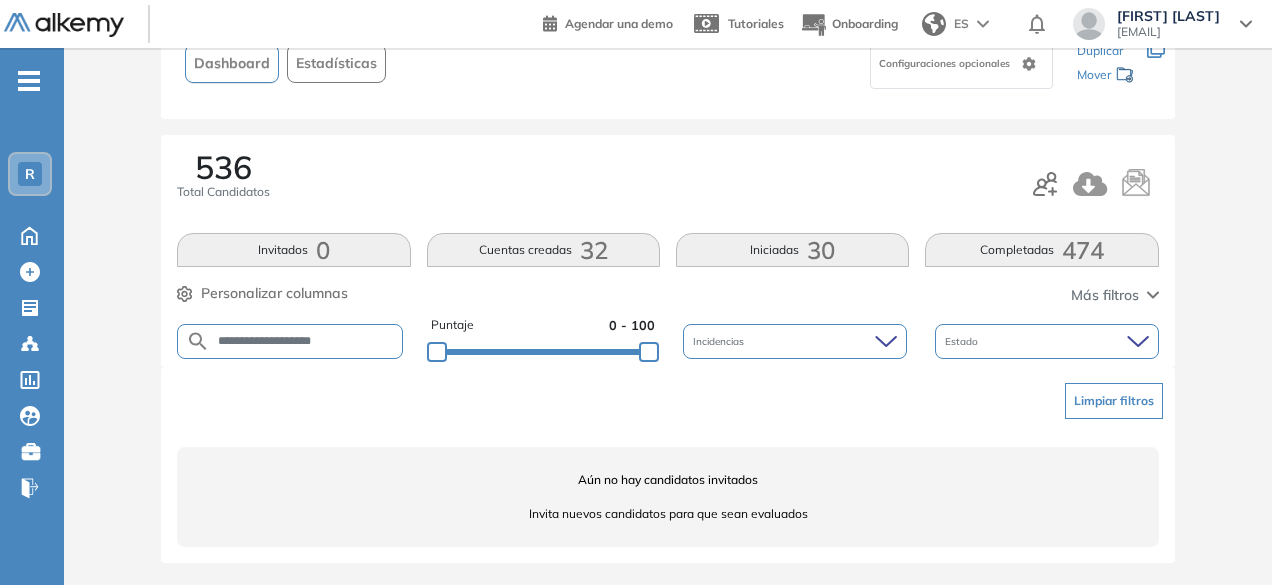 drag, startPoint x: 317, startPoint y: 338, endPoint x: 256, endPoint y: 329, distance: 61.66036 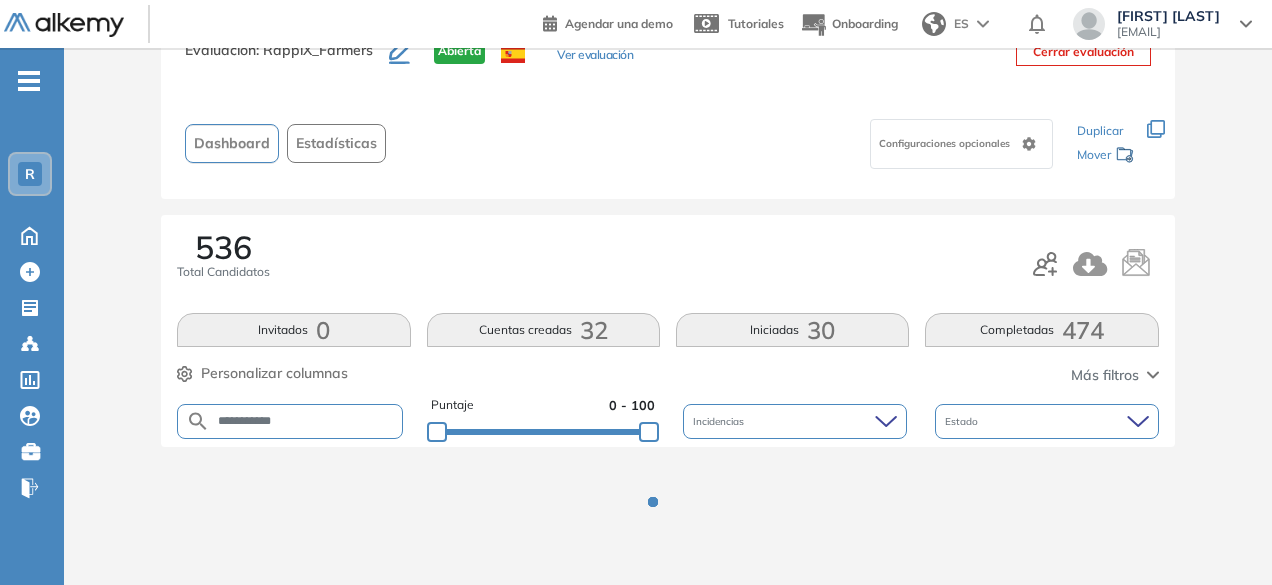 scroll, scrollTop: 154, scrollLeft: 0, axis: vertical 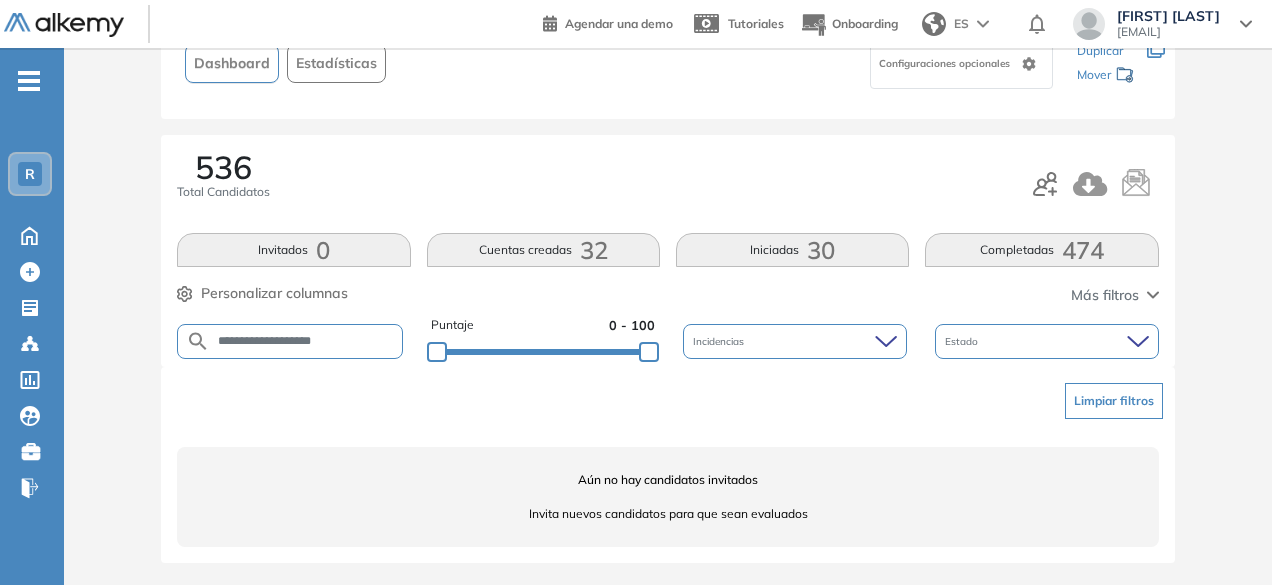 click on "**********" at bounding box center (306, 341) 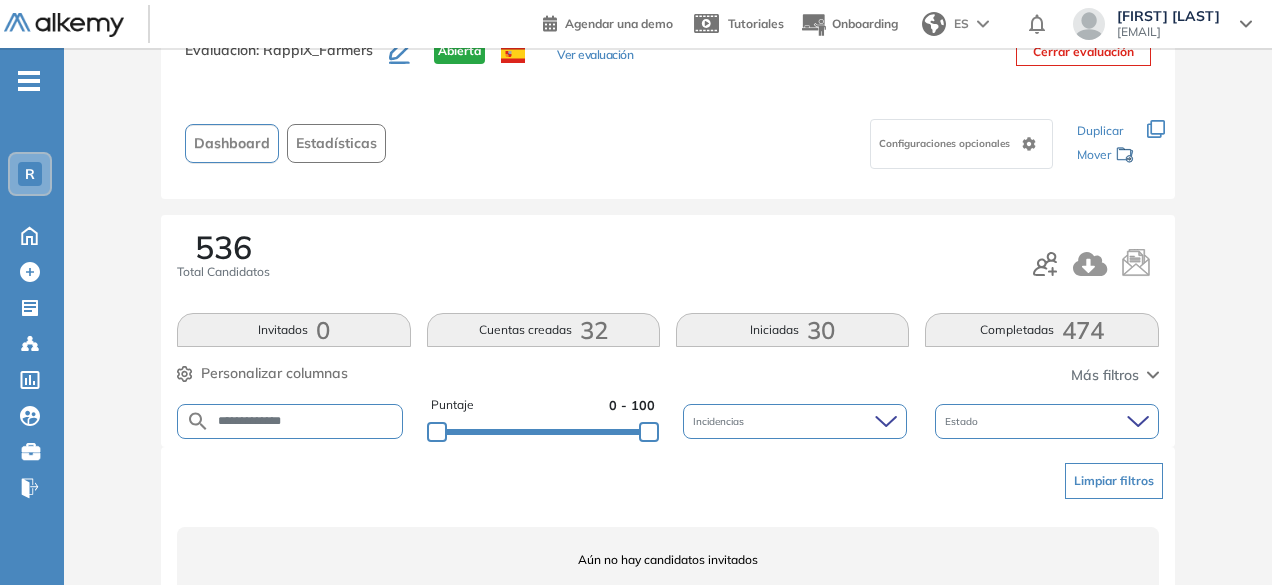 scroll, scrollTop: 154, scrollLeft: 0, axis: vertical 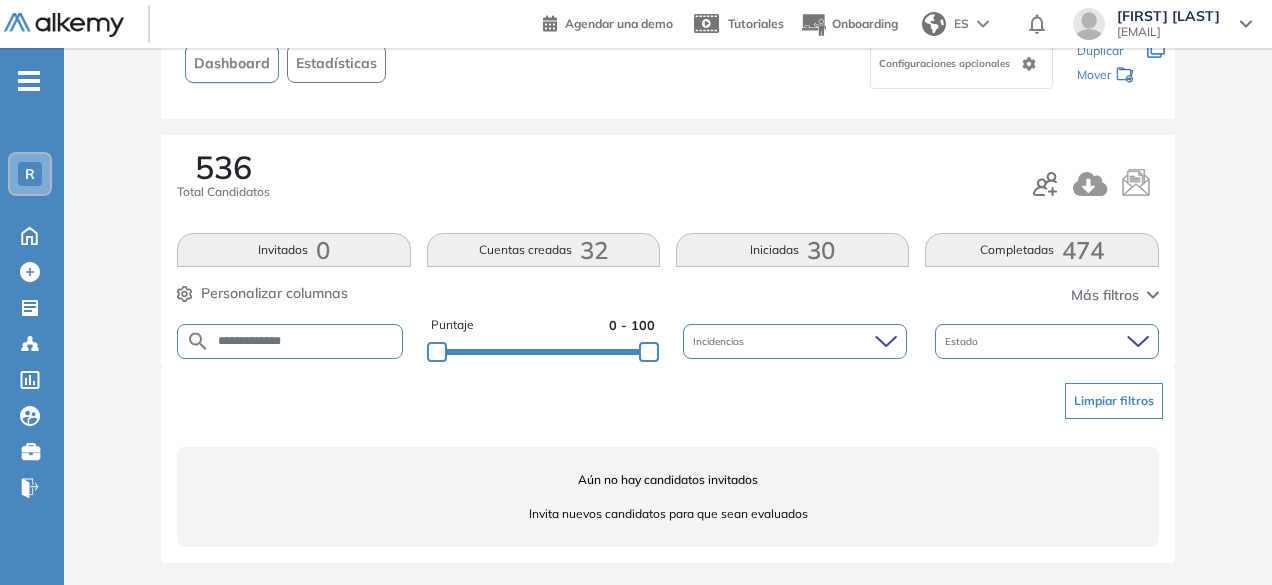 click on "**********" at bounding box center (306, 341) 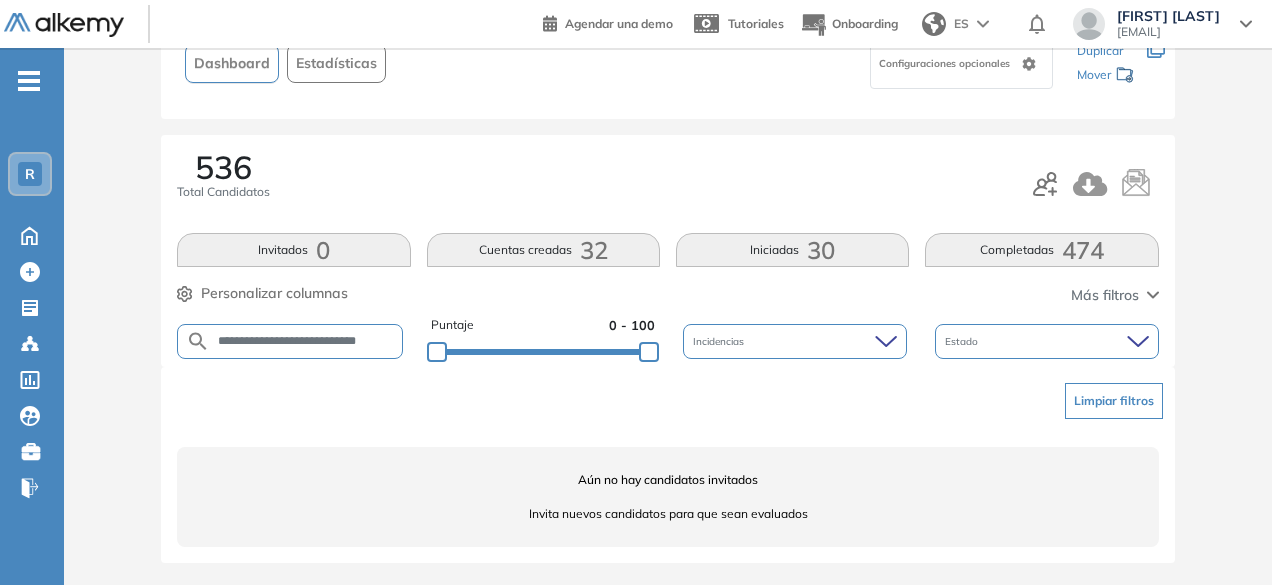 scroll, scrollTop: 0, scrollLeft: 17, axis: horizontal 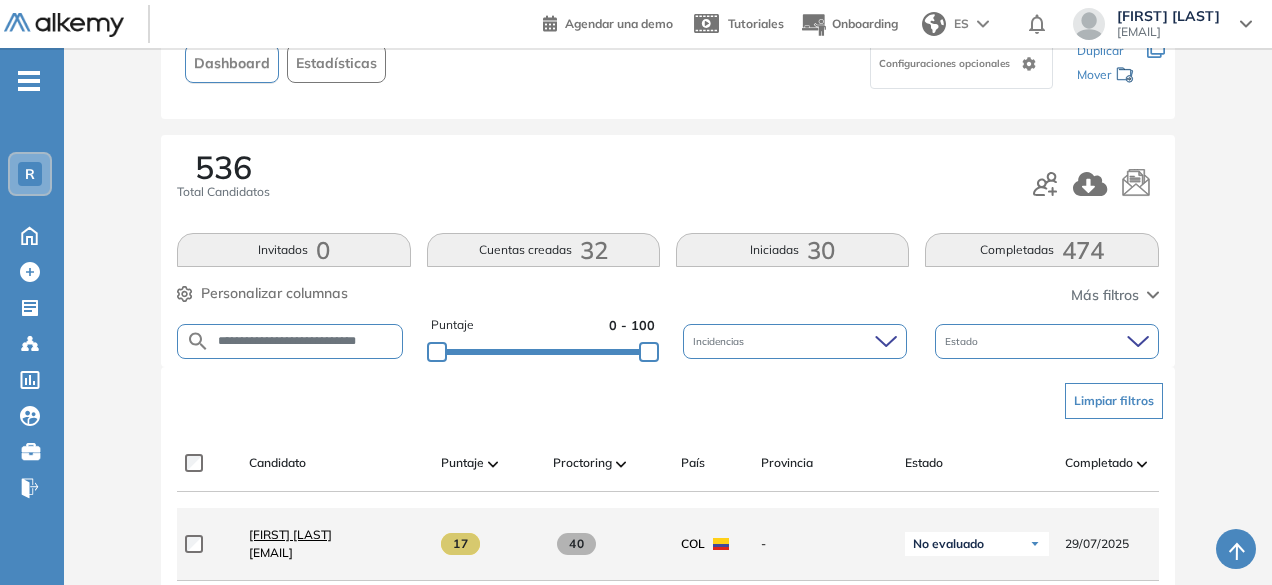 click on "[FIRST] [LAST]" at bounding box center [290, 534] 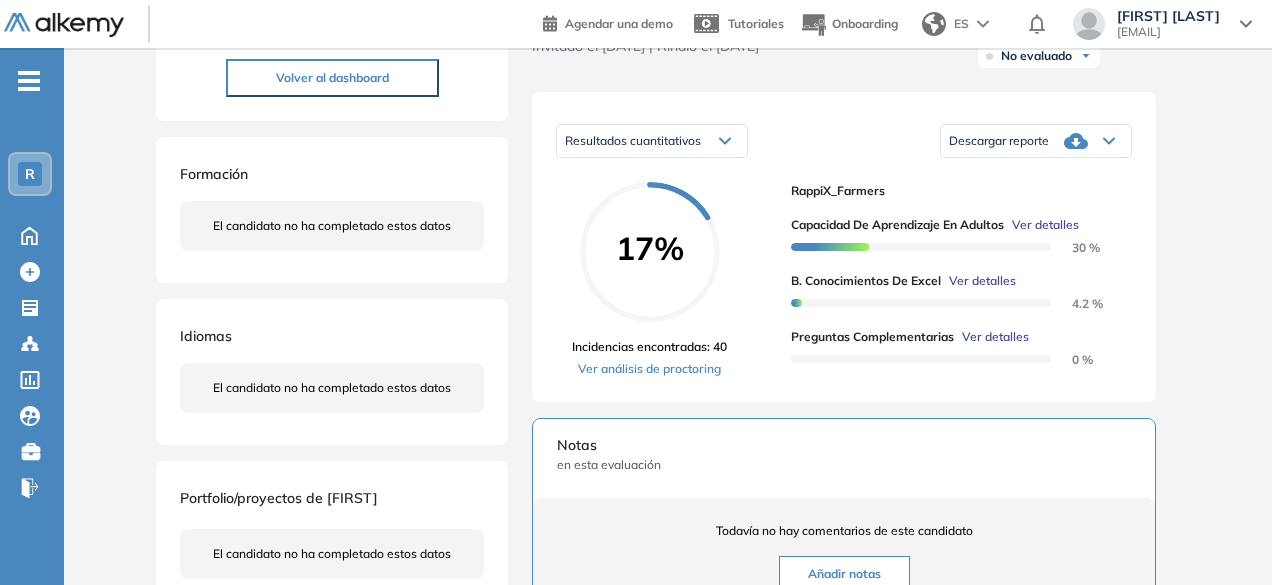 scroll, scrollTop: 275, scrollLeft: 0, axis: vertical 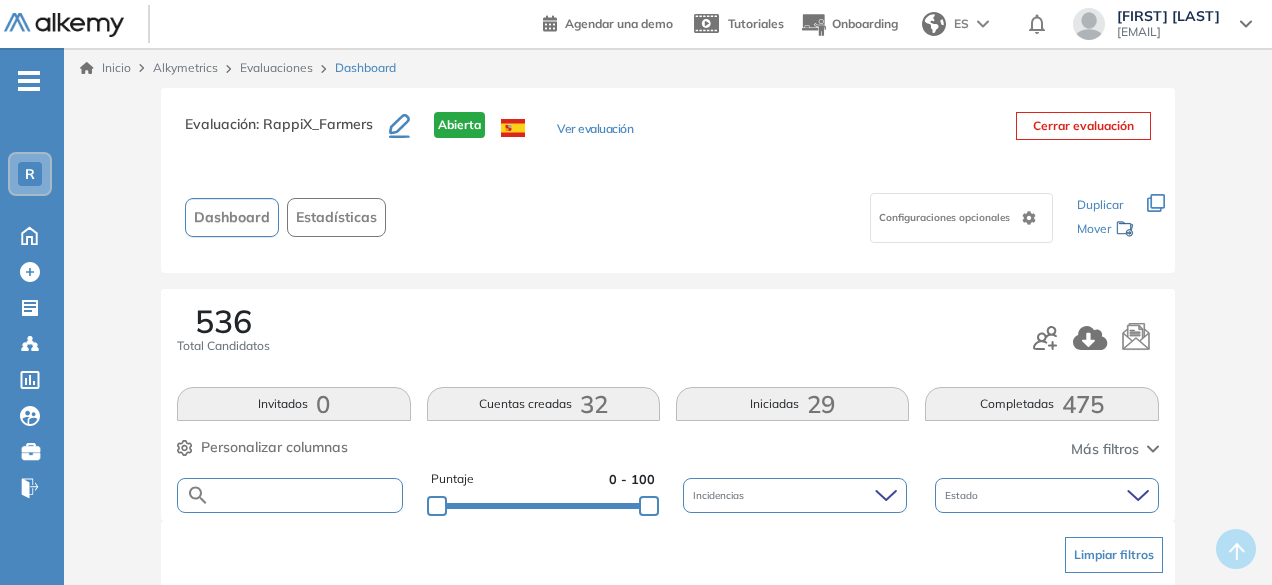 click at bounding box center [305, 495] 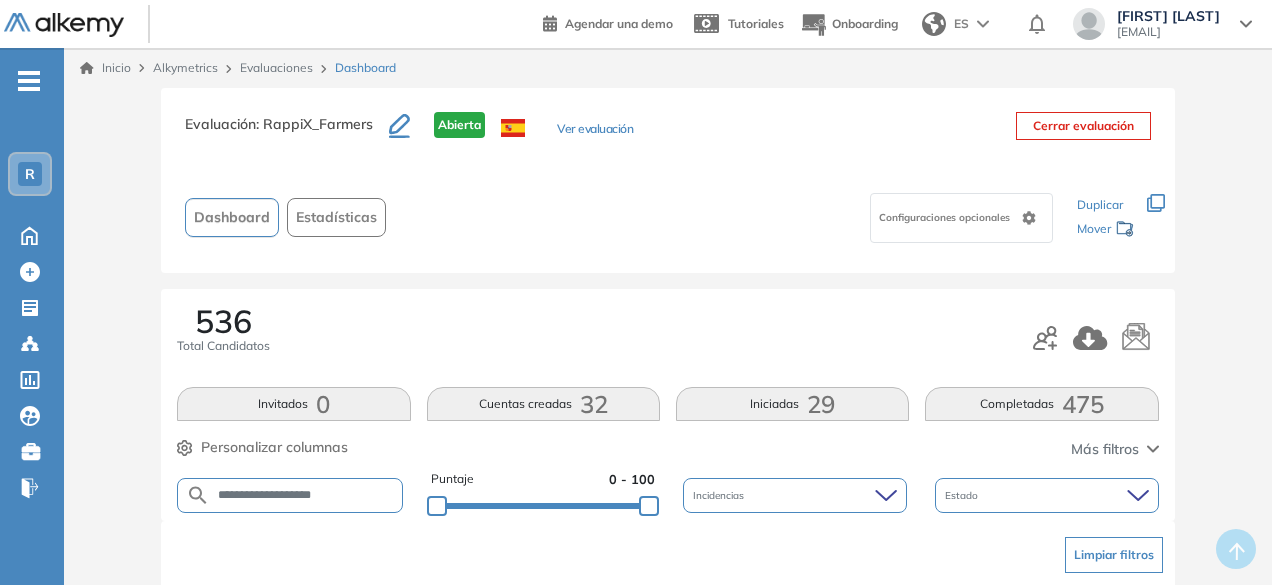 type on "**********" 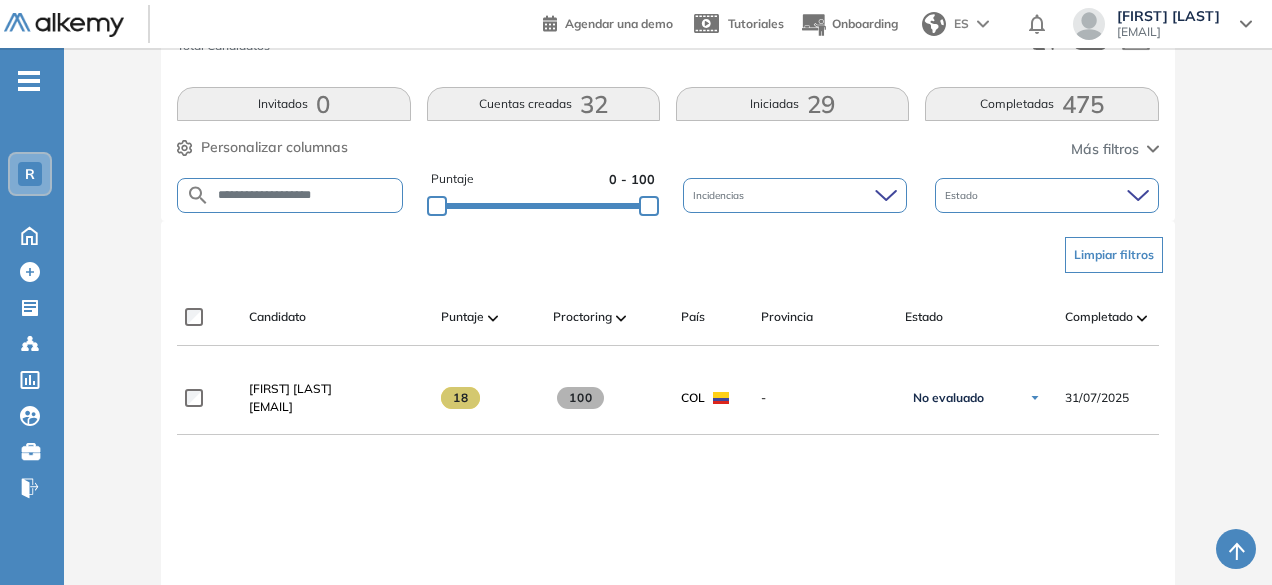 scroll, scrollTop: 308, scrollLeft: 0, axis: vertical 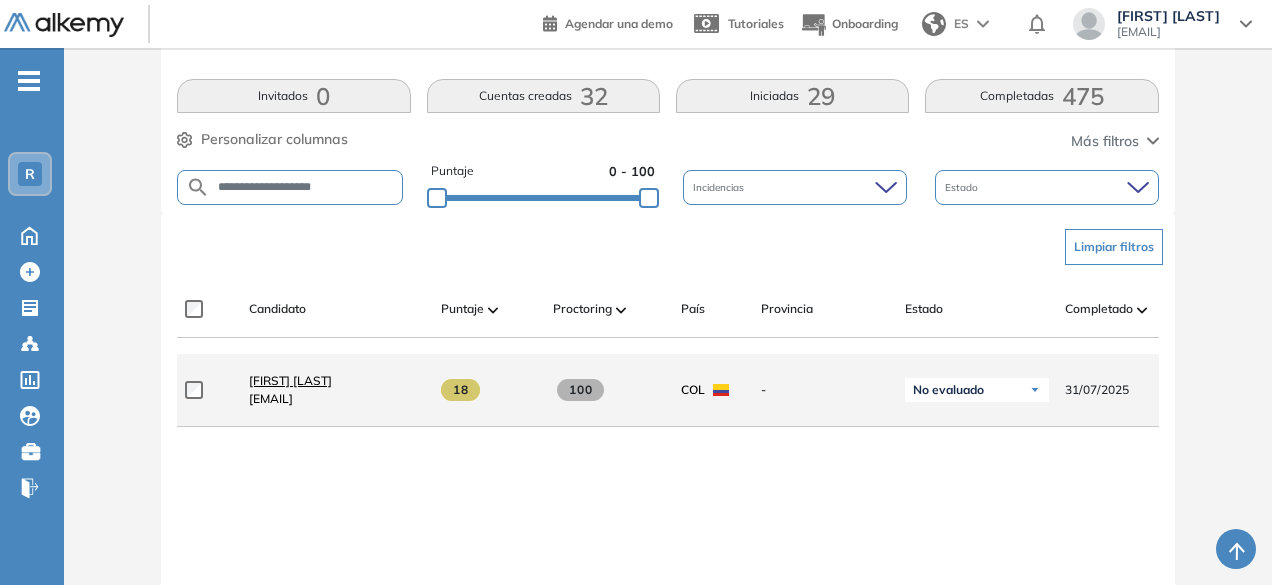 click on "[FIRST] [LAST]" at bounding box center (290, 380) 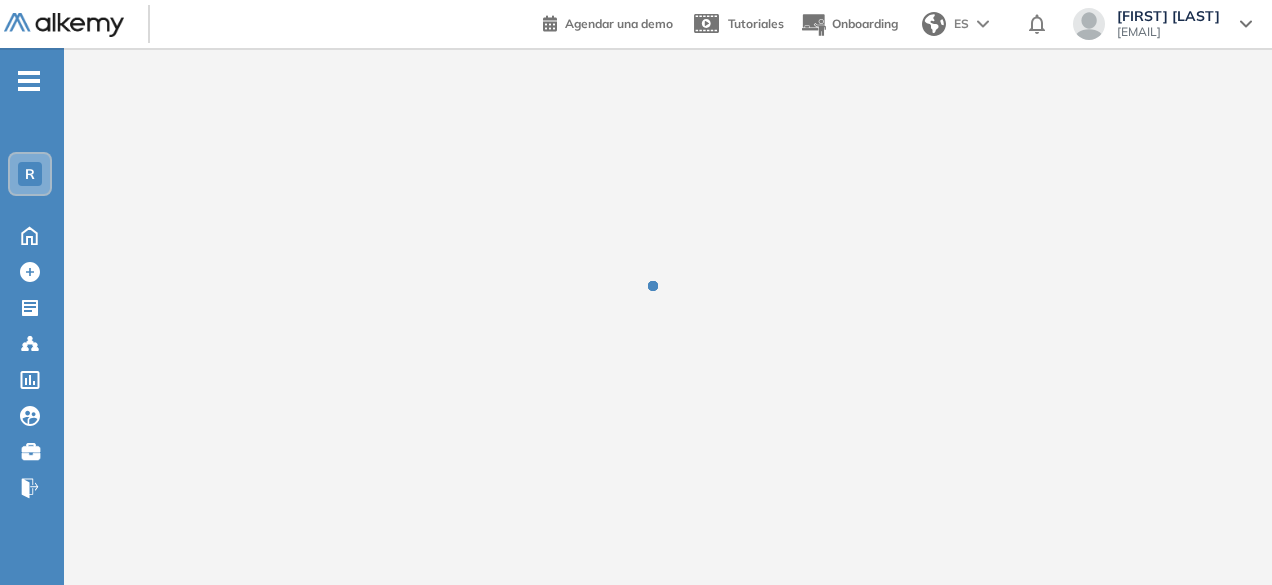 scroll, scrollTop: 0, scrollLeft: 0, axis: both 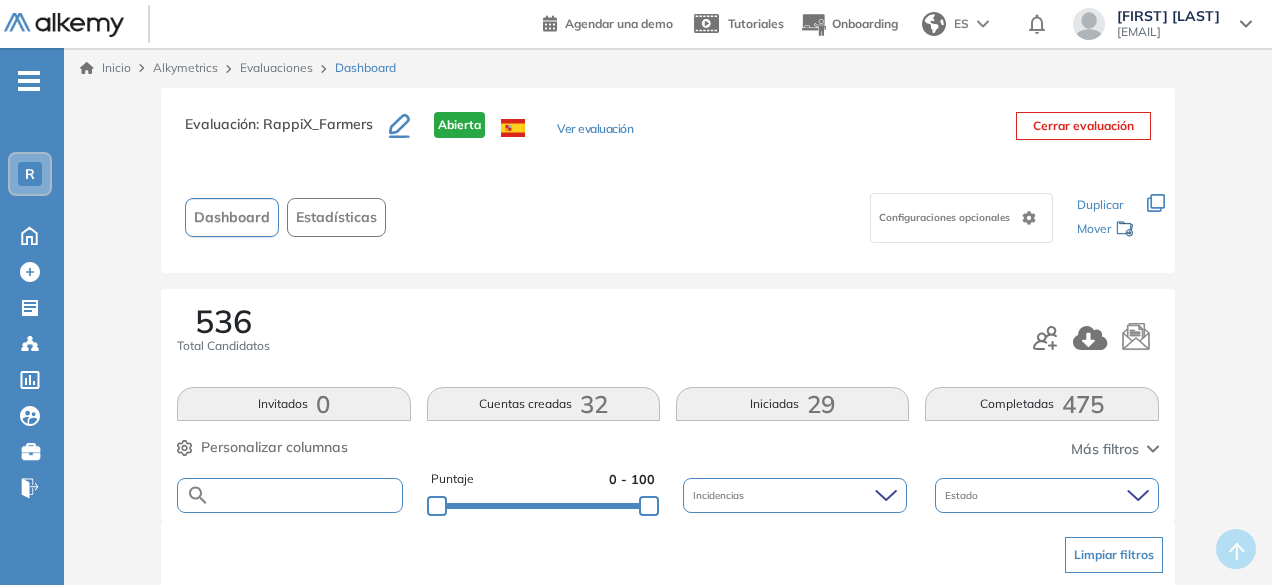 click at bounding box center [305, 495] 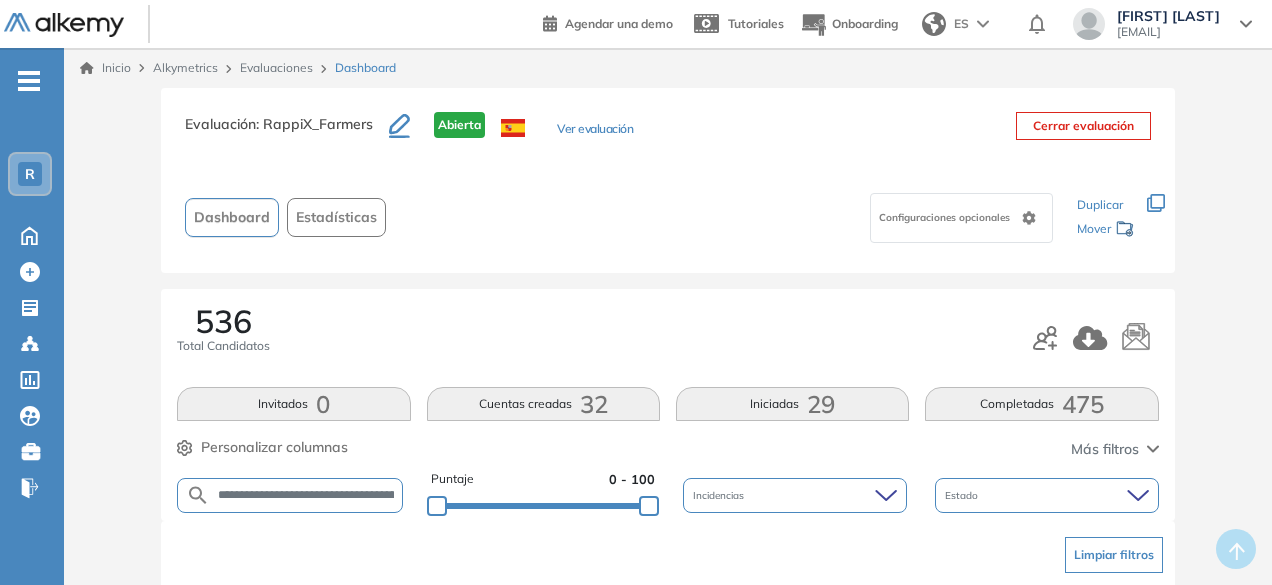 scroll, scrollTop: 0, scrollLeft: 70, axis: horizontal 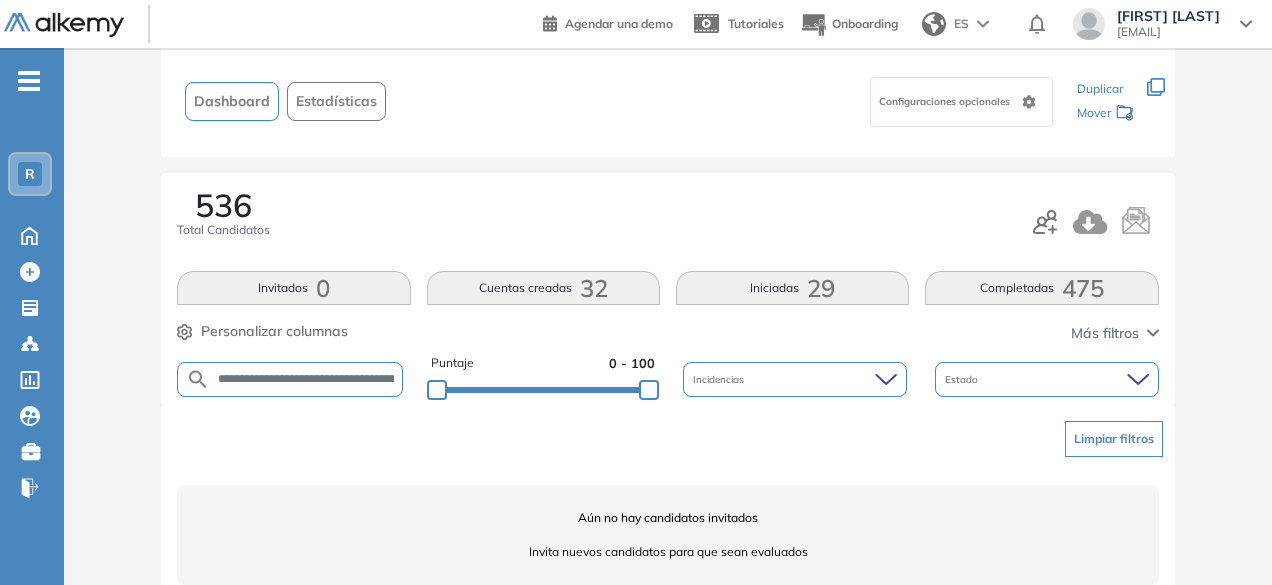 click on "**********" at bounding box center (306, 379) 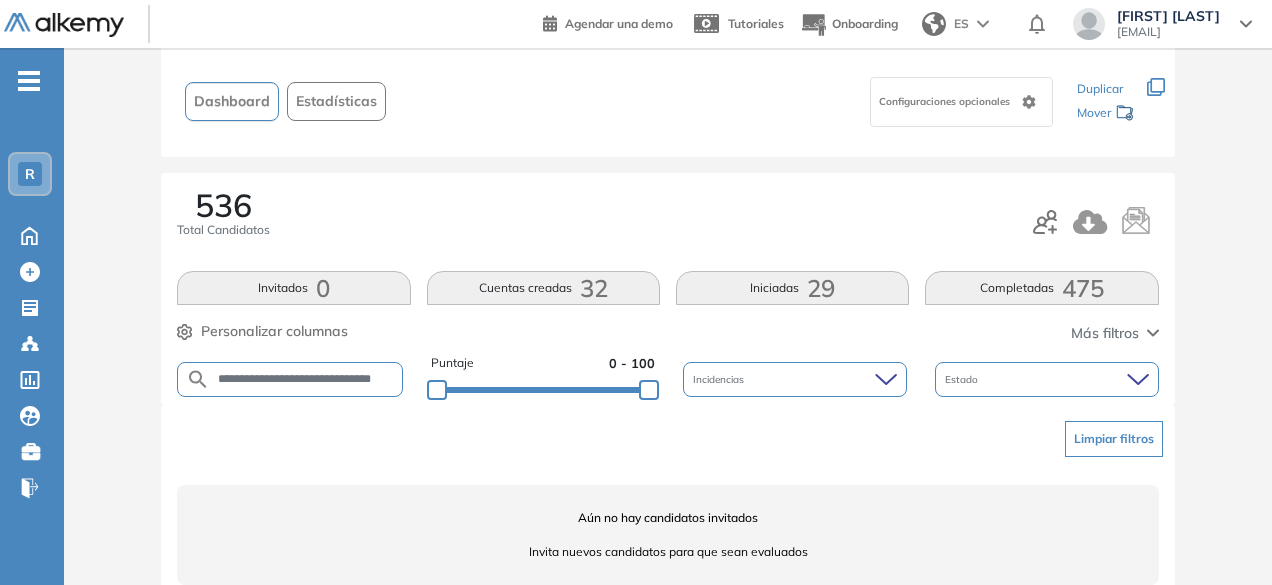 scroll, scrollTop: 0, scrollLeft: 14, axis: horizontal 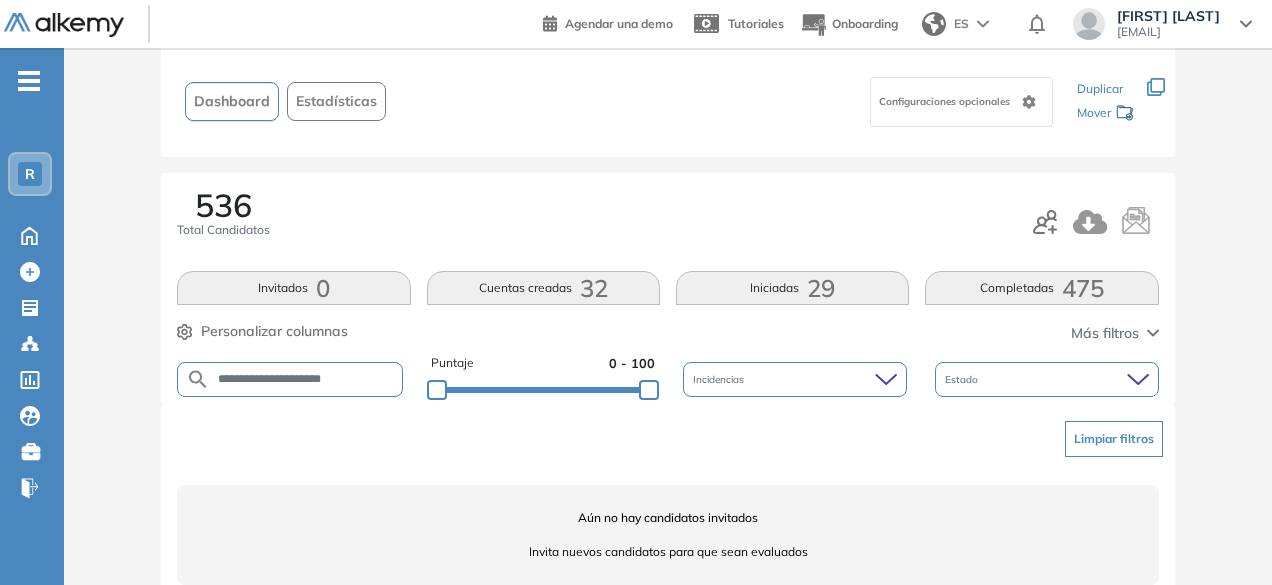 drag, startPoint x: 302, startPoint y: 383, endPoint x: 257, endPoint y: 374, distance: 45.891174 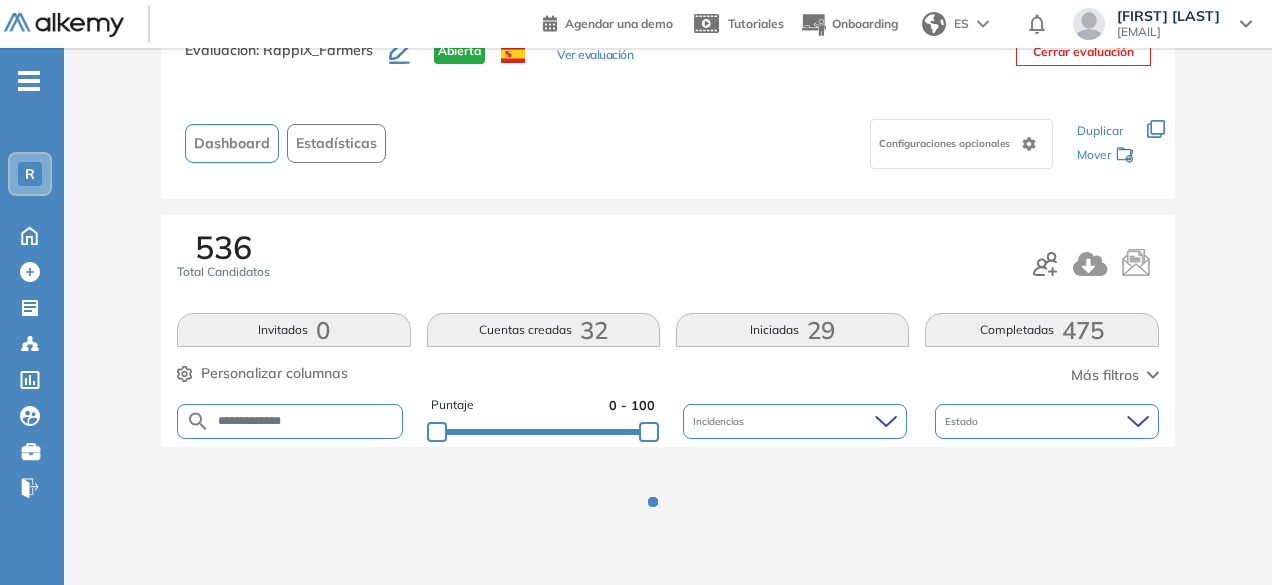 scroll, scrollTop: 116, scrollLeft: 0, axis: vertical 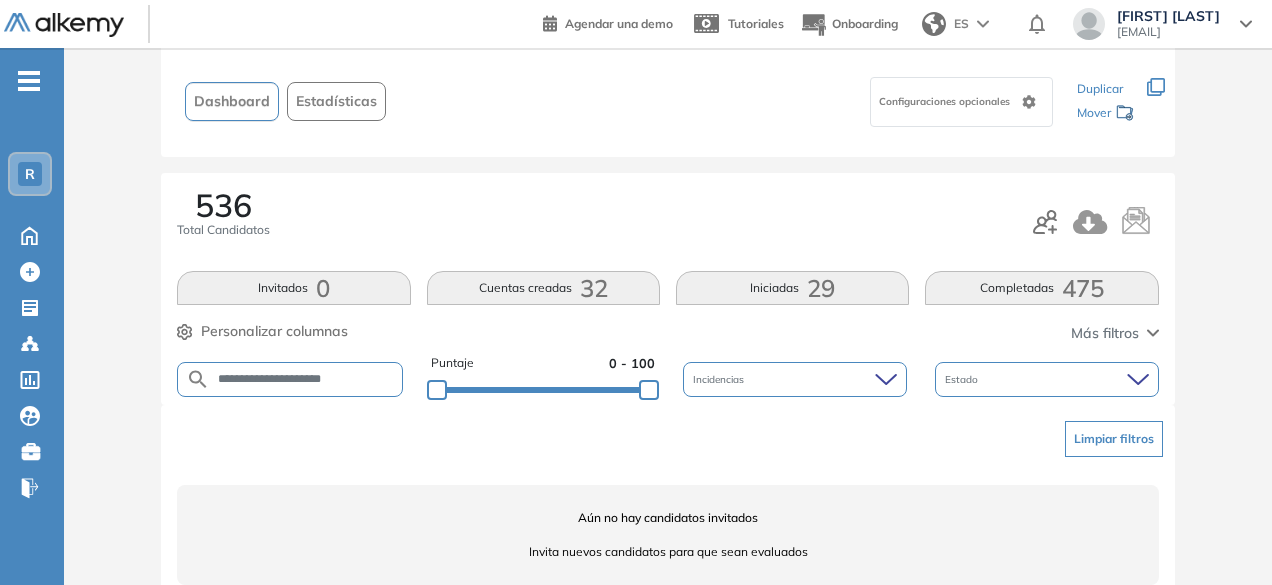 click on "**********" at bounding box center (306, 379) 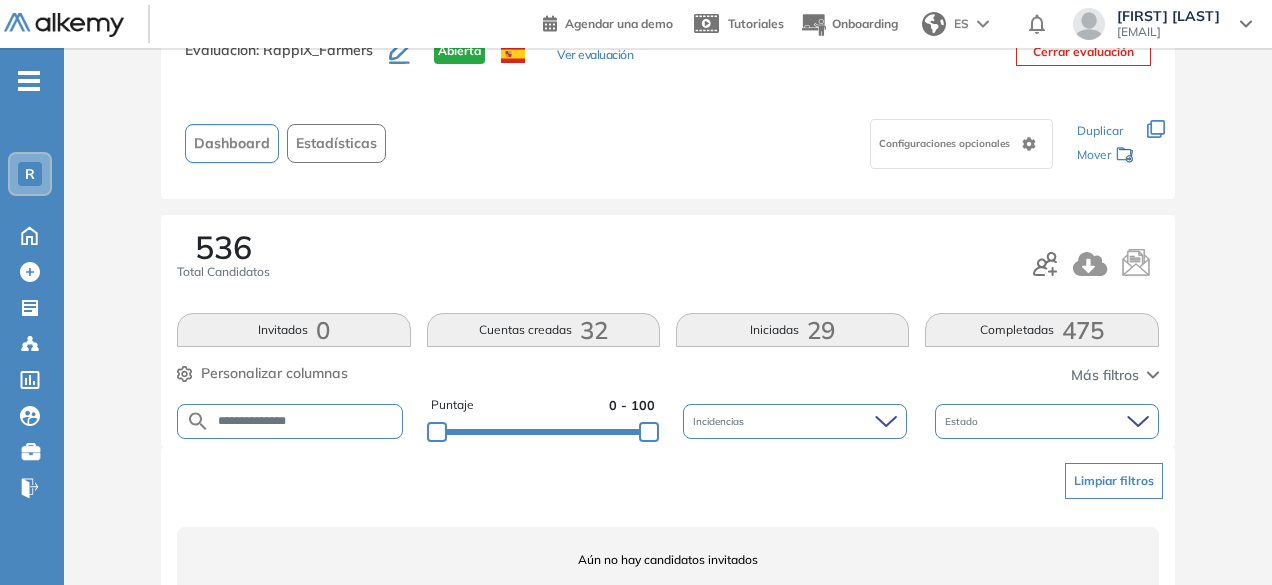 scroll, scrollTop: 116, scrollLeft: 0, axis: vertical 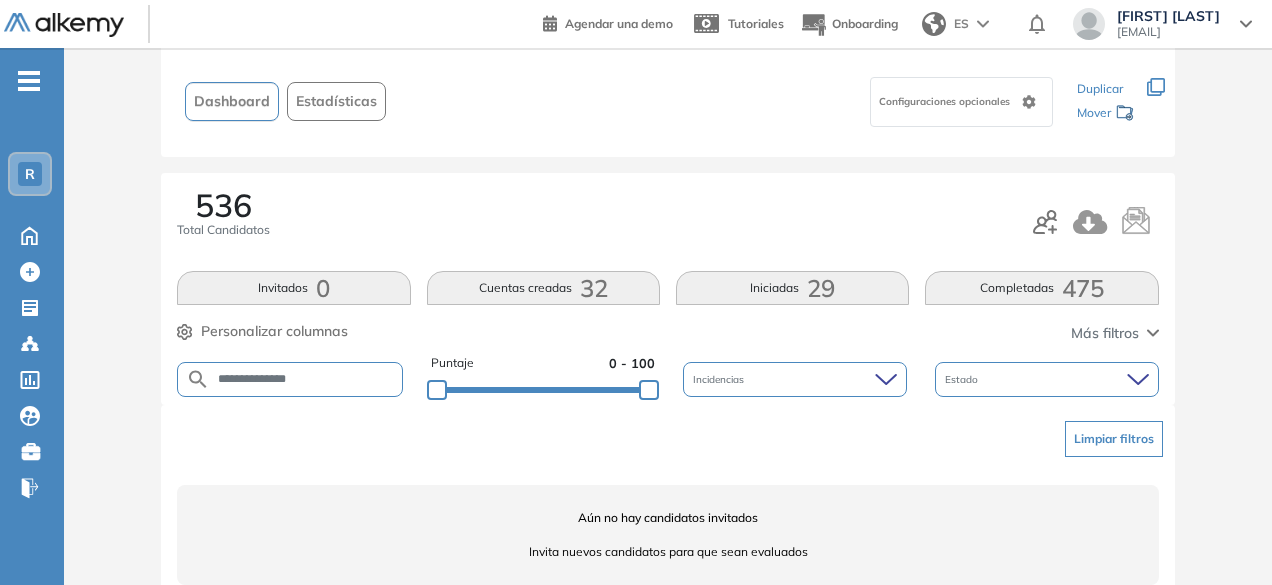 click on "**********" at bounding box center (306, 379) 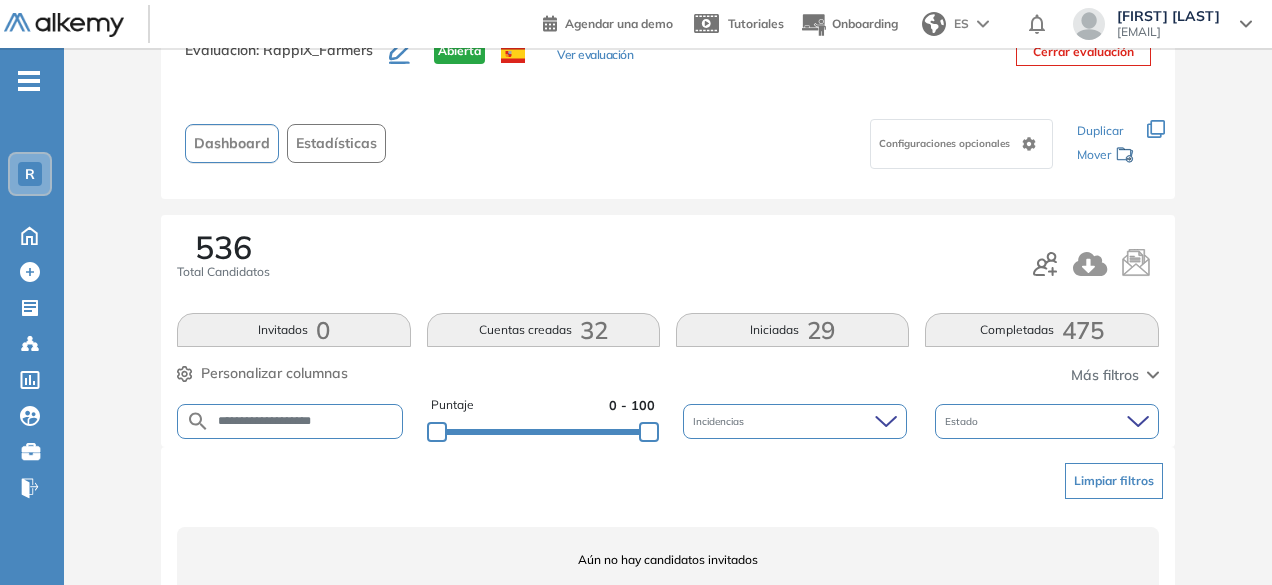 scroll, scrollTop: 116, scrollLeft: 0, axis: vertical 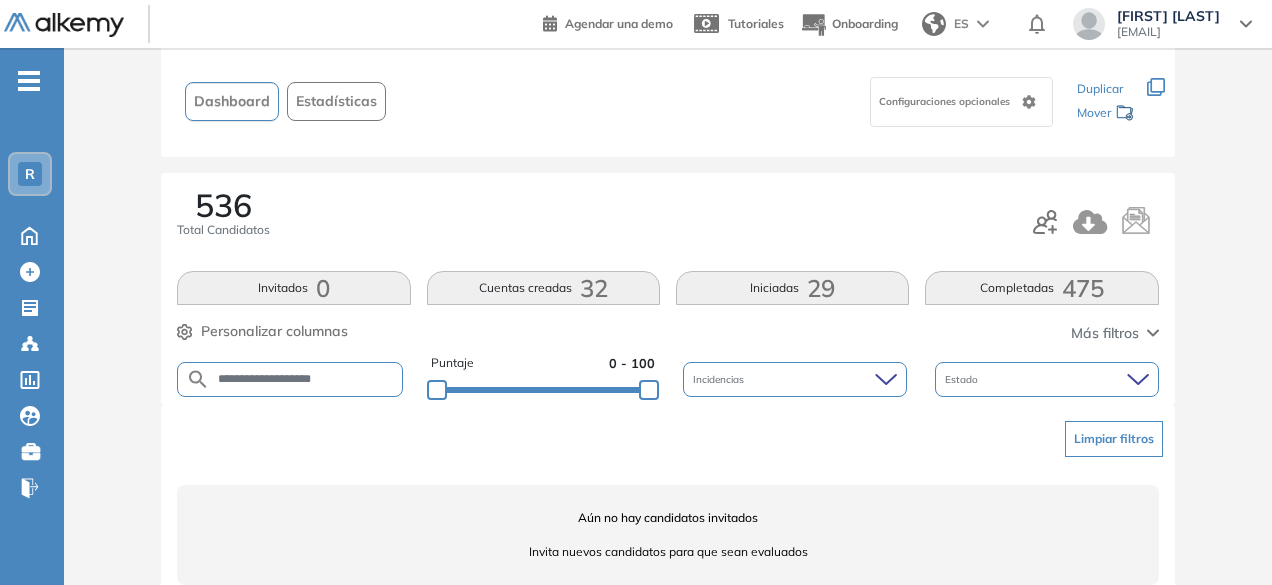click on "**********" at bounding box center (306, 379) 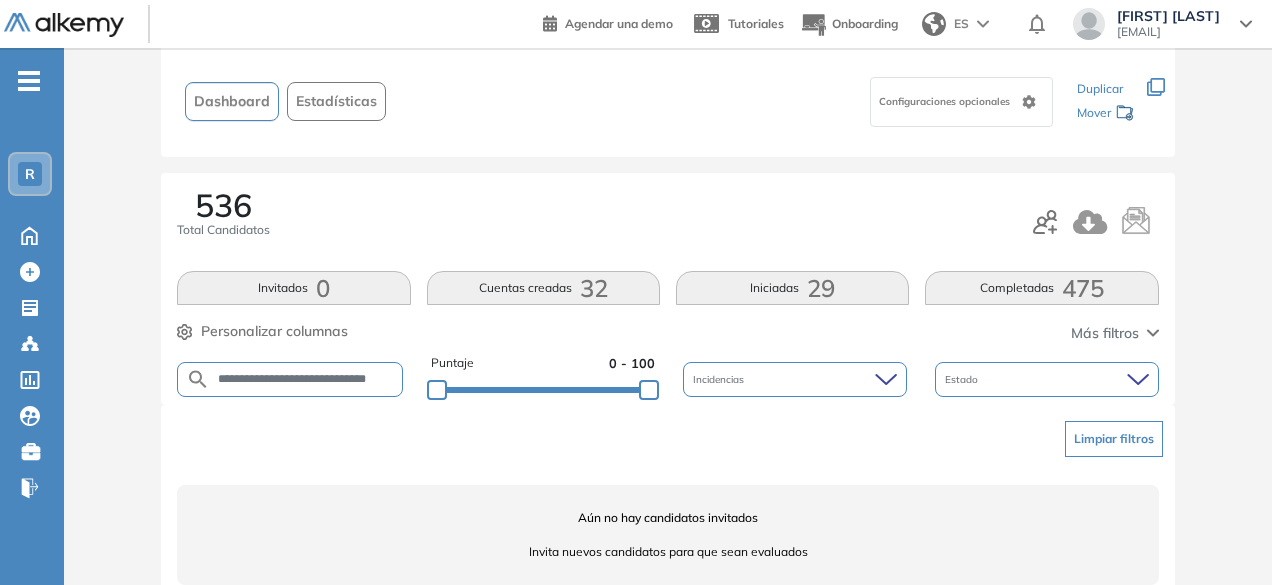 scroll, scrollTop: 0, scrollLeft: 12, axis: horizontal 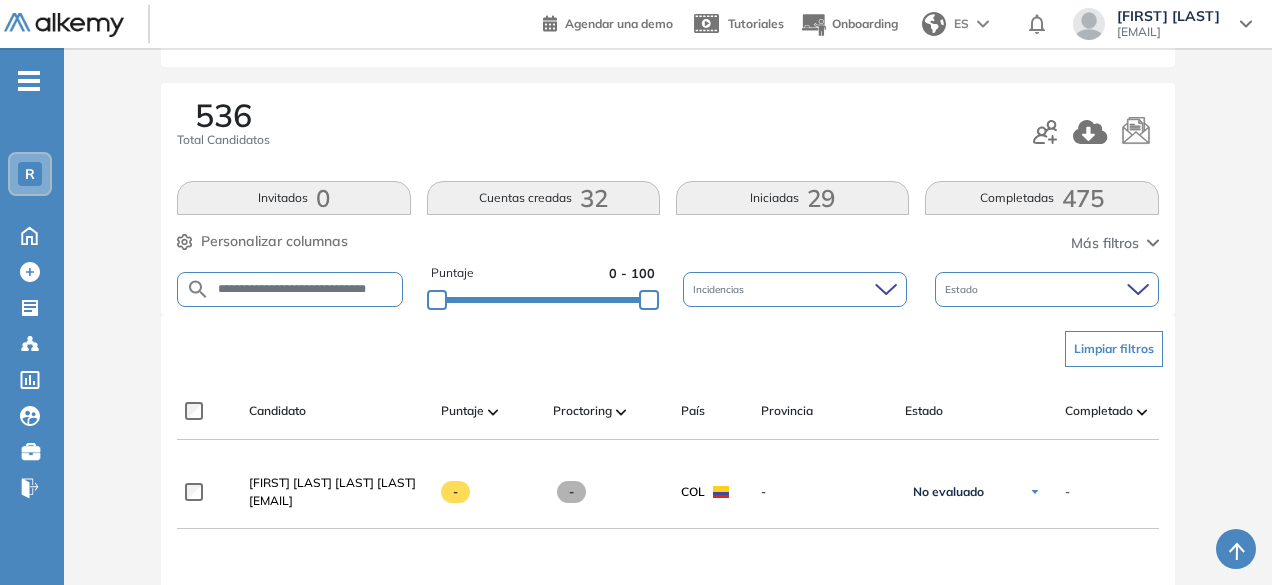 click on "**********" at bounding box center [306, 289] 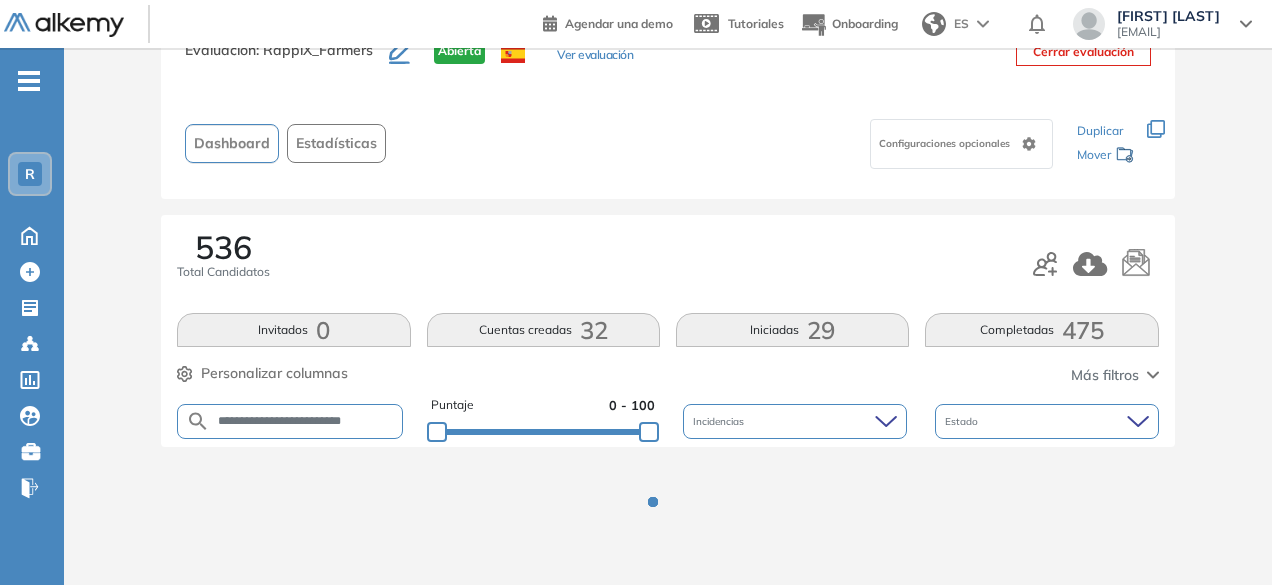 scroll, scrollTop: 206, scrollLeft: 0, axis: vertical 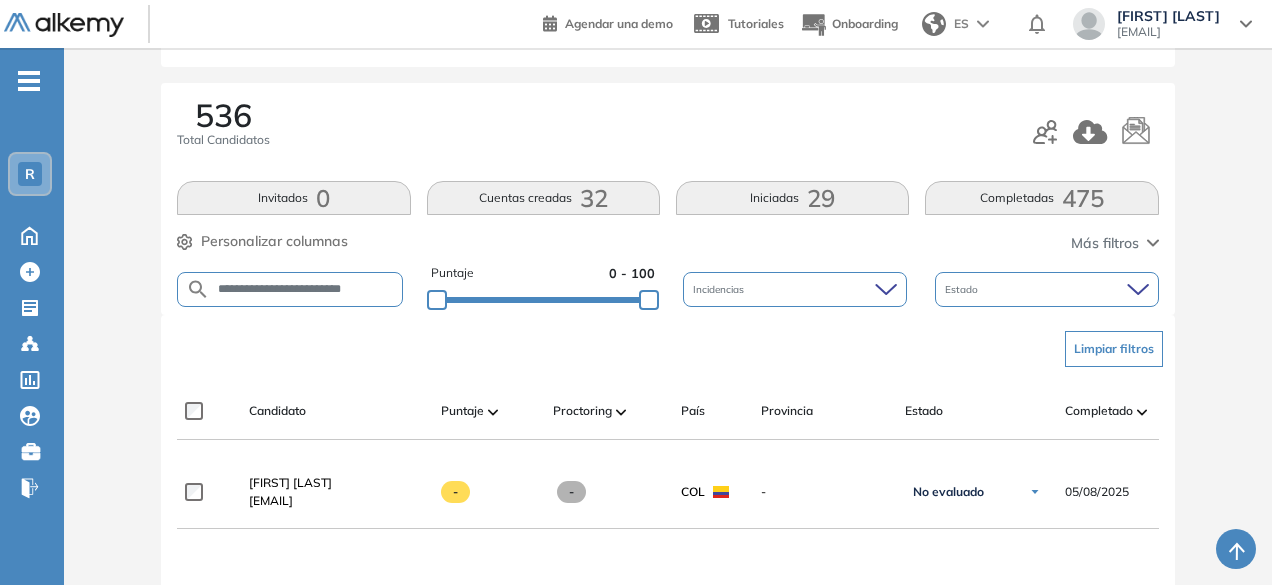 click on "**********" at bounding box center [306, 289] 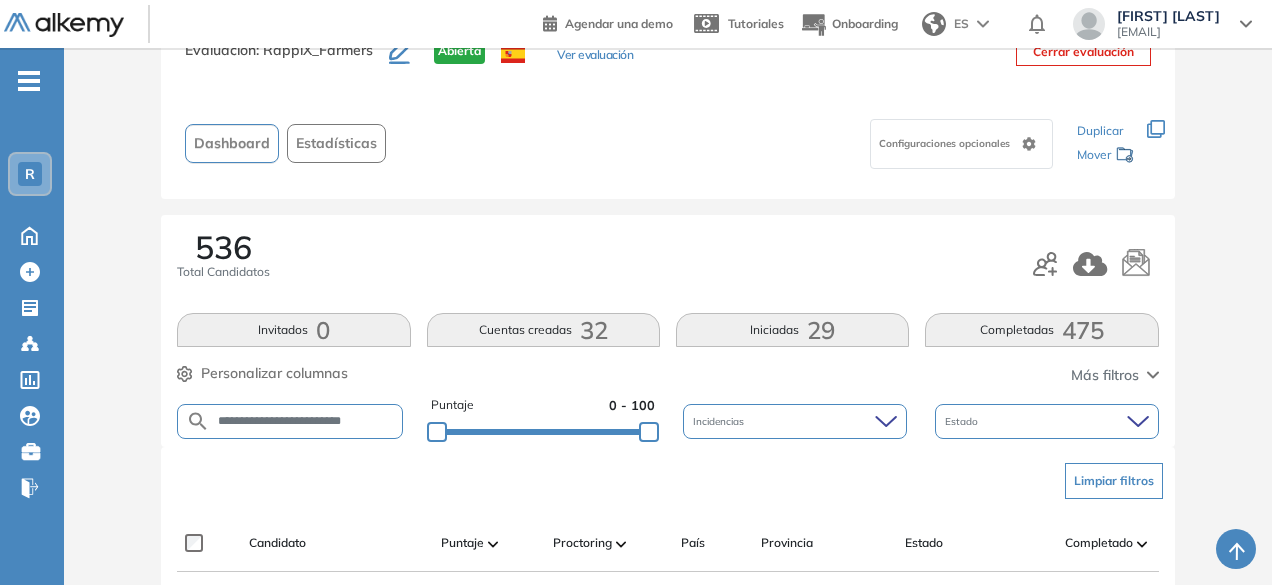 scroll, scrollTop: 206, scrollLeft: 0, axis: vertical 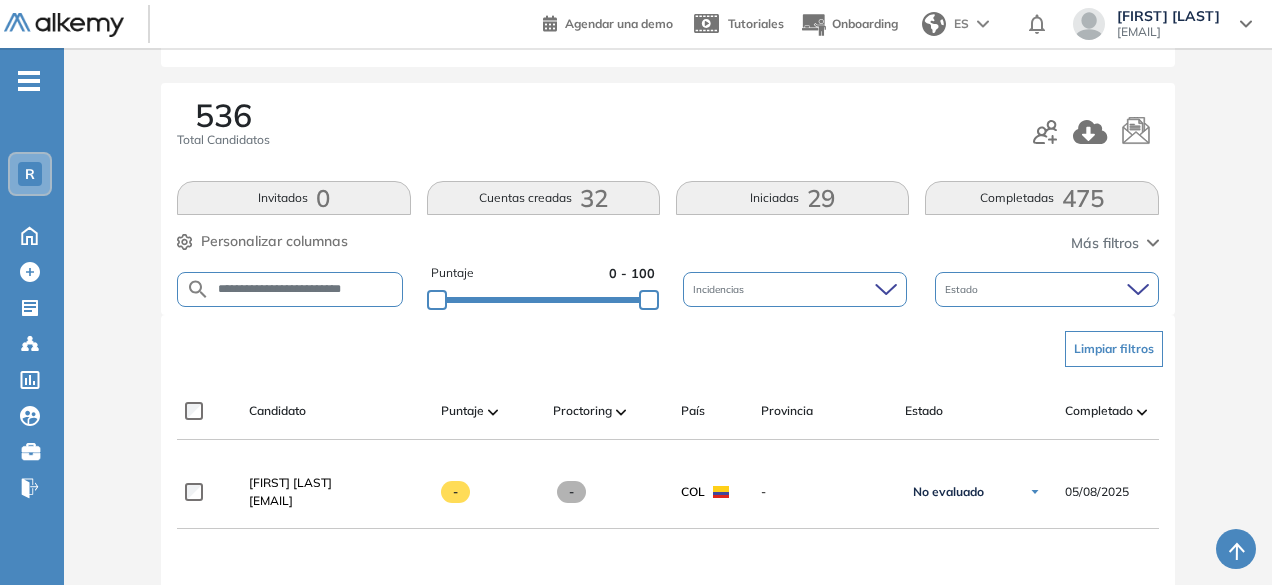 click on "**********" at bounding box center (306, 289) 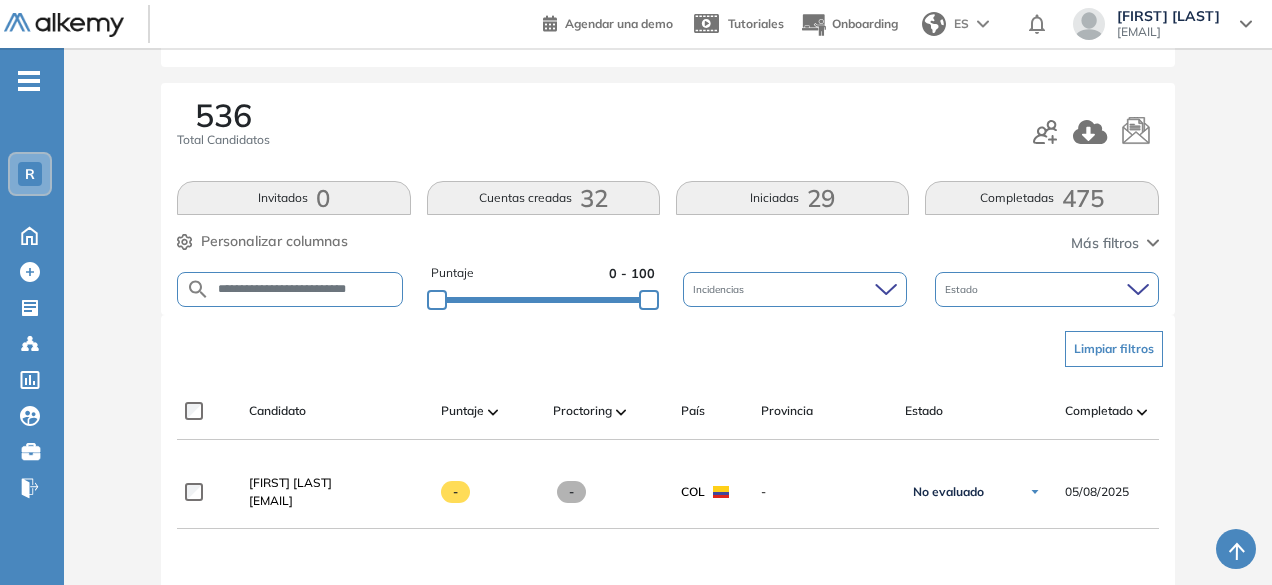 scroll, scrollTop: 0, scrollLeft: 4, axis: horizontal 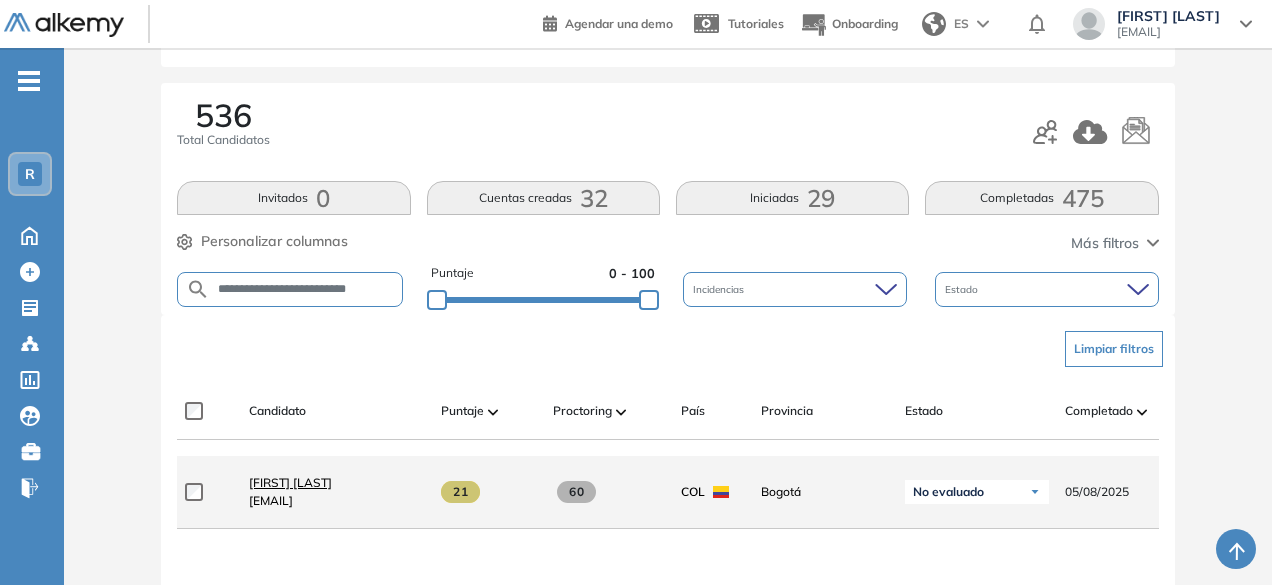 click on "[FIRST] [LAST]" at bounding box center [290, 482] 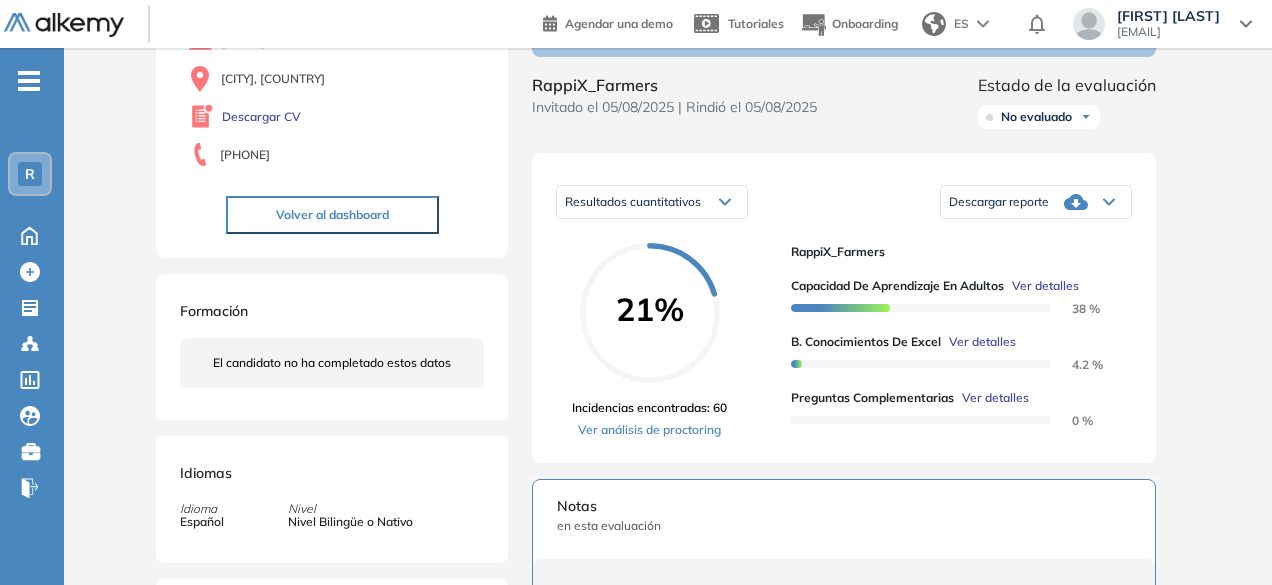 scroll, scrollTop: 203, scrollLeft: 0, axis: vertical 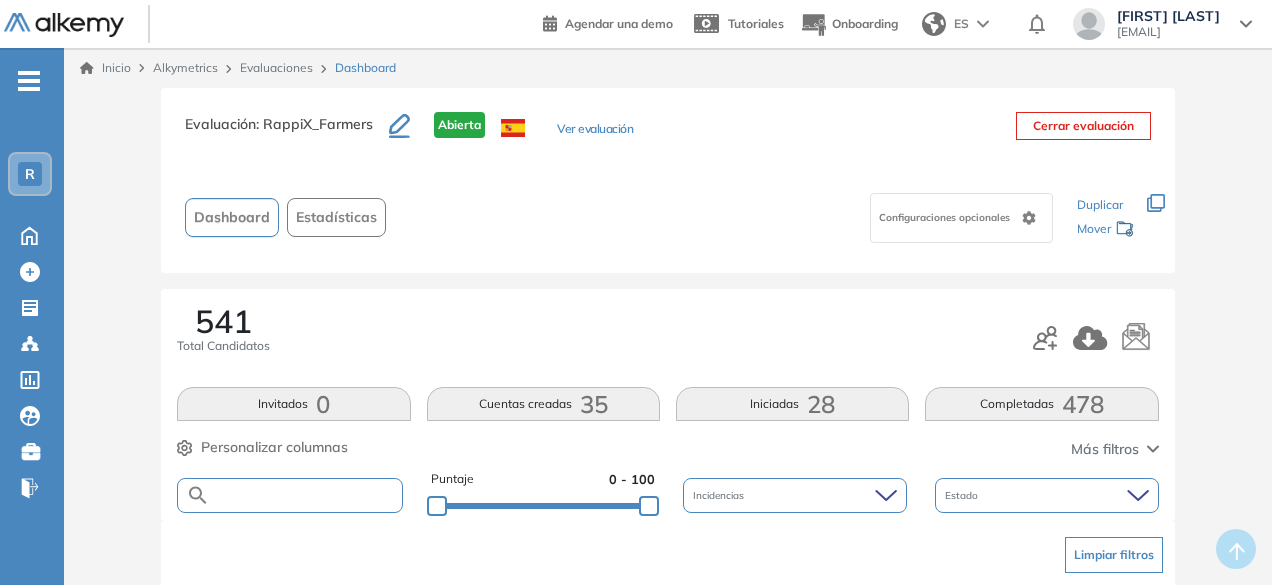 click at bounding box center [305, 495] 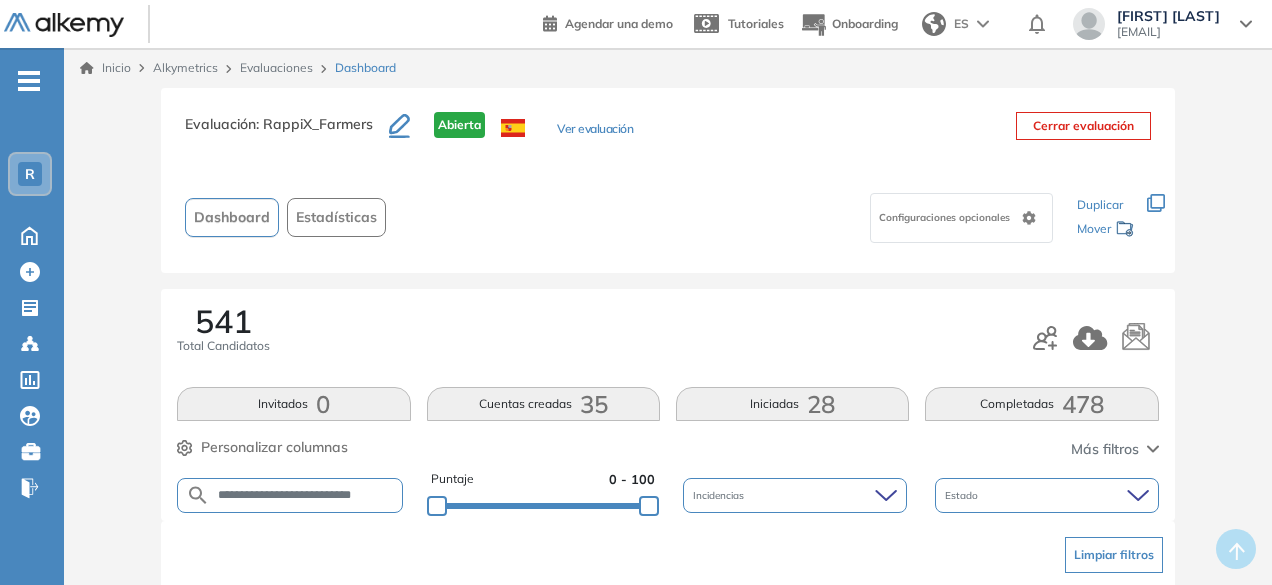 scroll, scrollTop: 0, scrollLeft: 12, axis: horizontal 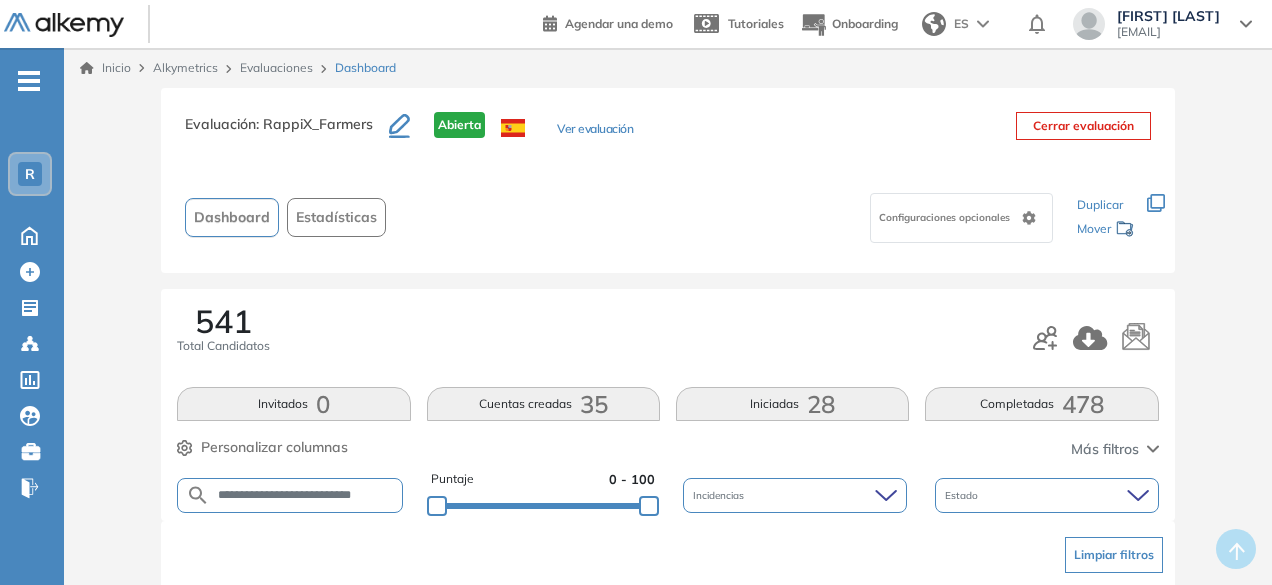type on "**********" 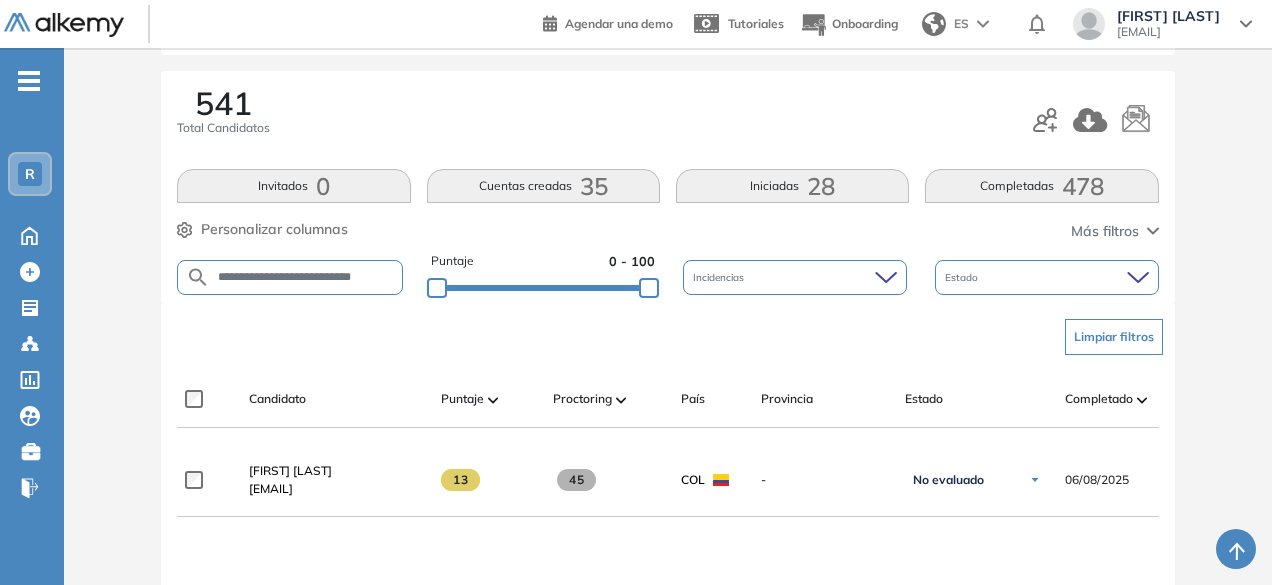 scroll, scrollTop: 219, scrollLeft: 0, axis: vertical 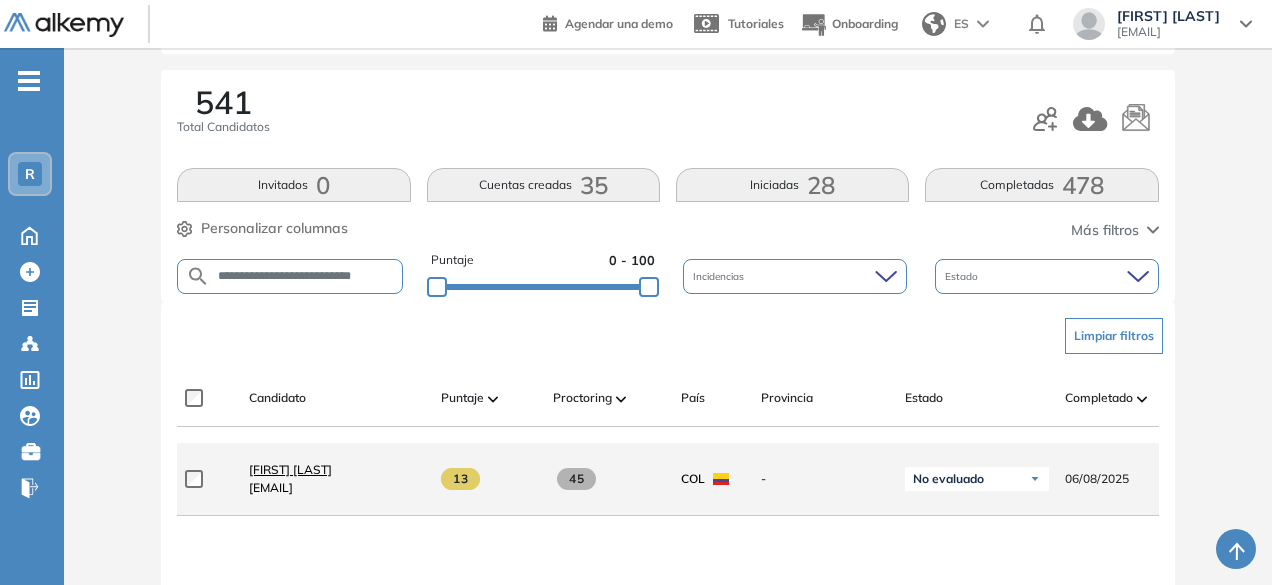 click on "[FIRST] [LAST]" at bounding box center (290, 469) 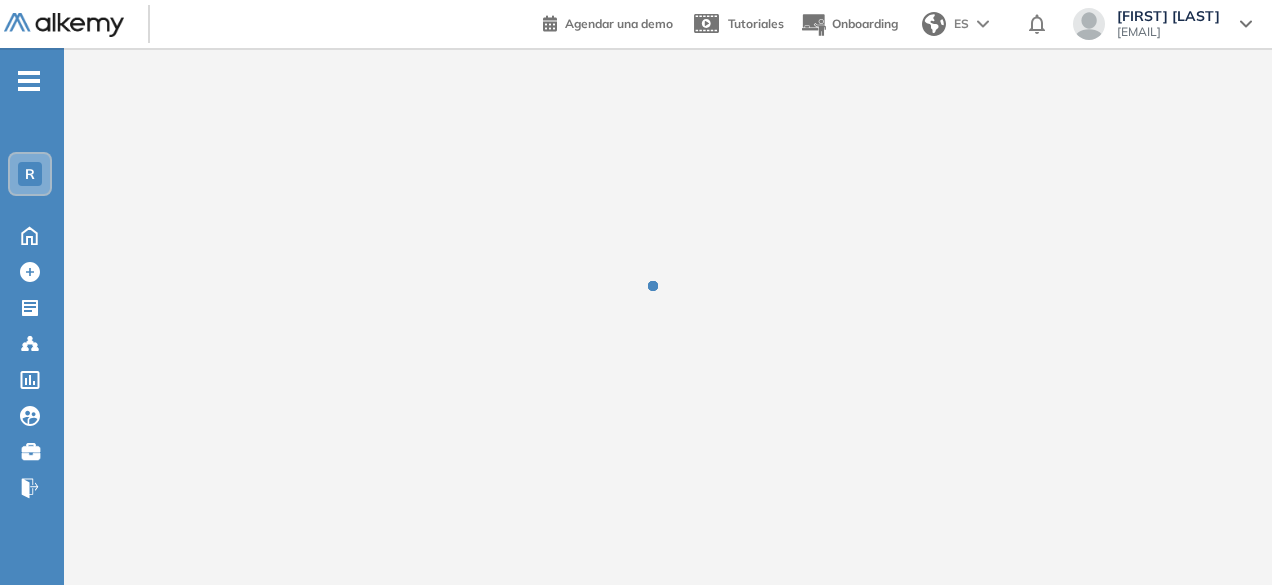 scroll, scrollTop: 0, scrollLeft: 0, axis: both 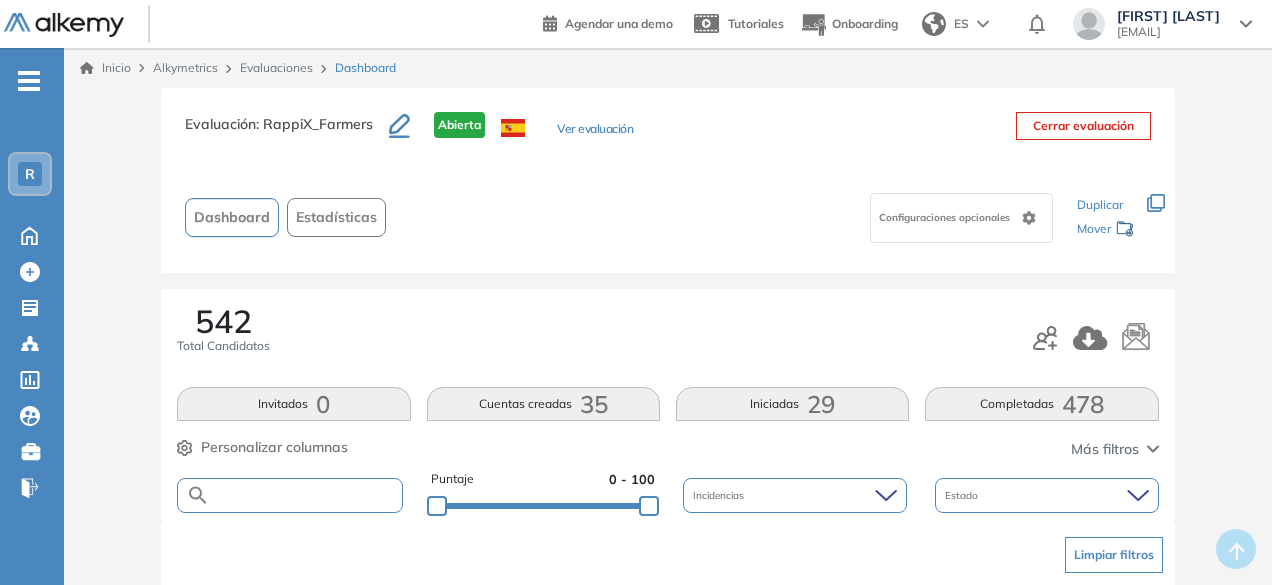 click at bounding box center (305, 495) 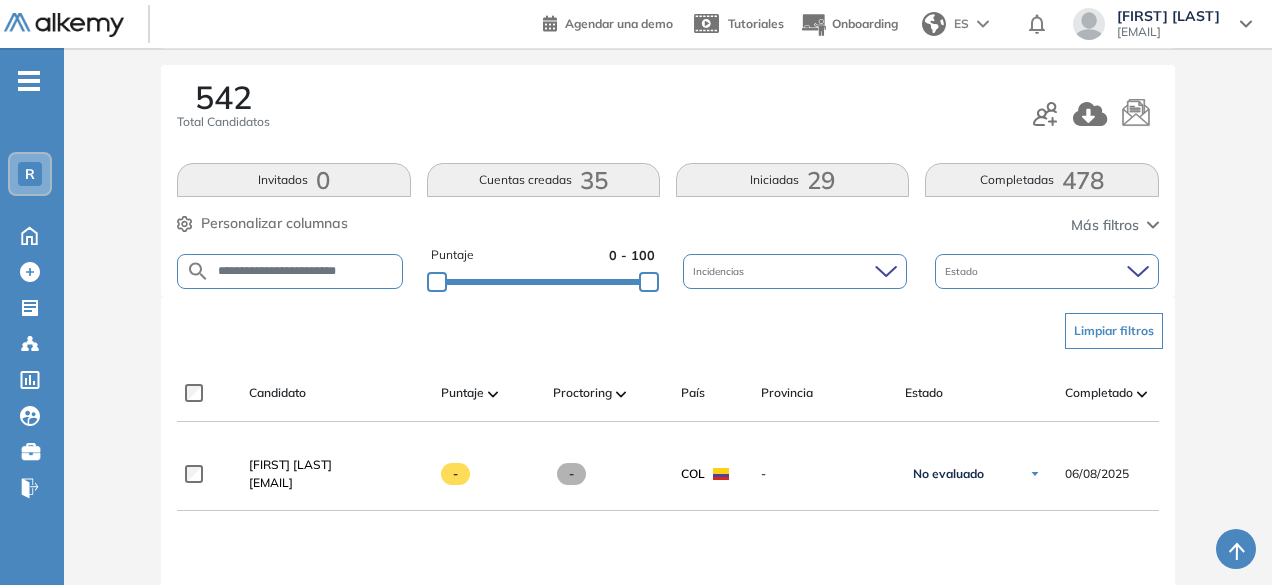 scroll, scrollTop: 220, scrollLeft: 0, axis: vertical 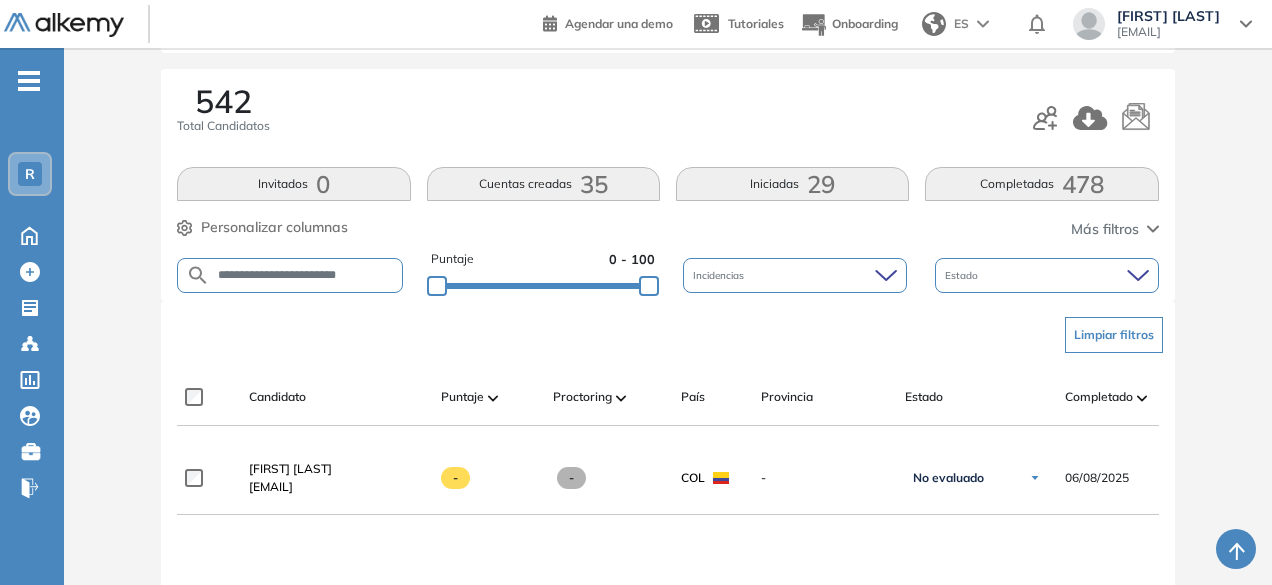 click on "**********" at bounding box center [305, 275] 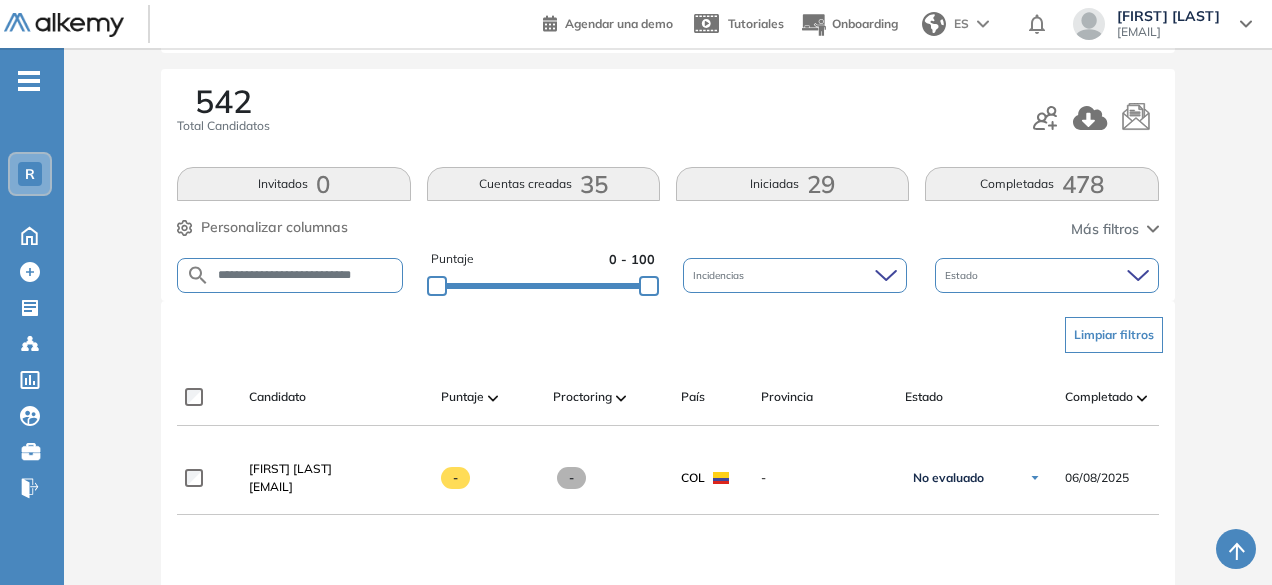 scroll, scrollTop: 0, scrollLeft: 12, axis: horizontal 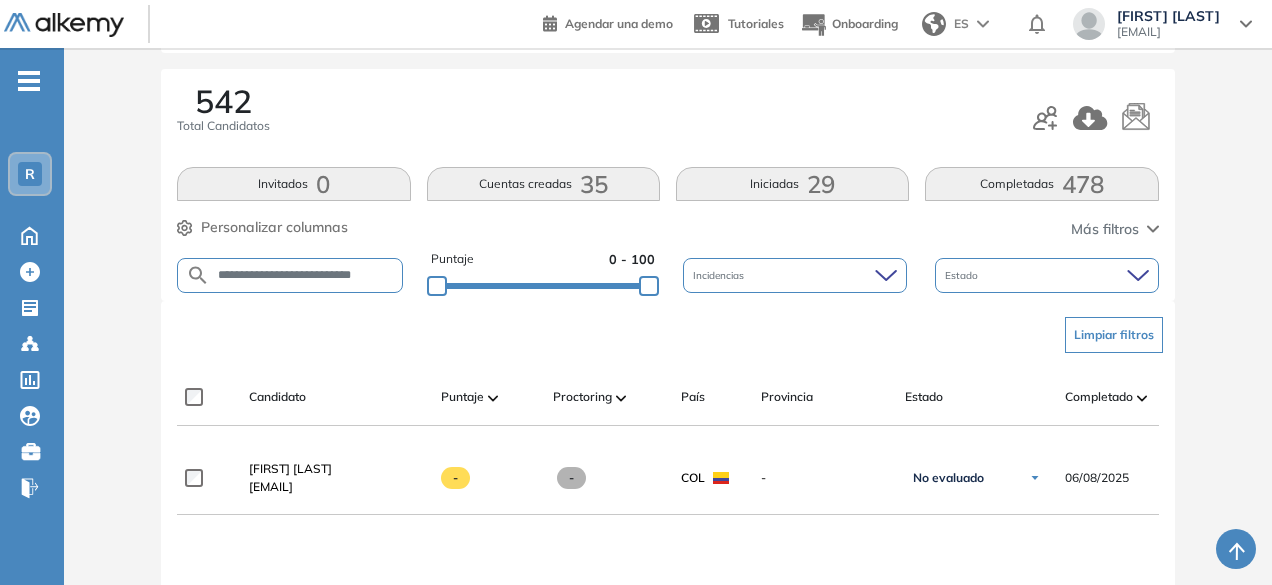 type on "**********" 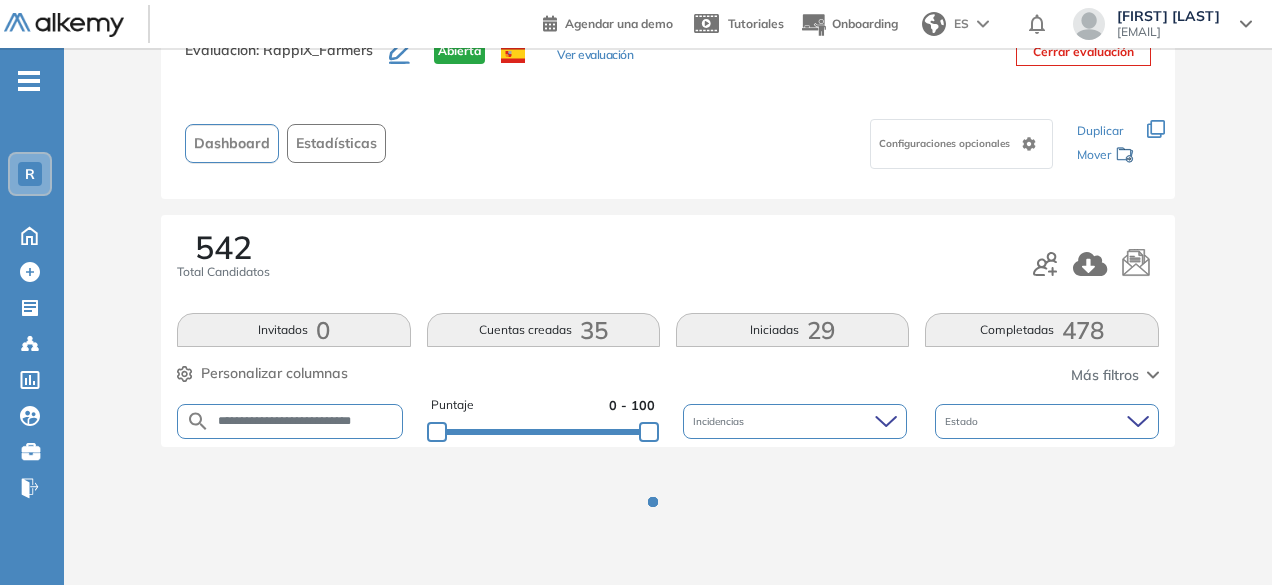 scroll, scrollTop: 220, scrollLeft: 0, axis: vertical 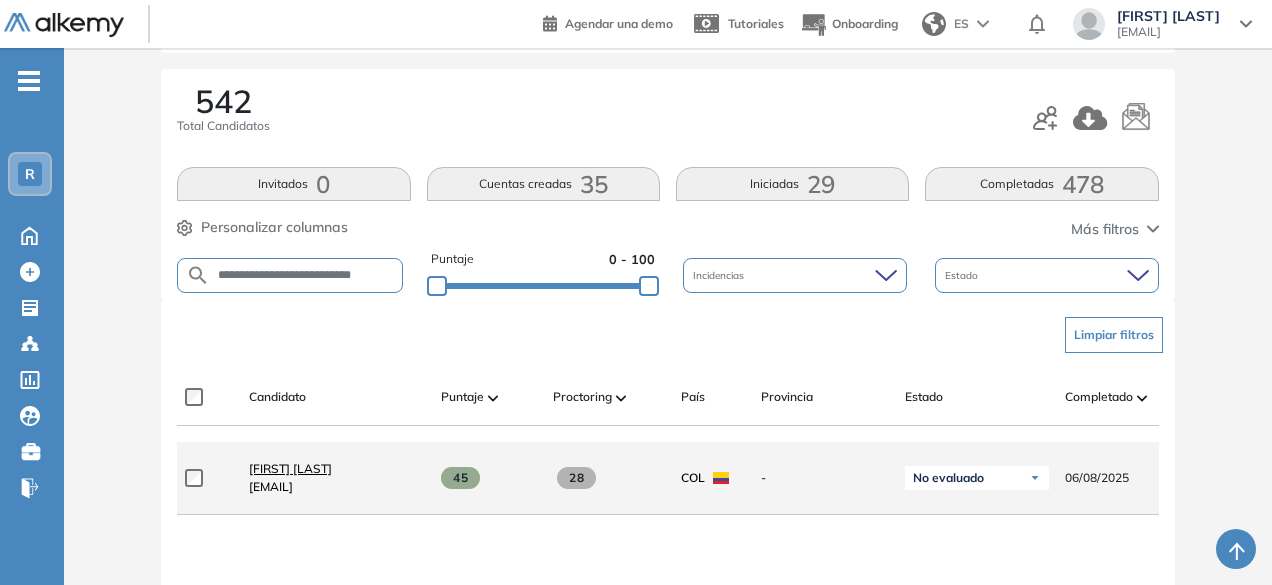 click on "[FIRST] [LAST]" at bounding box center (290, 468) 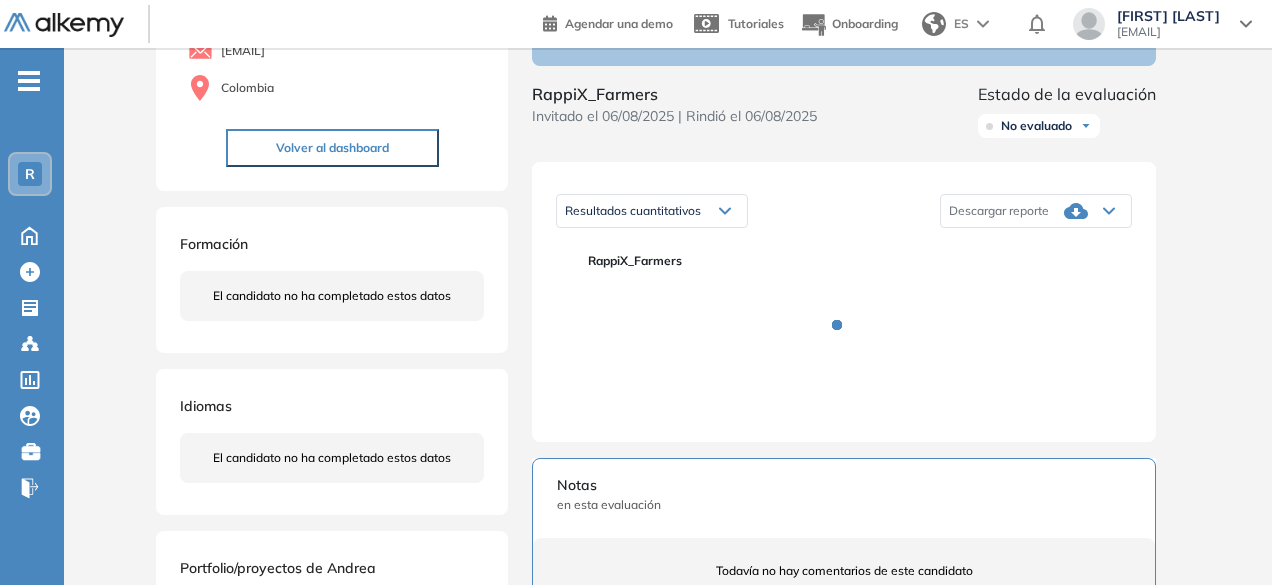 scroll, scrollTop: 228, scrollLeft: 0, axis: vertical 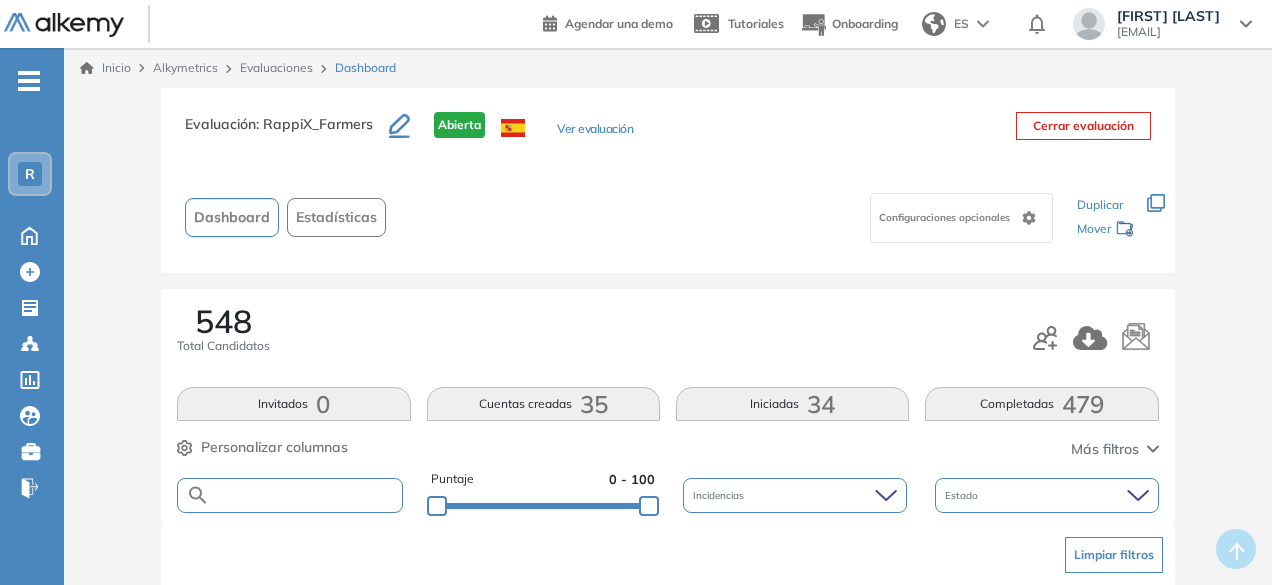 click at bounding box center (305, 495) 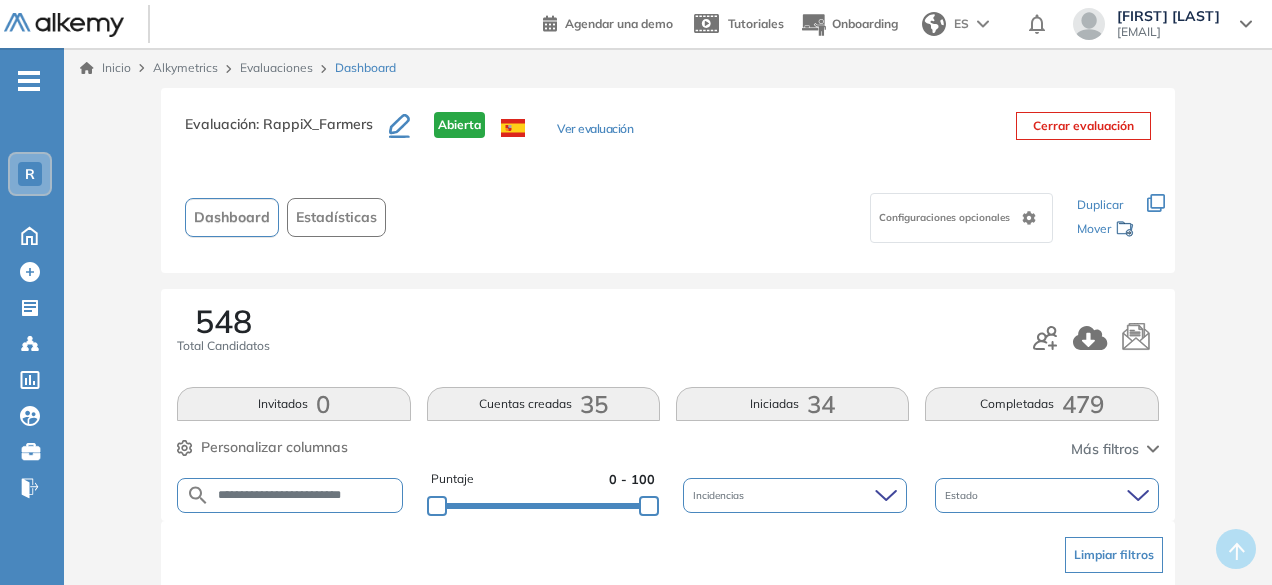 type on "**********" 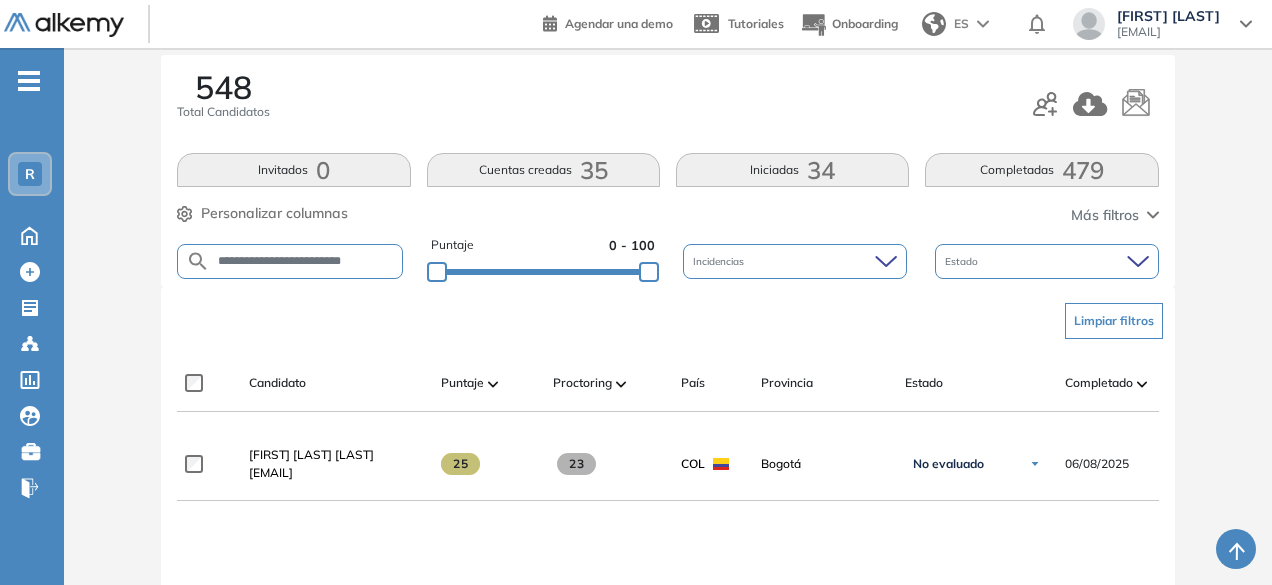 scroll, scrollTop: 232, scrollLeft: 0, axis: vertical 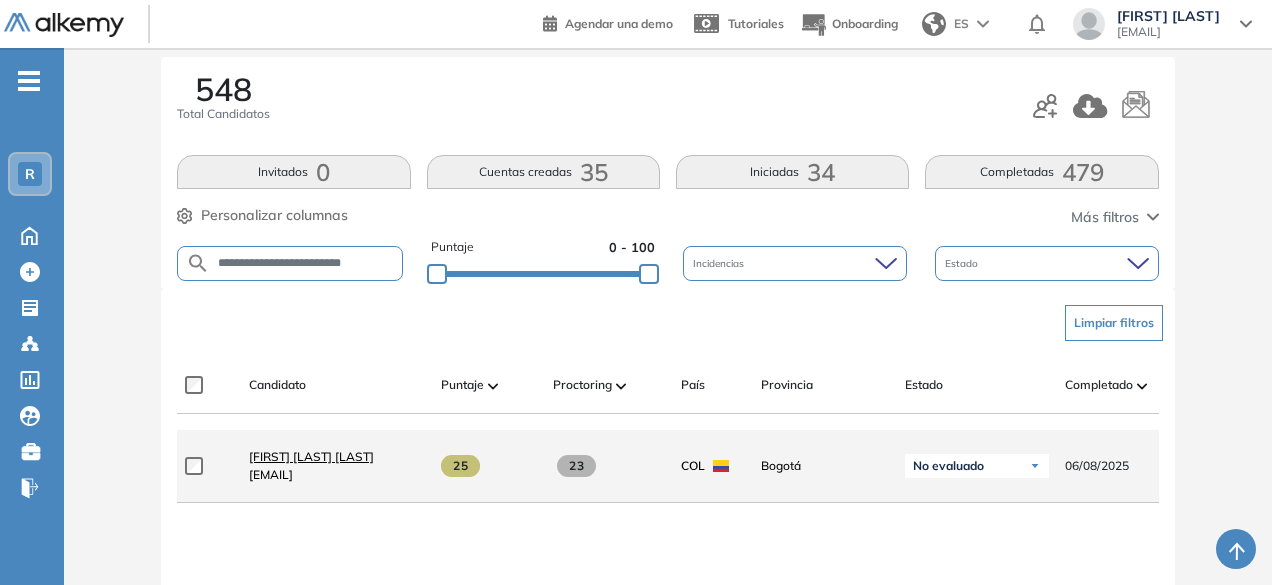 click on "[FIRST] [LAST] [LAST]" at bounding box center (311, 456) 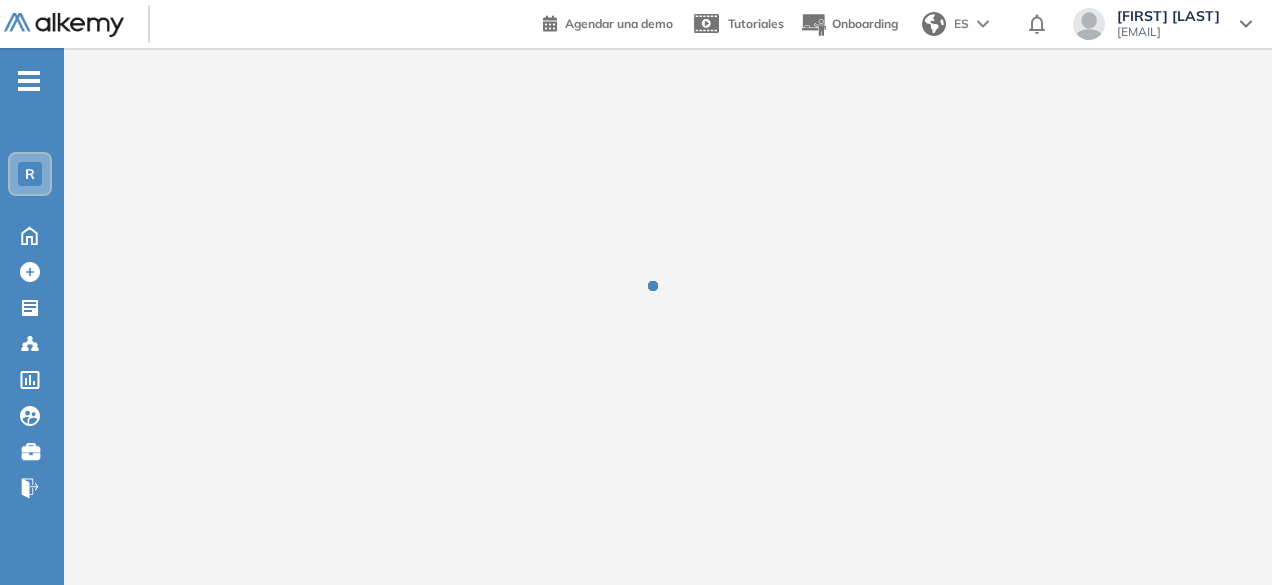 scroll, scrollTop: 0, scrollLeft: 0, axis: both 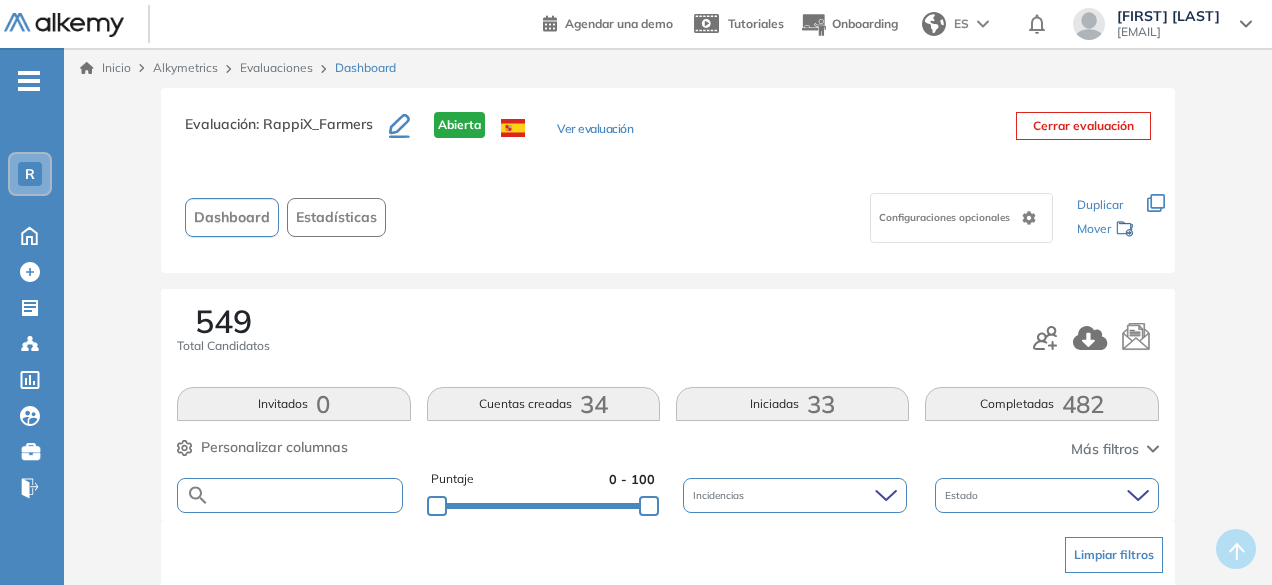 click at bounding box center [305, 495] 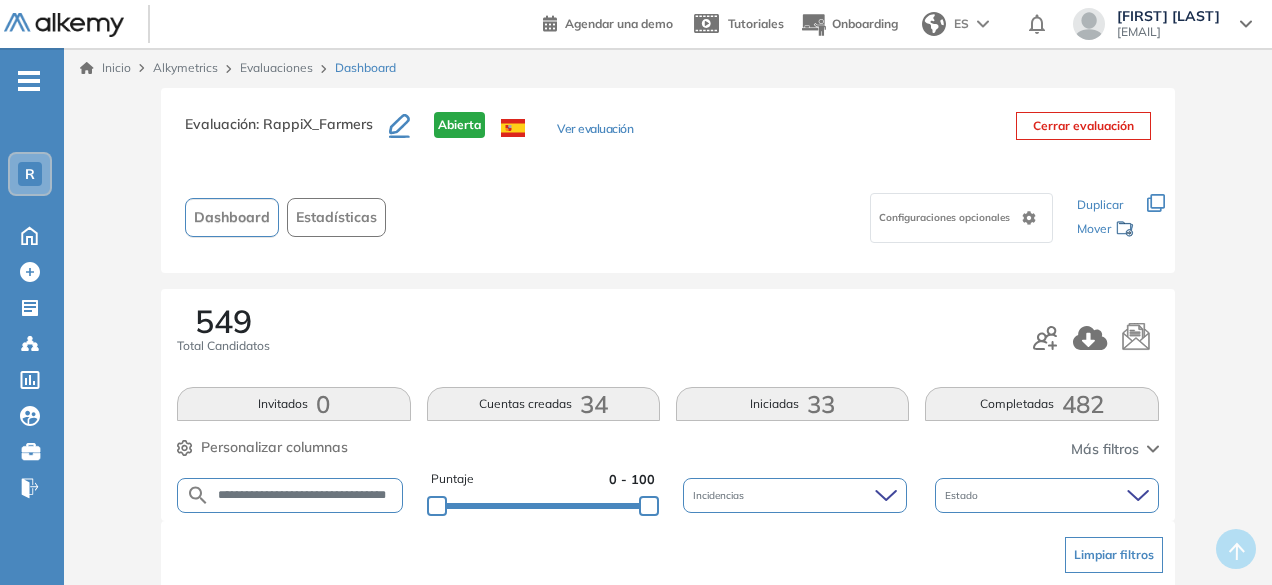 scroll, scrollTop: 0, scrollLeft: 52, axis: horizontal 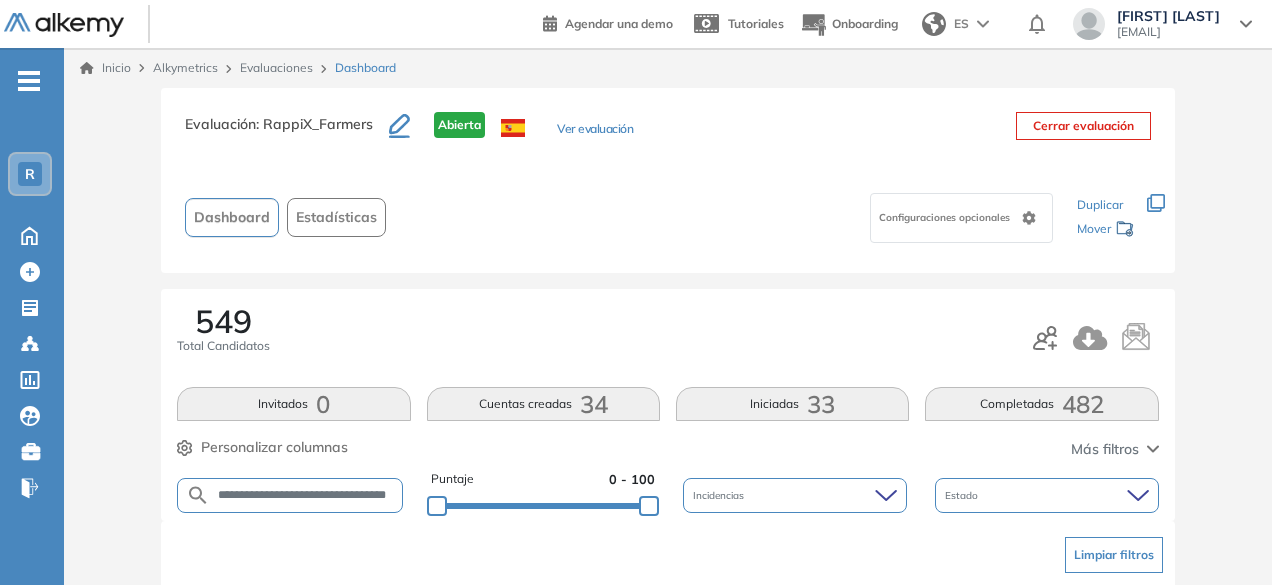 click on "**********" at bounding box center [306, 495] 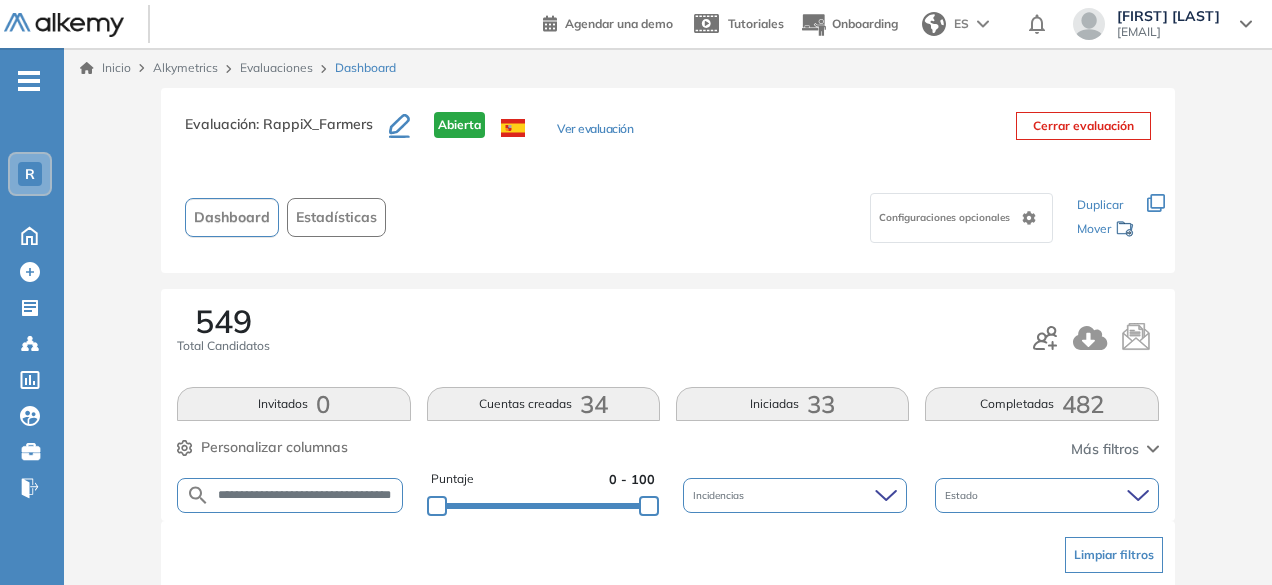 click on "**********" at bounding box center [306, 495] 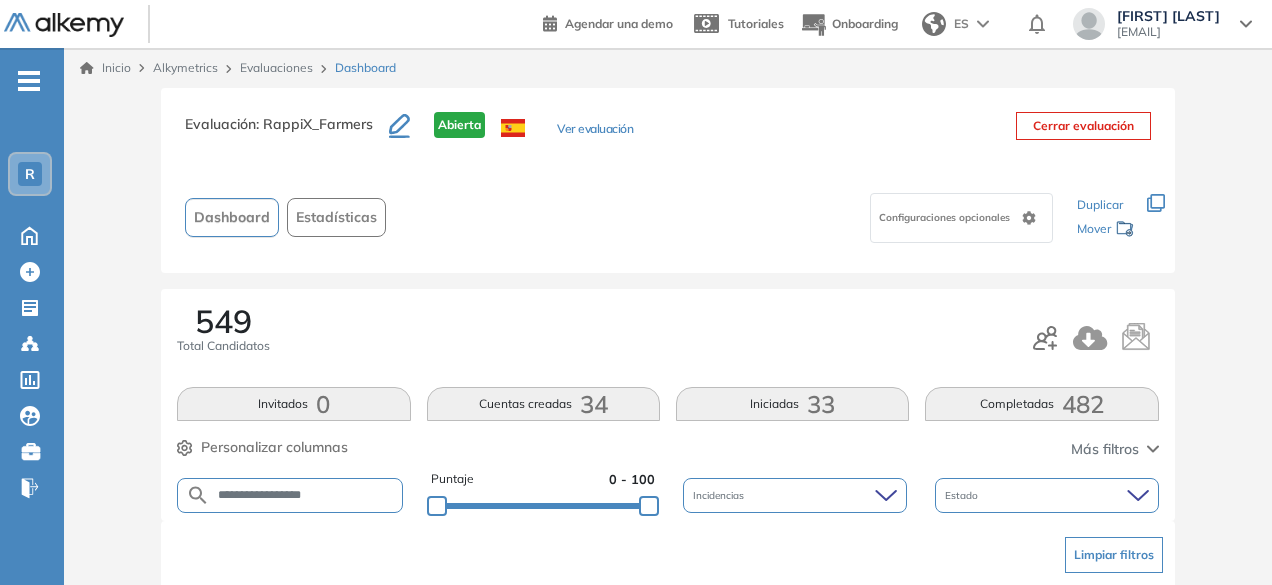 click on "**********" at bounding box center [306, 495] 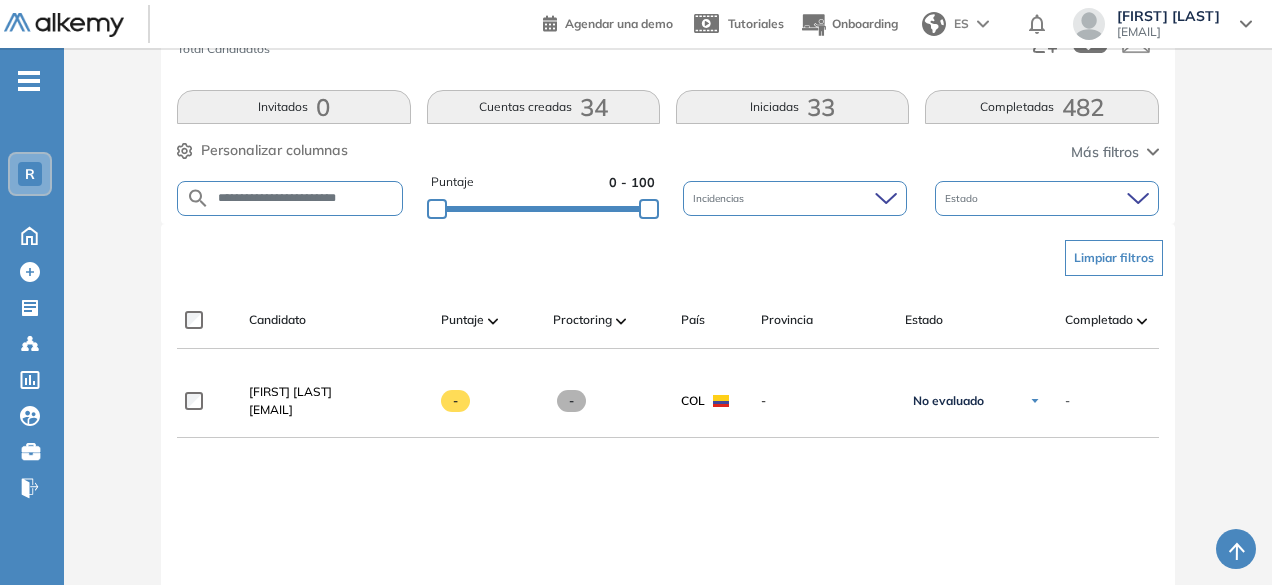 scroll, scrollTop: 300, scrollLeft: 0, axis: vertical 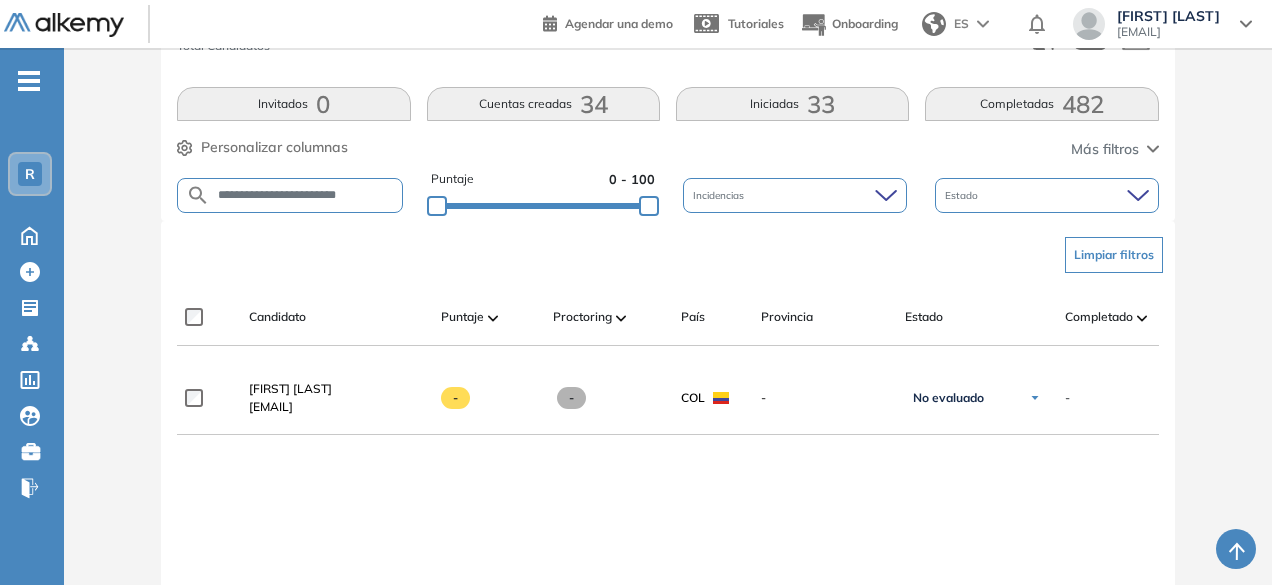 click on "**********" at bounding box center (306, 195) 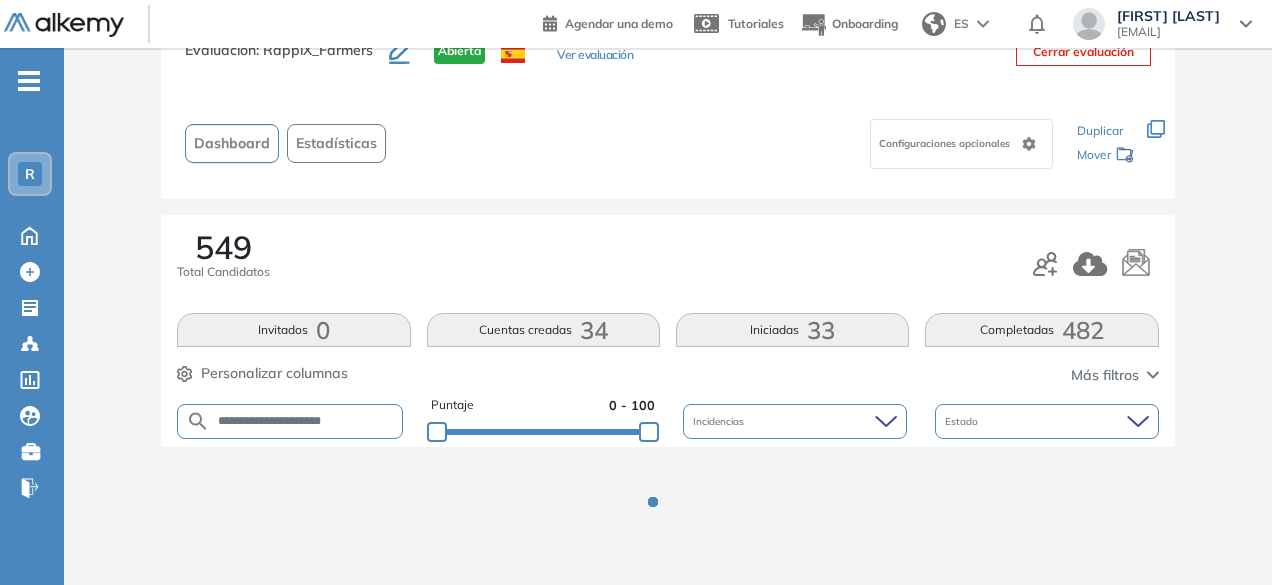 scroll, scrollTop: 154, scrollLeft: 0, axis: vertical 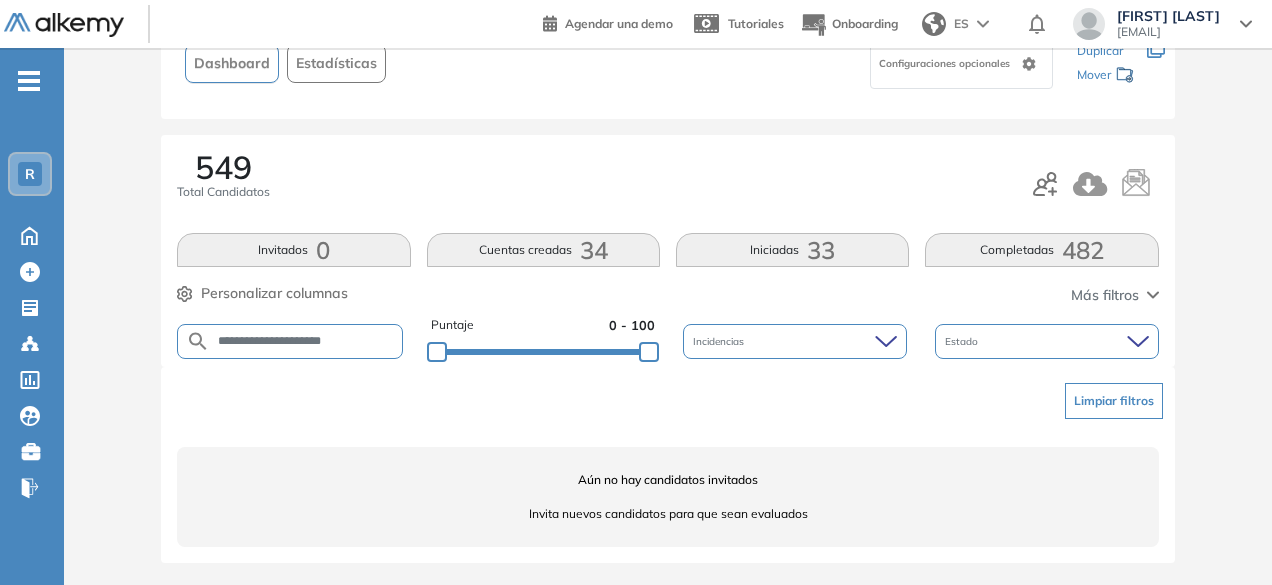 click on "**********" at bounding box center (306, 341) 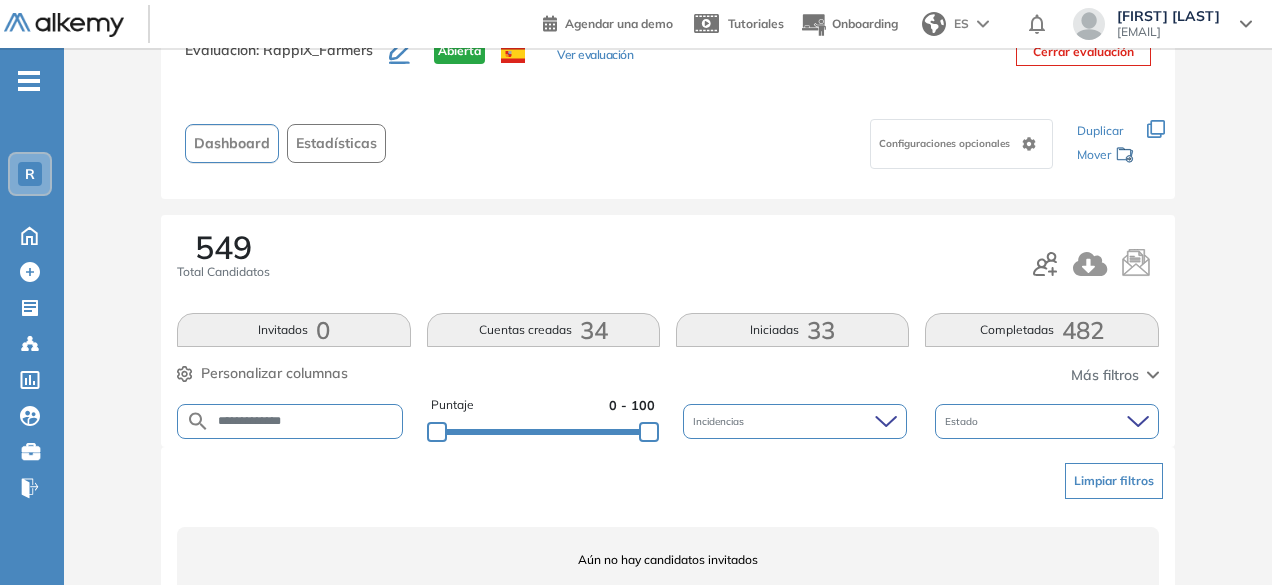 scroll, scrollTop: 154, scrollLeft: 0, axis: vertical 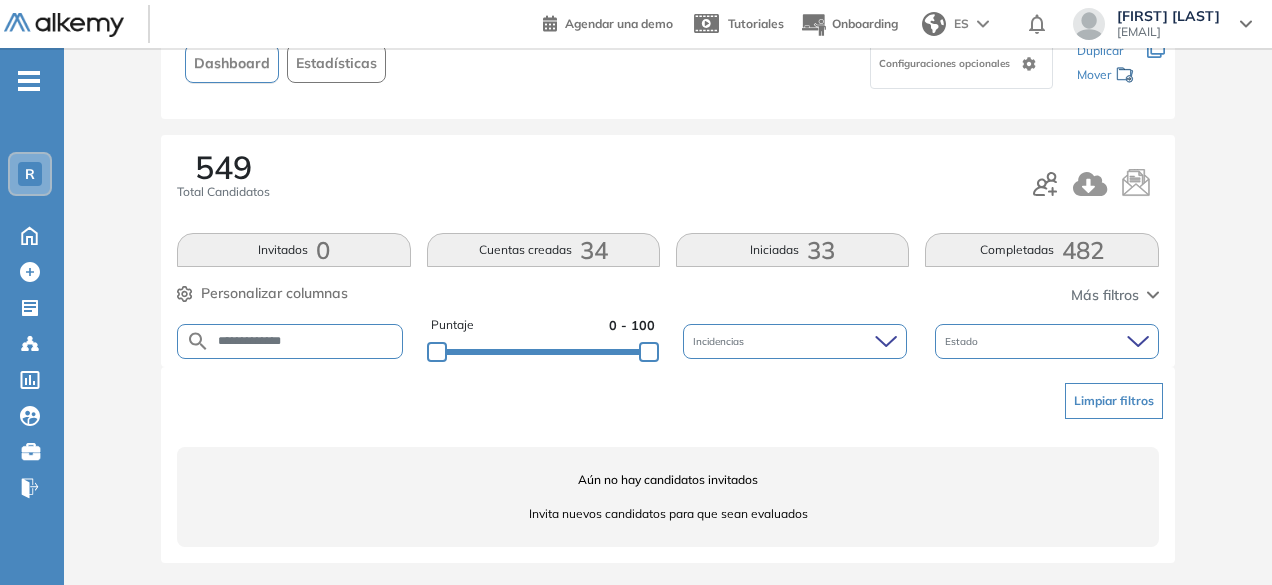 click on "**********" at bounding box center [306, 341] 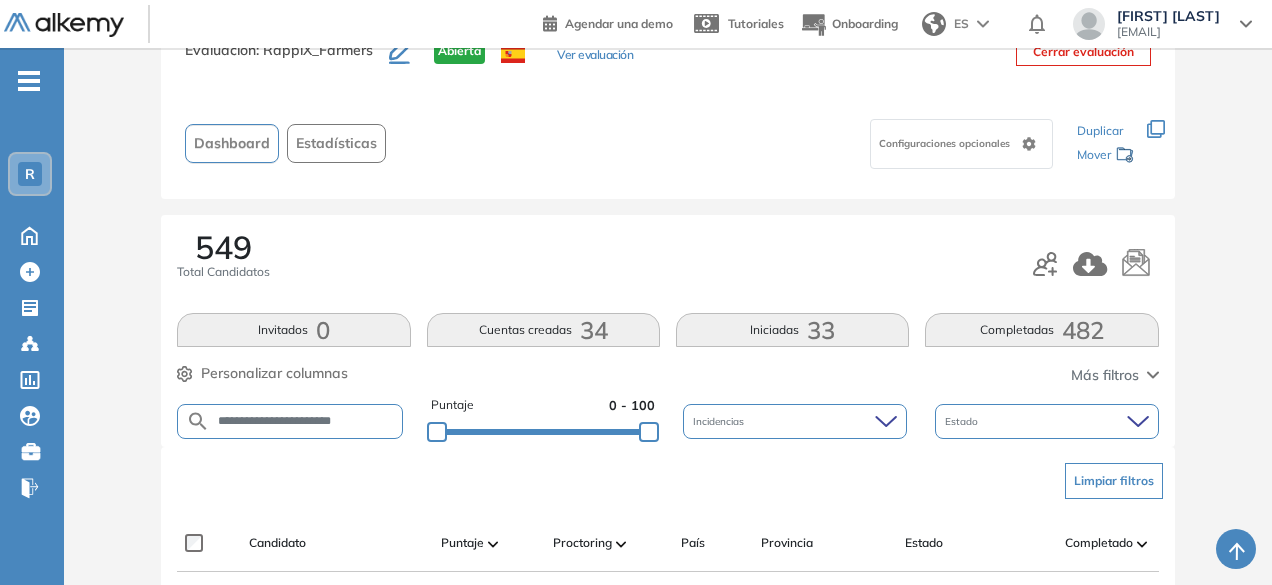 scroll, scrollTop: 300, scrollLeft: 0, axis: vertical 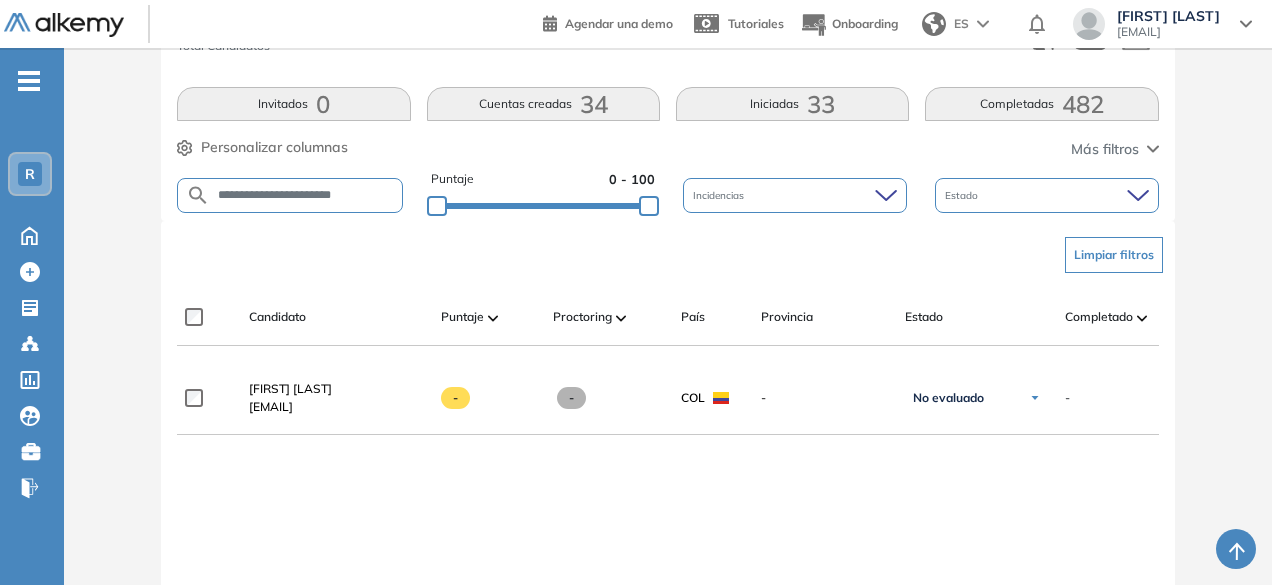 drag, startPoint x: 347, startPoint y: 181, endPoint x: 350, endPoint y: 196, distance: 15.297058 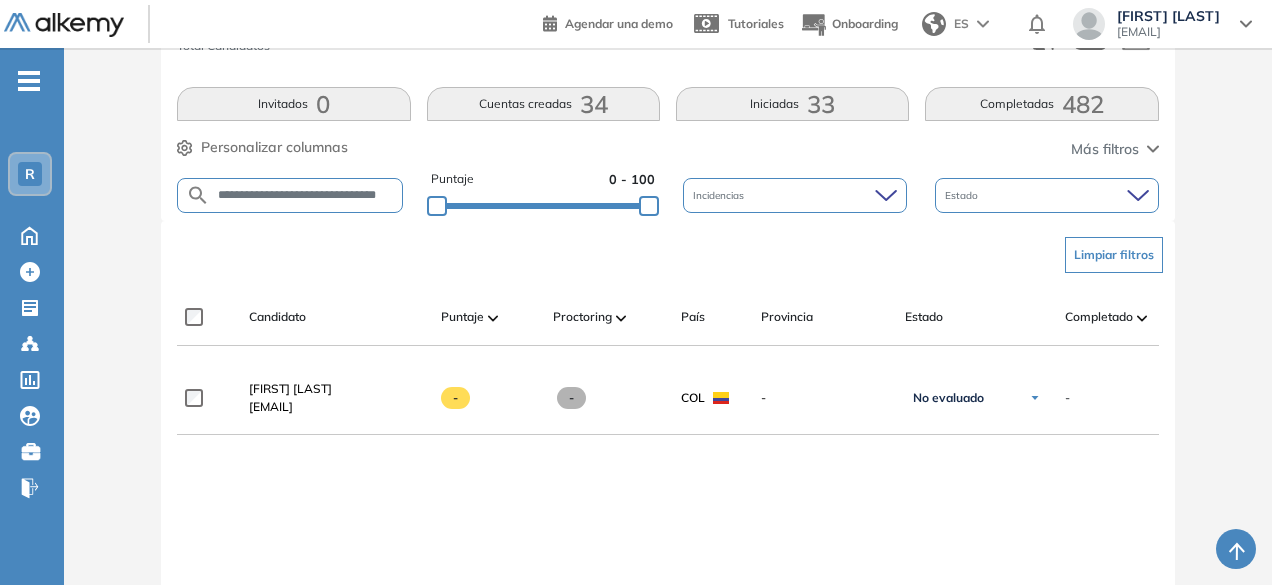 scroll, scrollTop: 0, scrollLeft: 36, axis: horizontal 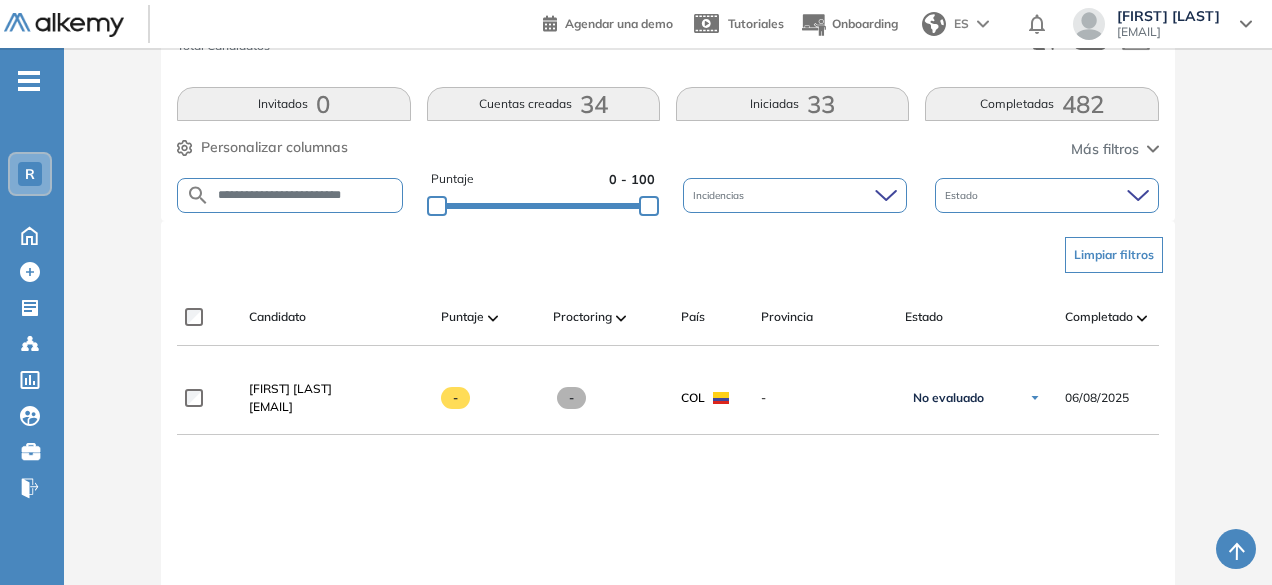 click on "**********" at bounding box center [306, 195] 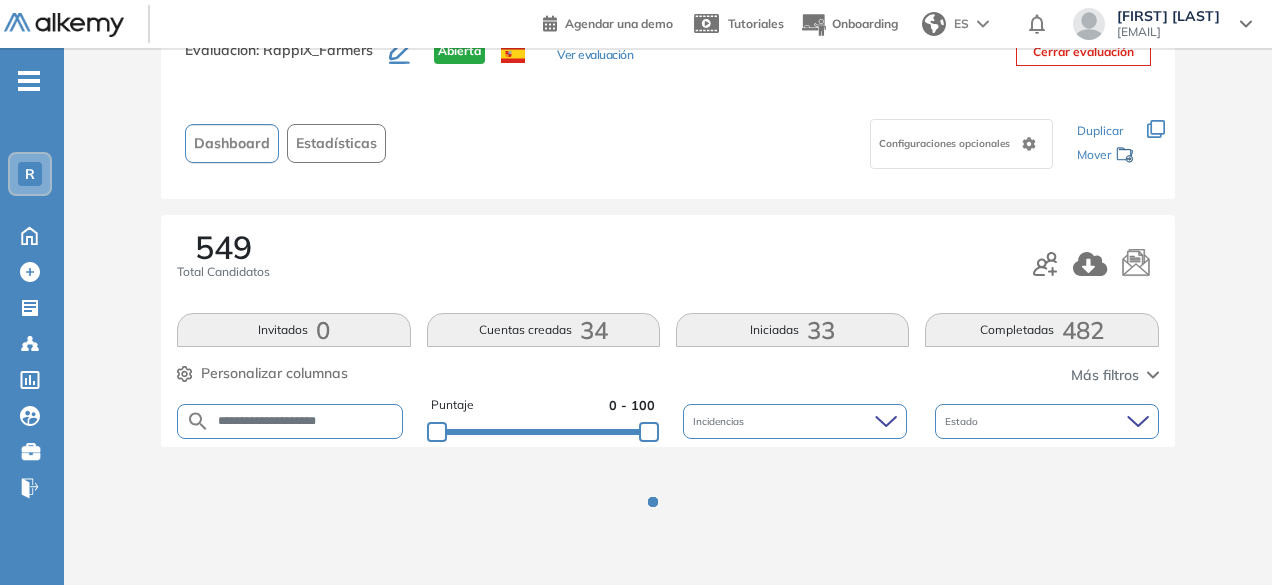 scroll, scrollTop: 300, scrollLeft: 0, axis: vertical 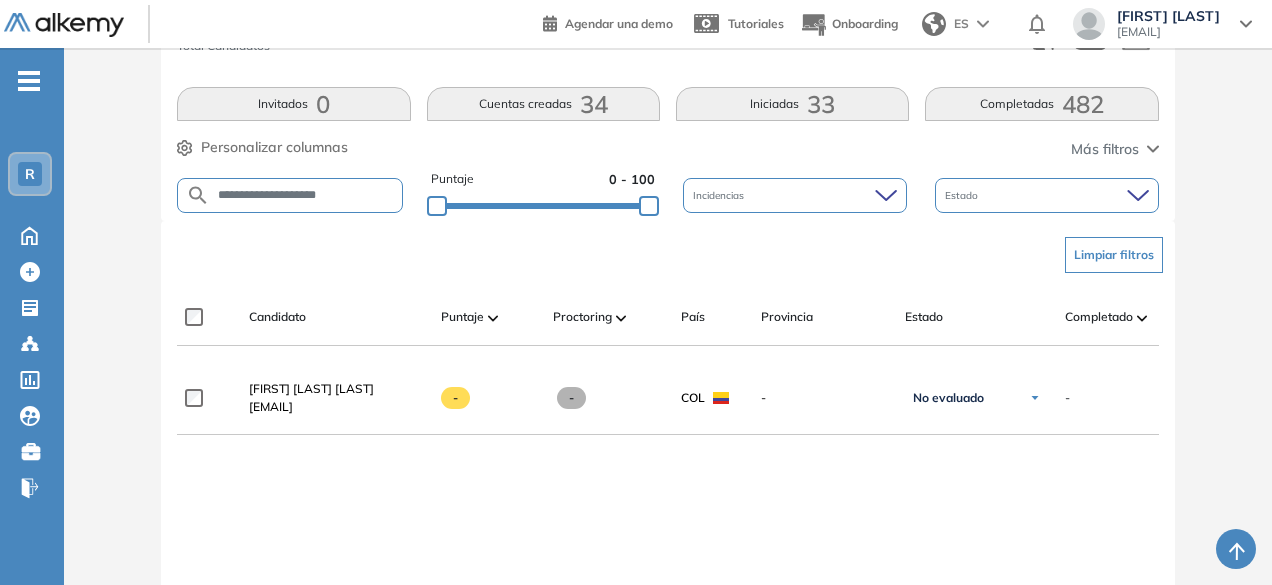click on "**********" at bounding box center [306, 195] 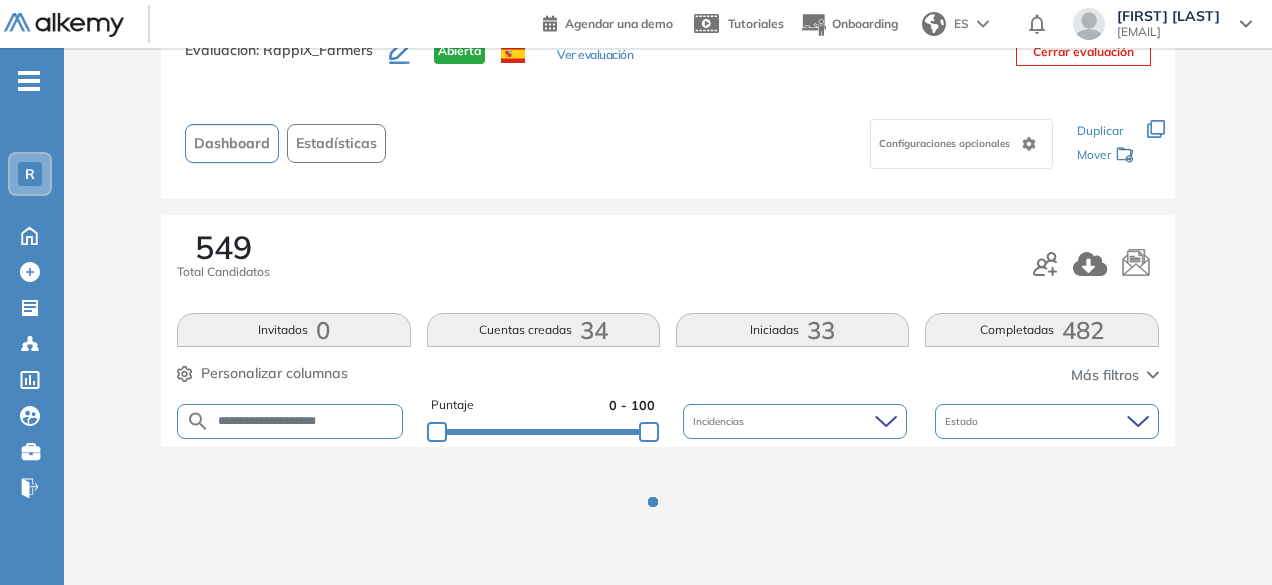 scroll, scrollTop: 300, scrollLeft: 0, axis: vertical 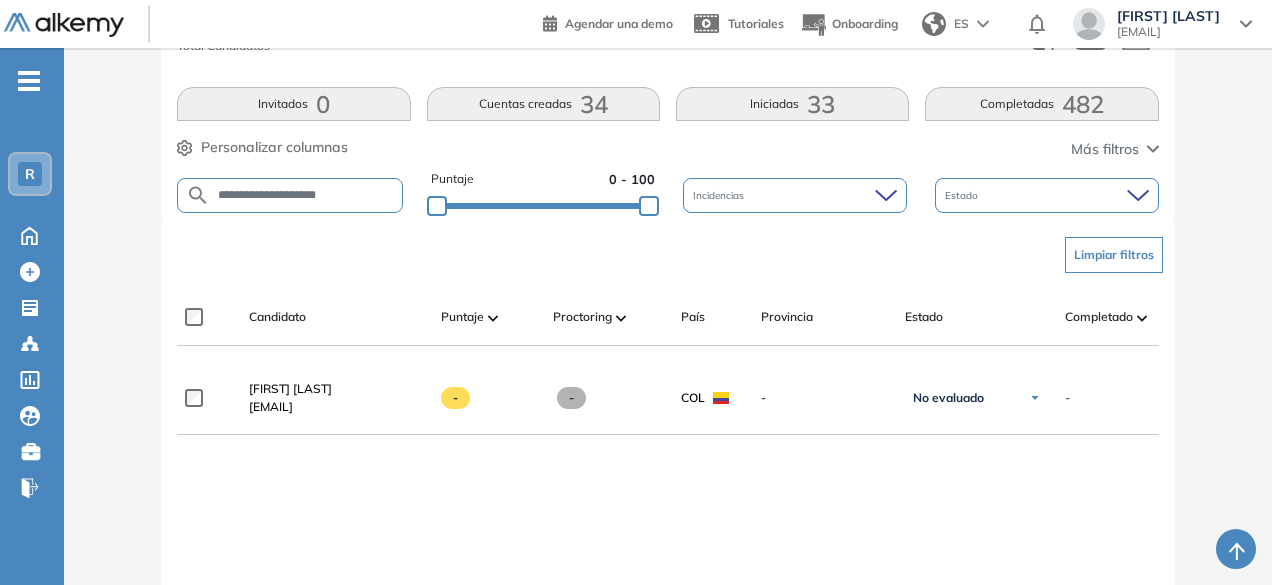 click on "**********" at bounding box center [306, 195] 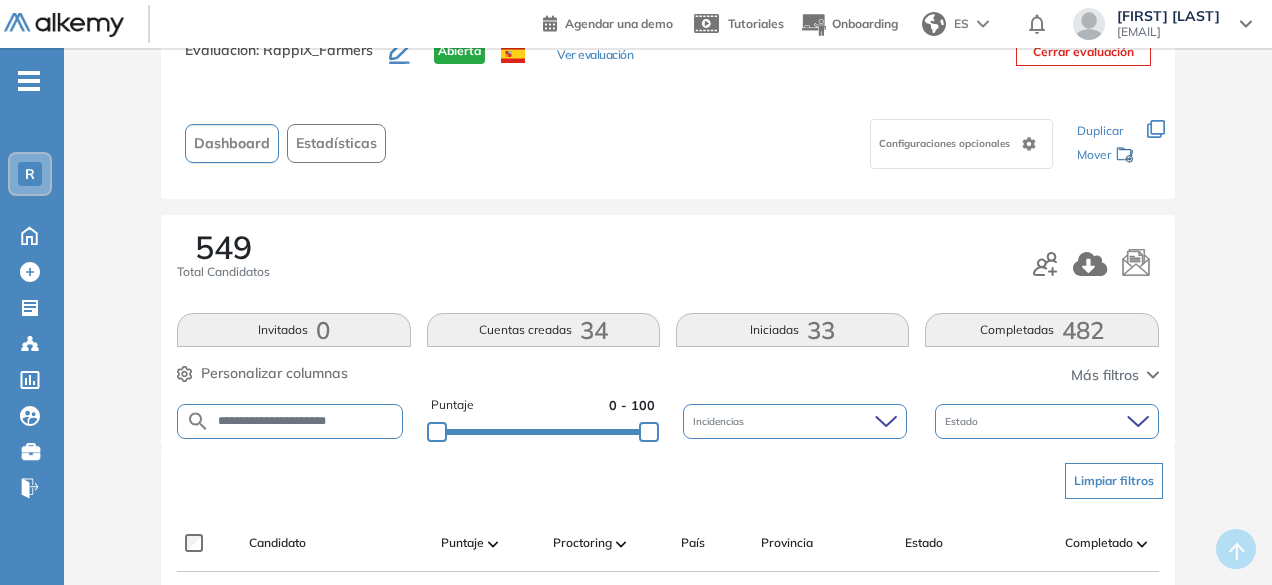 scroll, scrollTop: 300, scrollLeft: 0, axis: vertical 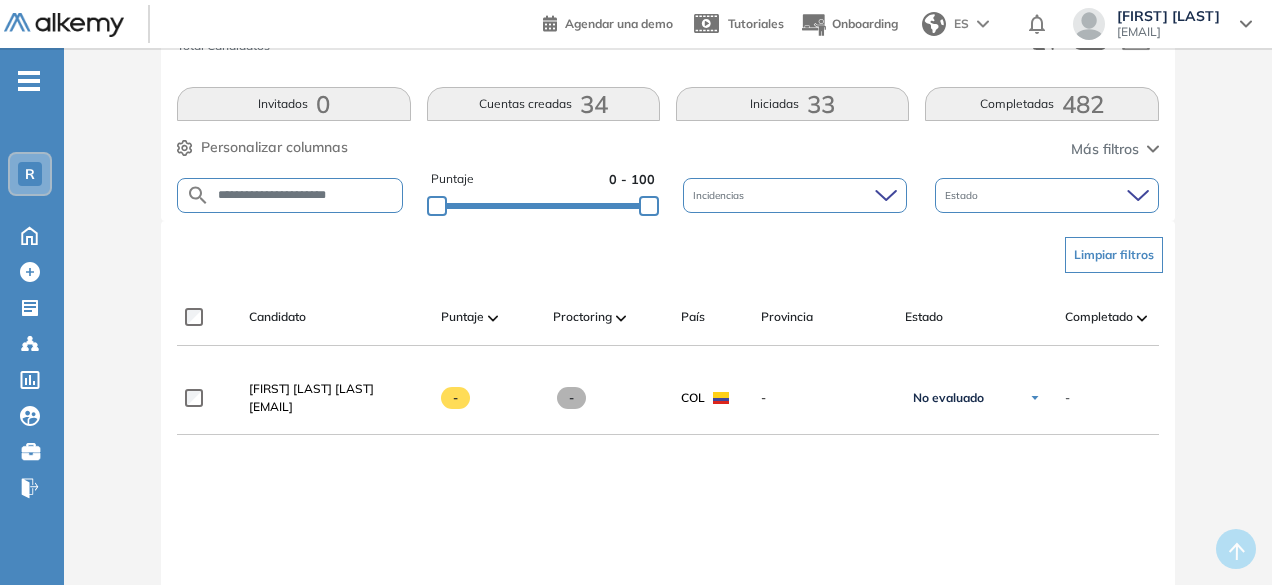click on "**********" at bounding box center (306, 195) 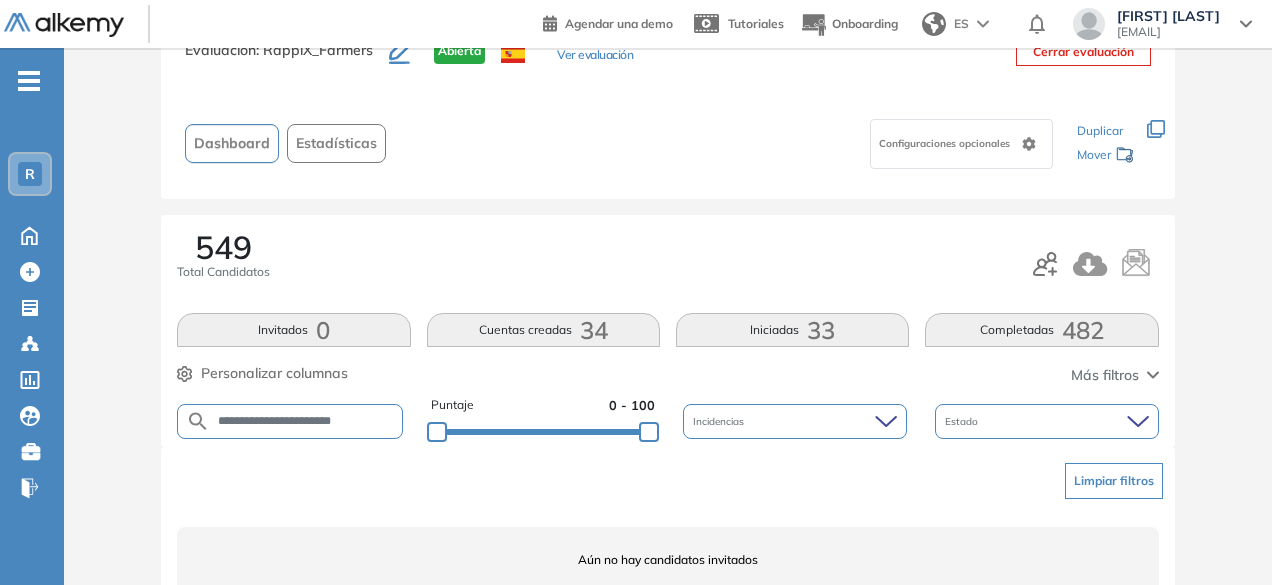 scroll, scrollTop: 154, scrollLeft: 0, axis: vertical 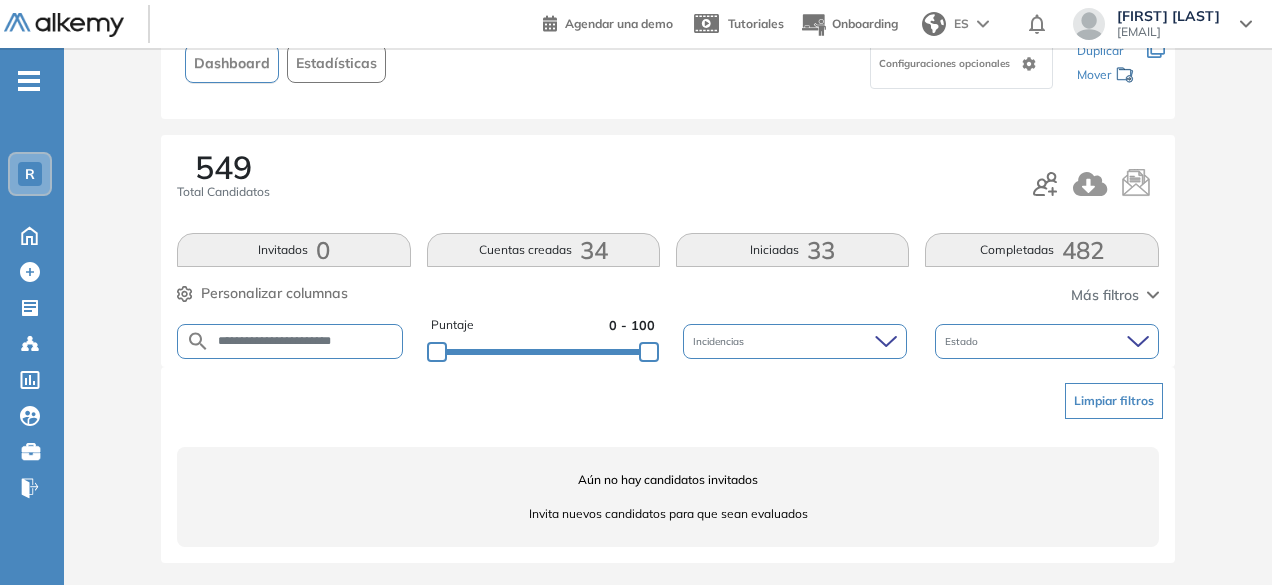 click on "**********" at bounding box center [306, 341] 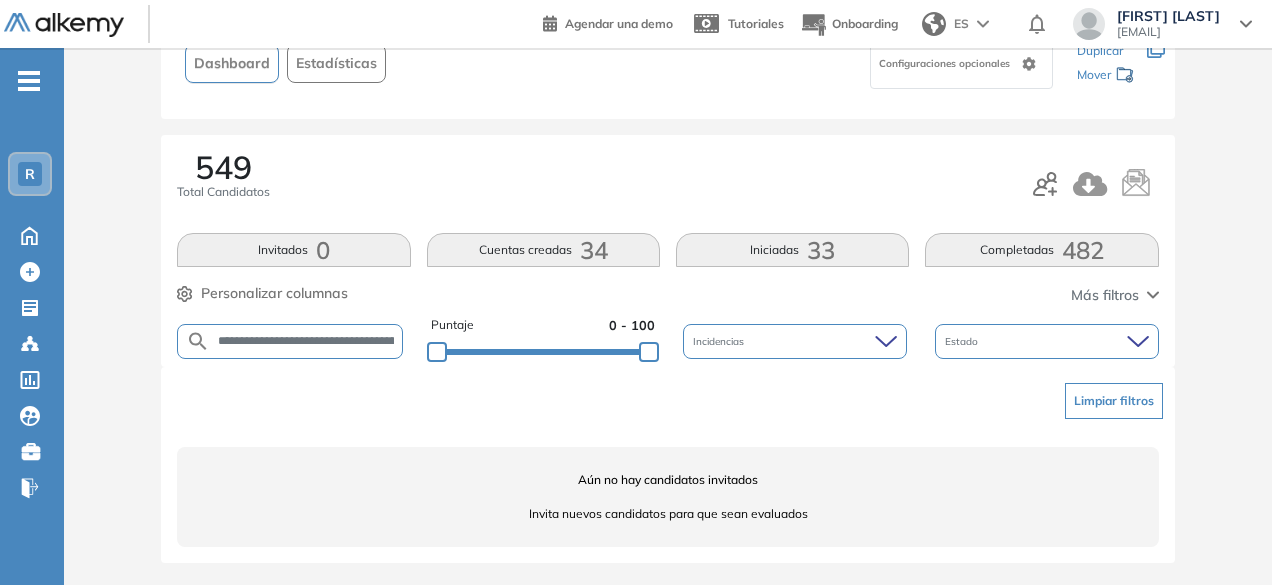 scroll, scrollTop: 0, scrollLeft: 85, axis: horizontal 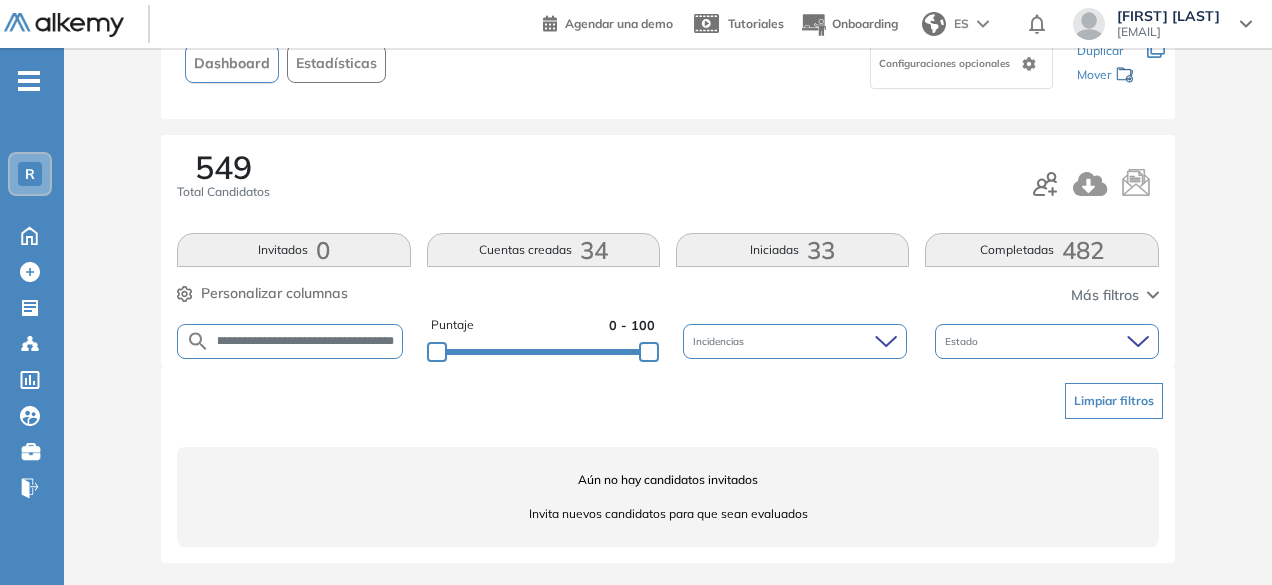 click on "**********" at bounding box center (306, 341) 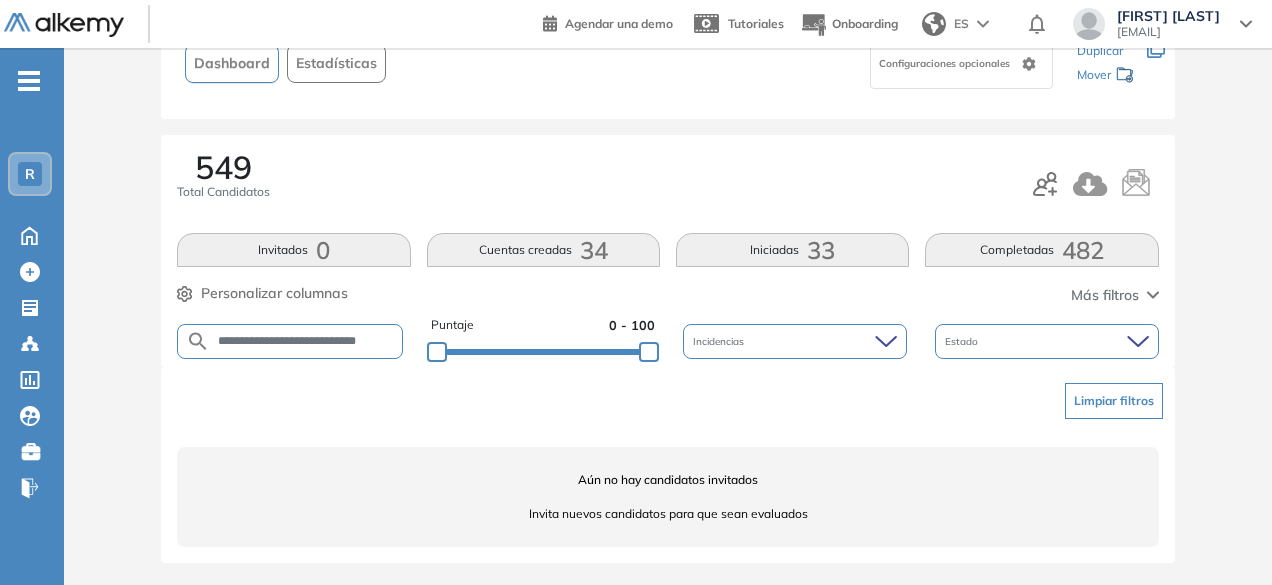 scroll, scrollTop: 0, scrollLeft: 5, axis: horizontal 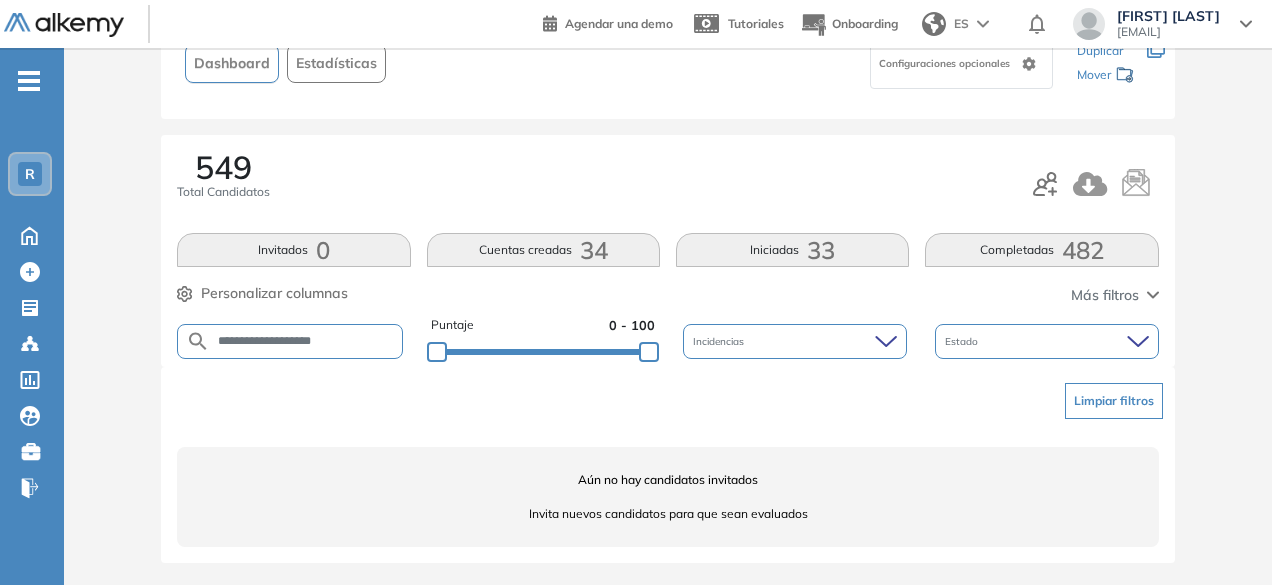 click on "**********" at bounding box center [306, 341] 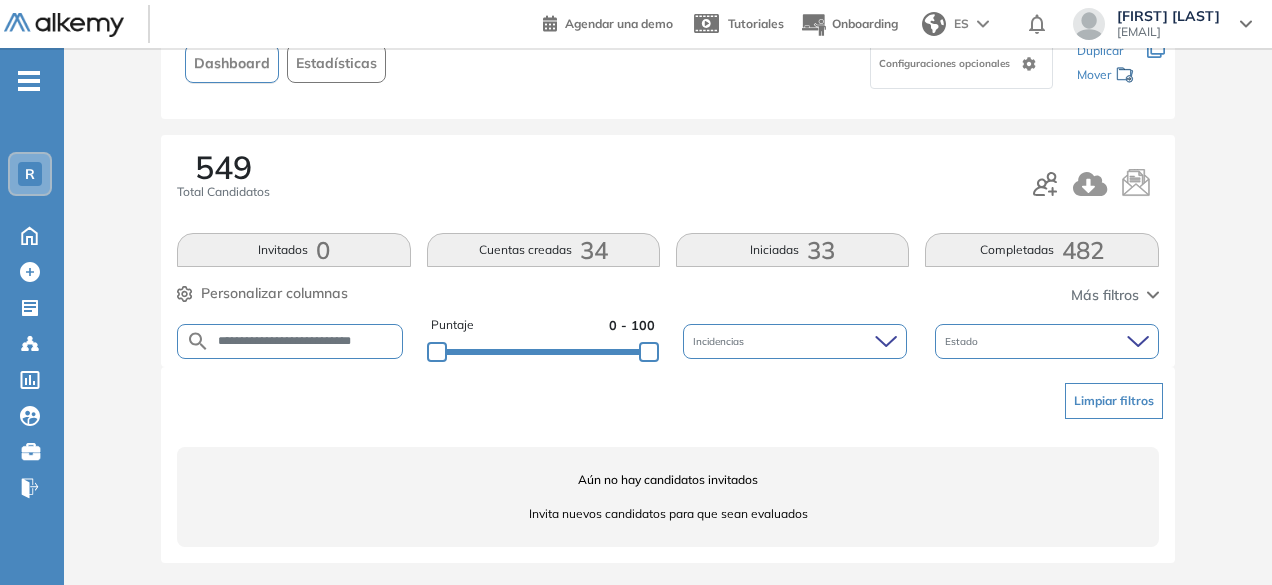 scroll, scrollTop: 0, scrollLeft: 4, axis: horizontal 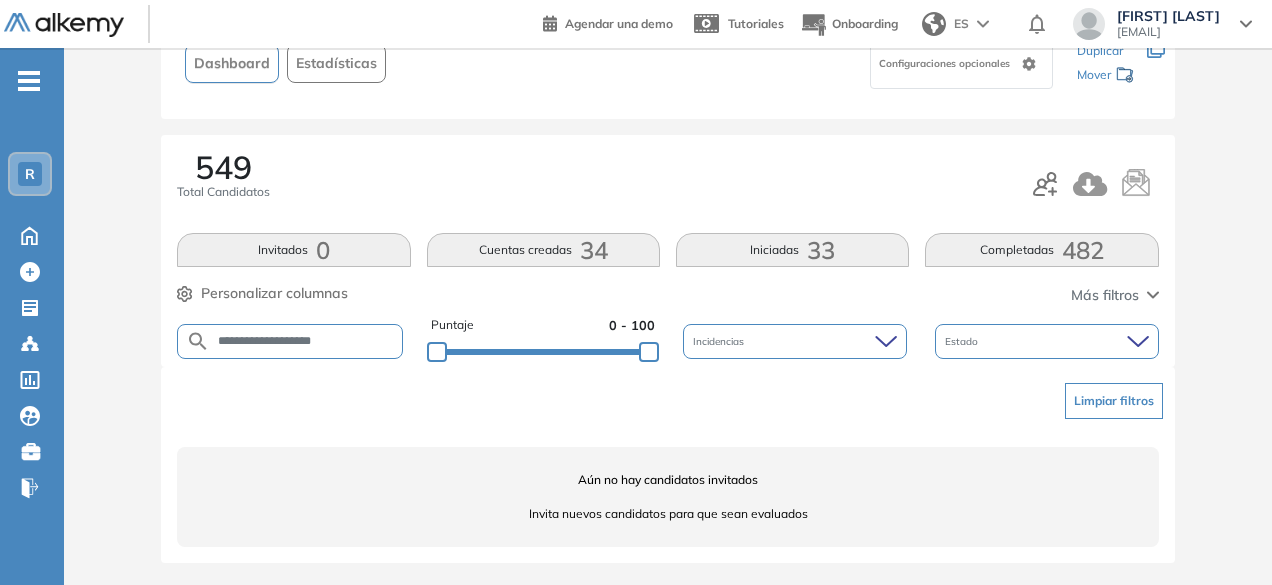 click on "**********" at bounding box center [306, 341] 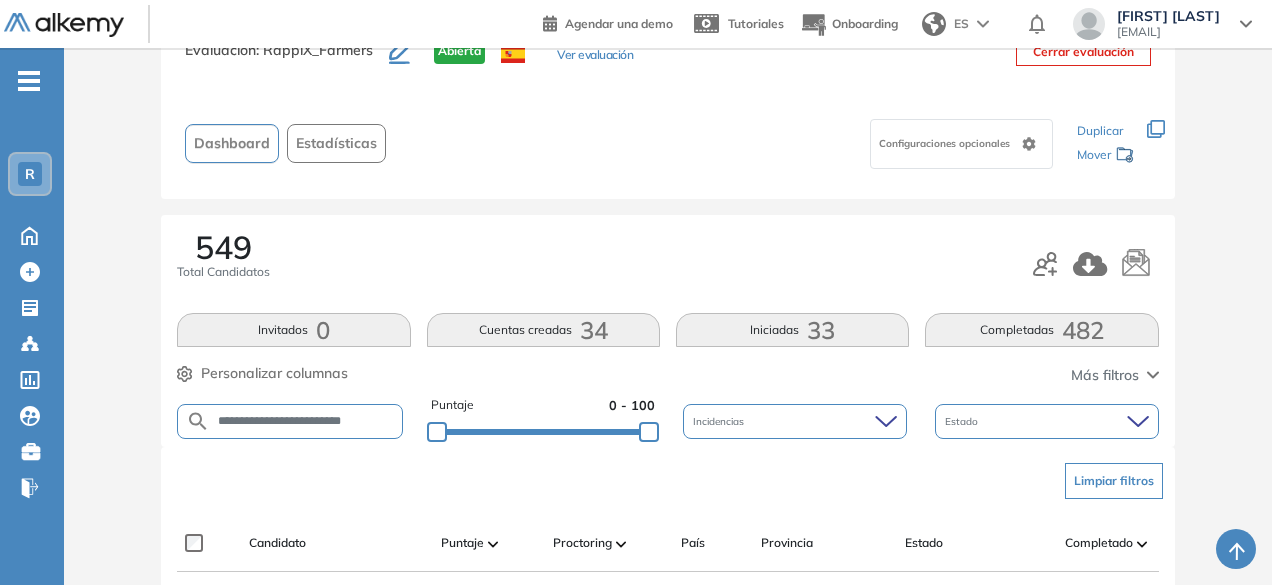 scroll, scrollTop: 154, scrollLeft: 0, axis: vertical 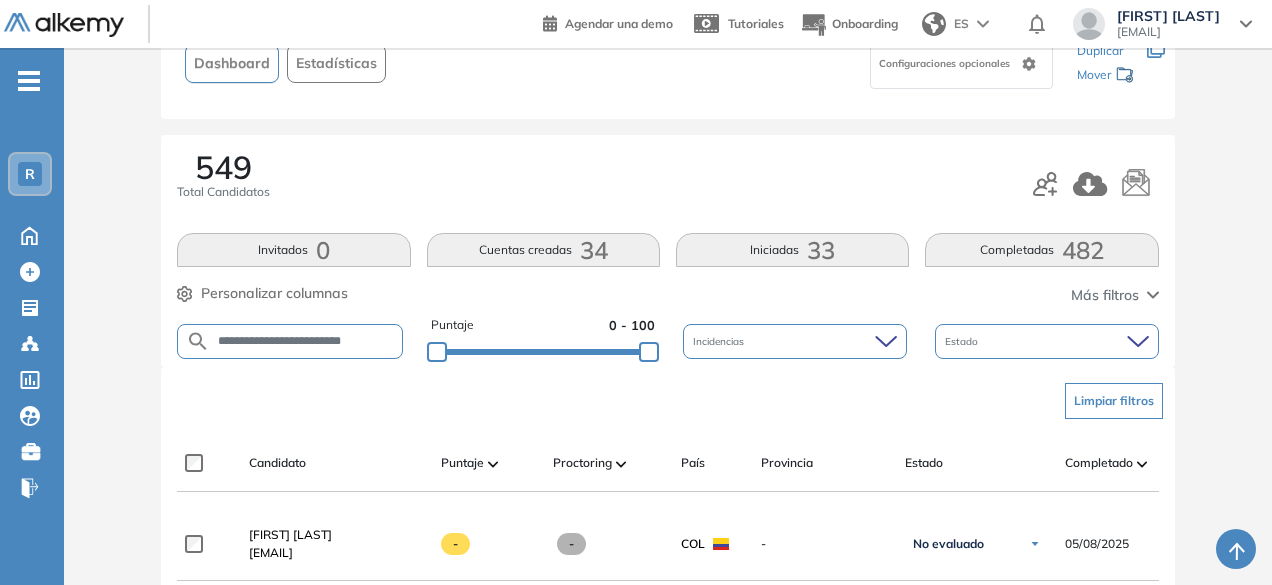click on "**********" at bounding box center (306, 341) 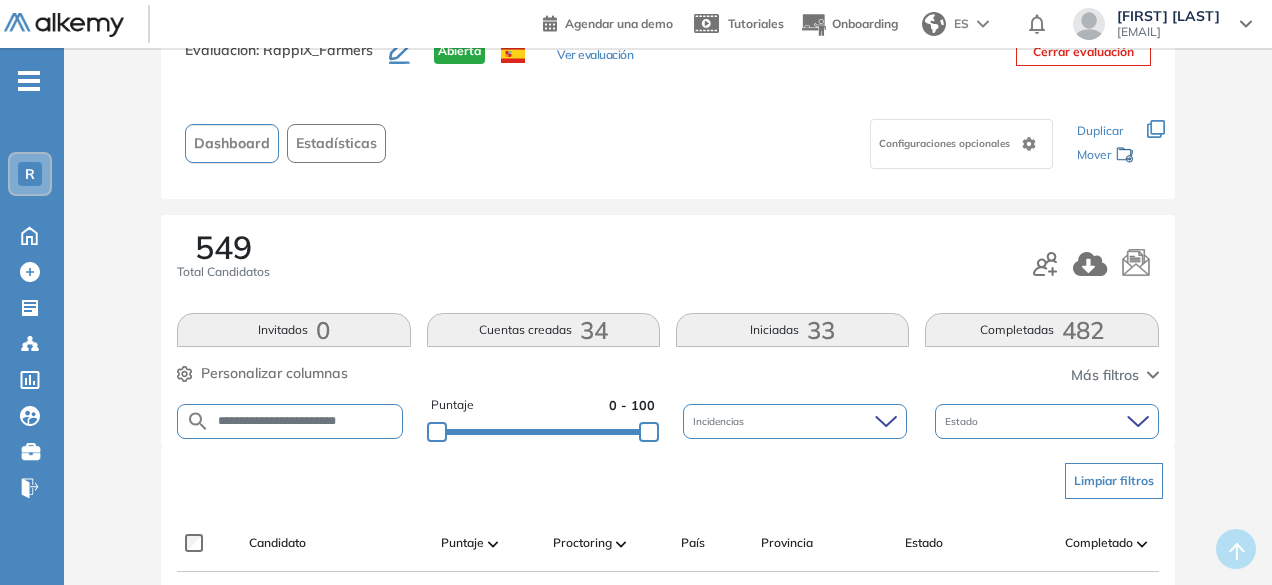 scroll, scrollTop: 154, scrollLeft: 0, axis: vertical 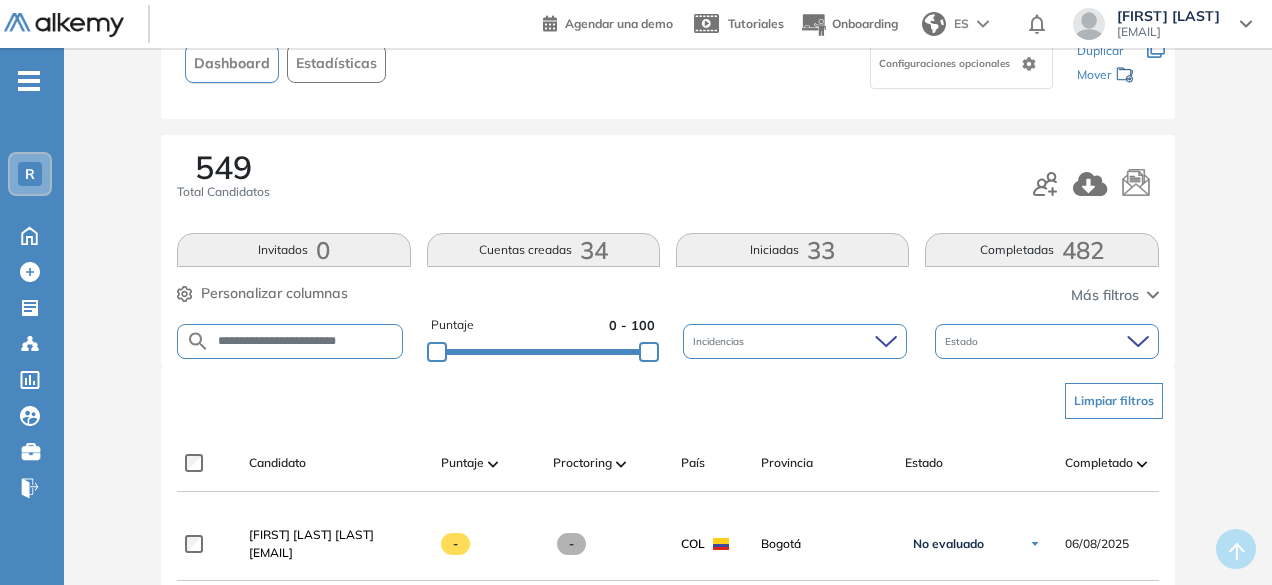 click on "**********" at bounding box center (306, 341) 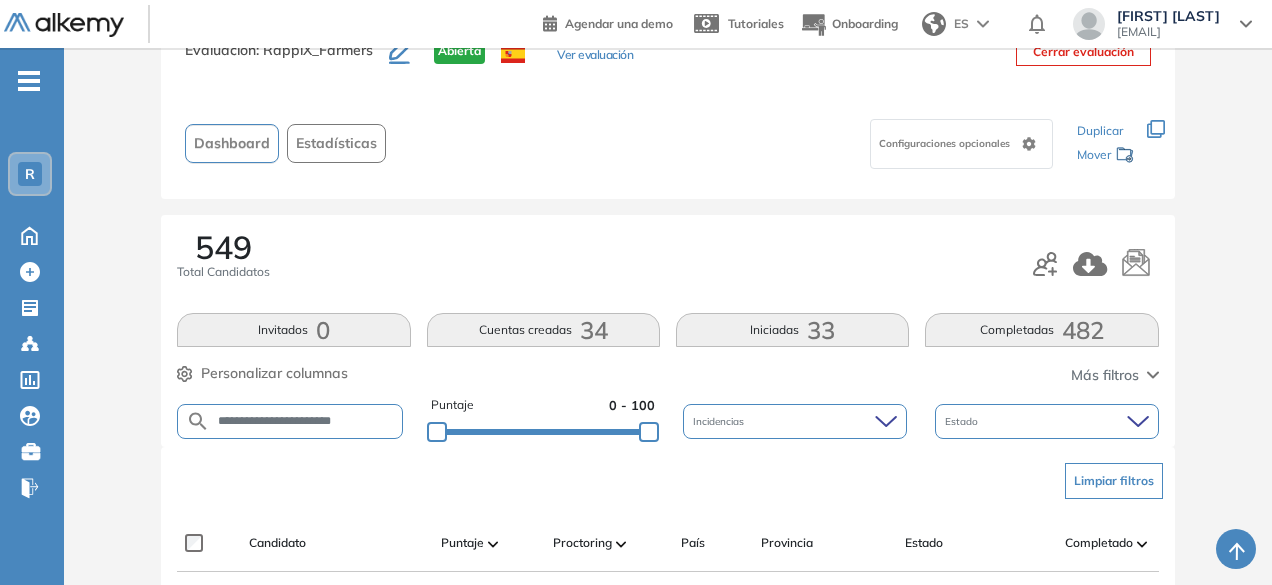 scroll, scrollTop: 154, scrollLeft: 0, axis: vertical 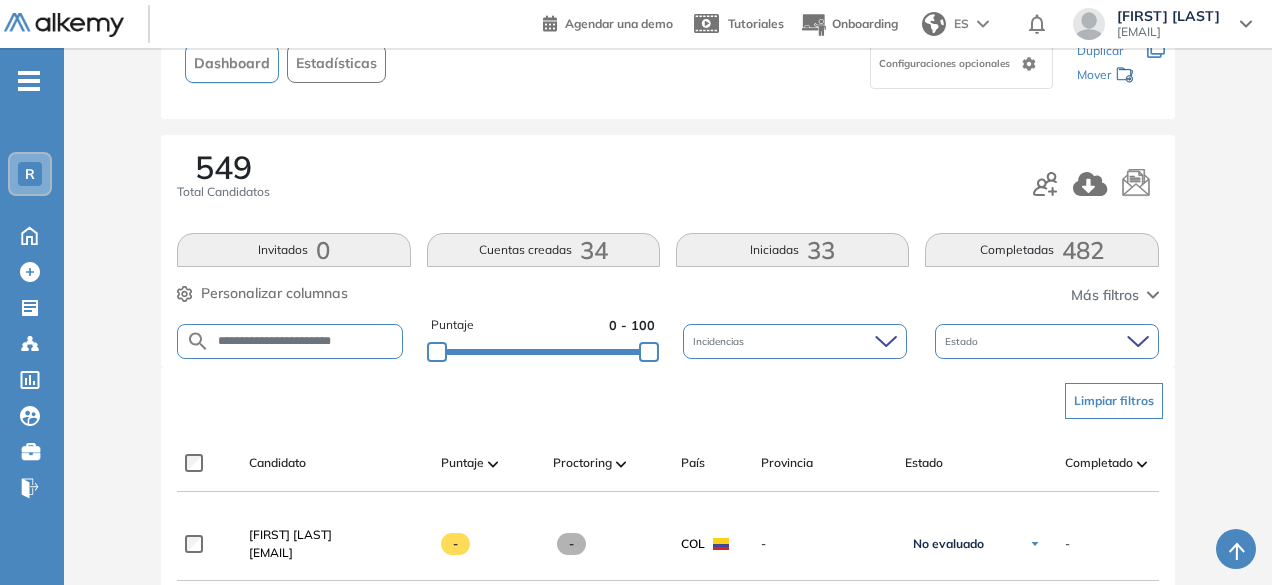 click on "**********" at bounding box center (306, 341) 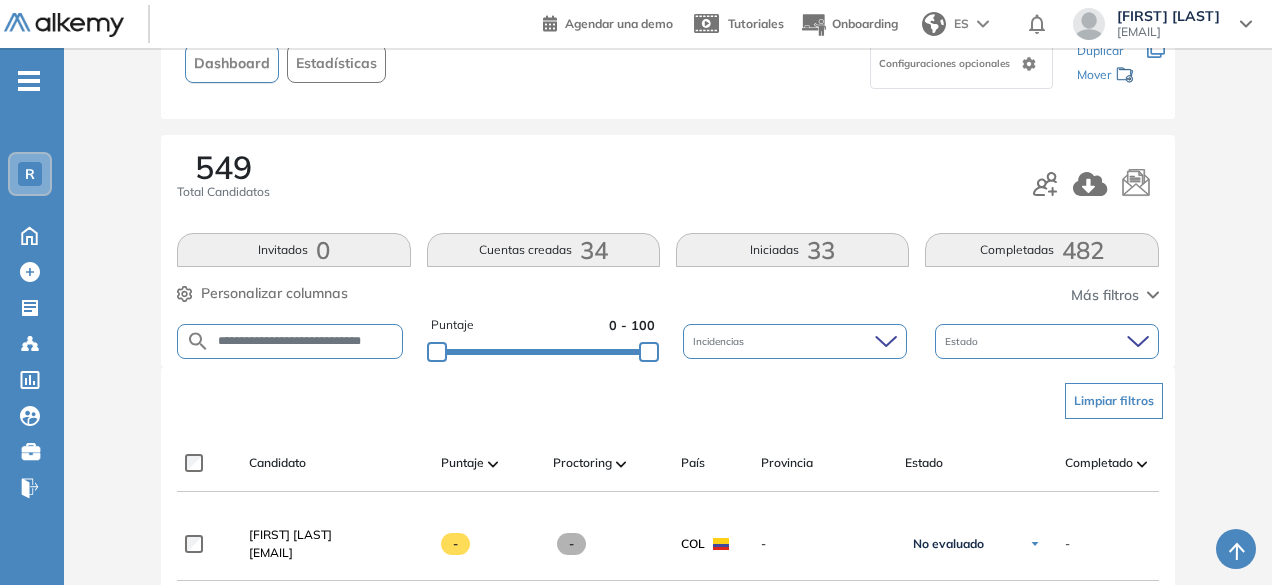 scroll, scrollTop: 0, scrollLeft: 4, axis: horizontal 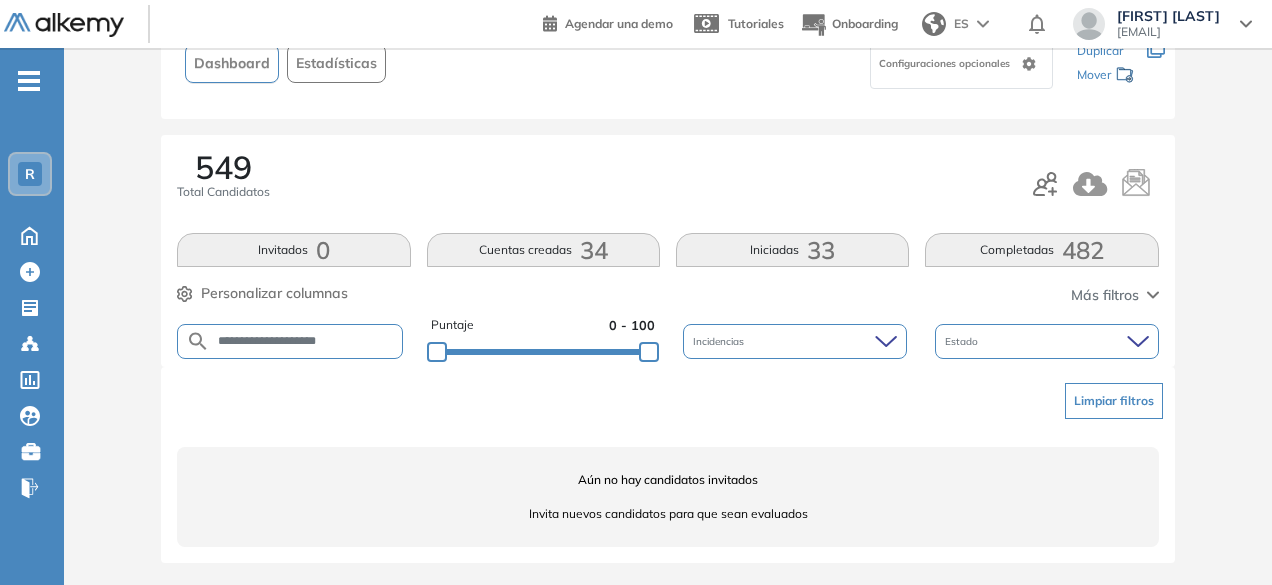drag, startPoint x: 299, startPoint y: 339, endPoint x: 267, endPoint y: 338, distance: 32.01562 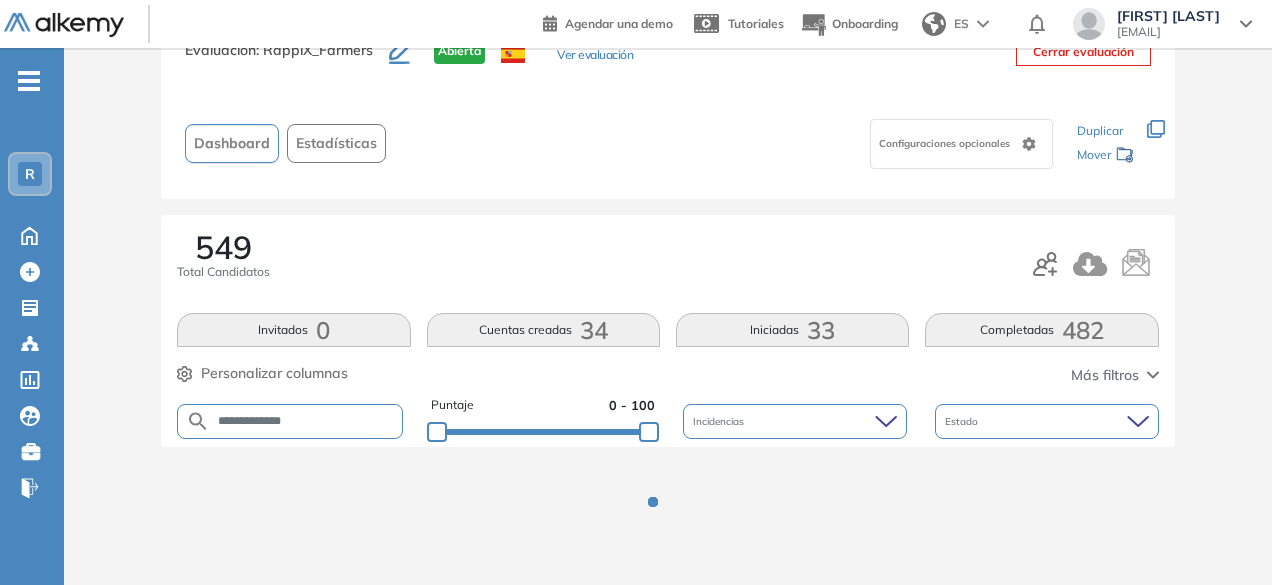 scroll, scrollTop: 154, scrollLeft: 0, axis: vertical 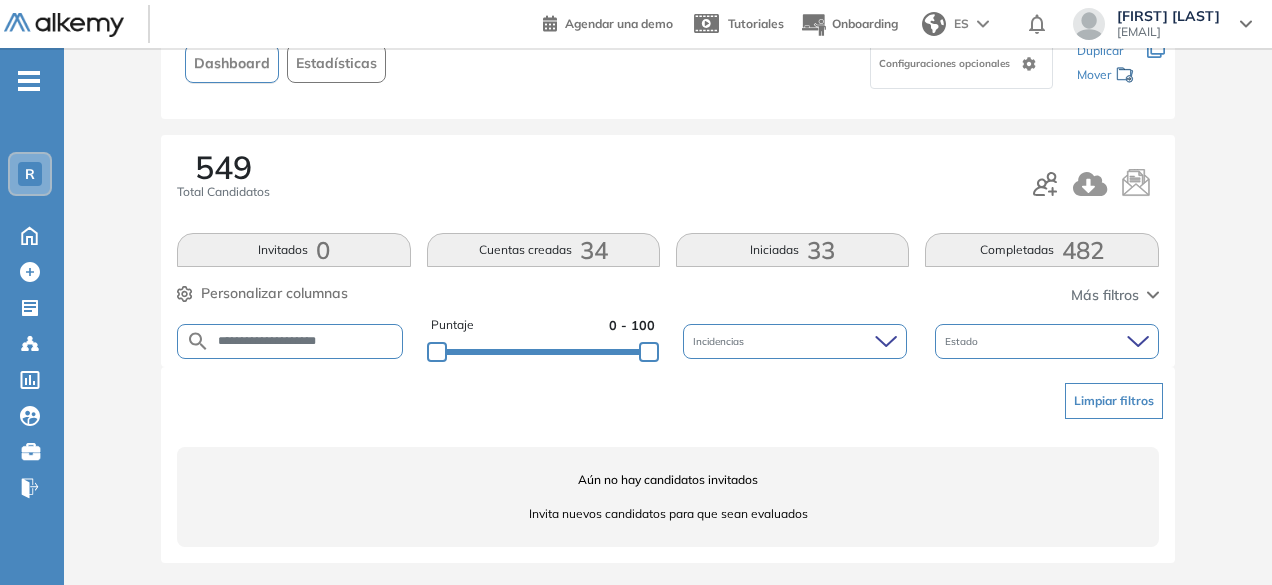 click on "**********" at bounding box center (306, 341) 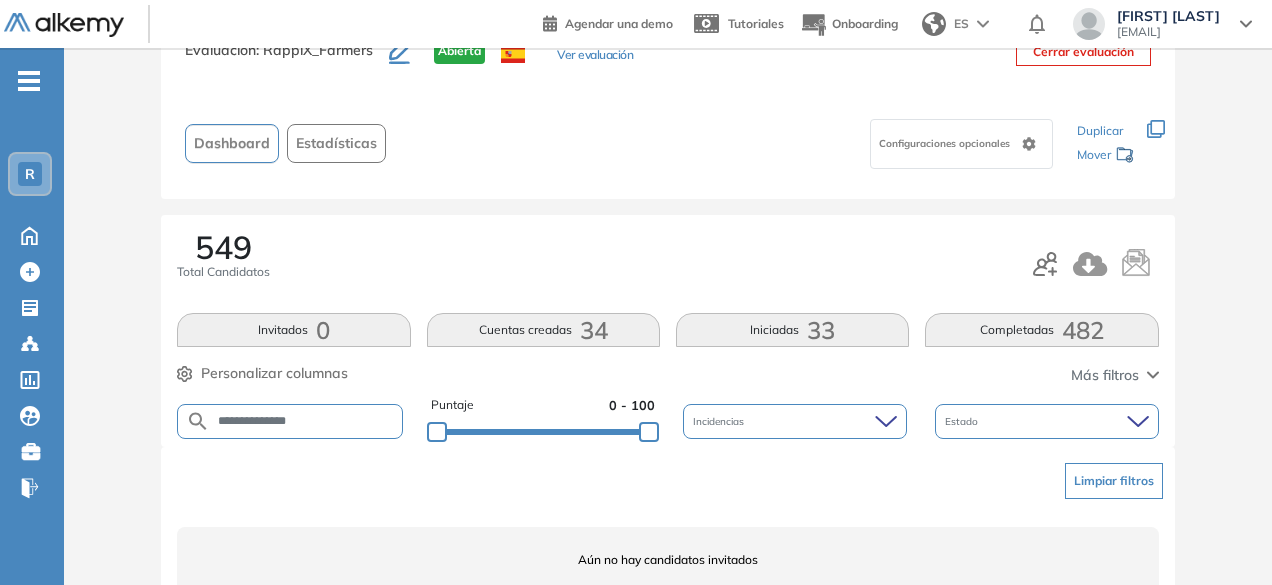 scroll, scrollTop: 154, scrollLeft: 0, axis: vertical 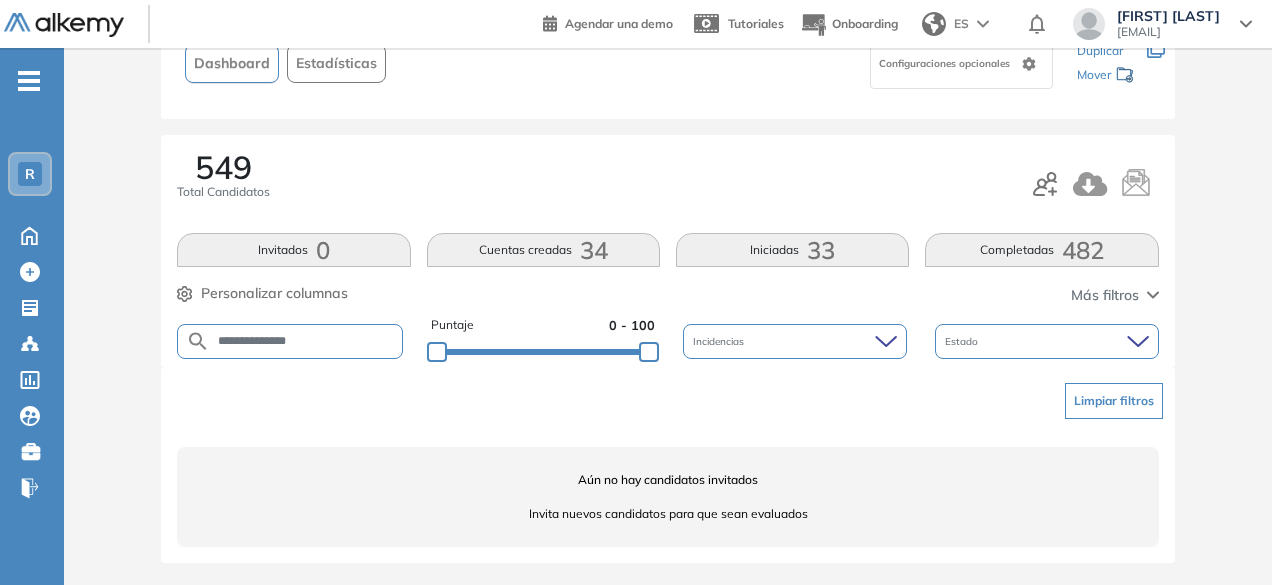 click on "**********" at bounding box center (306, 341) 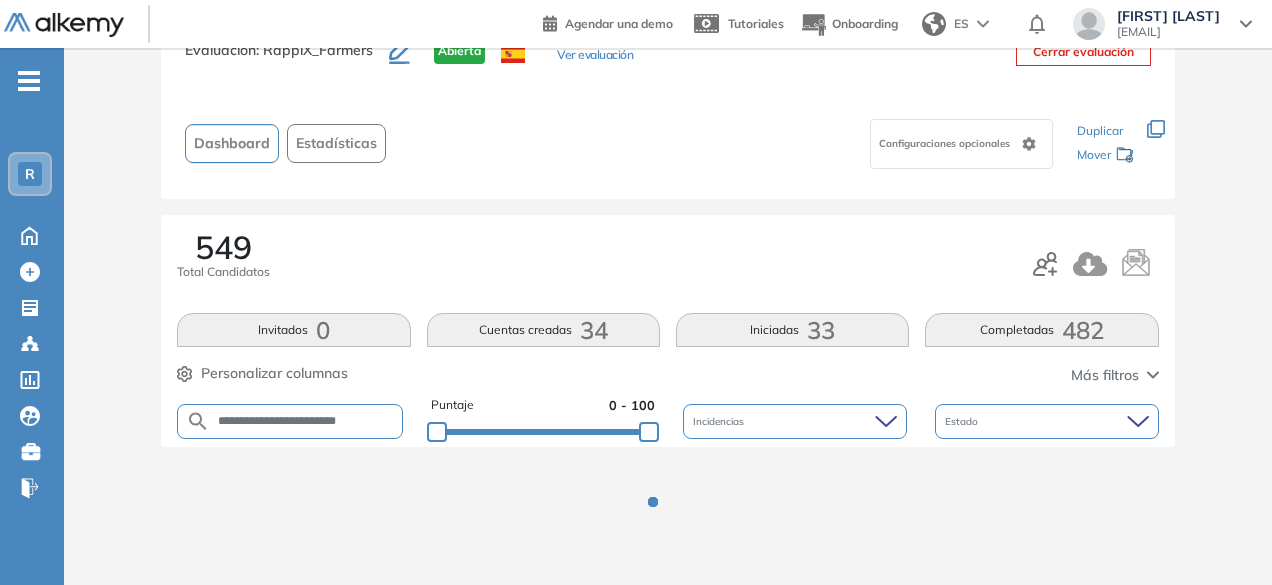 scroll, scrollTop: 154, scrollLeft: 0, axis: vertical 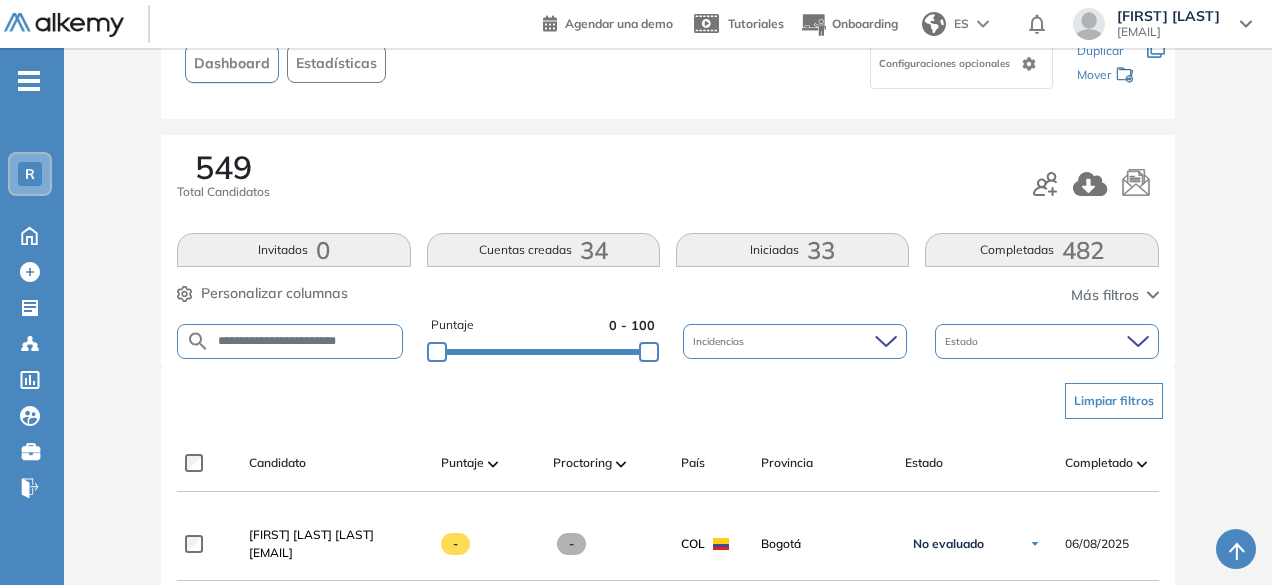 click on "**********" at bounding box center [306, 341] 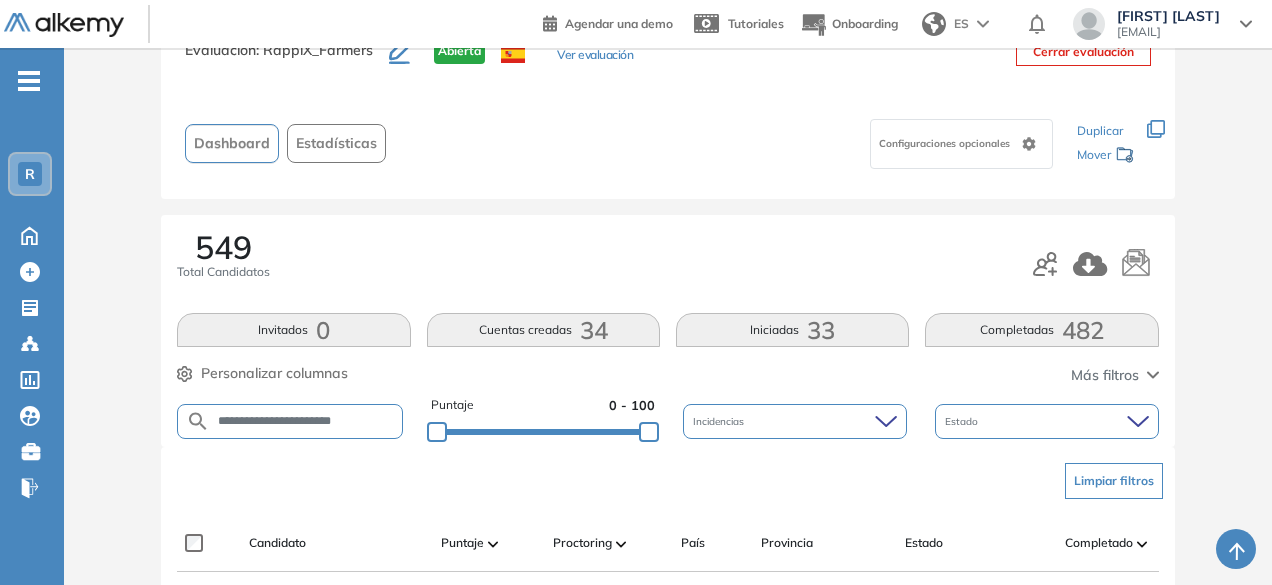 scroll, scrollTop: 154, scrollLeft: 0, axis: vertical 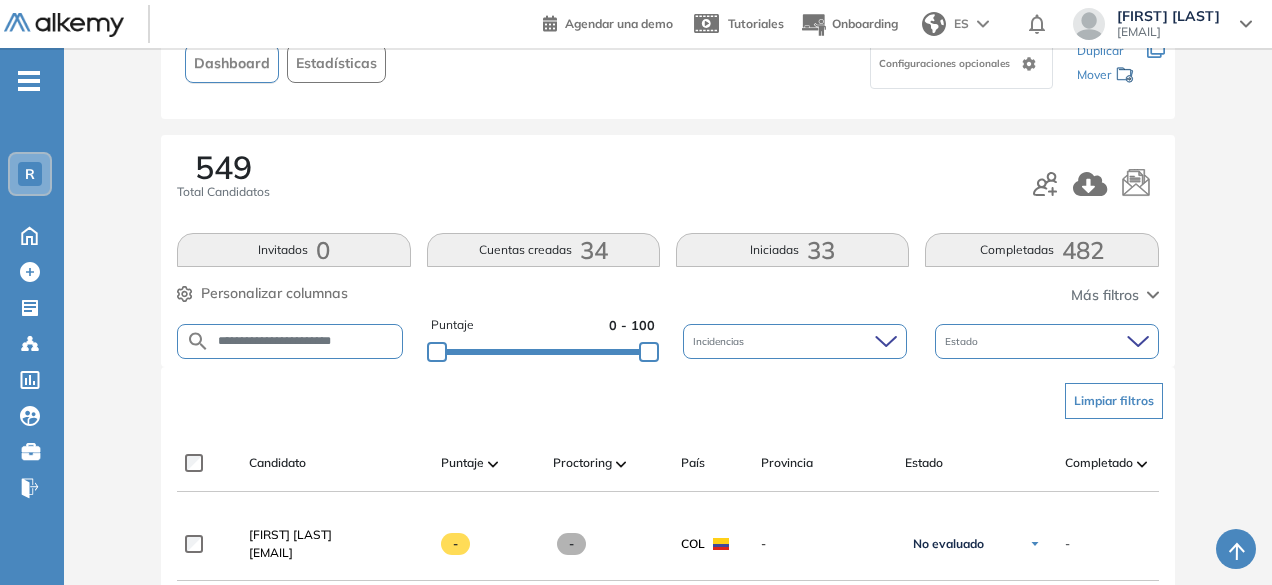click on "**********" at bounding box center (306, 341) 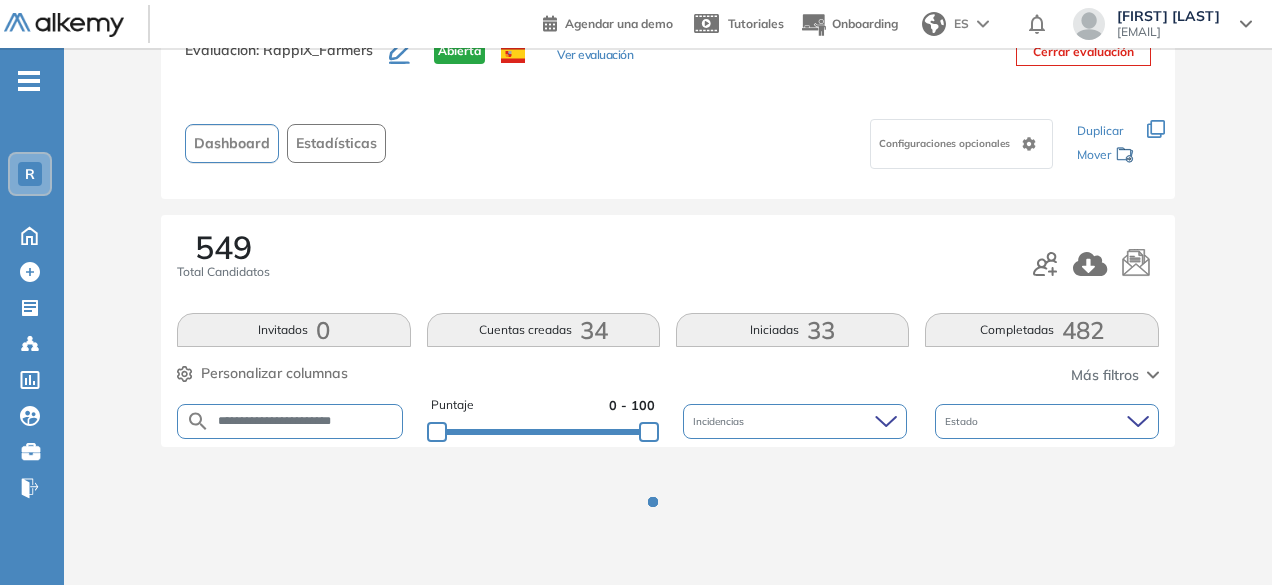 scroll, scrollTop: 154, scrollLeft: 0, axis: vertical 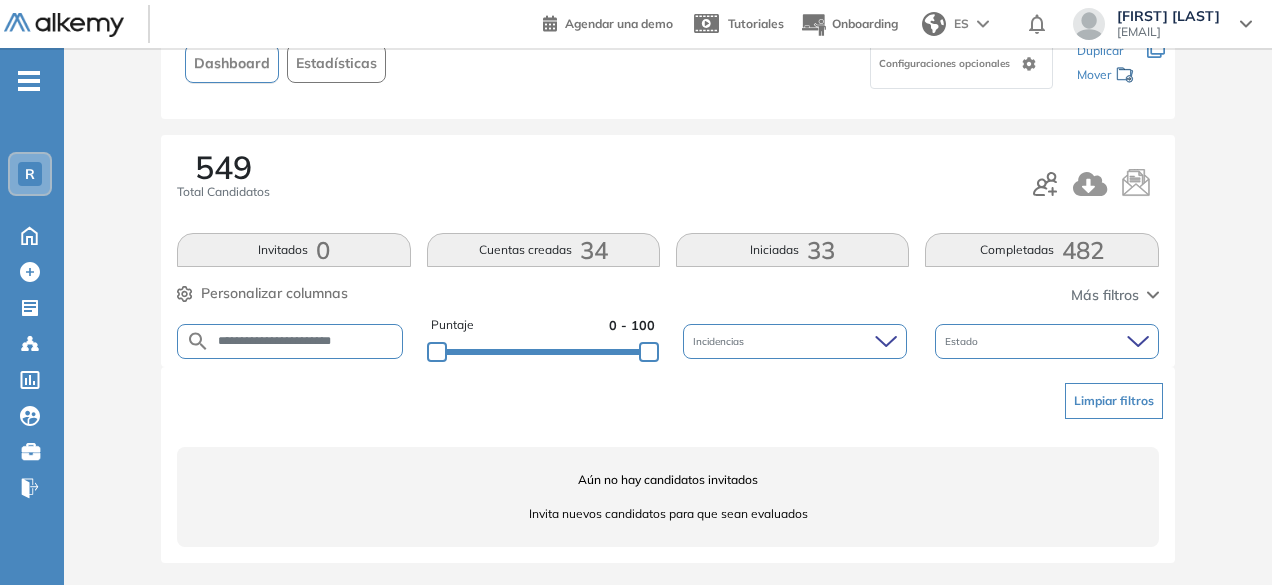 click on "**********" at bounding box center [290, 341] 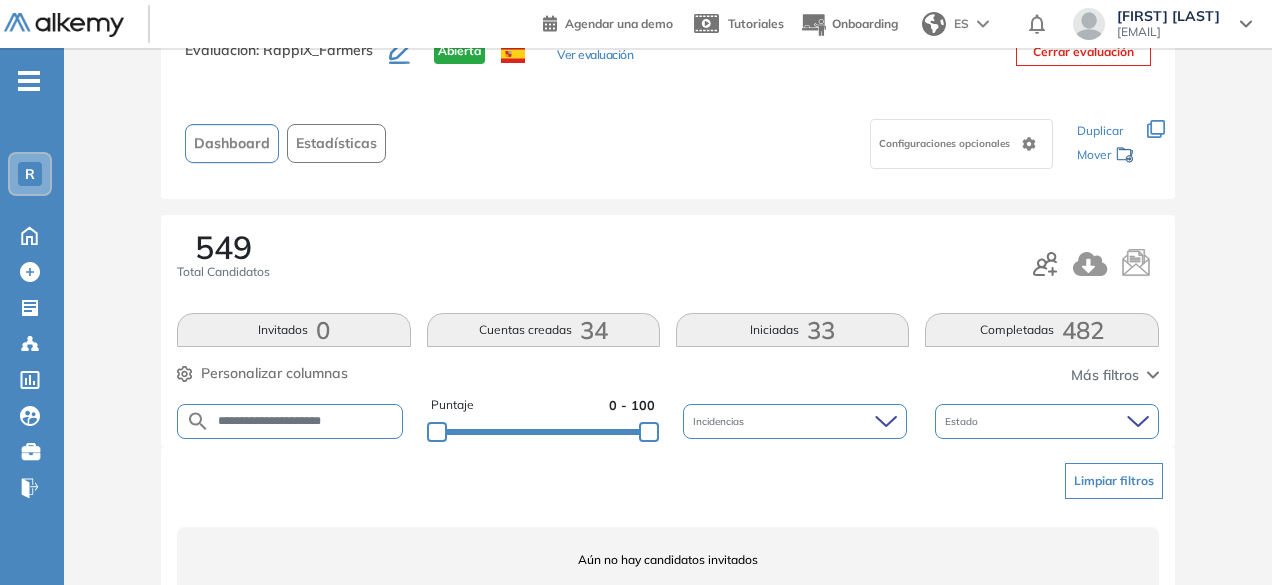 scroll, scrollTop: 154, scrollLeft: 0, axis: vertical 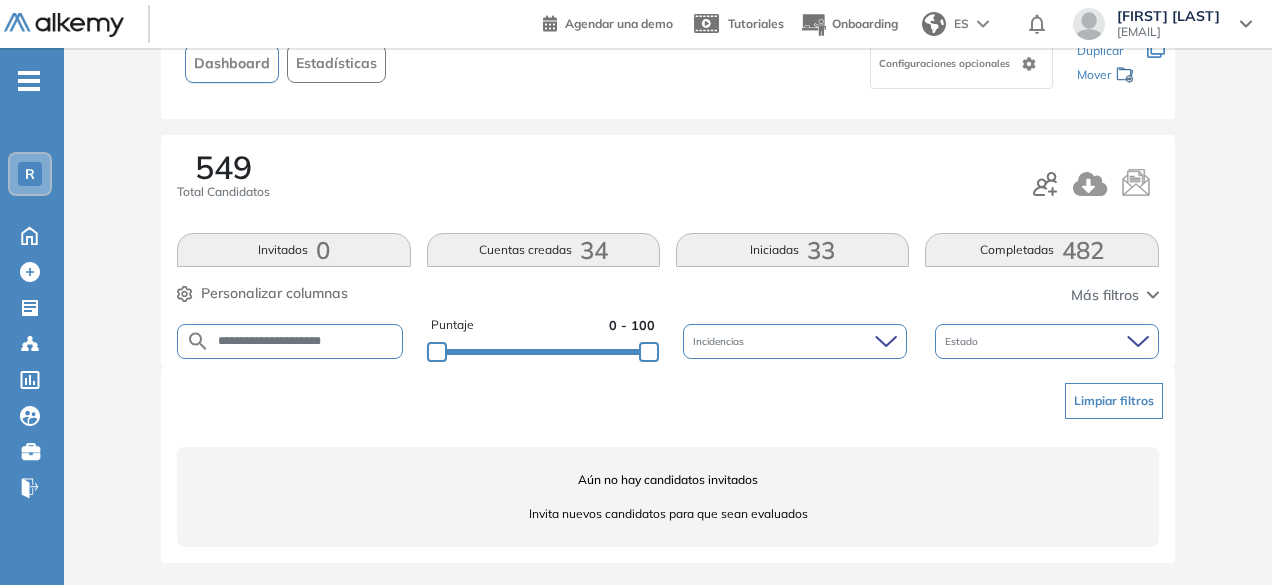 drag, startPoint x: 306, startPoint y: 341, endPoint x: 256, endPoint y: 330, distance: 51.1957 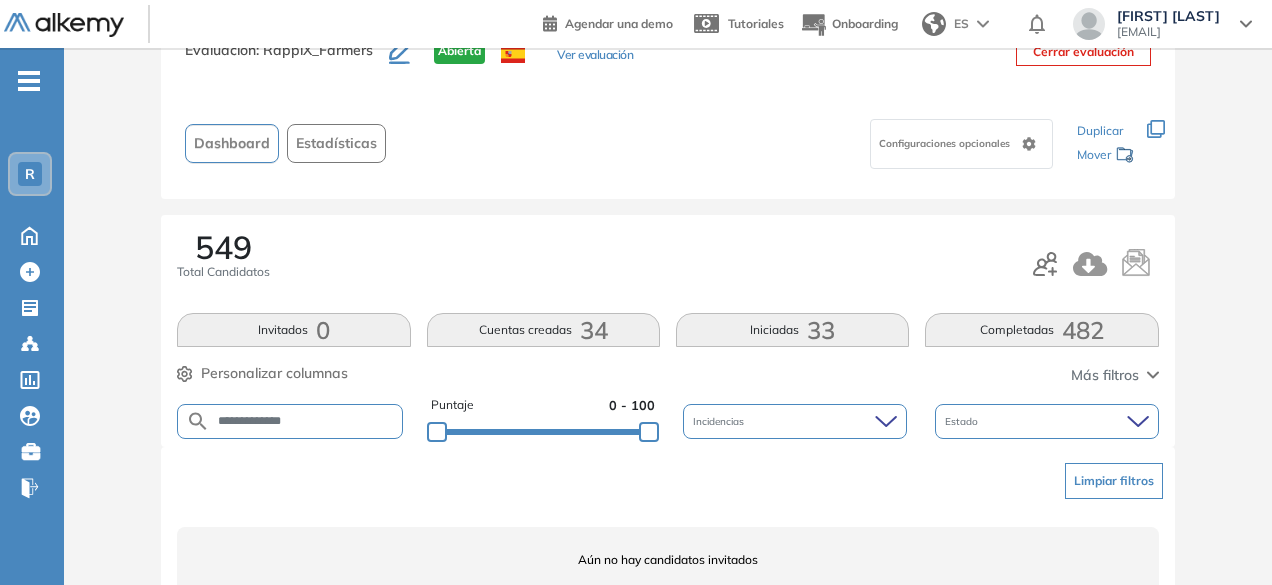 scroll, scrollTop: 154, scrollLeft: 0, axis: vertical 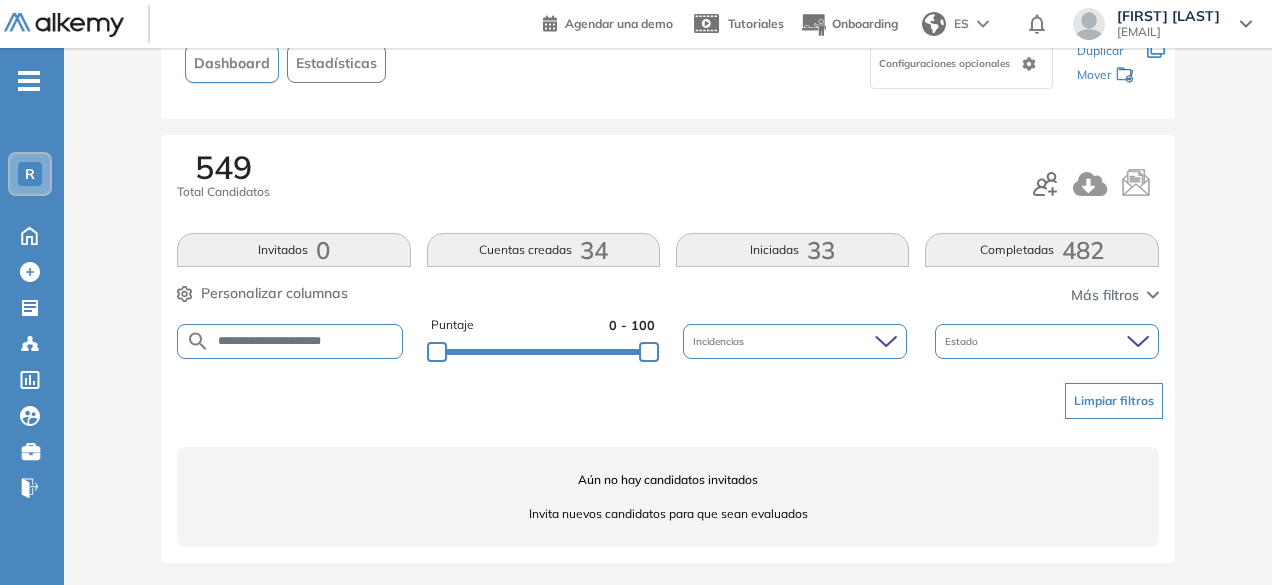 click on "**********" at bounding box center [290, 341] 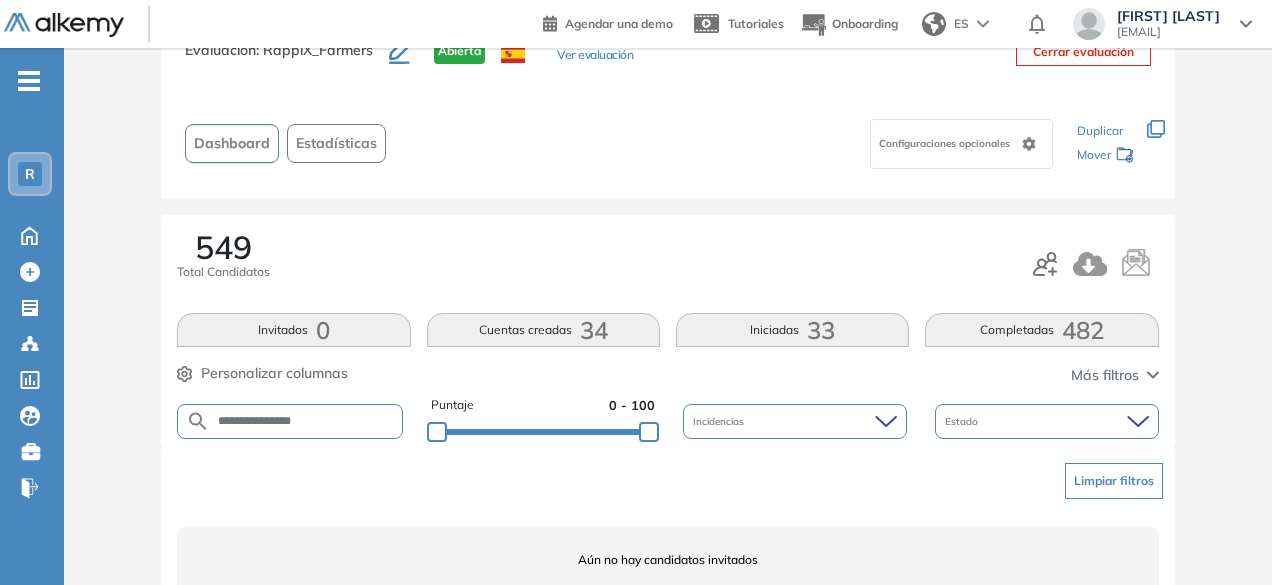 scroll, scrollTop: 154, scrollLeft: 0, axis: vertical 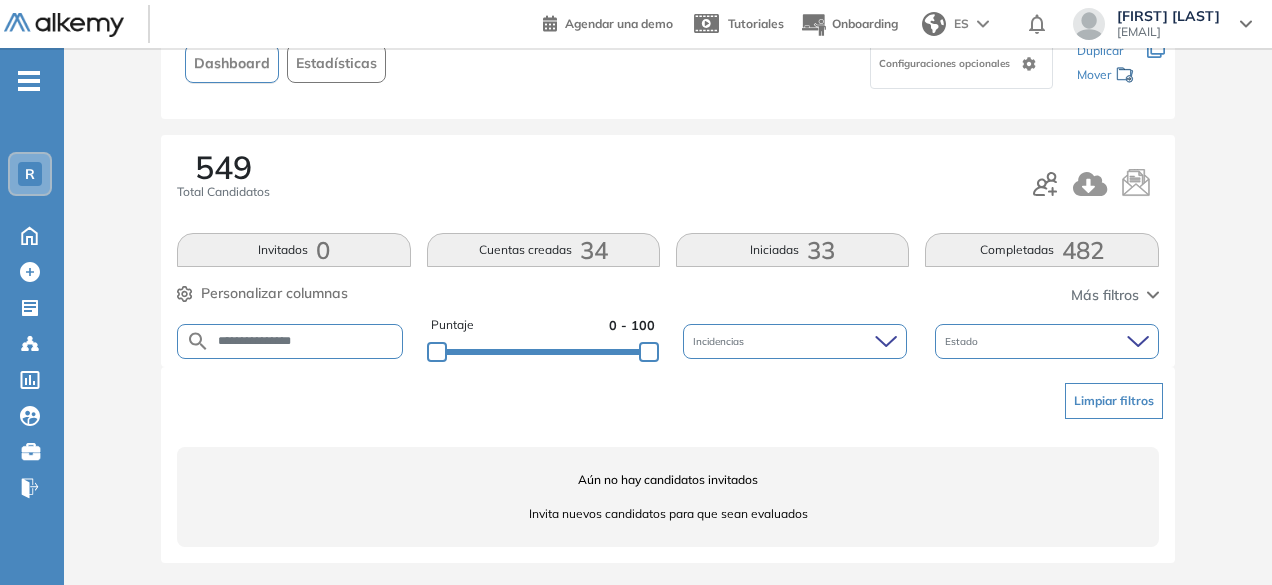 click on "**********" at bounding box center (306, 341) 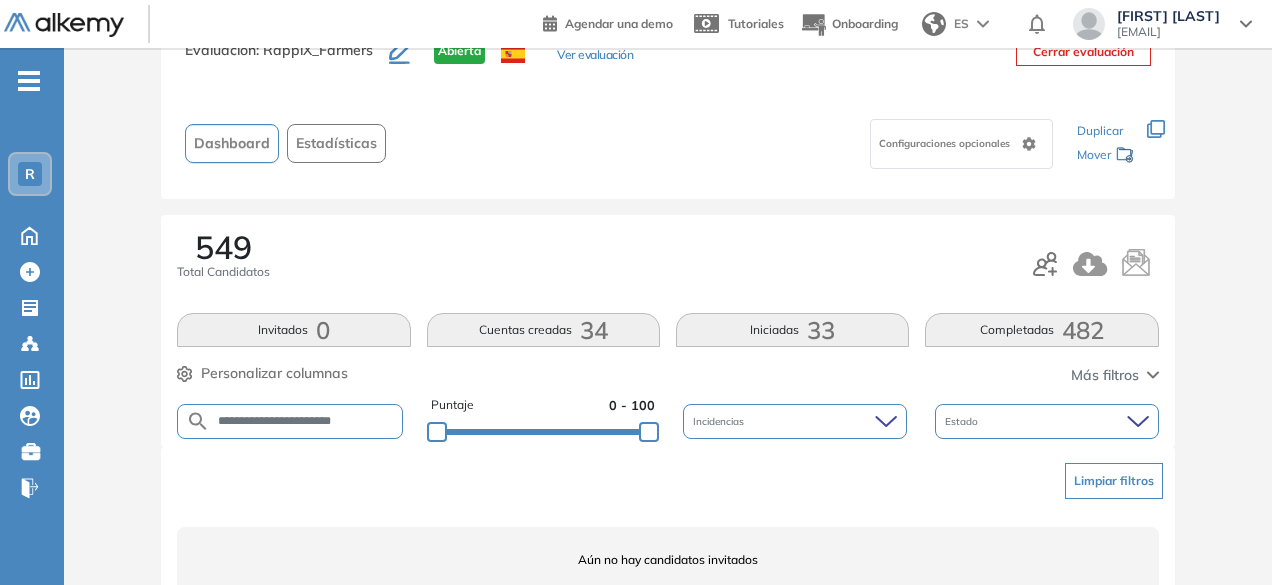 scroll, scrollTop: 154, scrollLeft: 0, axis: vertical 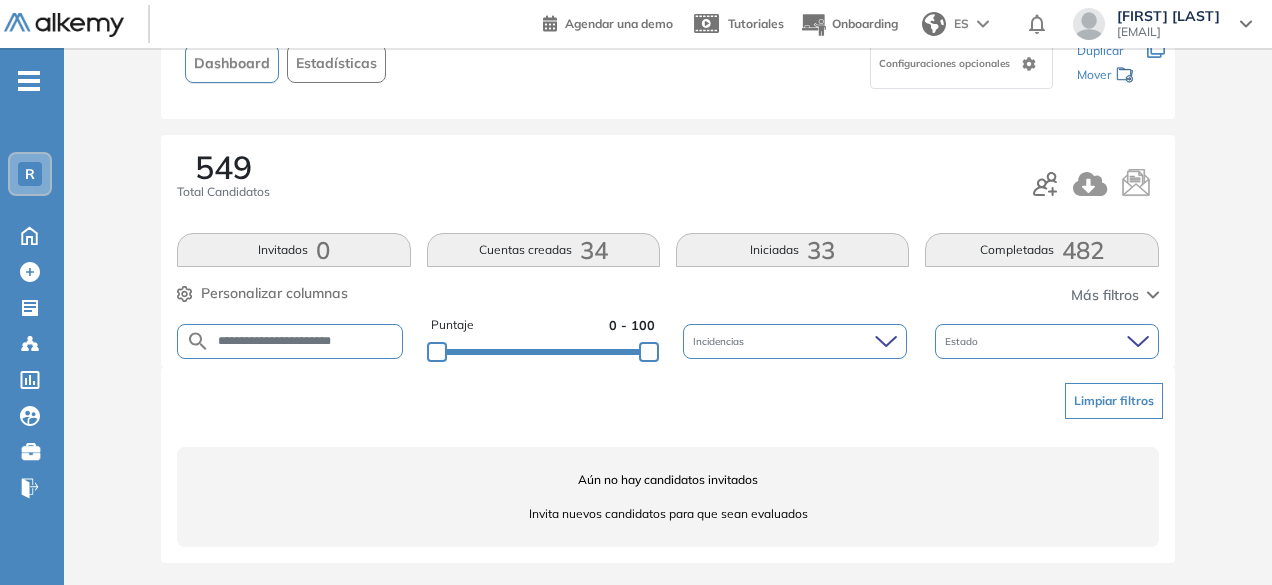 click on "**********" at bounding box center (306, 341) 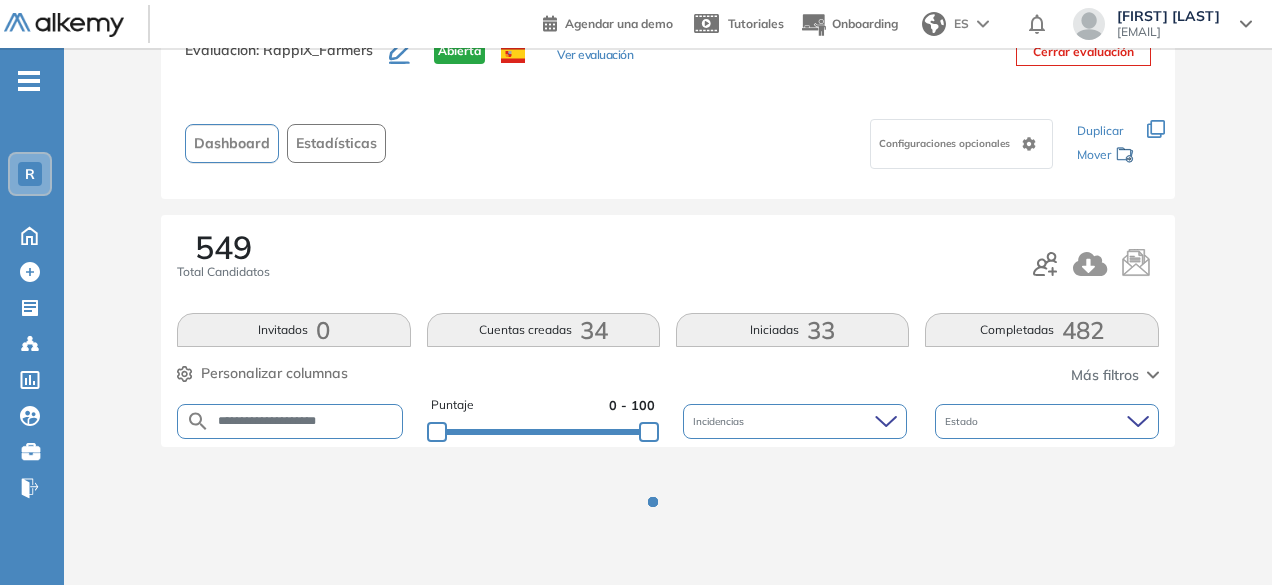 scroll, scrollTop: 154, scrollLeft: 0, axis: vertical 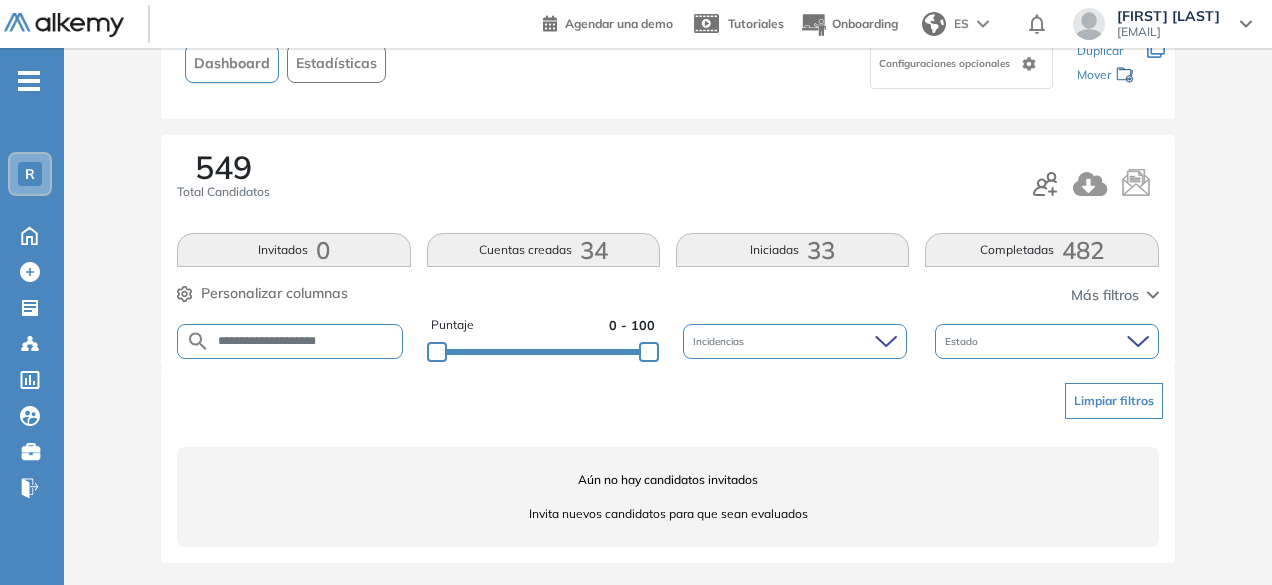 drag, startPoint x: 306, startPoint y: 341, endPoint x: 266, endPoint y: 332, distance: 41 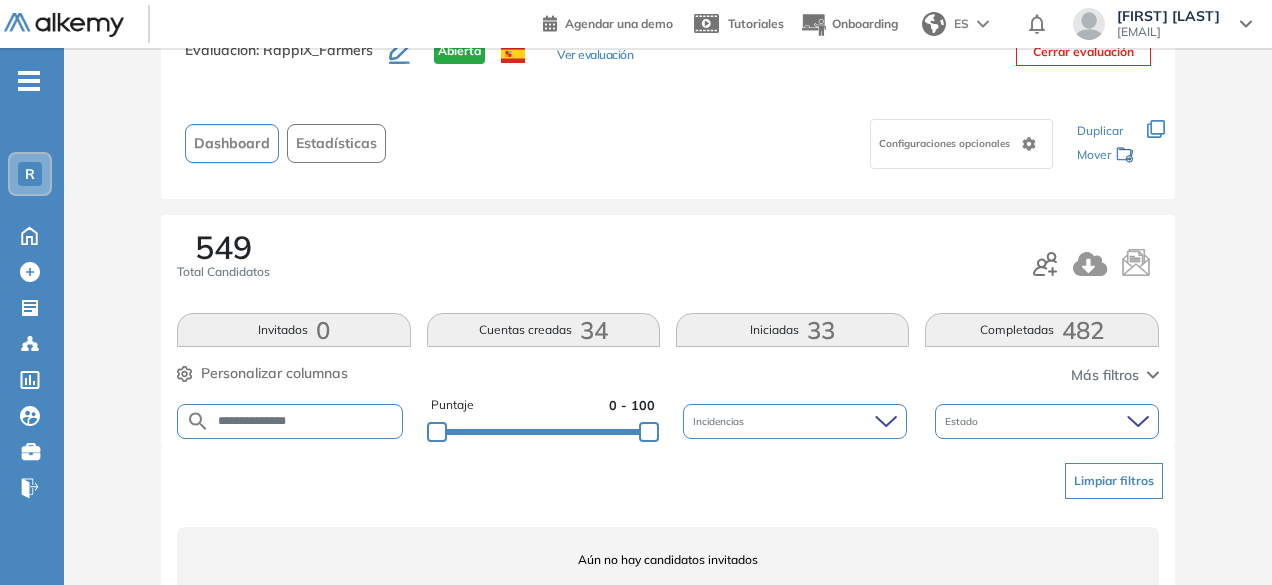 scroll, scrollTop: 154, scrollLeft: 0, axis: vertical 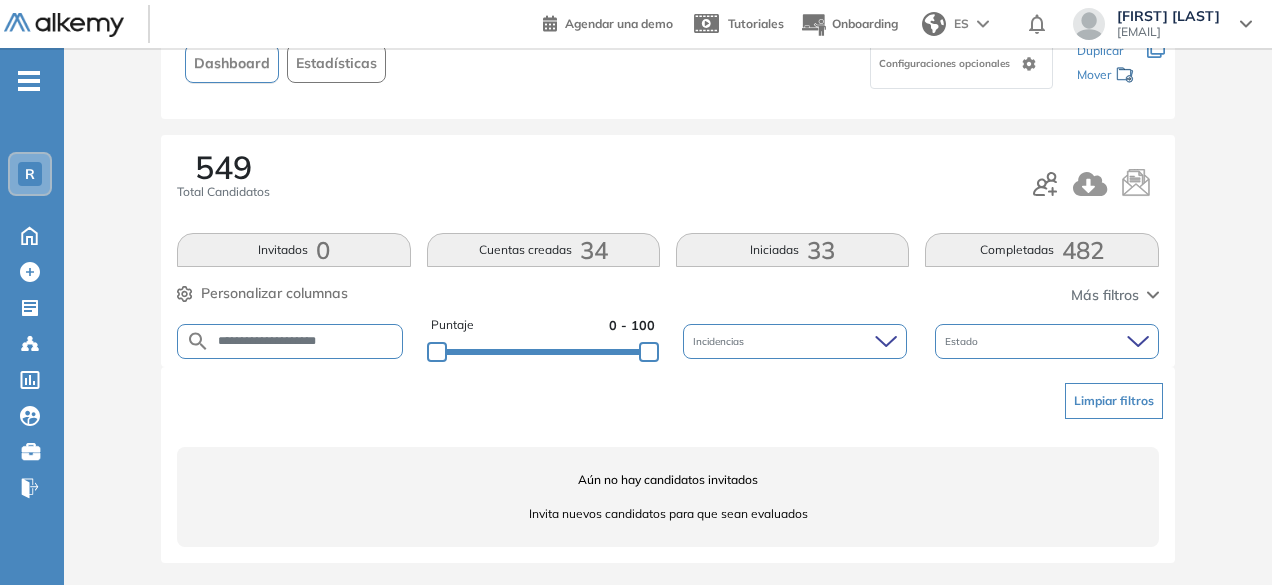 click on "**********" at bounding box center [306, 341] 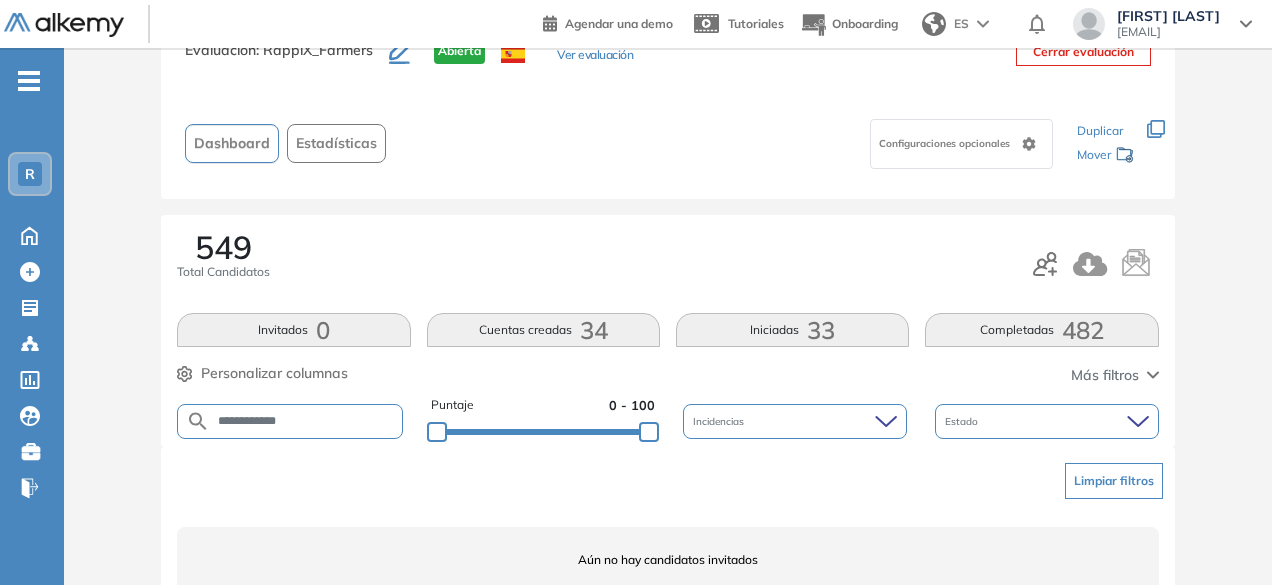 scroll, scrollTop: 154, scrollLeft: 0, axis: vertical 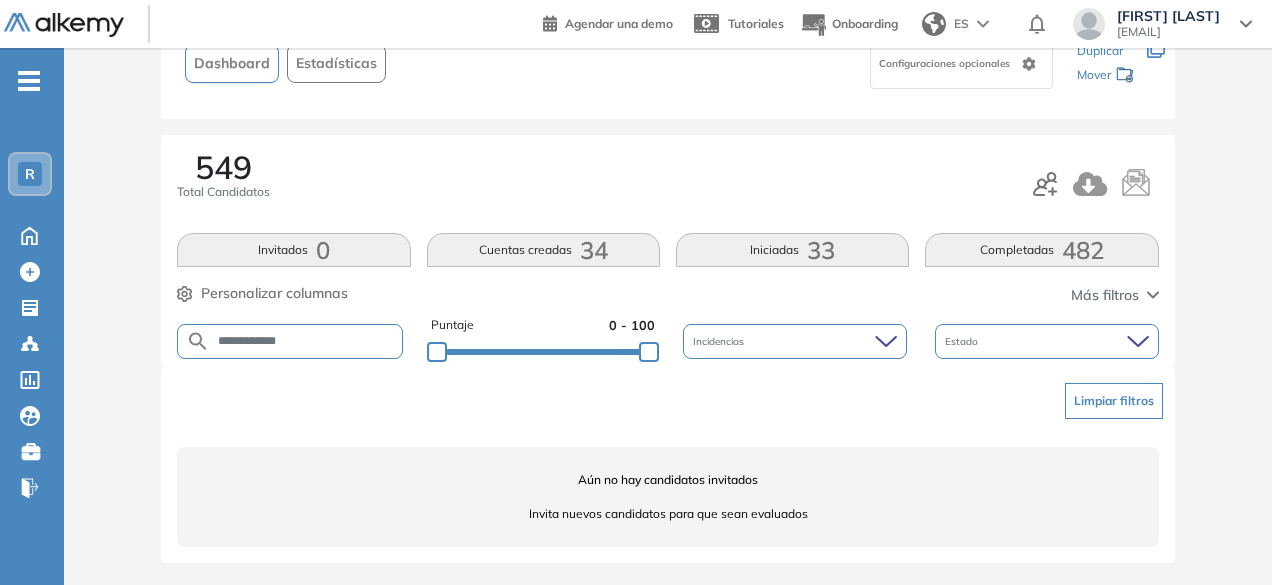 click on "**********" at bounding box center [290, 341] 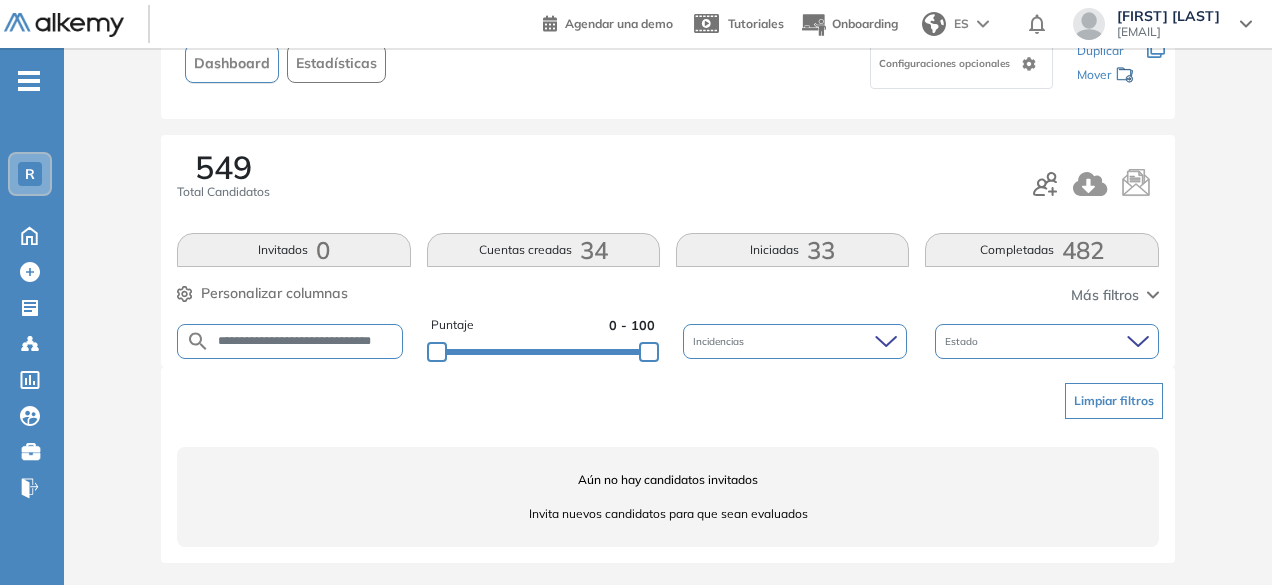 scroll, scrollTop: 0, scrollLeft: 29, axis: horizontal 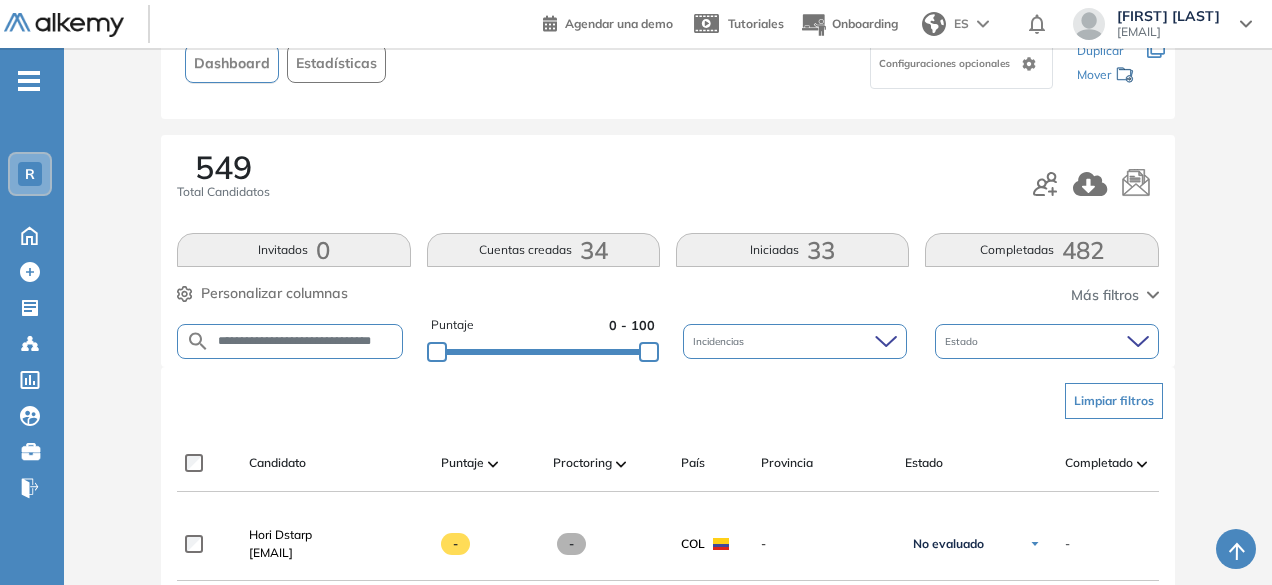 click on "**********" at bounding box center (306, 341) 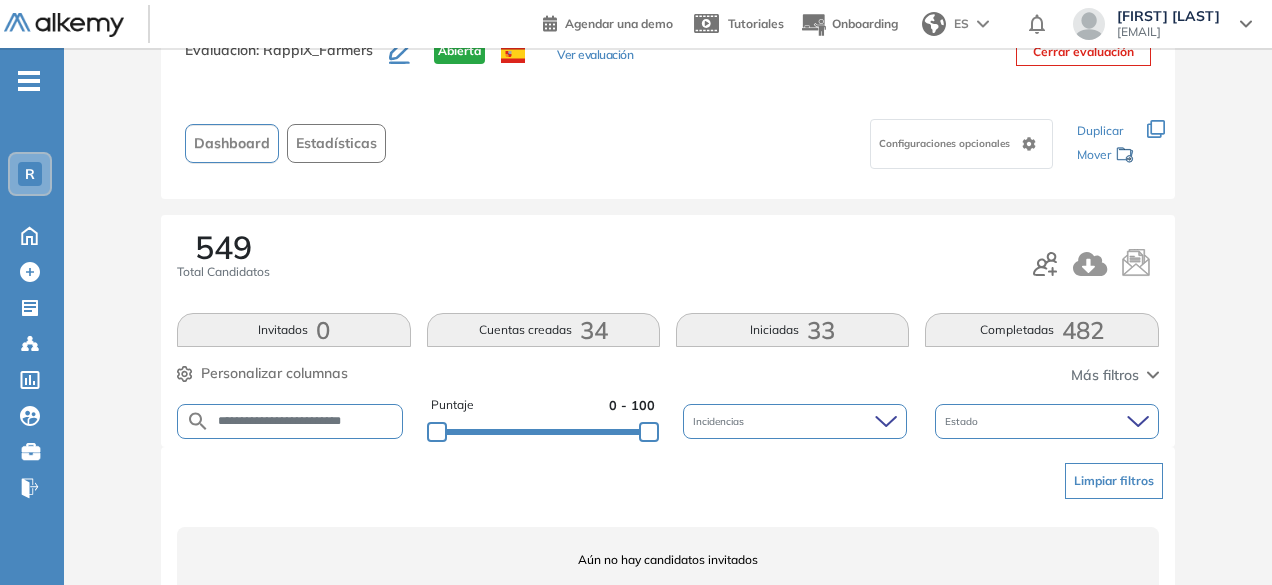 scroll, scrollTop: 154, scrollLeft: 0, axis: vertical 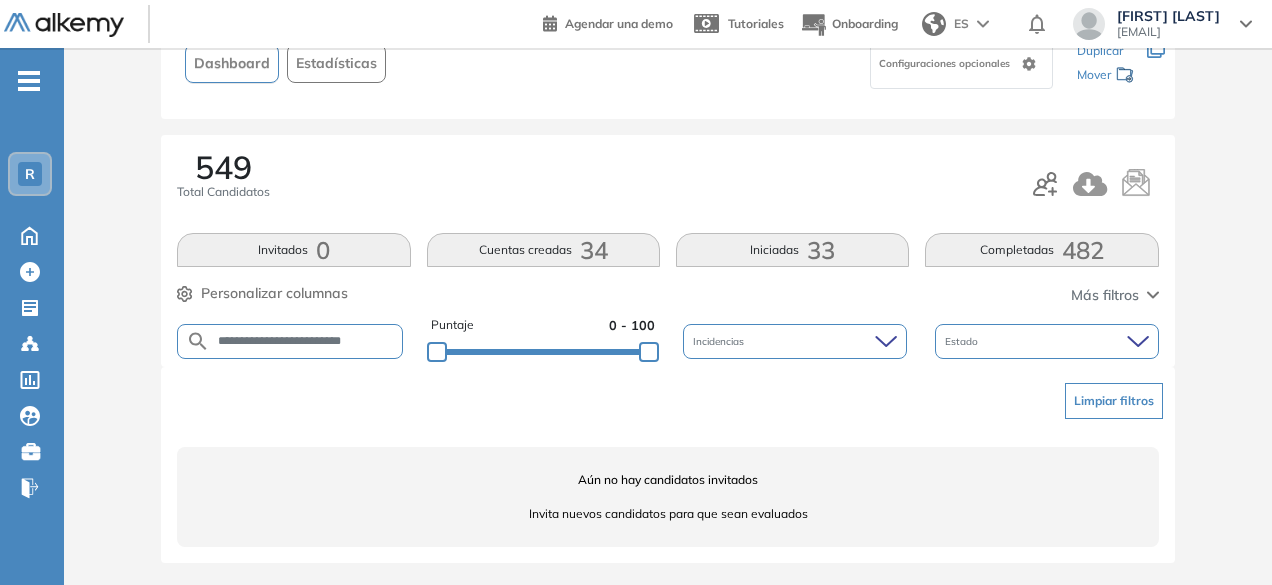 click on "**********" at bounding box center (306, 341) 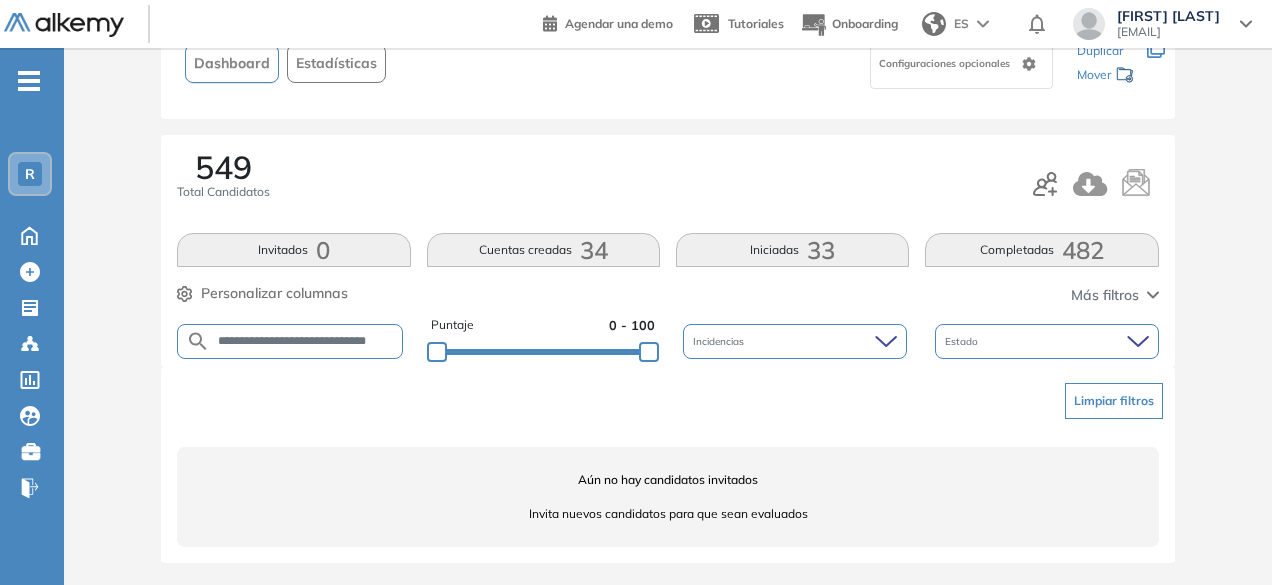 scroll, scrollTop: 0, scrollLeft: 12, axis: horizontal 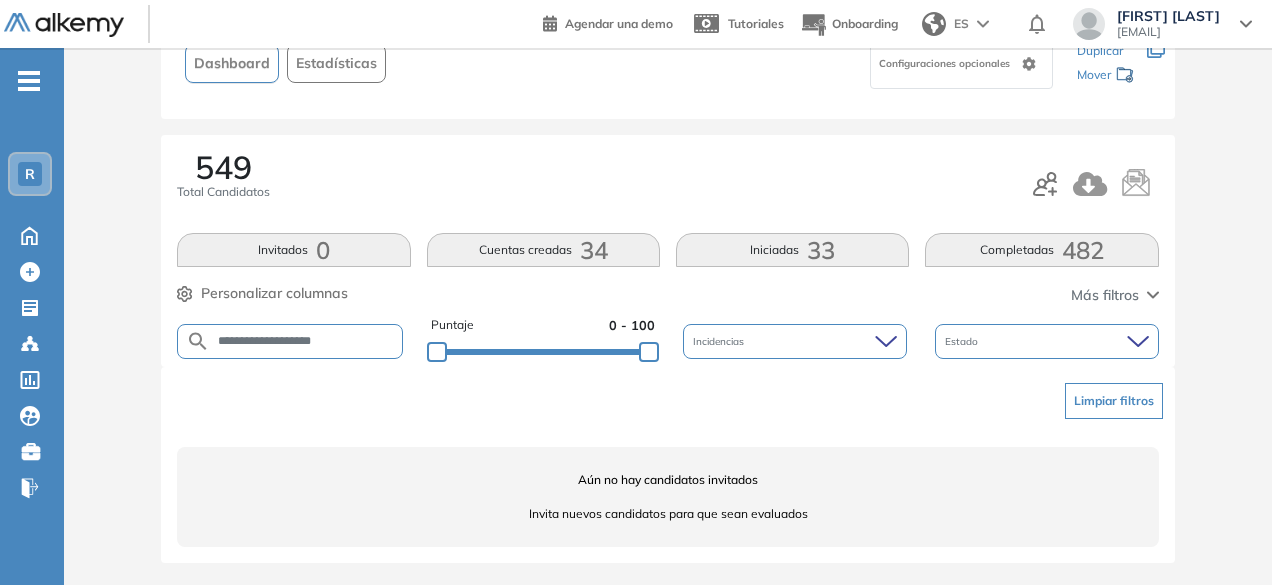 drag, startPoint x: 303, startPoint y: 339, endPoint x: 263, endPoint y: 326, distance: 42.059483 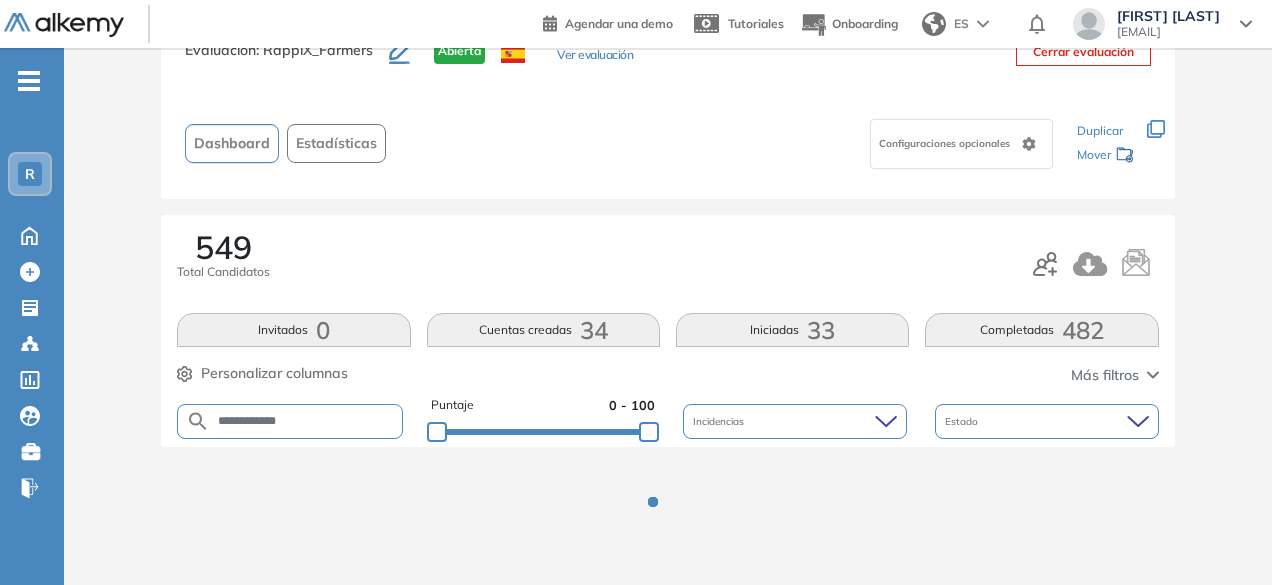 scroll, scrollTop: 154, scrollLeft: 0, axis: vertical 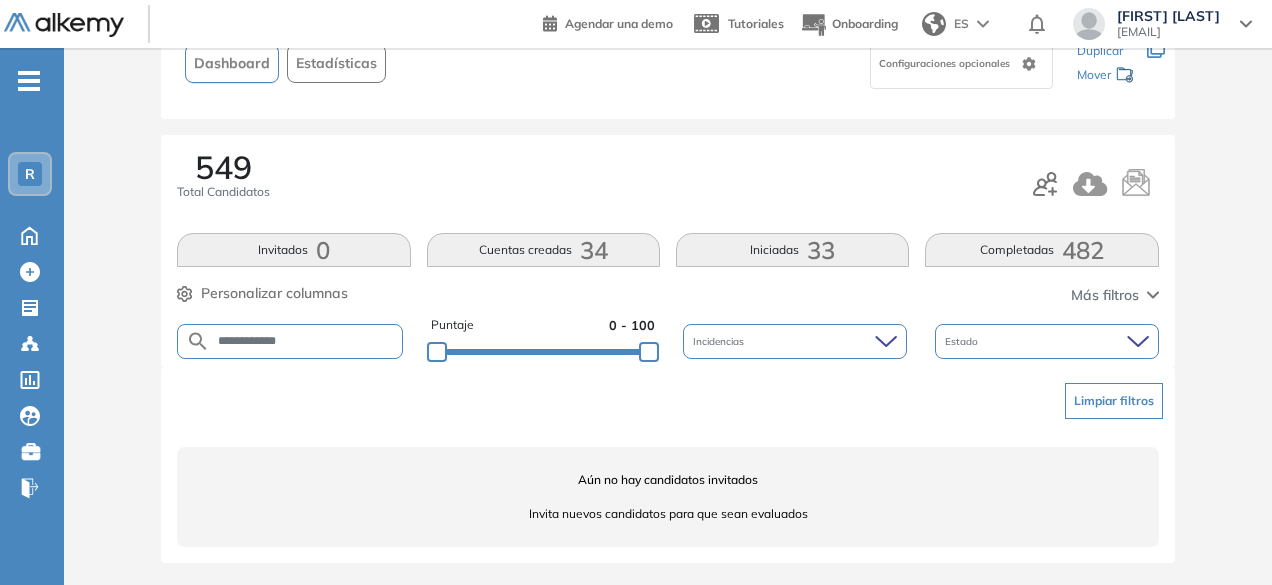 click on "**********" at bounding box center (306, 341) 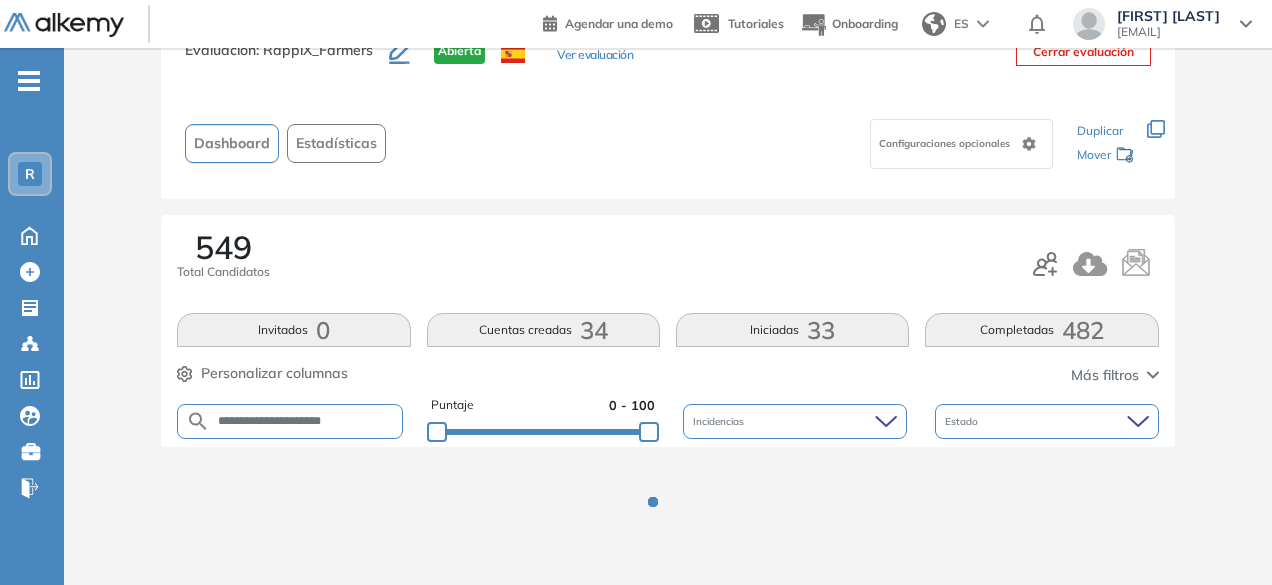 scroll, scrollTop: 154, scrollLeft: 0, axis: vertical 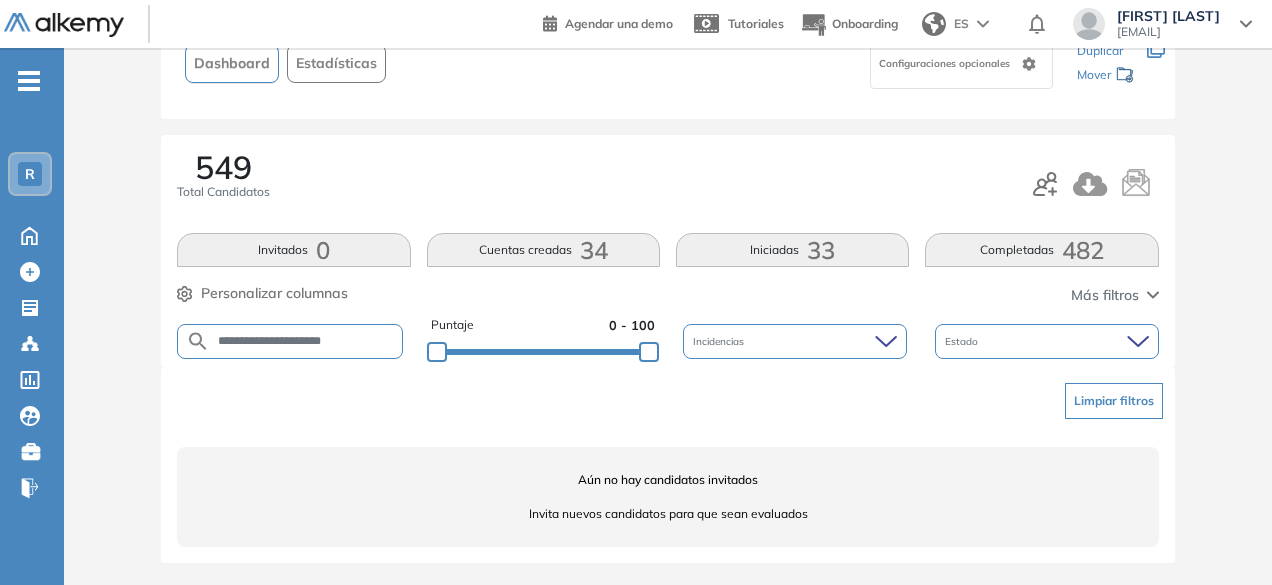 click on "**********" at bounding box center [306, 341] 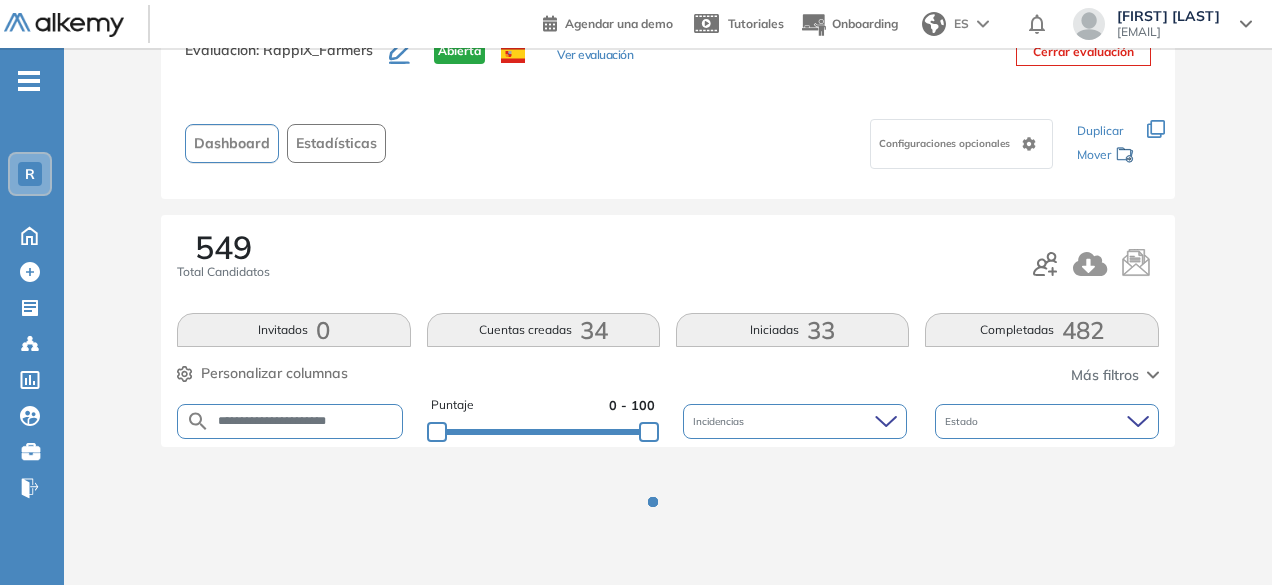 scroll, scrollTop: 154, scrollLeft: 0, axis: vertical 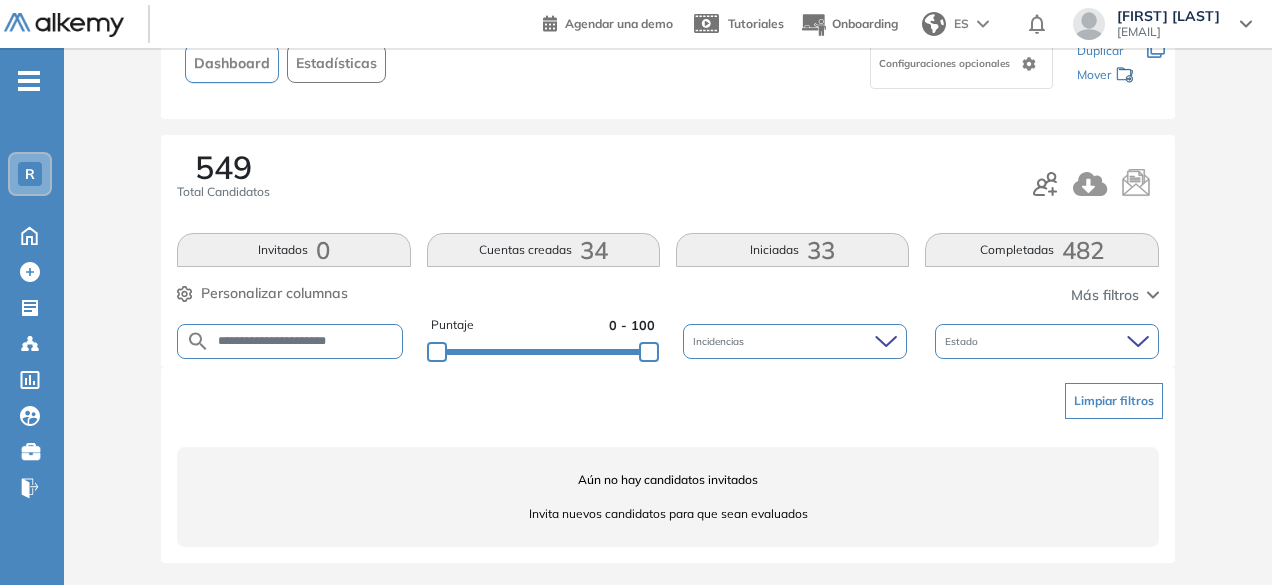 click on "**********" at bounding box center (306, 341) 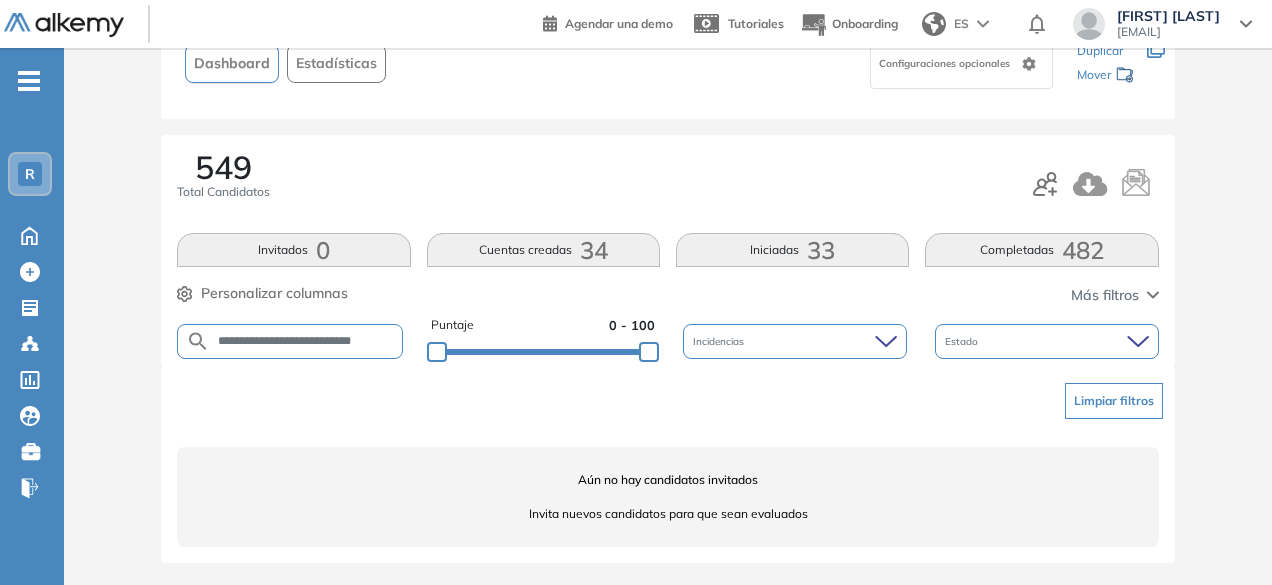 scroll, scrollTop: 0, scrollLeft: 16, axis: horizontal 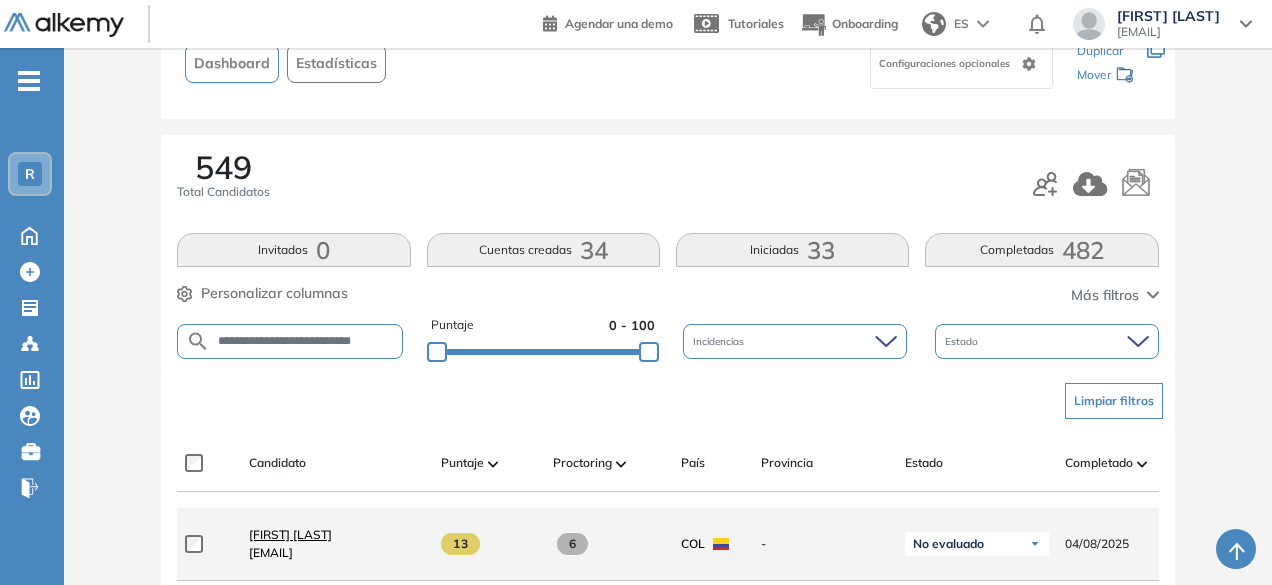 click on "[FIRST] [LAST]" at bounding box center [290, 534] 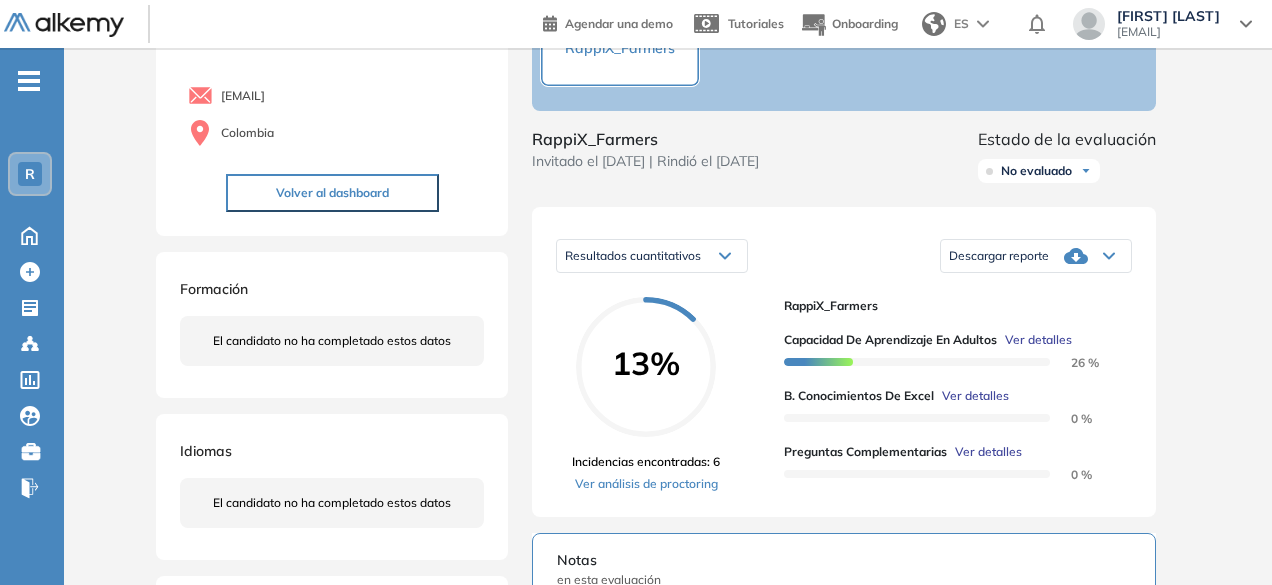 scroll, scrollTop: 157, scrollLeft: 0, axis: vertical 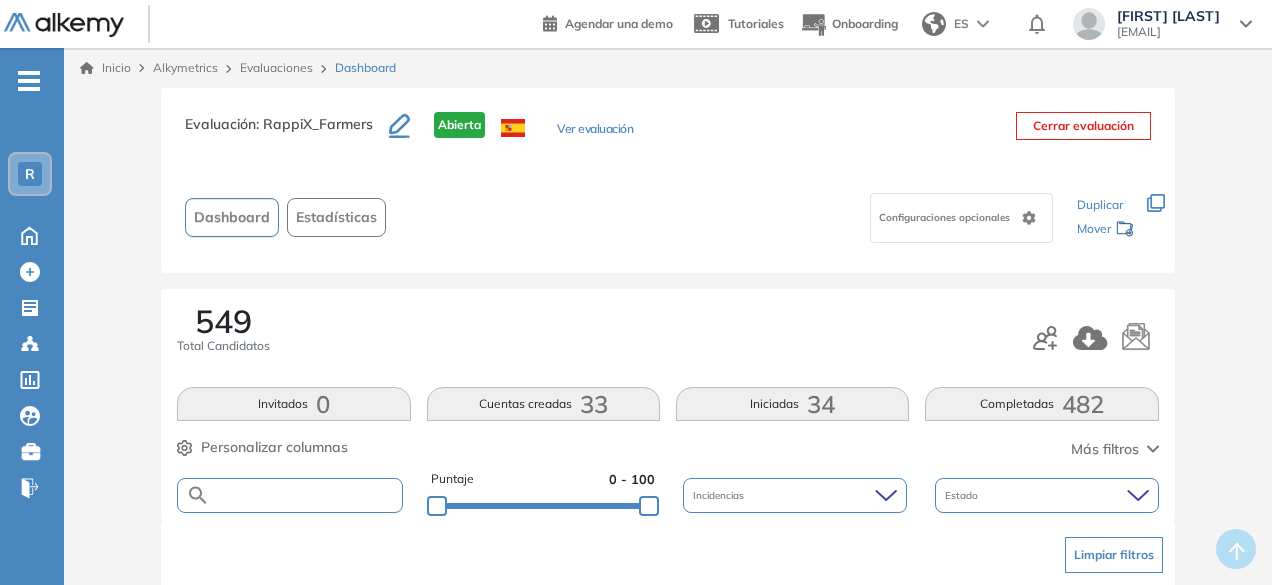 click at bounding box center (305, 495) 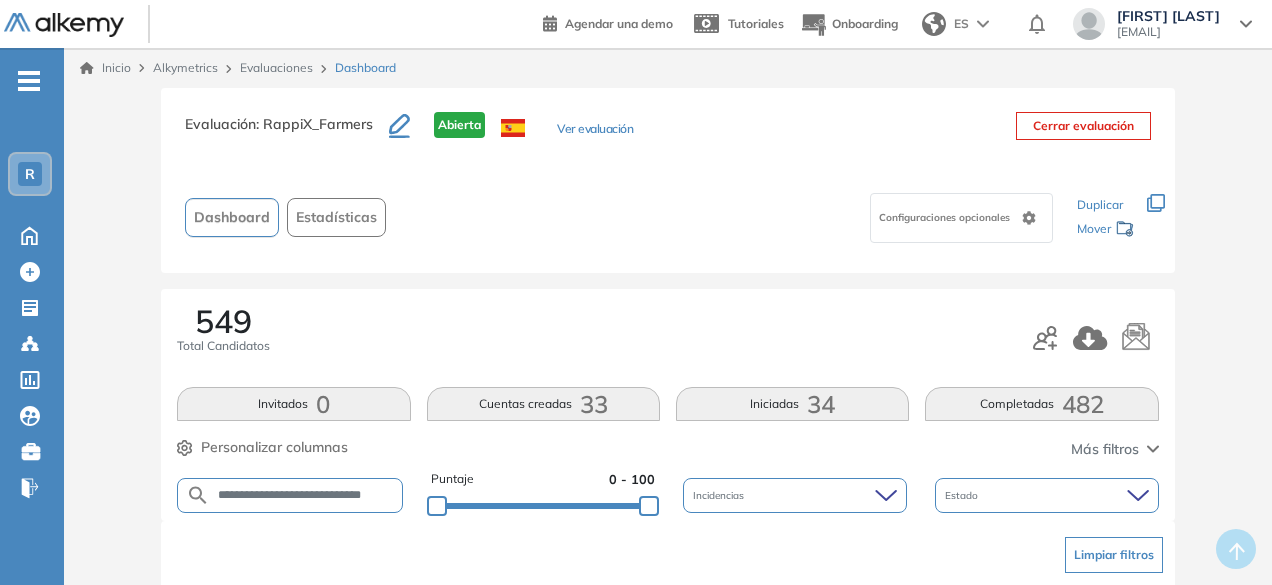 scroll, scrollTop: 0, scrollLeft: 34, axis: horizontal 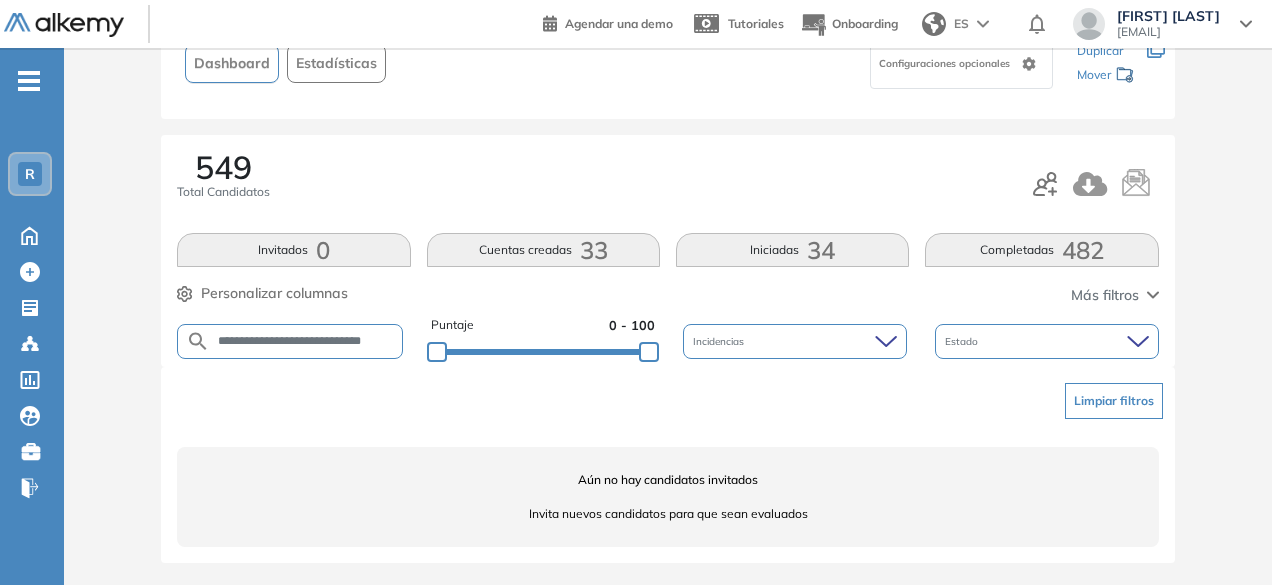 click on "**********" at bounding box center (290, 341) 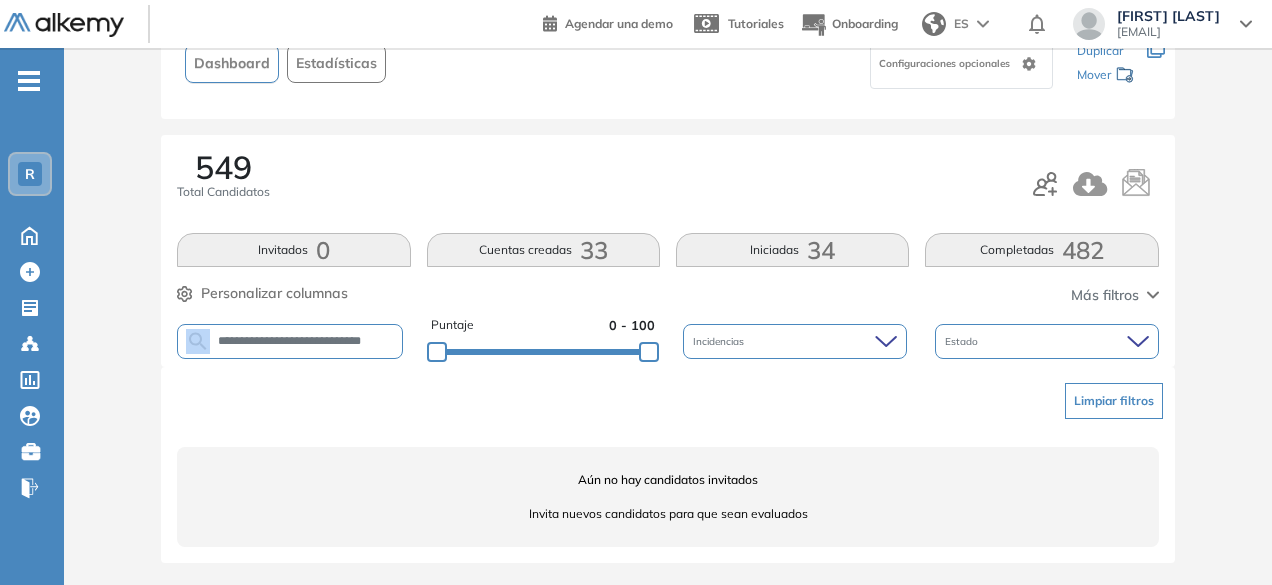 drag, startPoint x: 341, startPoint y: 329, endPoint x: 342, endPoint y: 343, distance: 14.035668 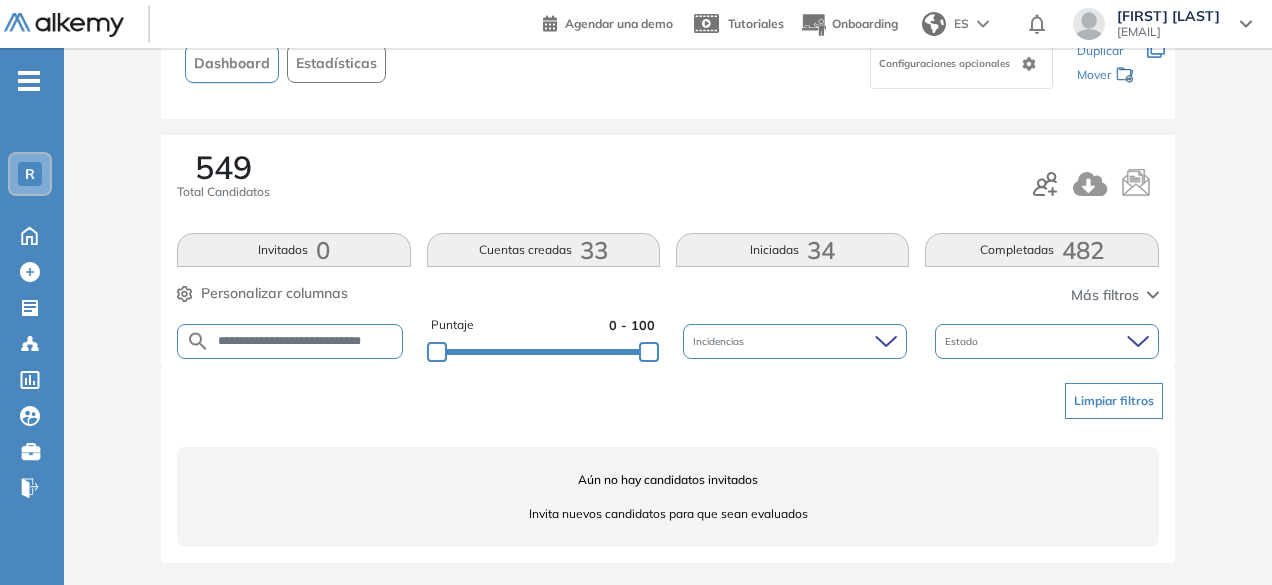click on "**********" at bounding box center (306, 341) 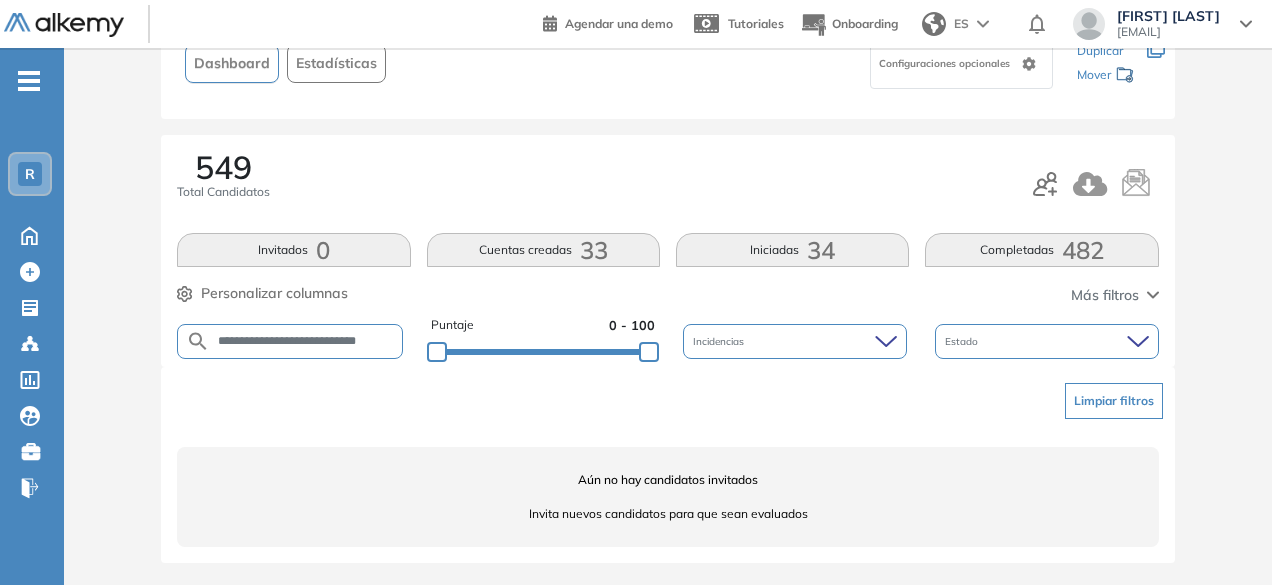 scroll, scrollTop: 0, scrollLeft: 4, axis: horizontal 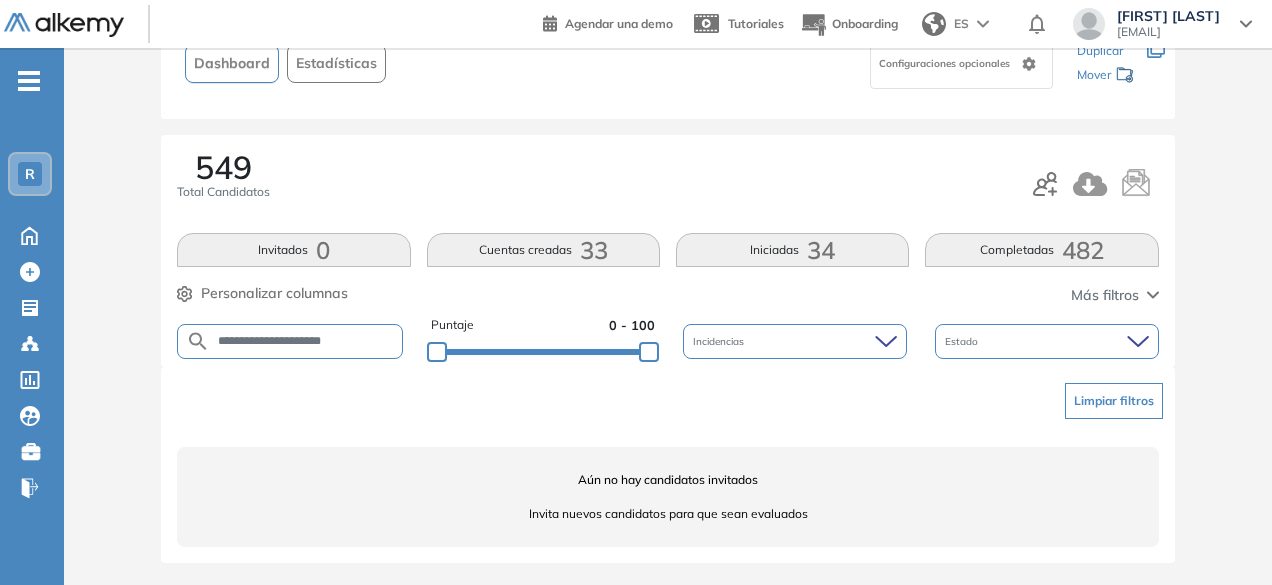 drag, startPoint x: 303, startPoint y: 341, endPoint x: 252, endPoint y: 333, distance: 51.62364 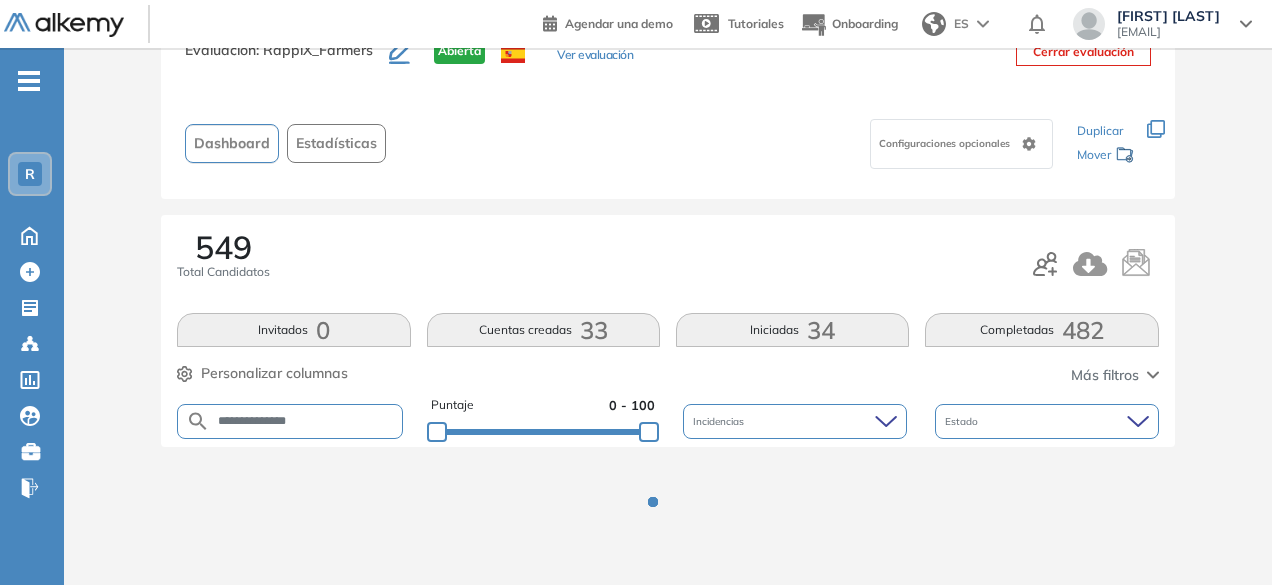 scroll, scrollTop: 154, scrollLeft: 0, axis: vertical 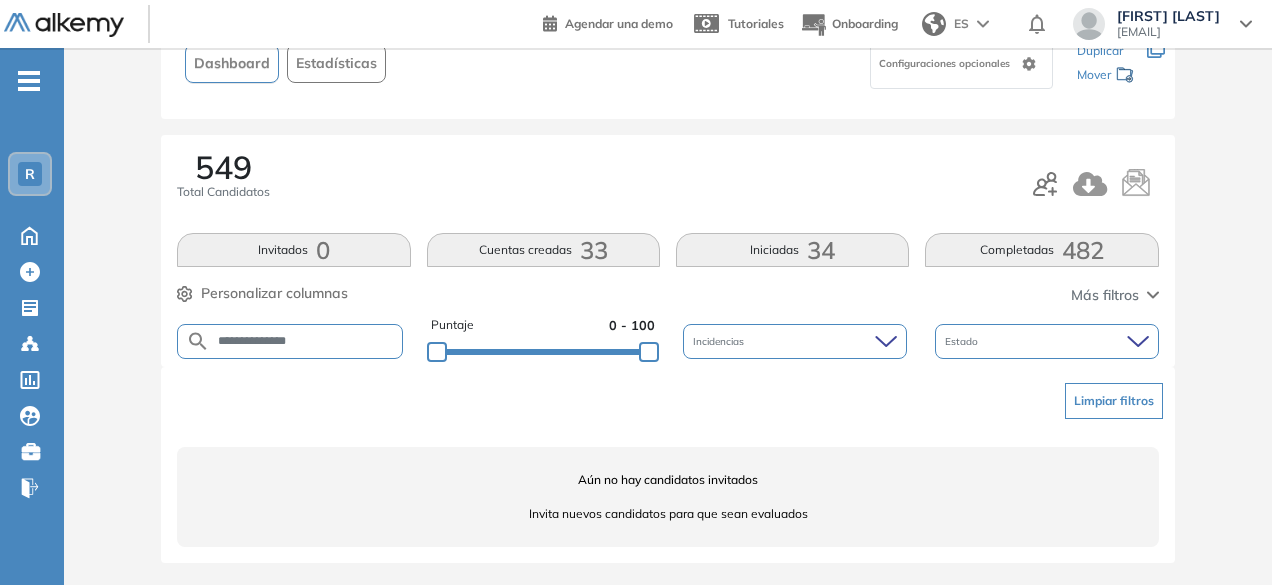 click on "**********" at bounding box center [306, 341] 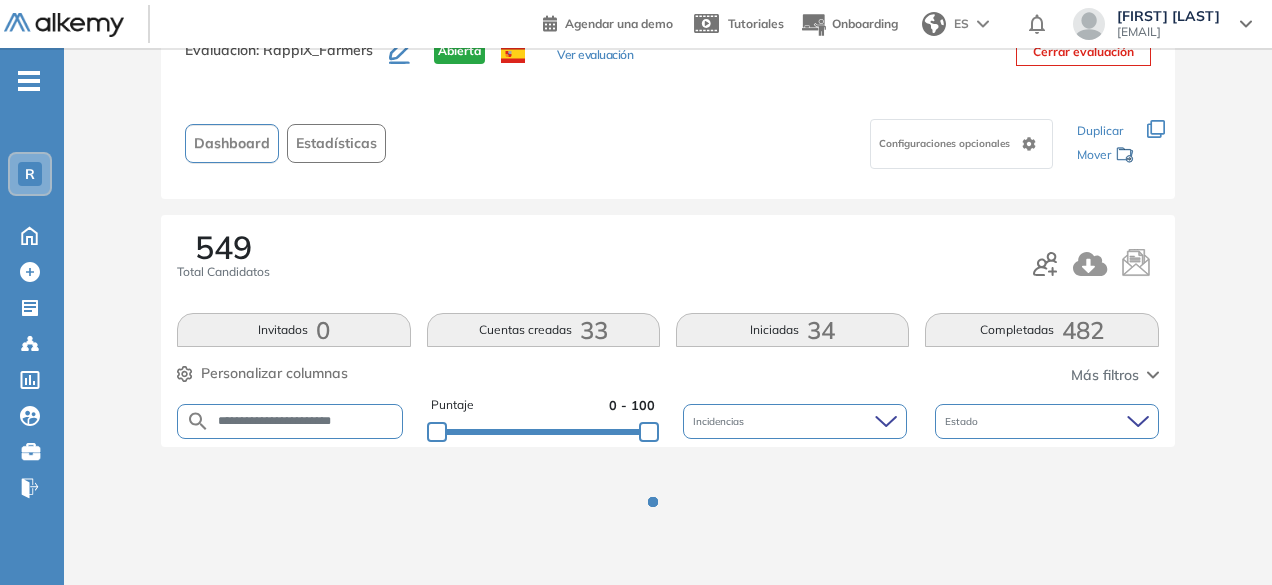 scroll, scrollTop: 154, scrollLeft: 0, axis: vertical 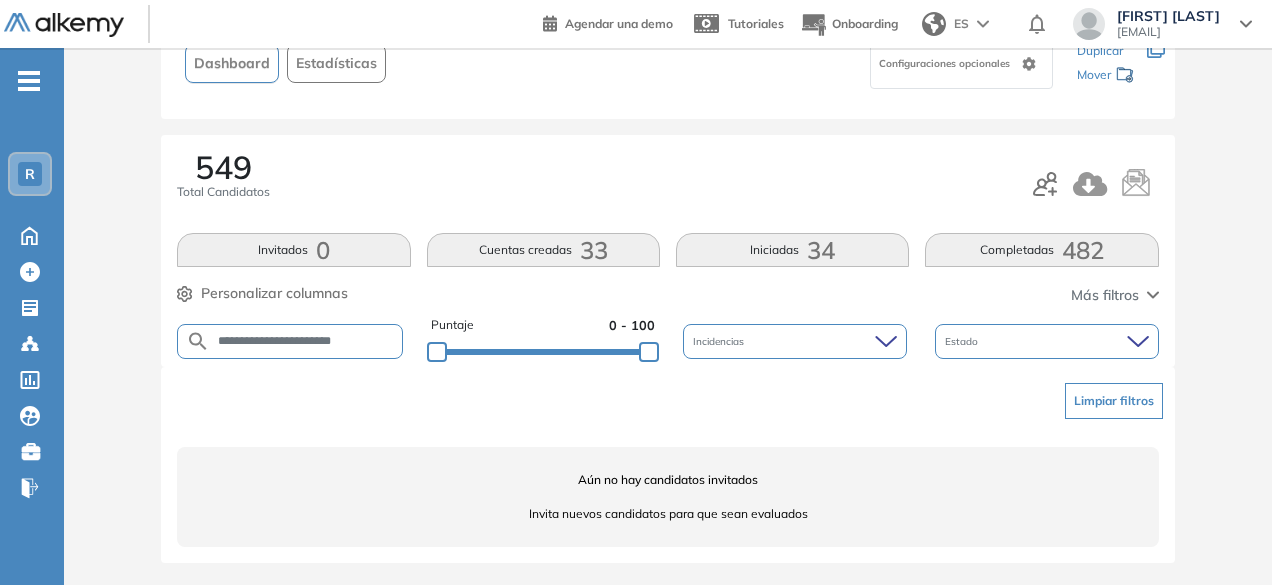 click on "**********" at bounding box center (306, 341) 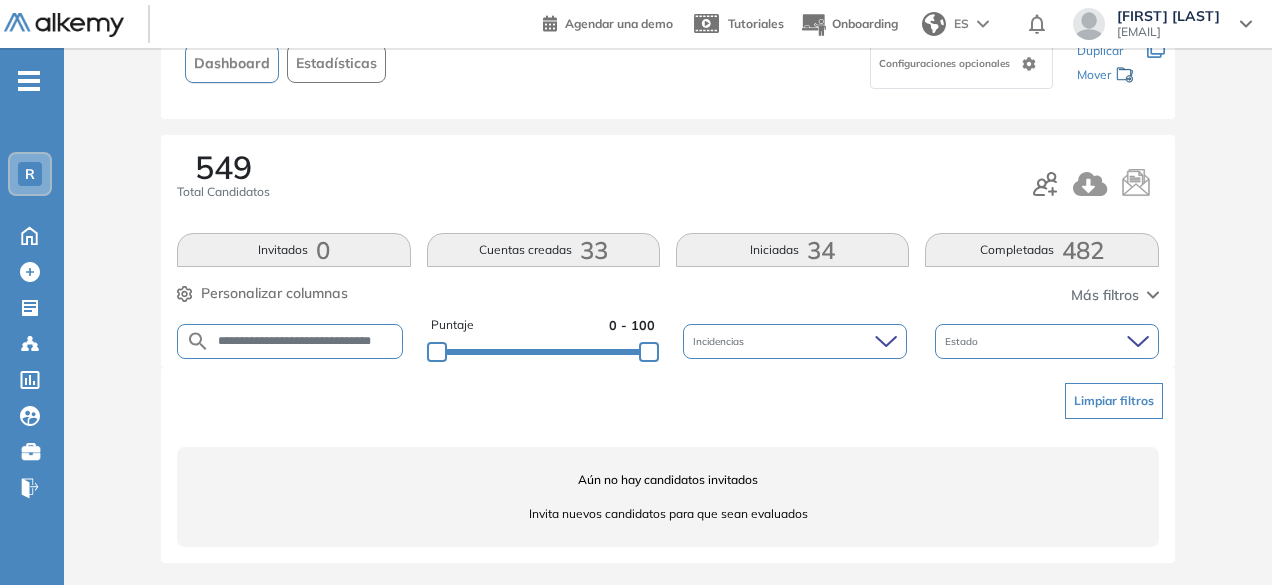 scroll, scrollTop: 0, scrollLeft: 54, axis: horizontal 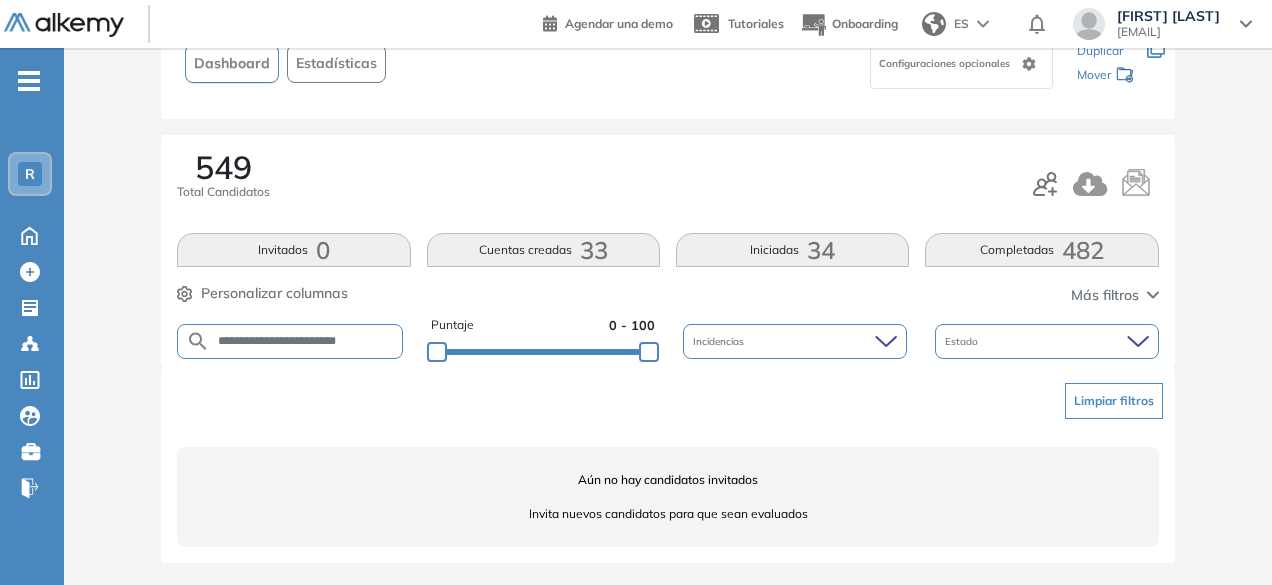 drag, startPoint x: 339, startPoint y: 339, endPoint x: 270, endPoint y: 334, distance: 69.18092 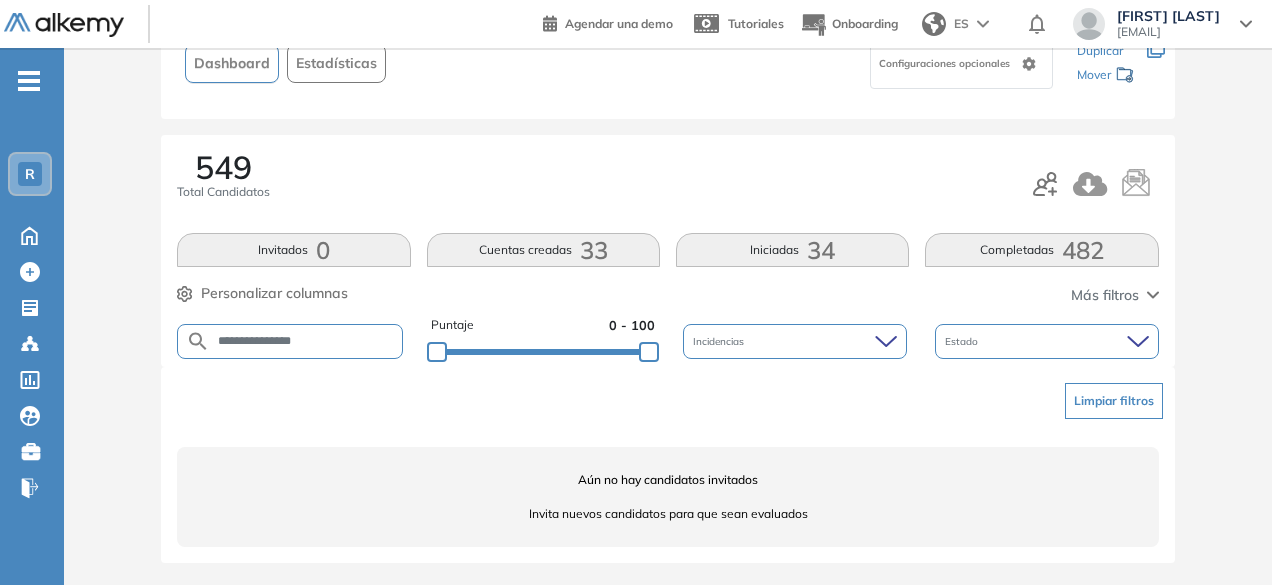scroll, scrollTop: 0, scrollLeft: 0, axis: both 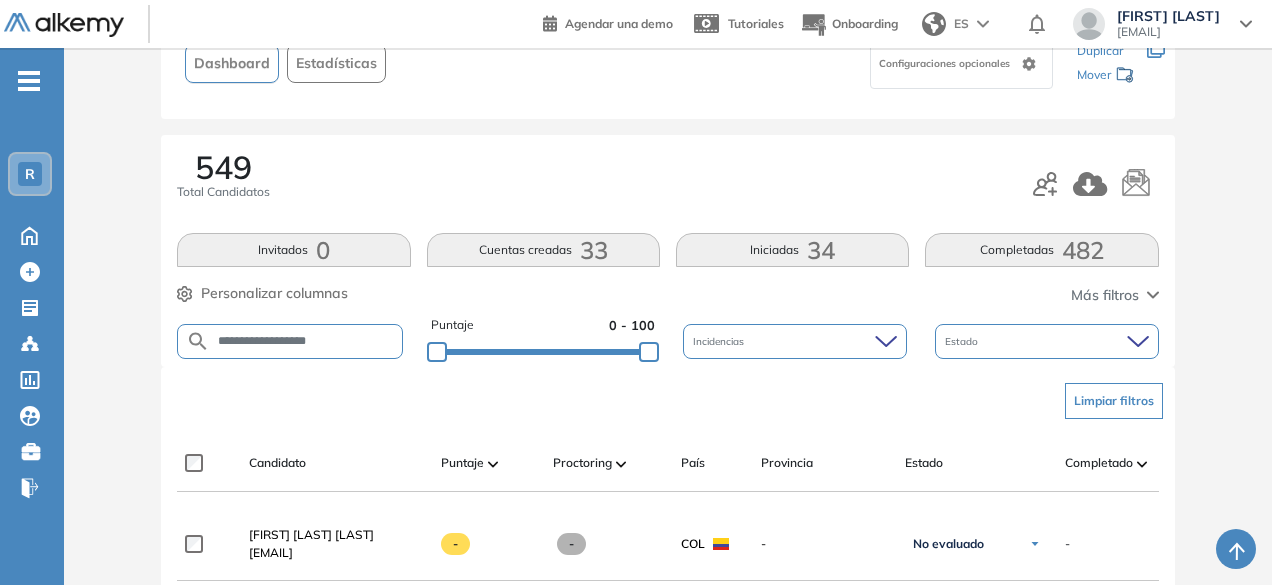 click on "**********" at bounding box center [306, 341] 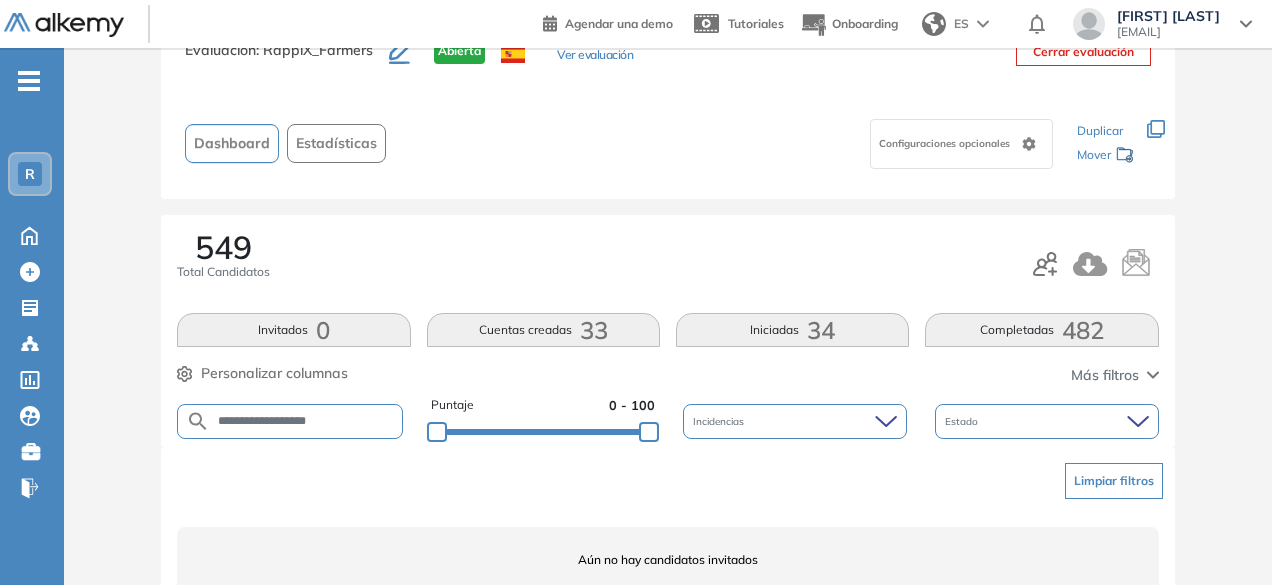 scroll, scrollTop: 154, scrollLeft: 0, axis: vertical 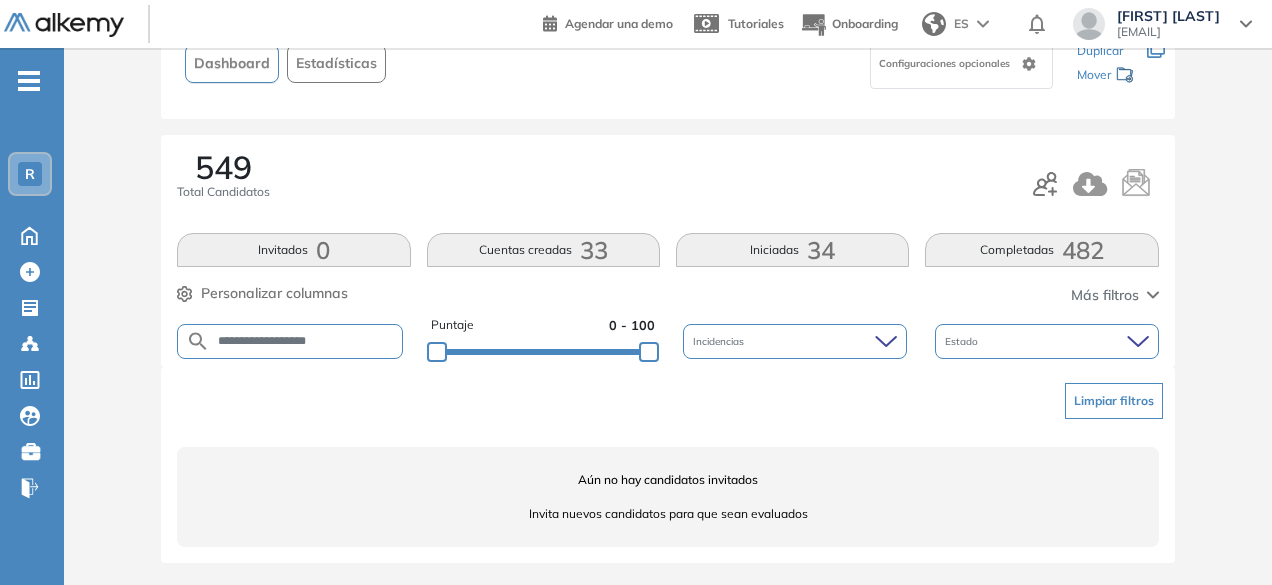 click on "**********" at bounding box center (306, 341) 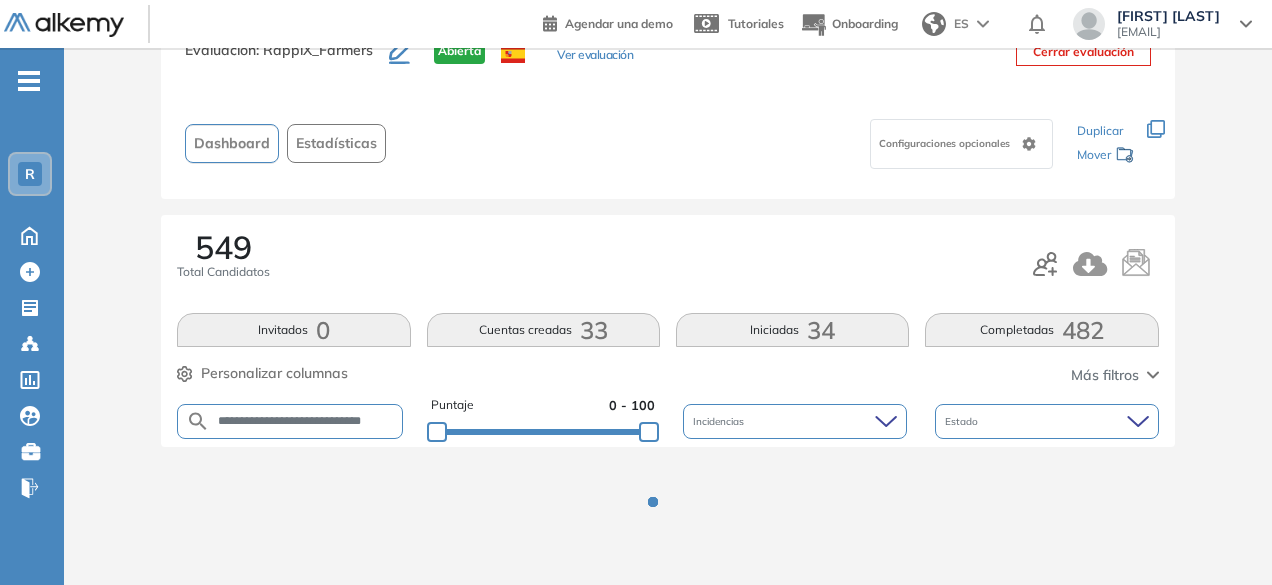 scroll, scrollTop: 154, scrollLeft: 0, axis: vertical 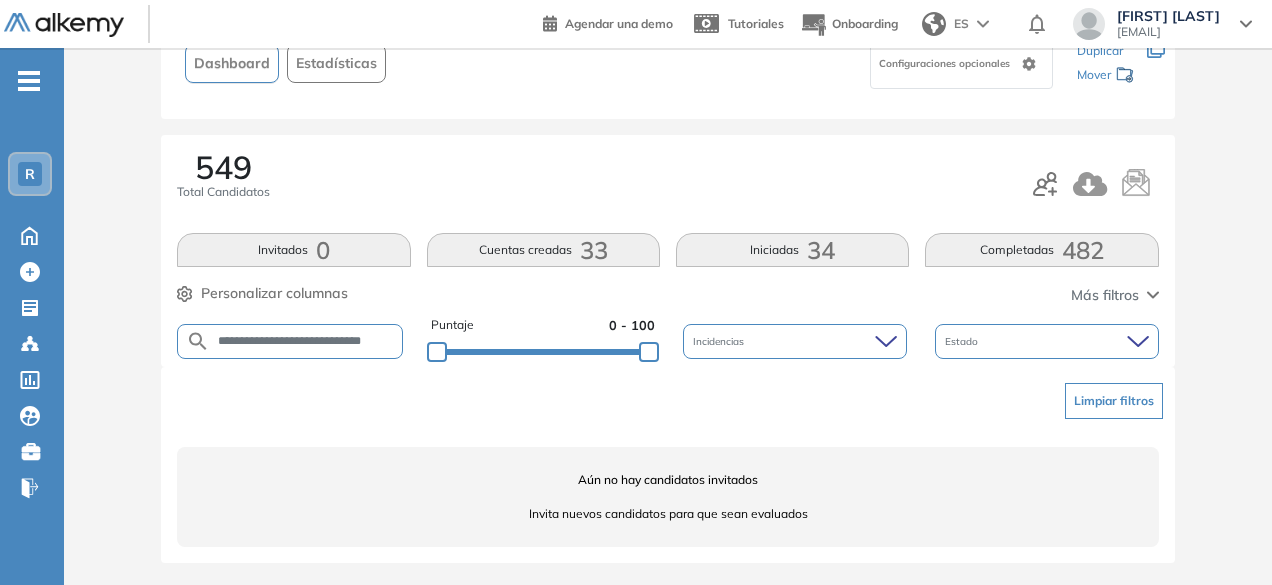 click on "**********" at bounding box center (306, 341) 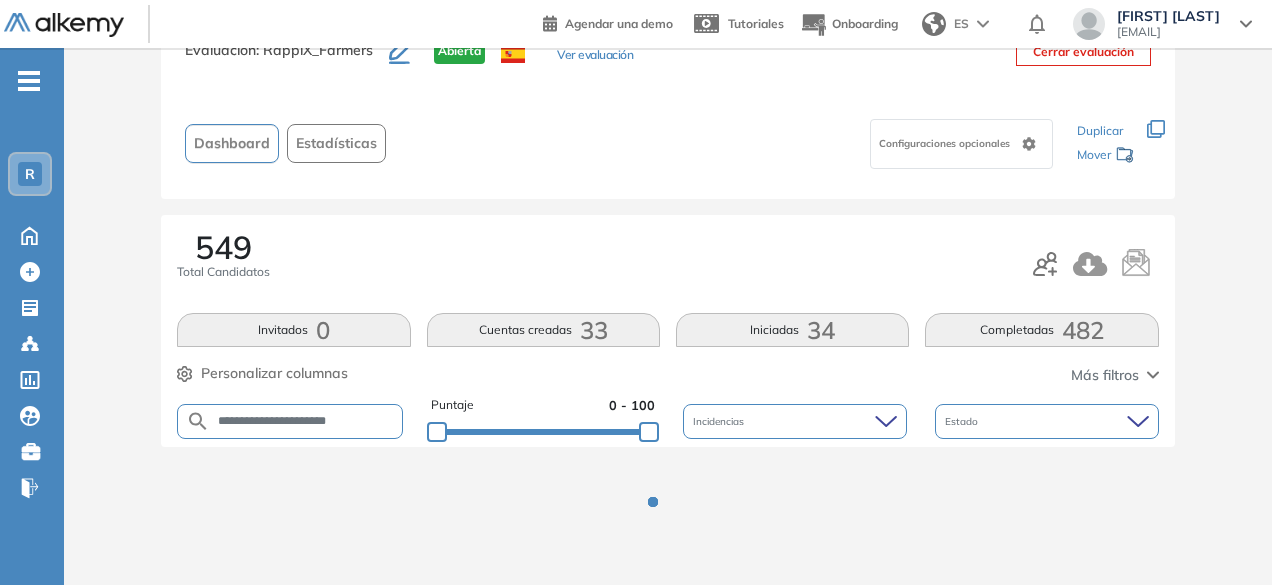 scroll, scrollTop: 154, scrollLeft: 0, axis: vertical 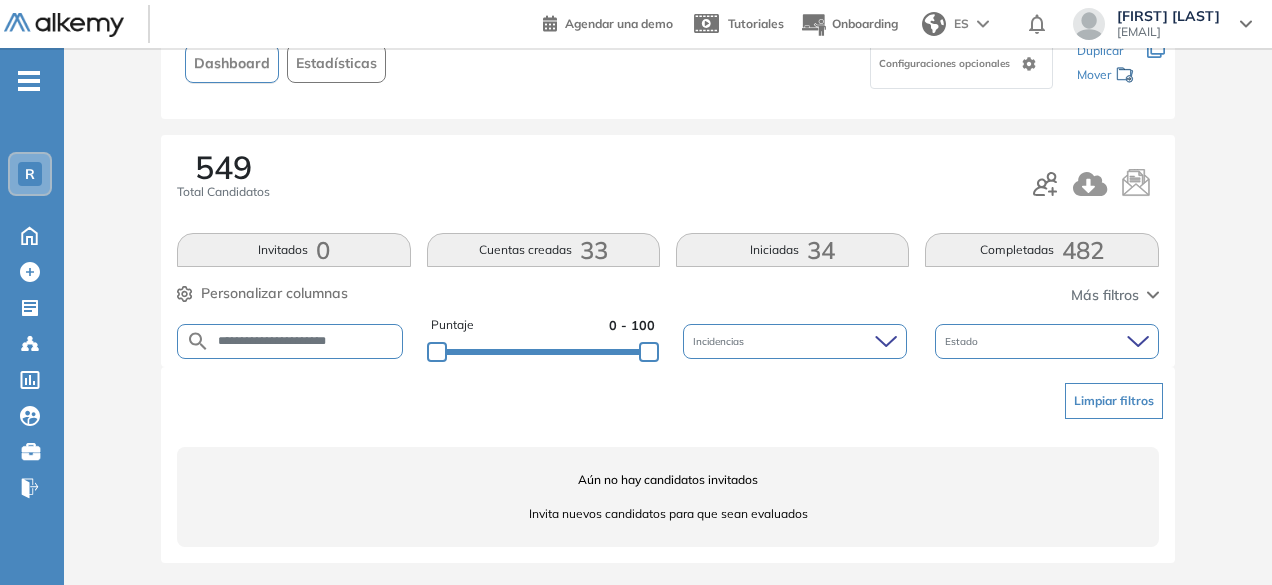 click on "**********" at bounding box center (306, 341) 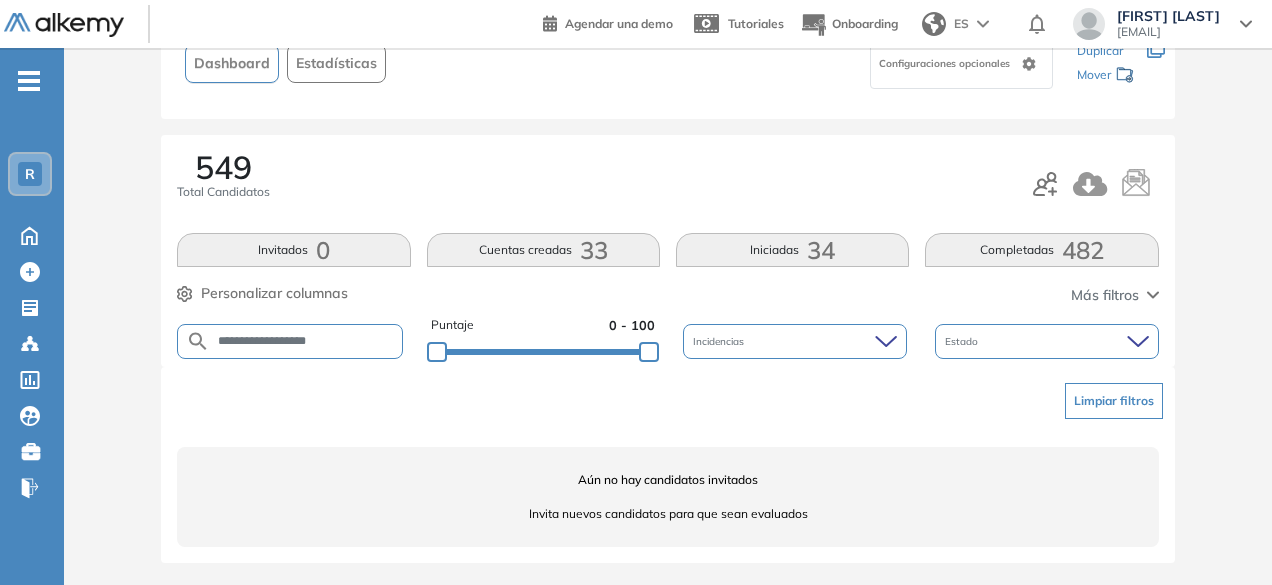type on "**********" 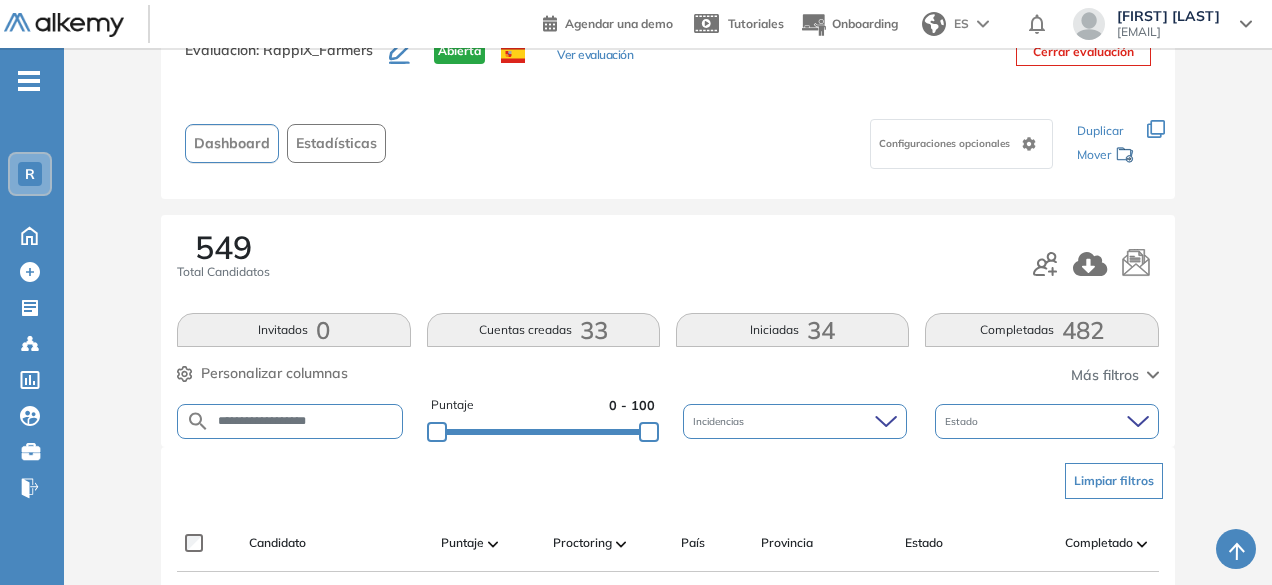 scroll, scrollTop: 154, scrollLeft: 0, axis: vertical 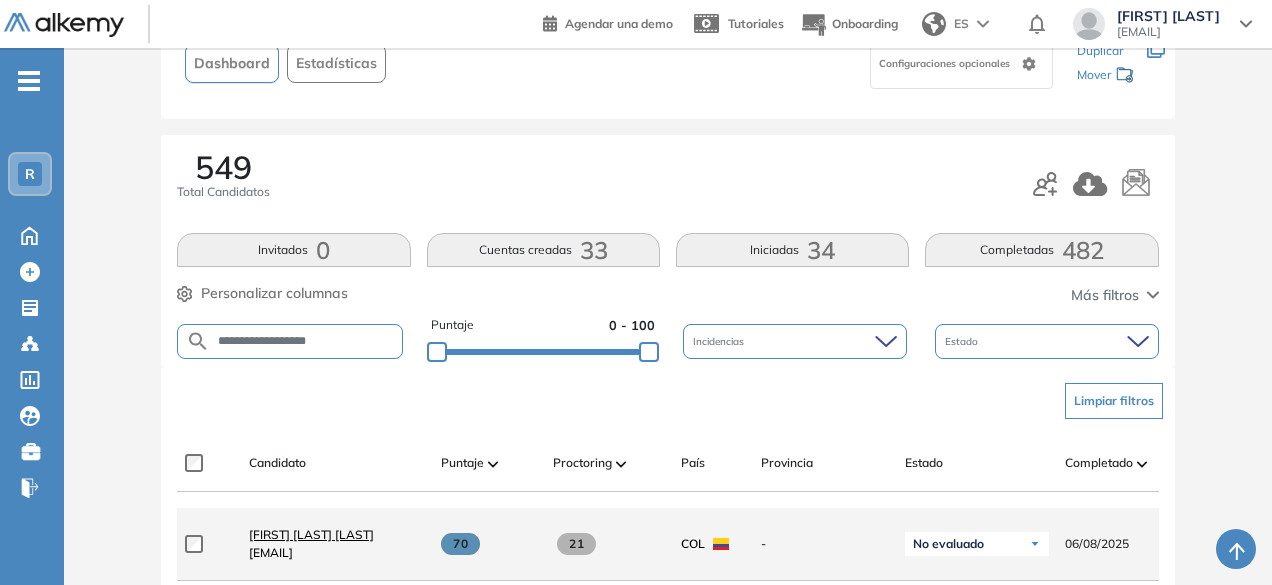click on "[FIRST] [LAST] [LAST]" at bounding box center (311, 534) 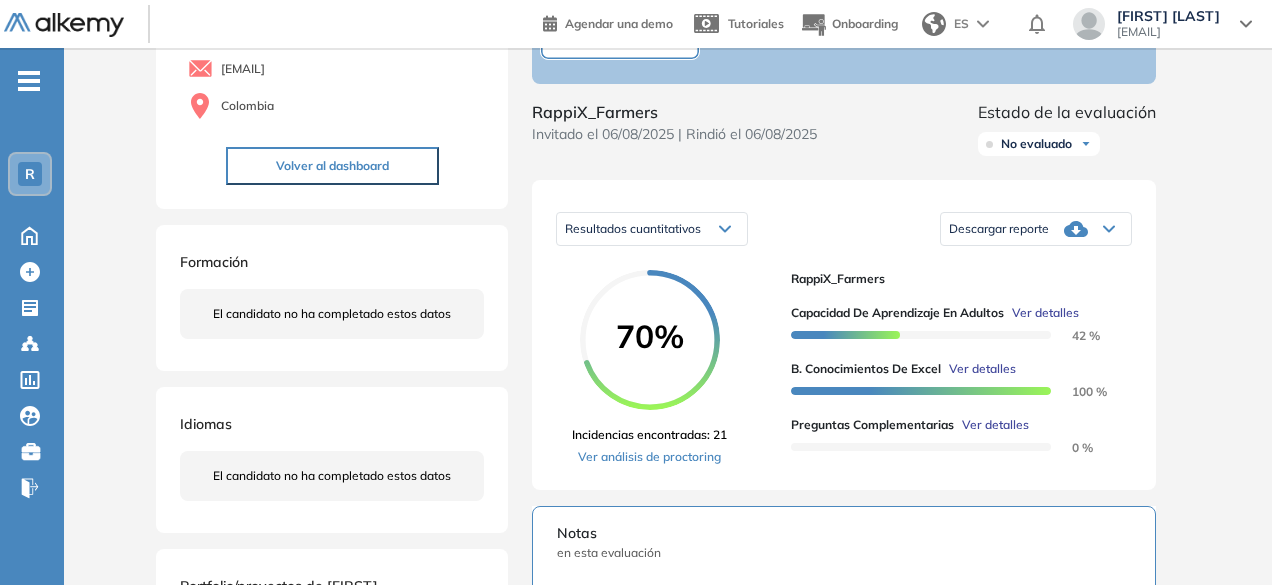 scroll, scrollTop: 210, scrollLeft: 0, axis: vertical 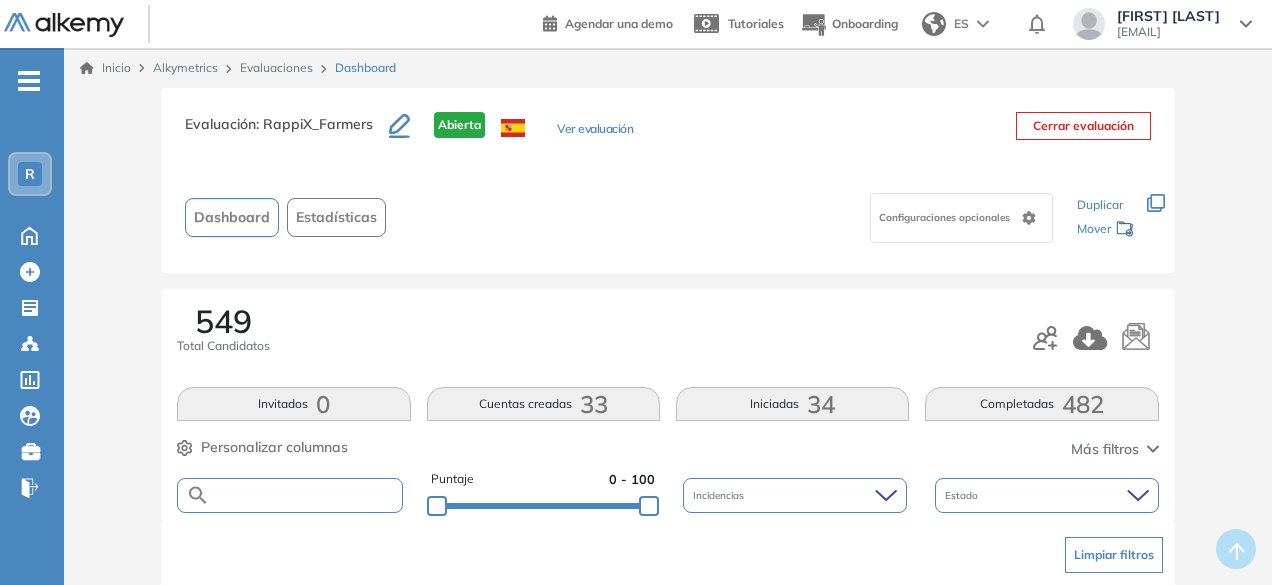 click at bounding box center [305, 495] 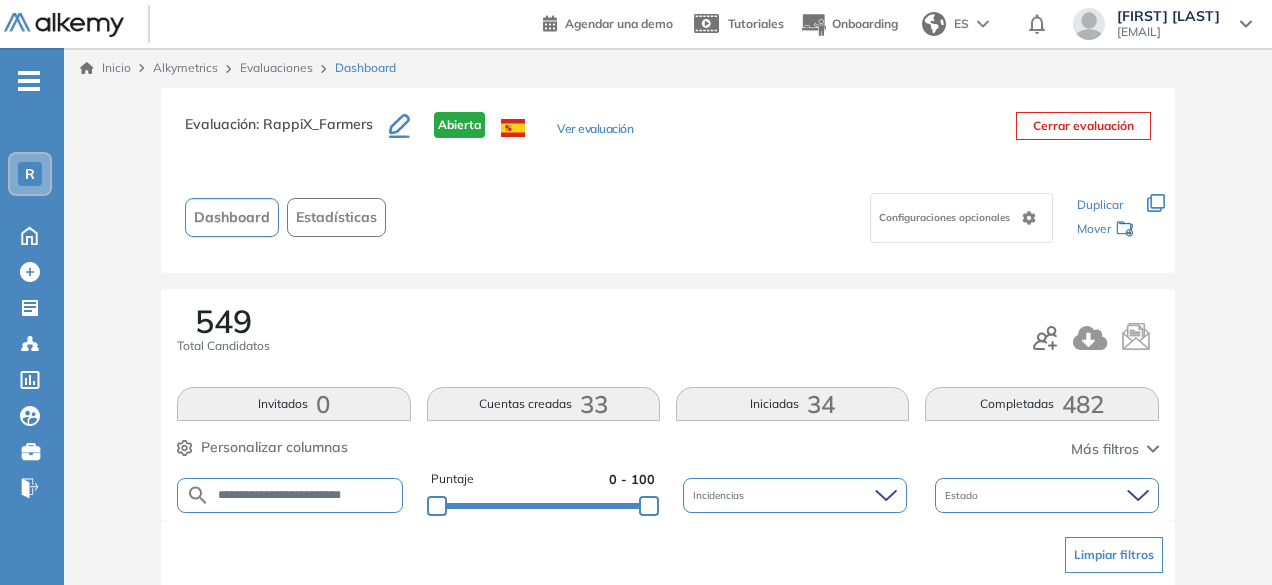 click on "**********" at bounding box center [305, 495] 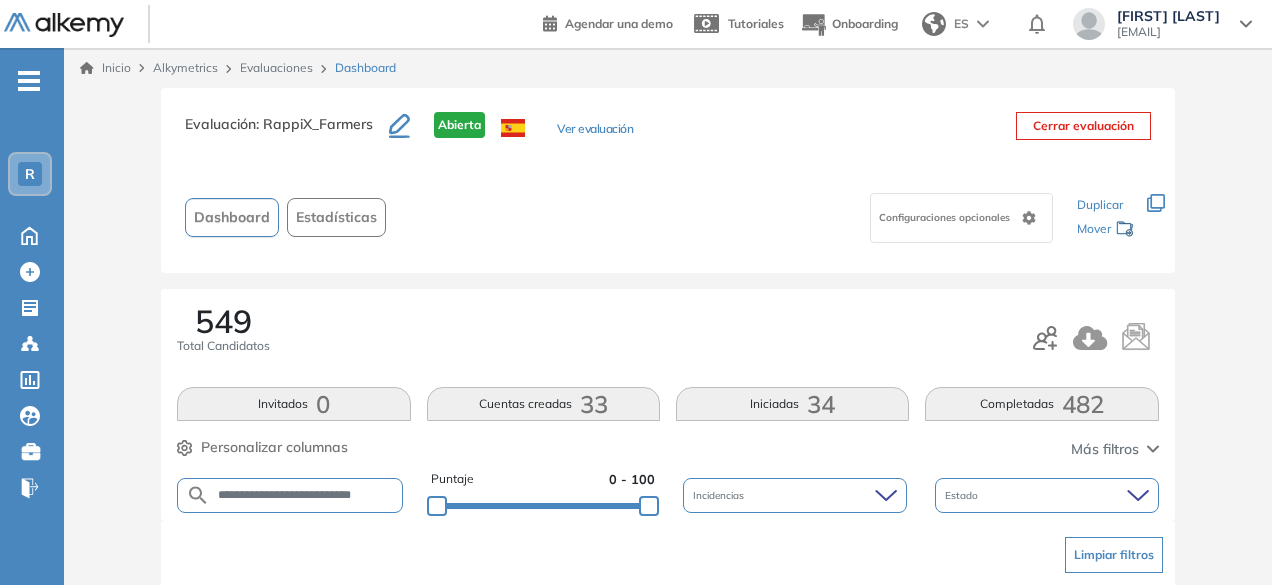 scroll, scrollTop: 0, scrollLeft: 0, axis: both 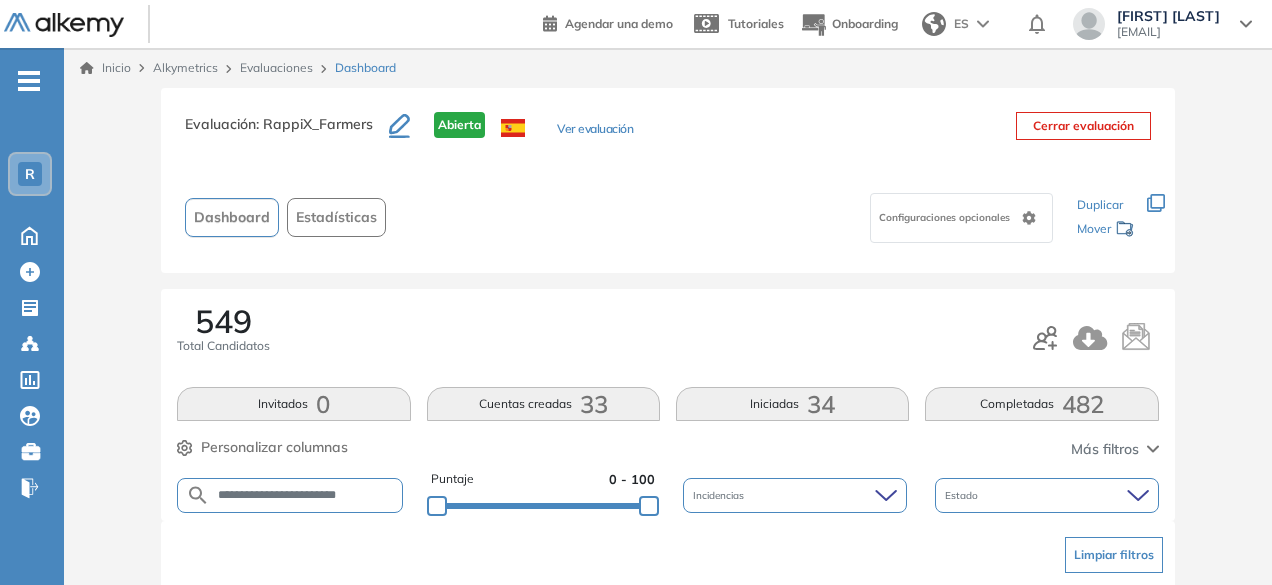 drag, startPoint x: 317, startPoint y: 499, endPoint x: 252, endPoint y: 491, distance: 65.490456 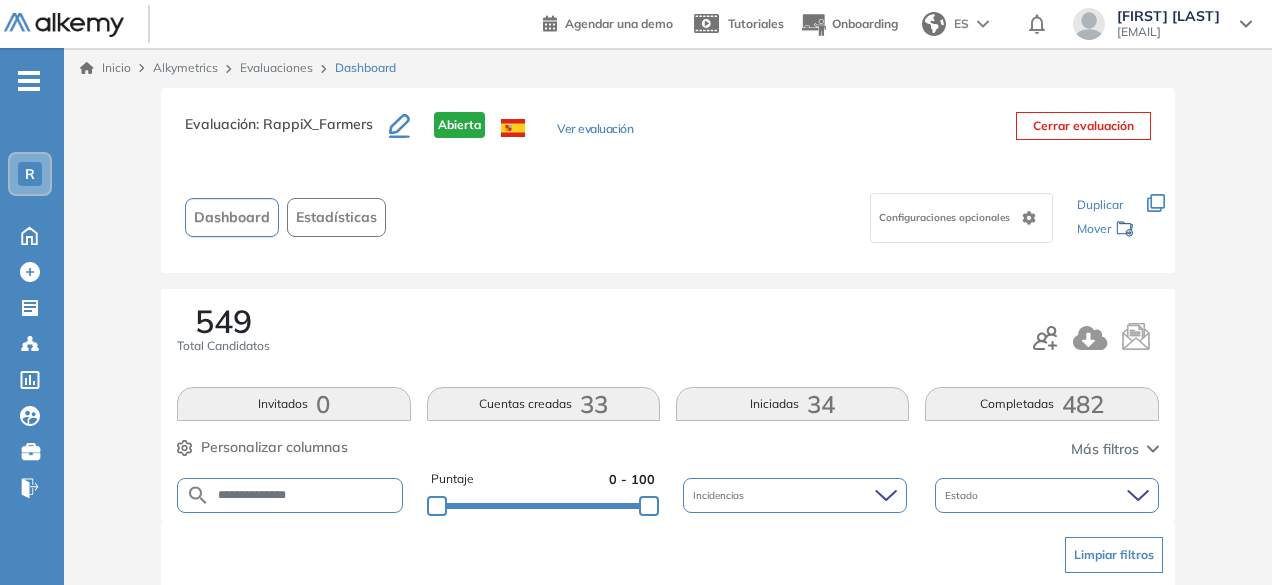 click on "**********" at bounding box center (306, 495) 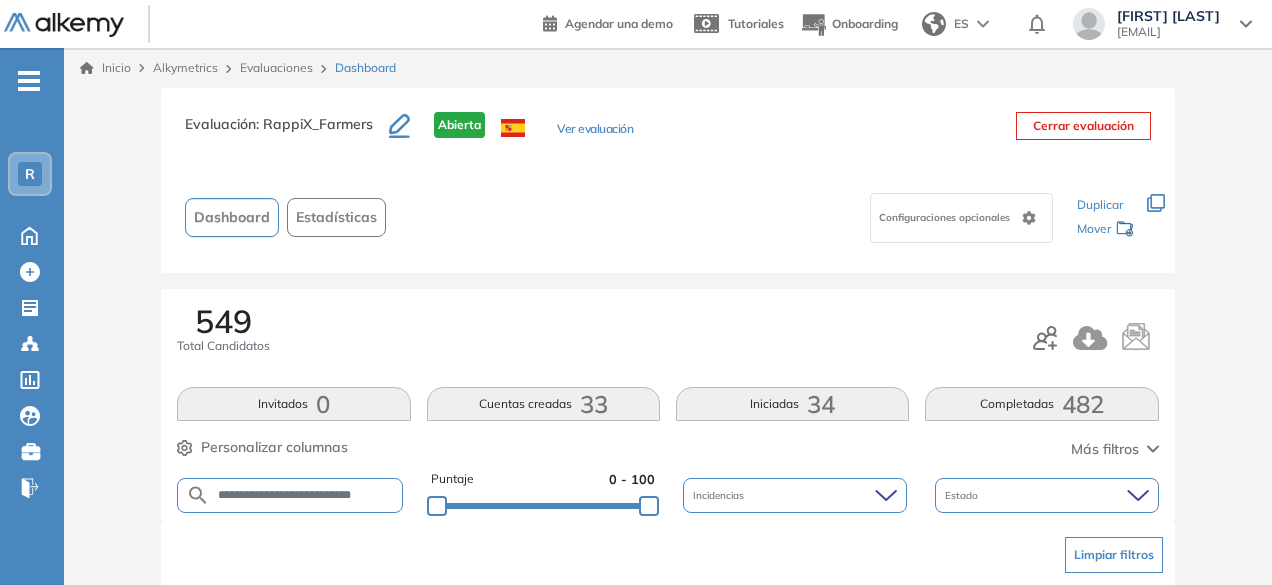 scroll, scrollTop: 0, scrollLeft: 7, axis: horizontal 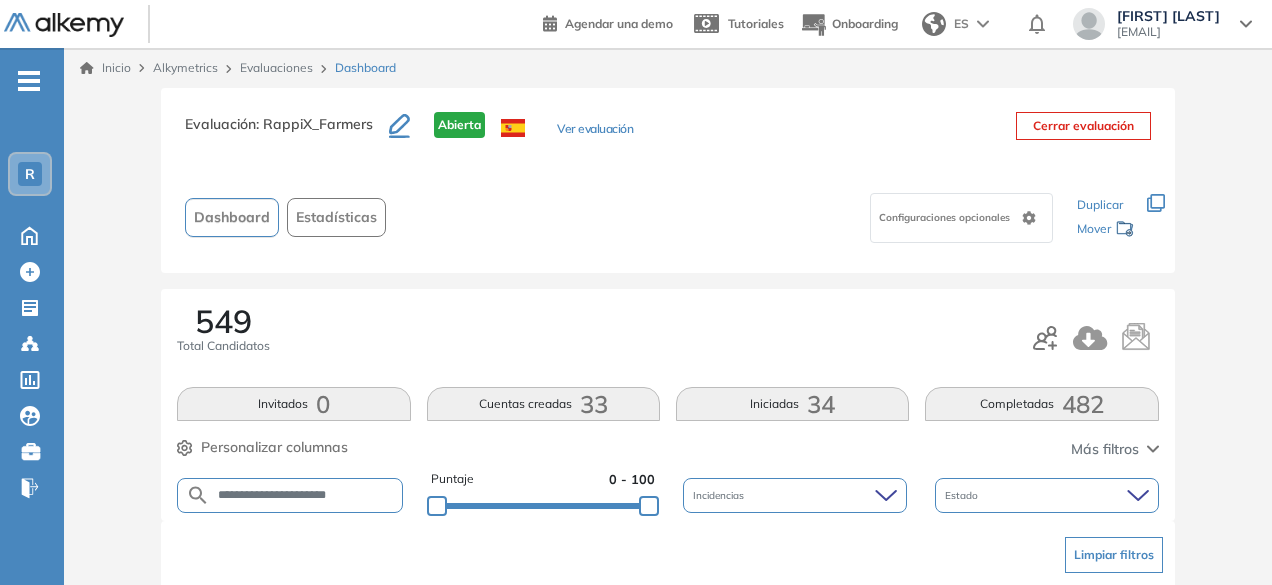drag, startPoint x: 328, startPoint y: 496, endPoint x: 274, endPoint y: 491, distance: 54.230988 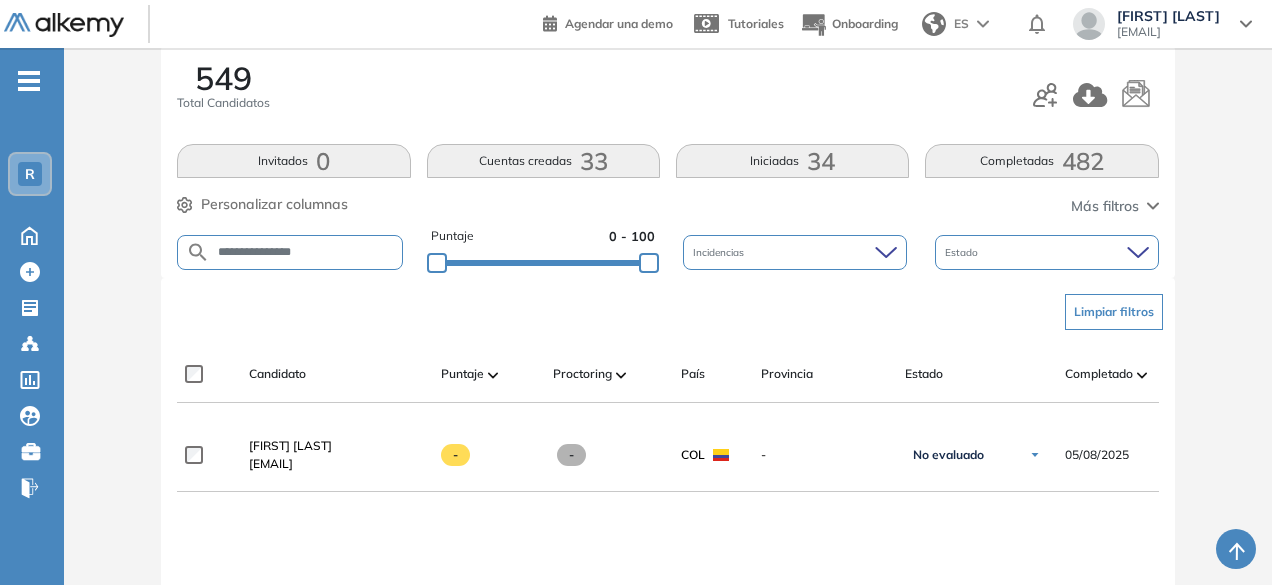 scroll, scrollTop: 241, scrollLeft: 0, axis: vertical 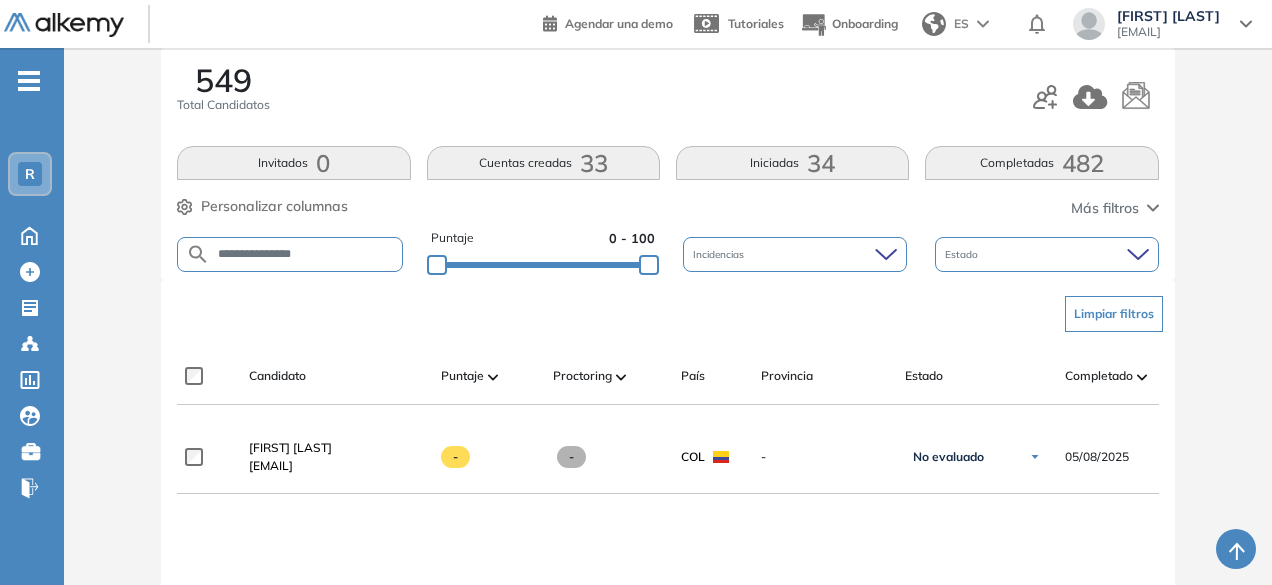 click on "**********" at bounding box center [306, 254] 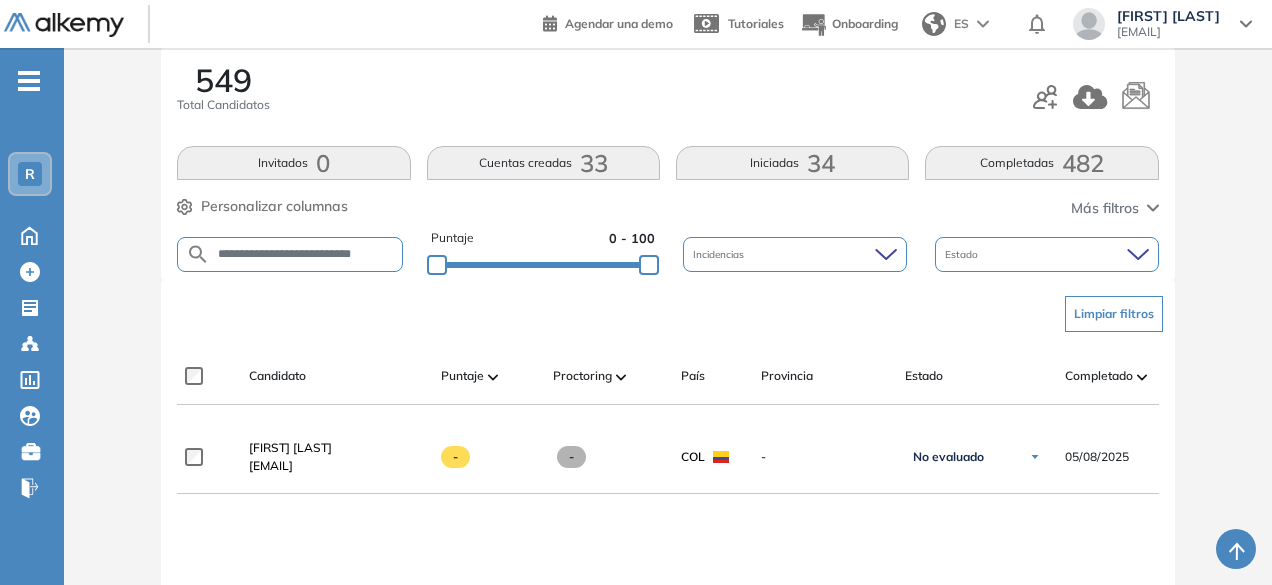 scroll, scrollTop: 0, scrollLeft: 4, axis: horizontal 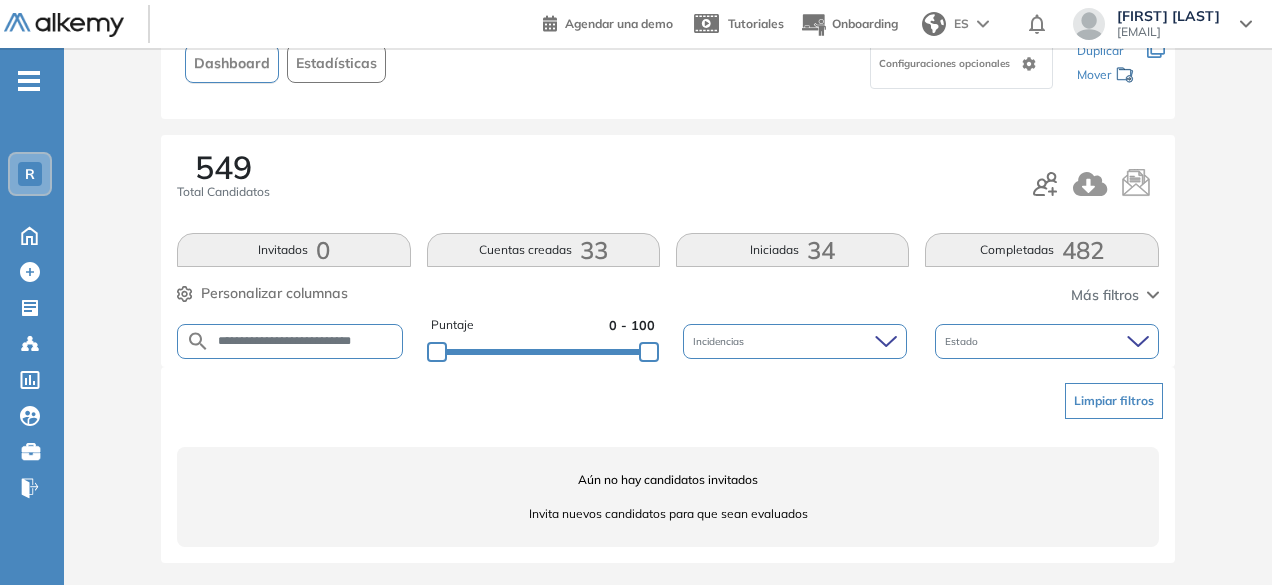 click on "**********" at bounding box center [306, 341] 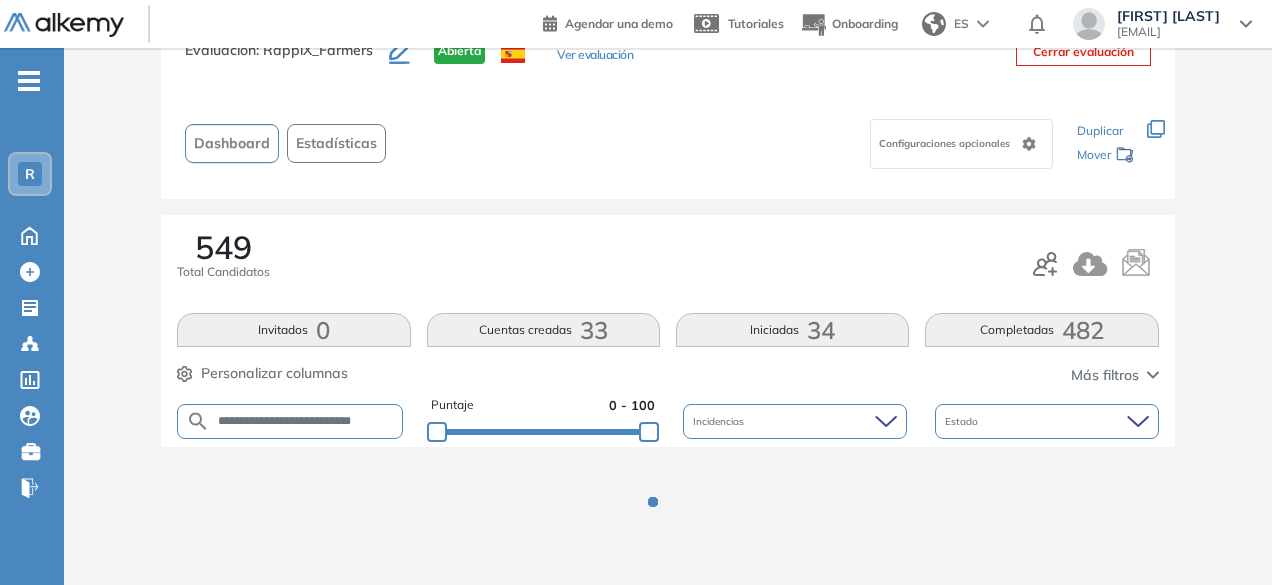 scroll, scrollTop: 154, scrollLeft: 0, axis: vertical 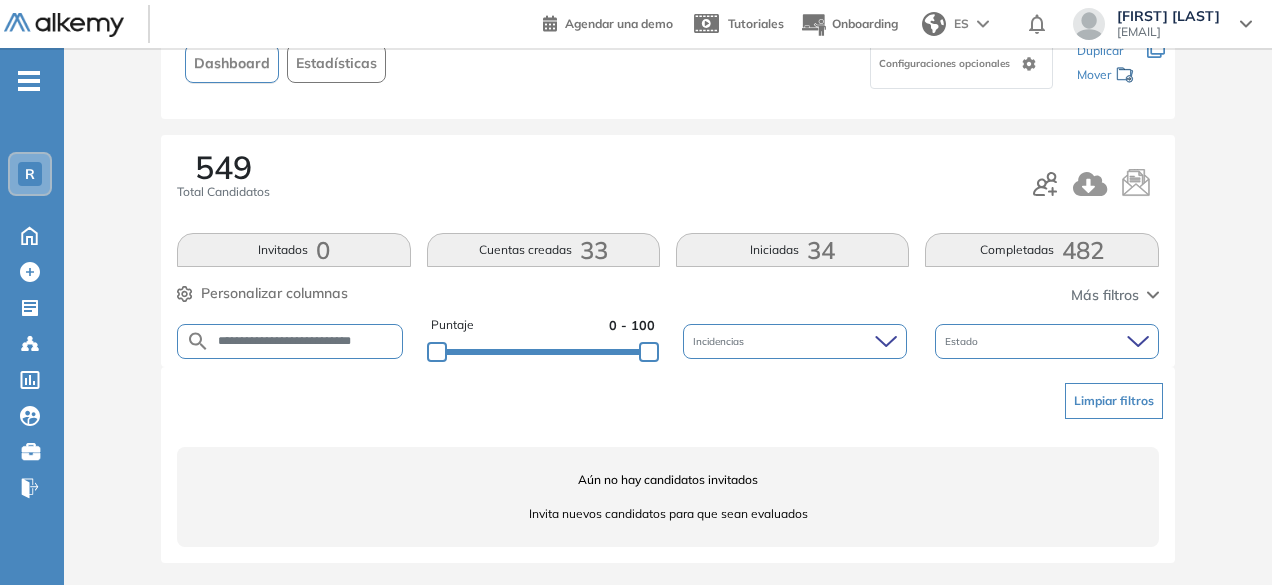 click on "**********" at bounding box center [306, 341] 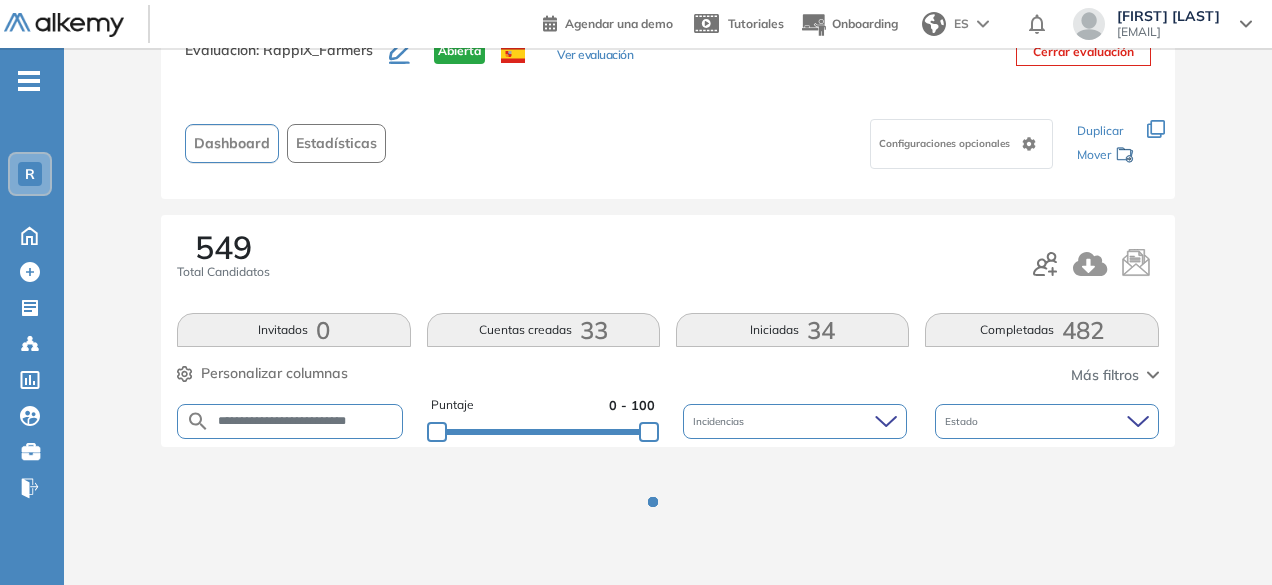 scroll, scrollTop: 154, scrollLeft: 0, axis: vertical 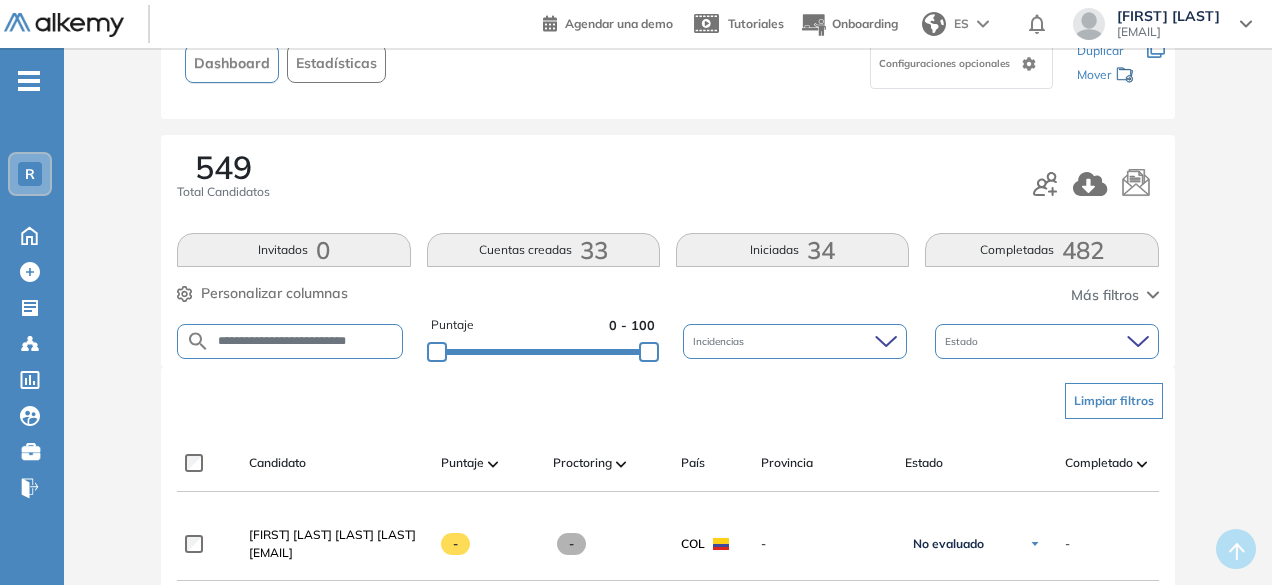 click on "**********" at bounding box center [306, 341] 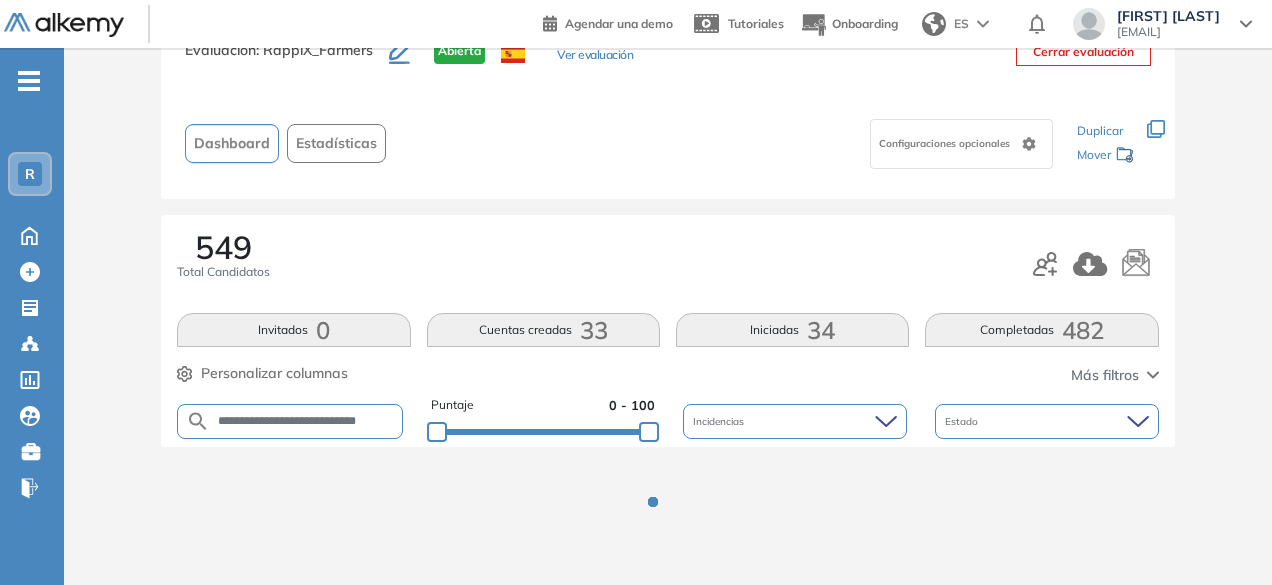 scroll, scrollTop: 154, scrollLeft: 0, axis: vertical 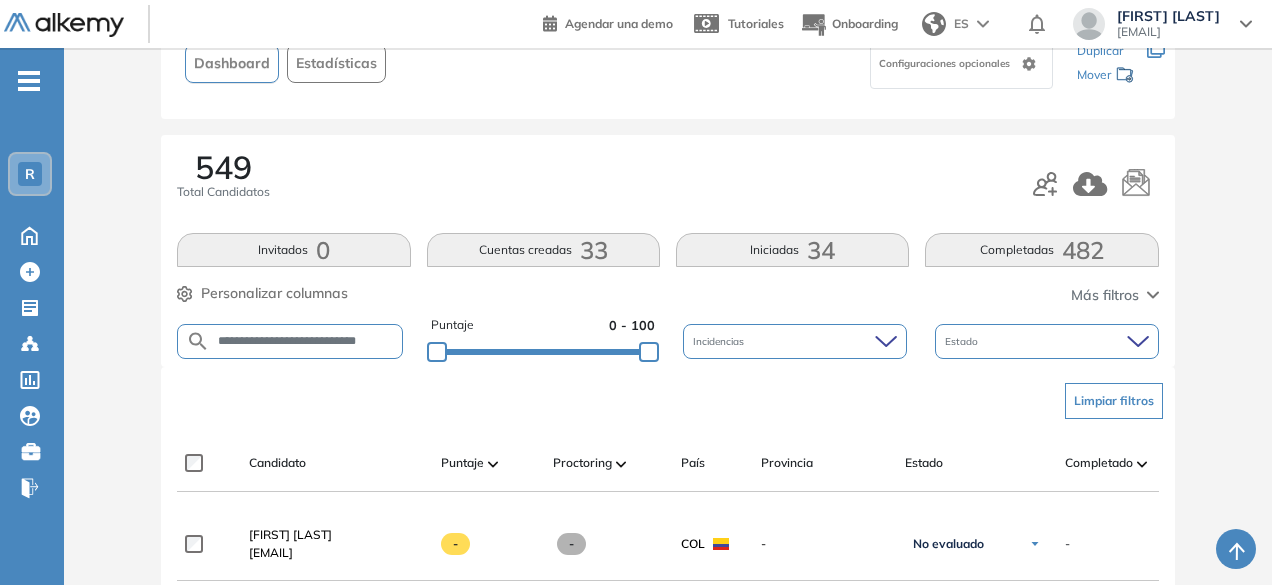 click on "**********" at bounding box center (306, 341) 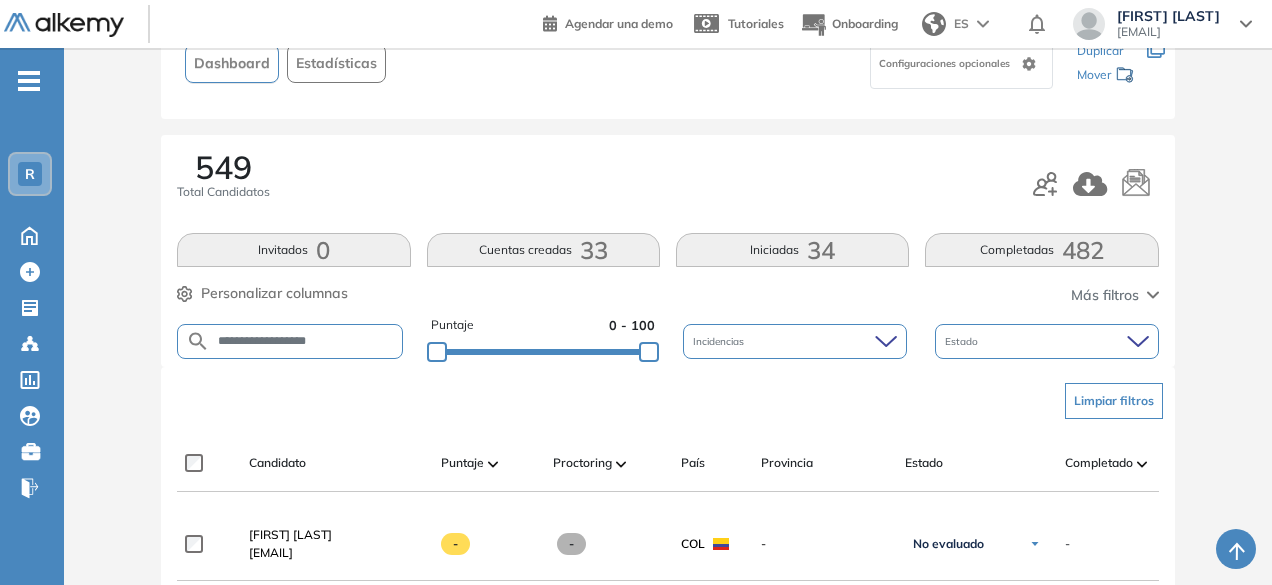 type on "**********" 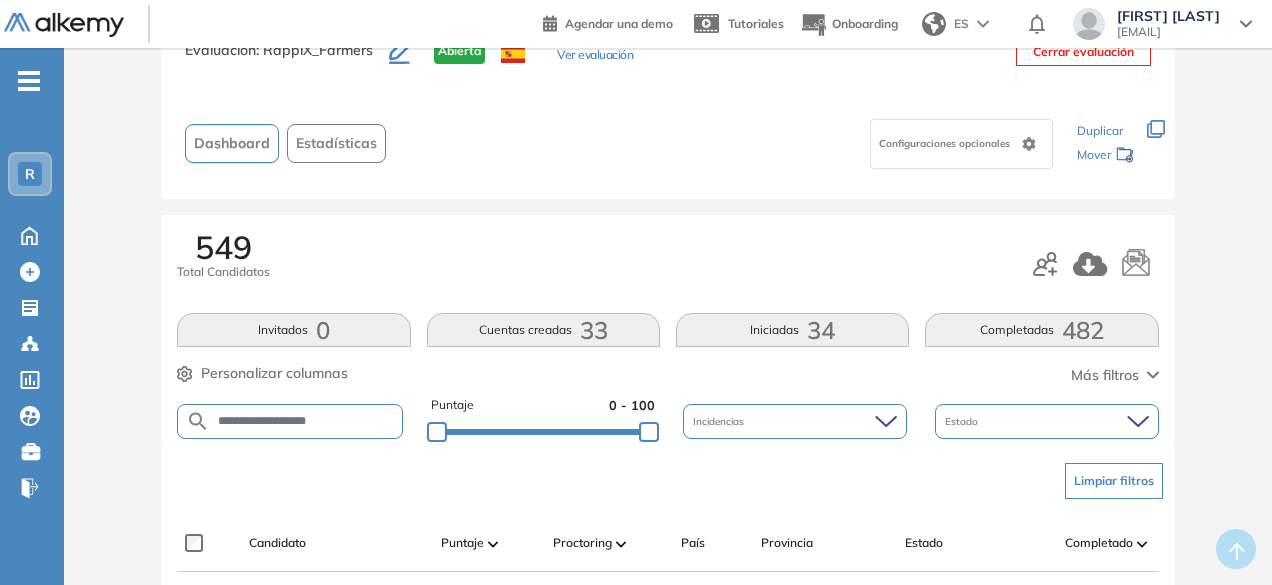 scroll, scrollTop: 154, scrollLeft: 0, axis: vertical 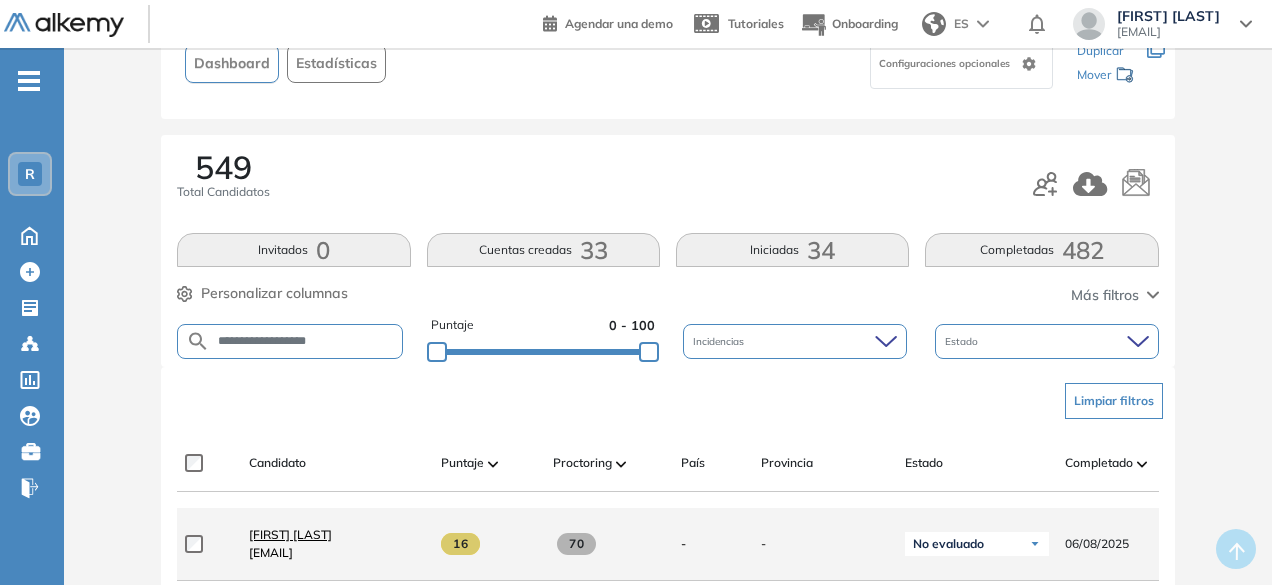 click on "[FIRST] [LAST]" at bounding box center (290, 534) 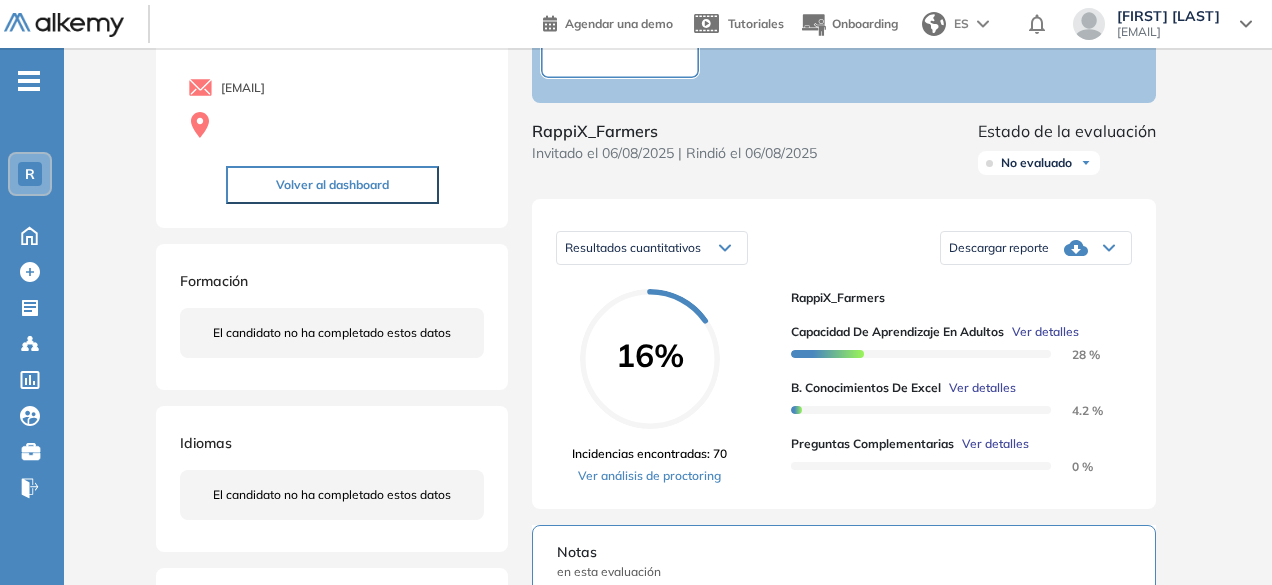 scroll, scrollTop: 164, scrollLeft: 0, axis: vertical 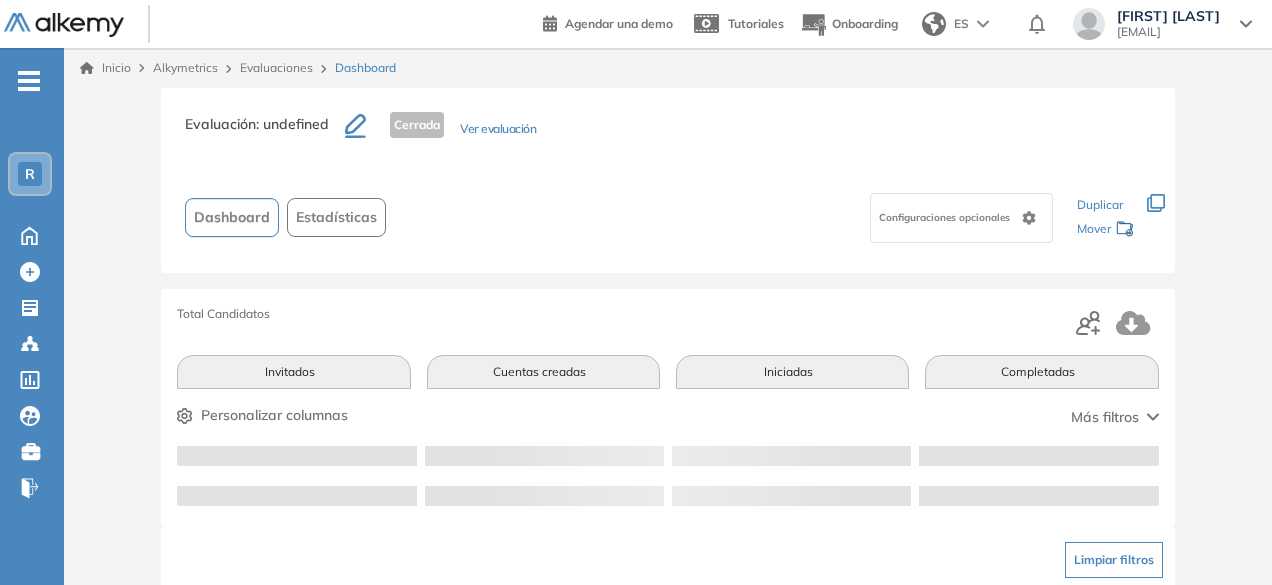 click on "Evaluación : undefined Cerrada Ver evaluación" at bounding box center [667, 137] 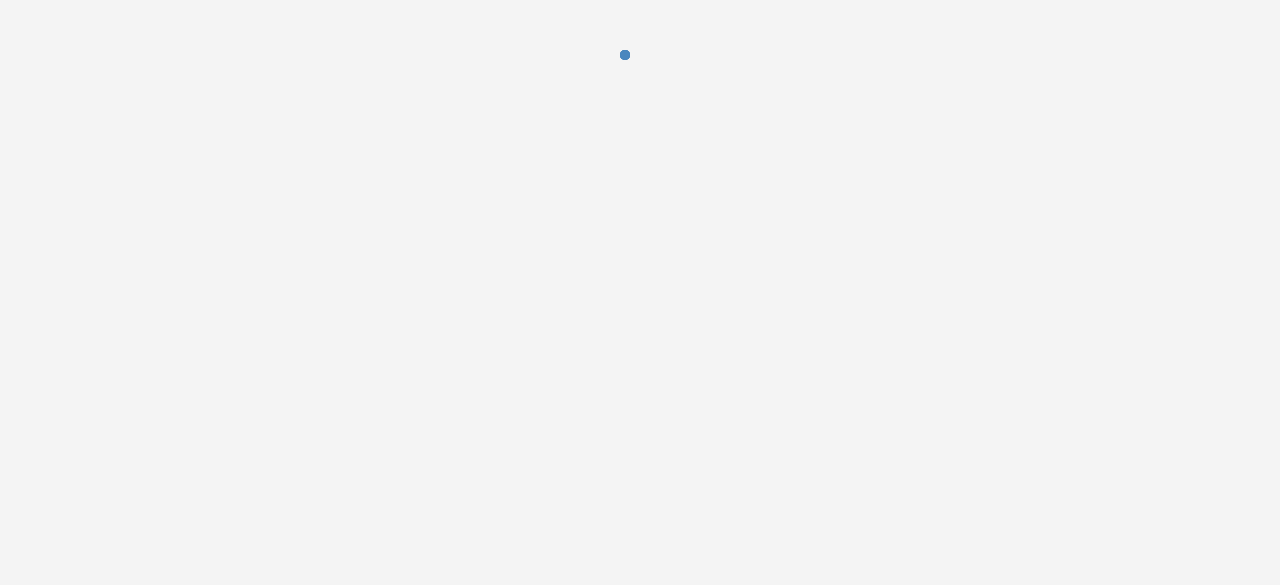 scroll, scrollTop: 0, scrollLeft: 0, axis: both 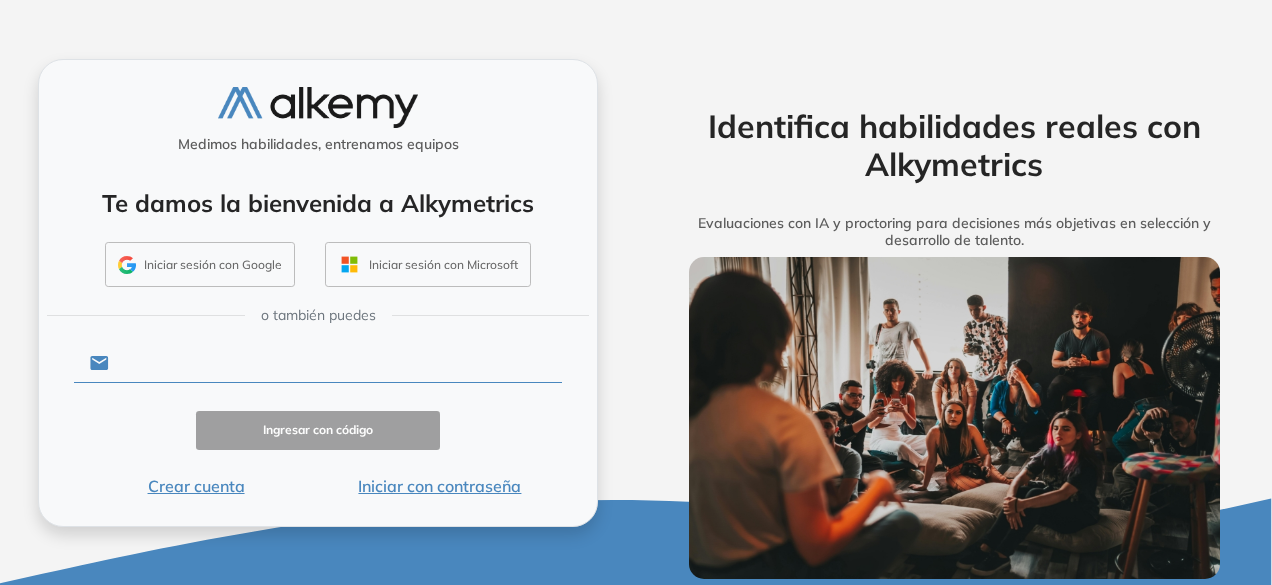 click at bounding box center [335, 363] 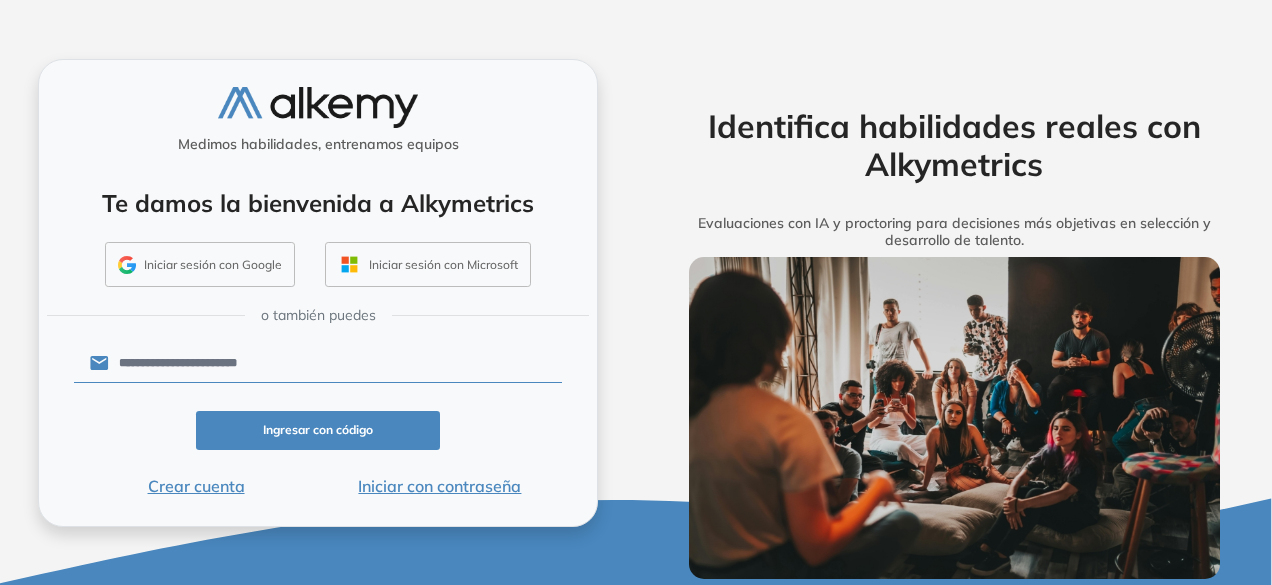 click on "Iniciar con contraseña" at bounding box center (440, 486) 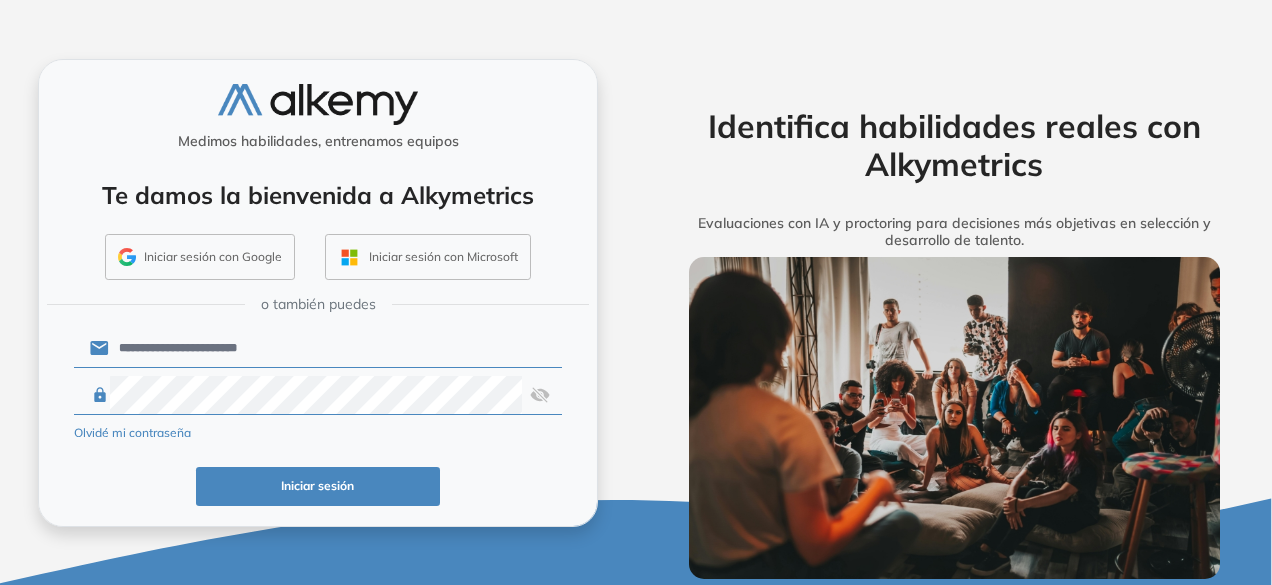 click on "Iniciar sesión" at bounding box center (318, 486) 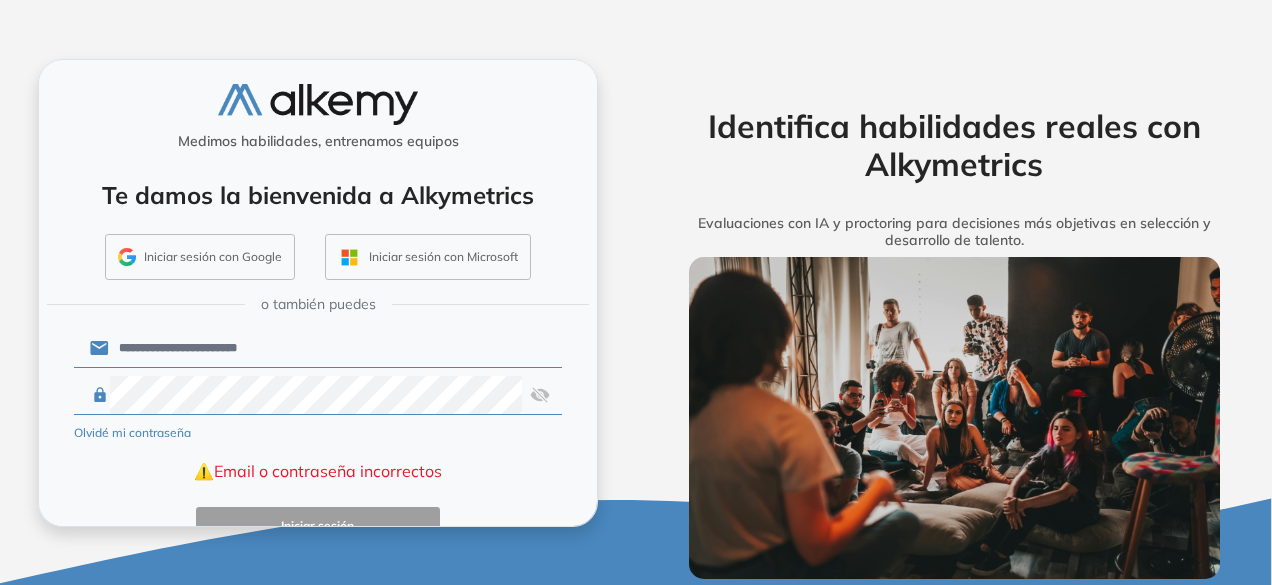 click at bounding box center (540, 395) 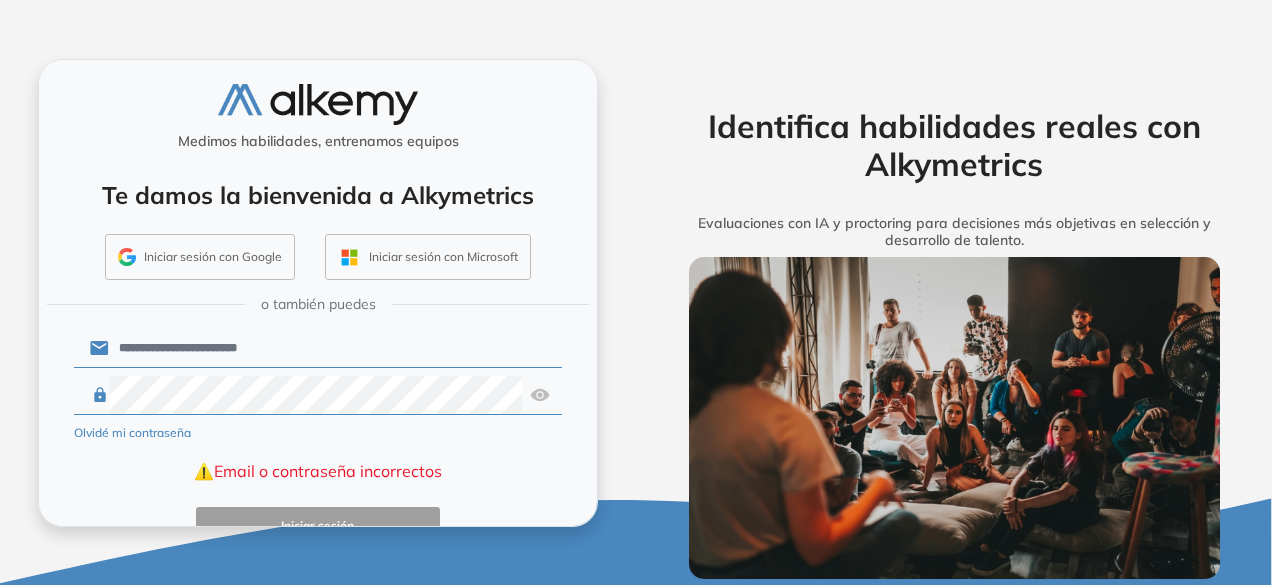scroll, scrollTop: 90, scrollLeft: 0, axis: vertical 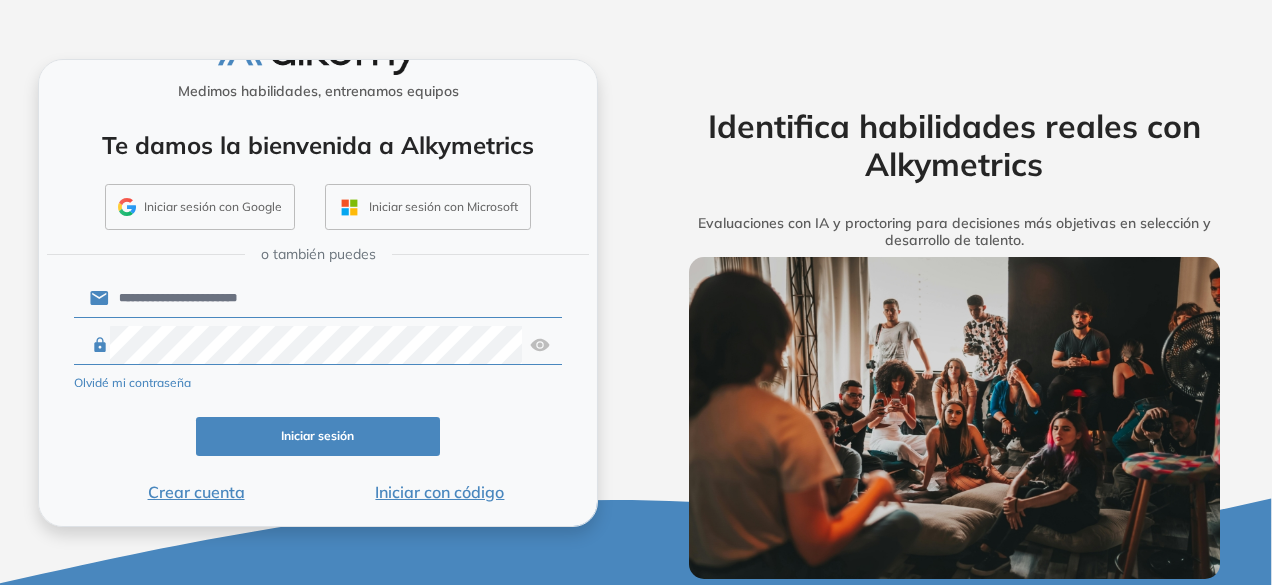 click on "Iniciar sesión" at bounding box center [318, 436] 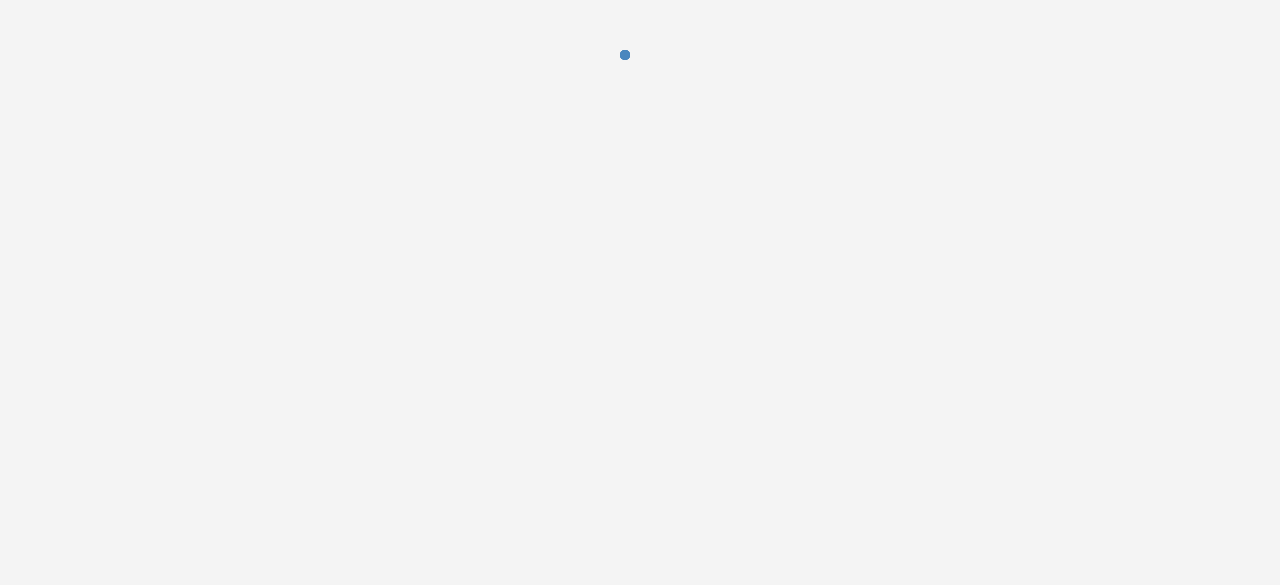 scroll, scrollTop: 0, scrollLeft: 0, axis: both 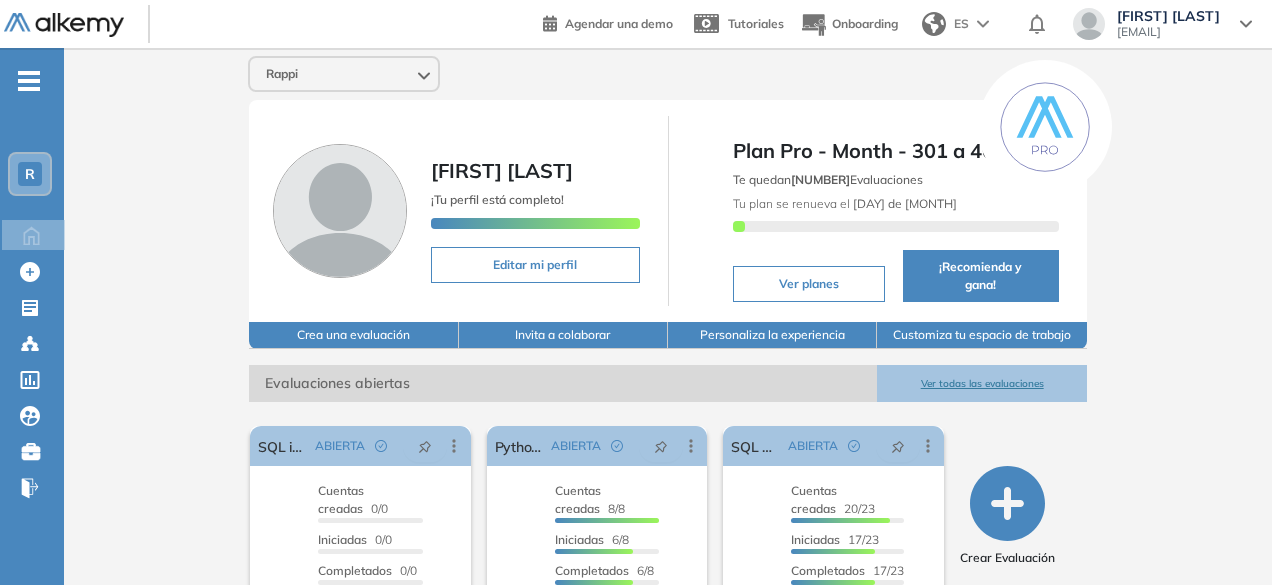 click on "Ver todas las evaluaciones" at bounding box center [981, 383] 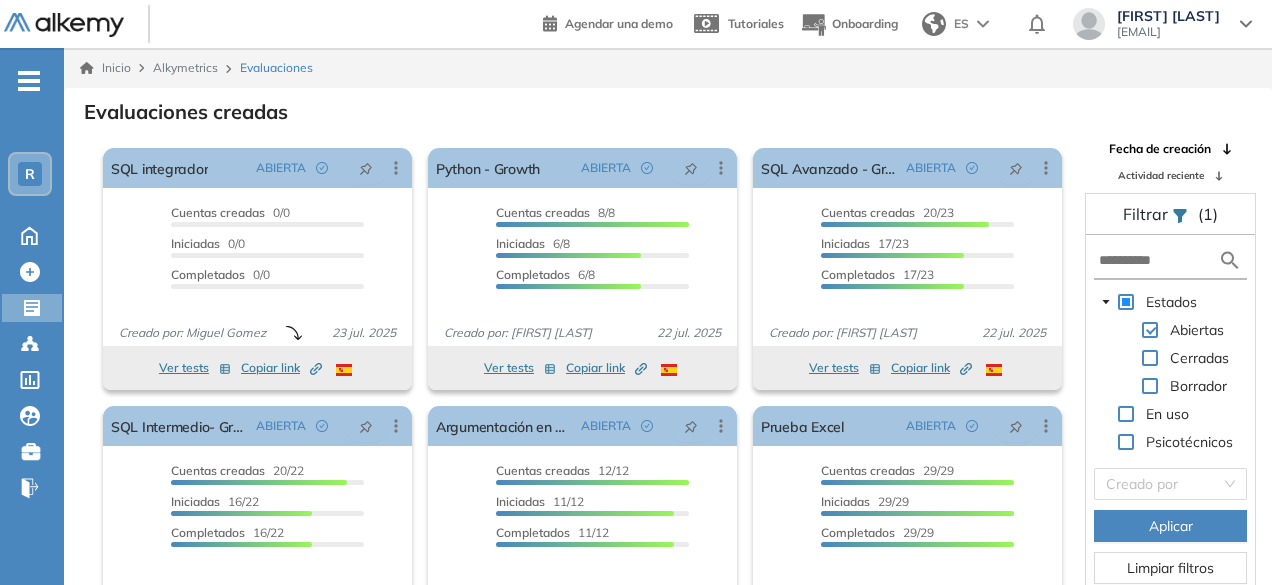 scroll, scrollTop: 48, scrollLeft: 0, axis: vertical 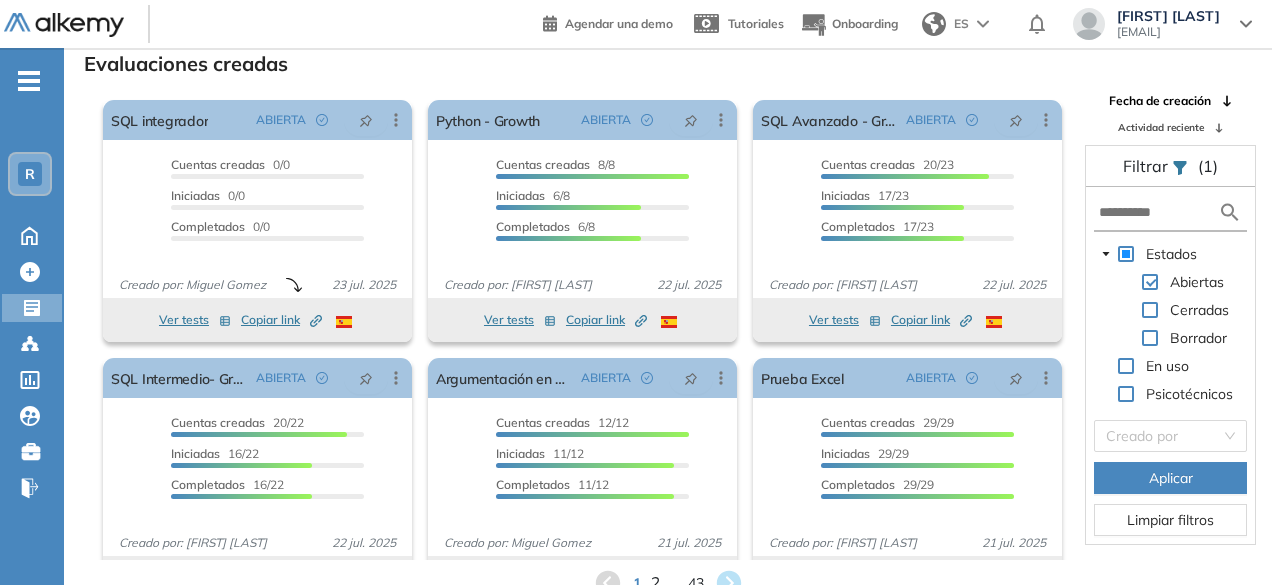 click on "2" at bounding box center (654, 582) 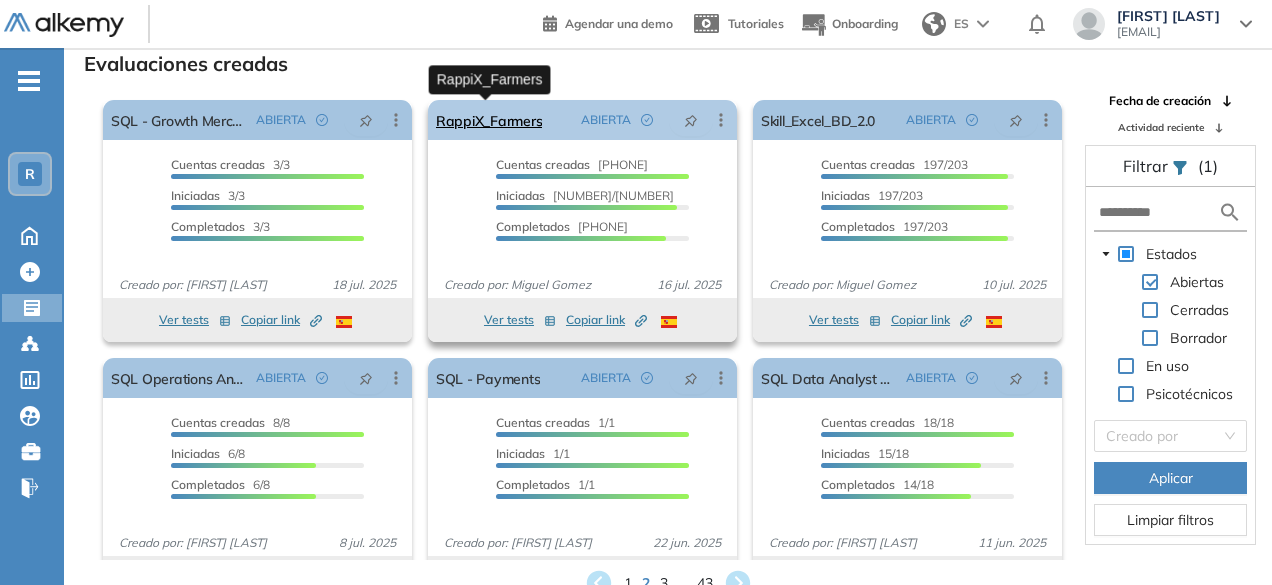 click on "RappiX_Farmers" at bounding box center [489, 120] 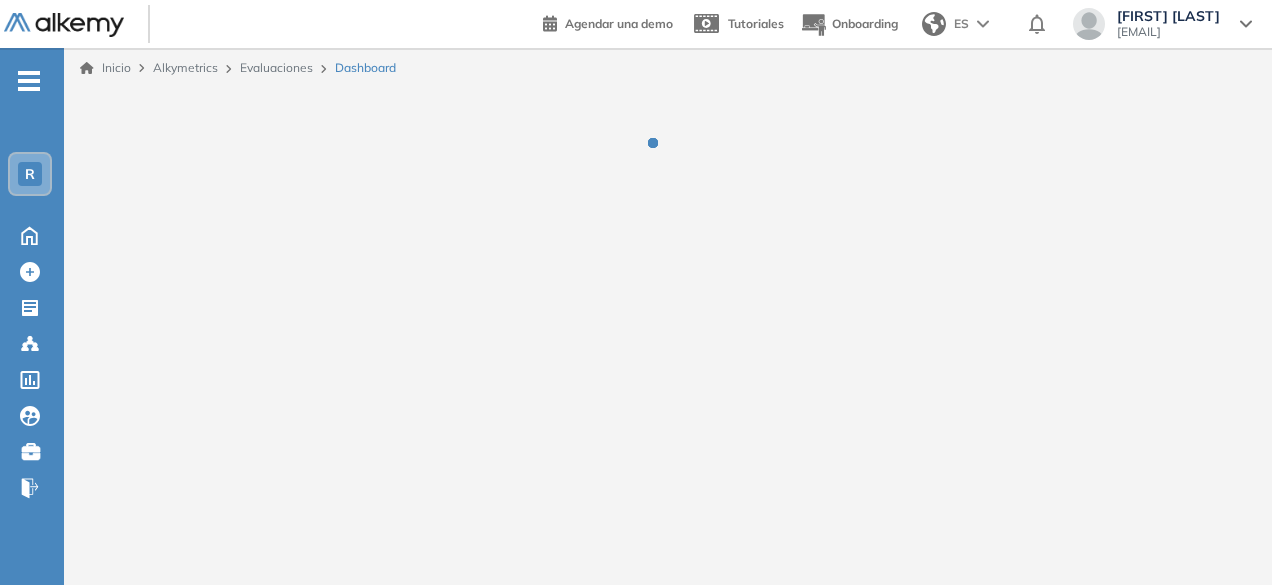 scroll, scrollTop: 0, scrollLeft: 0, axis: both 